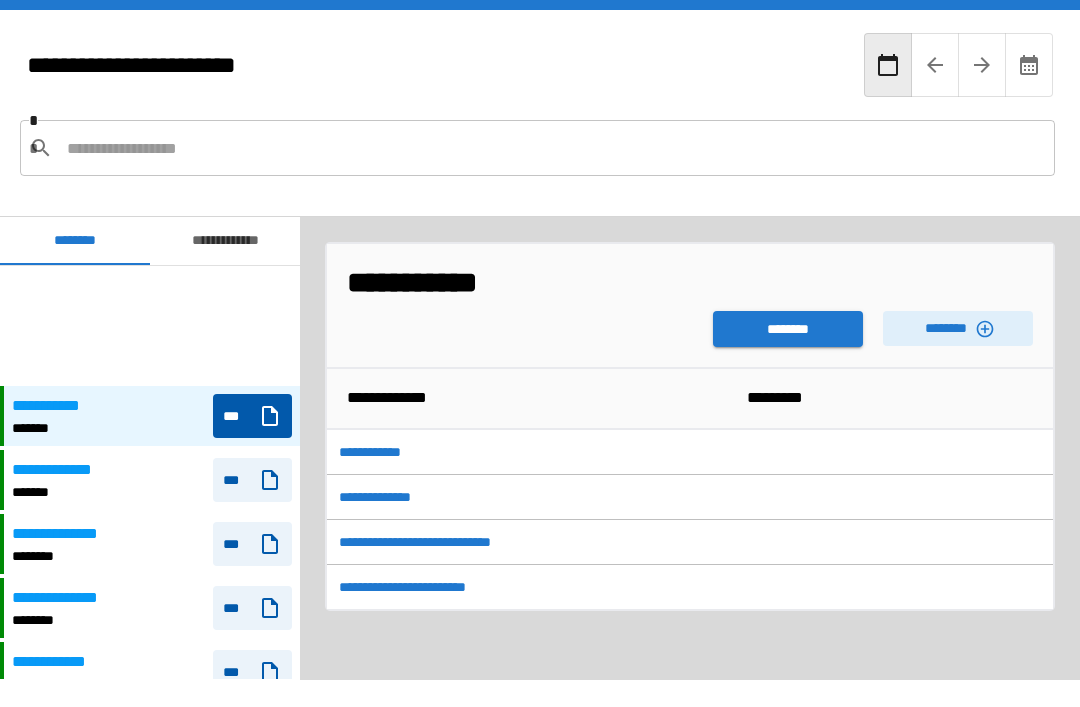 scroll, scrollTop: 64, scrollLeft: 0, axis: vertical 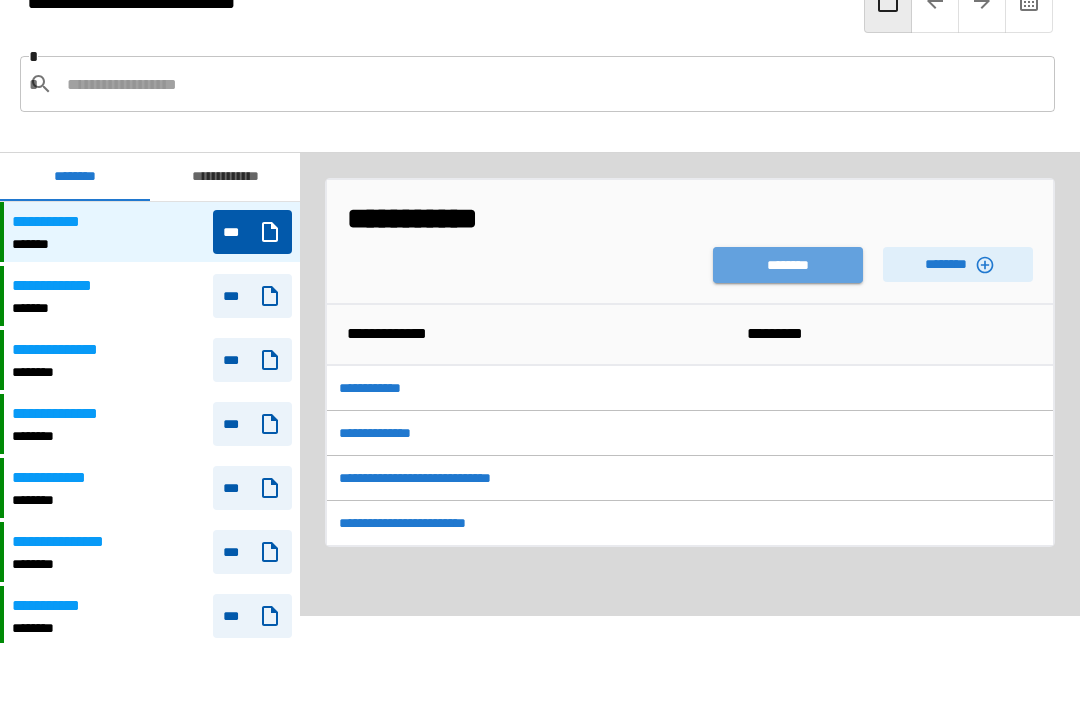 click on "********" at bounding box center (788, 265) 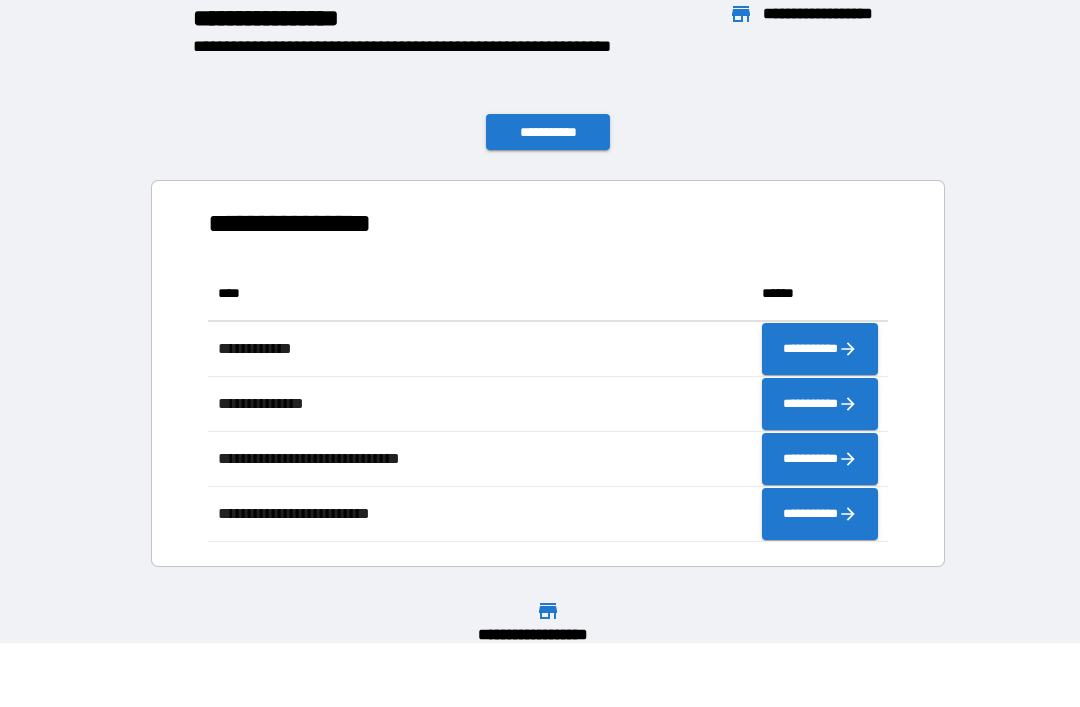 scroll, scrollTop: 276, scrollLeft: 680, axis: both 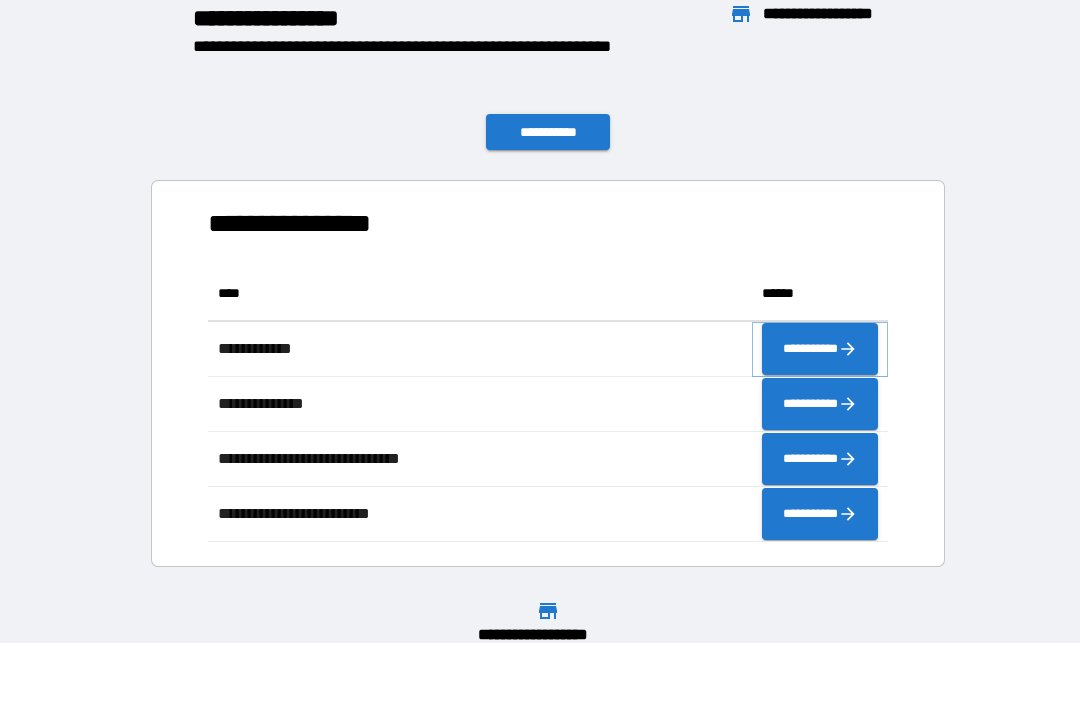 click 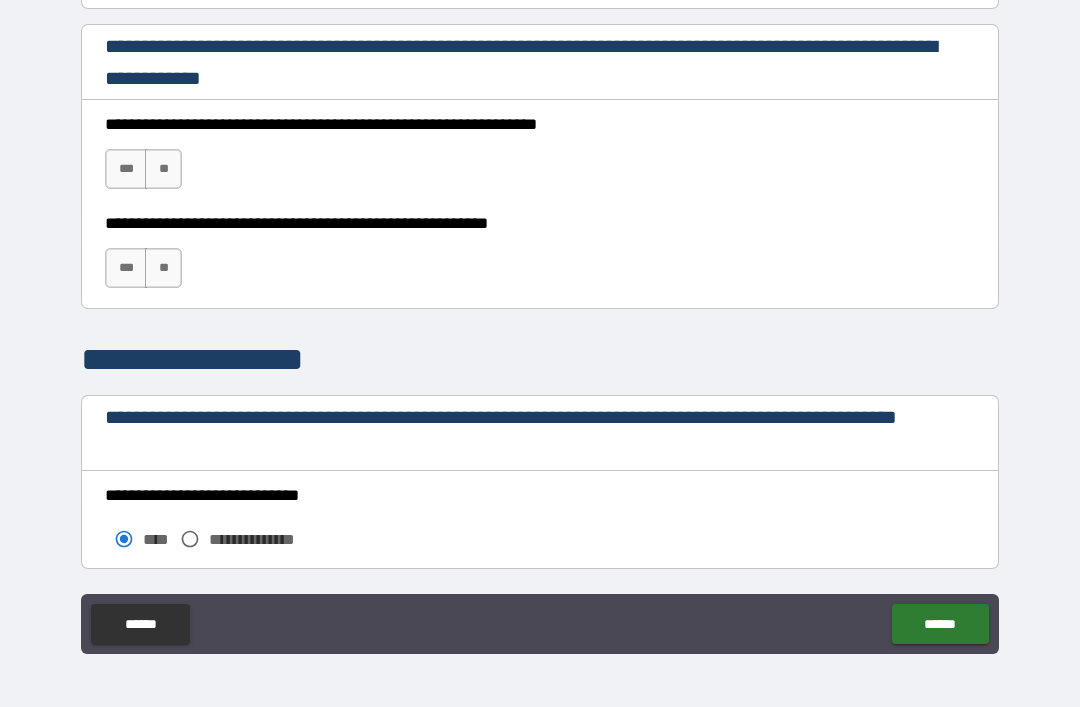 scroll, scrollTop: 1322, scrollLeft: 0, axis: vertical 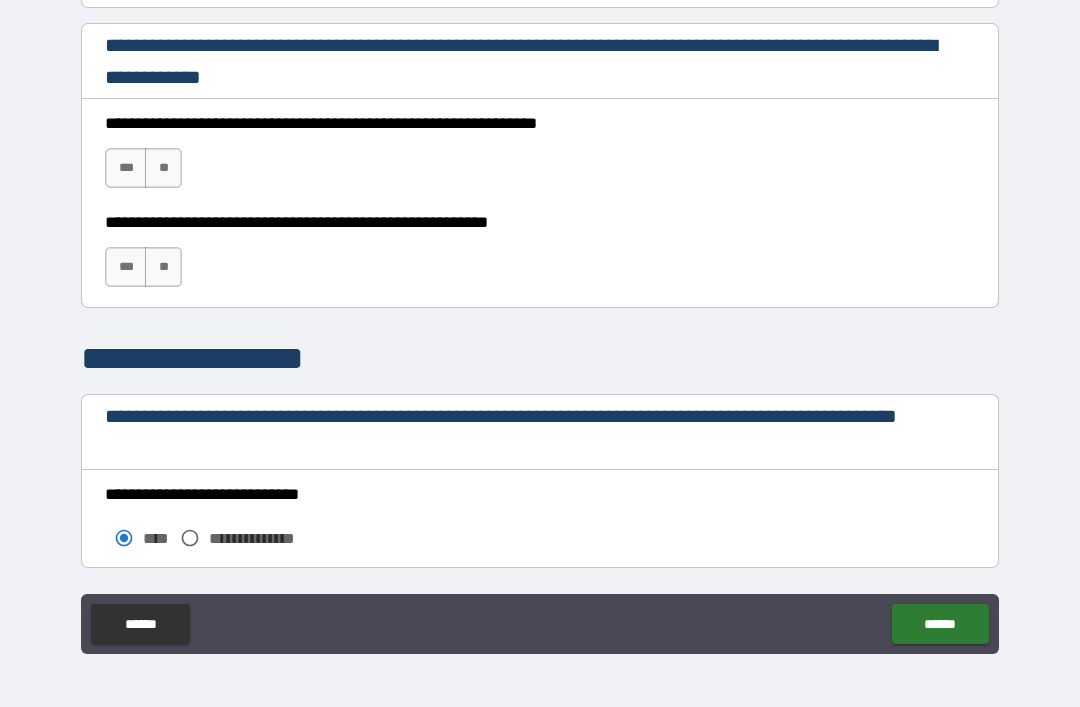 click on "***" at bounding box center [126, 168] 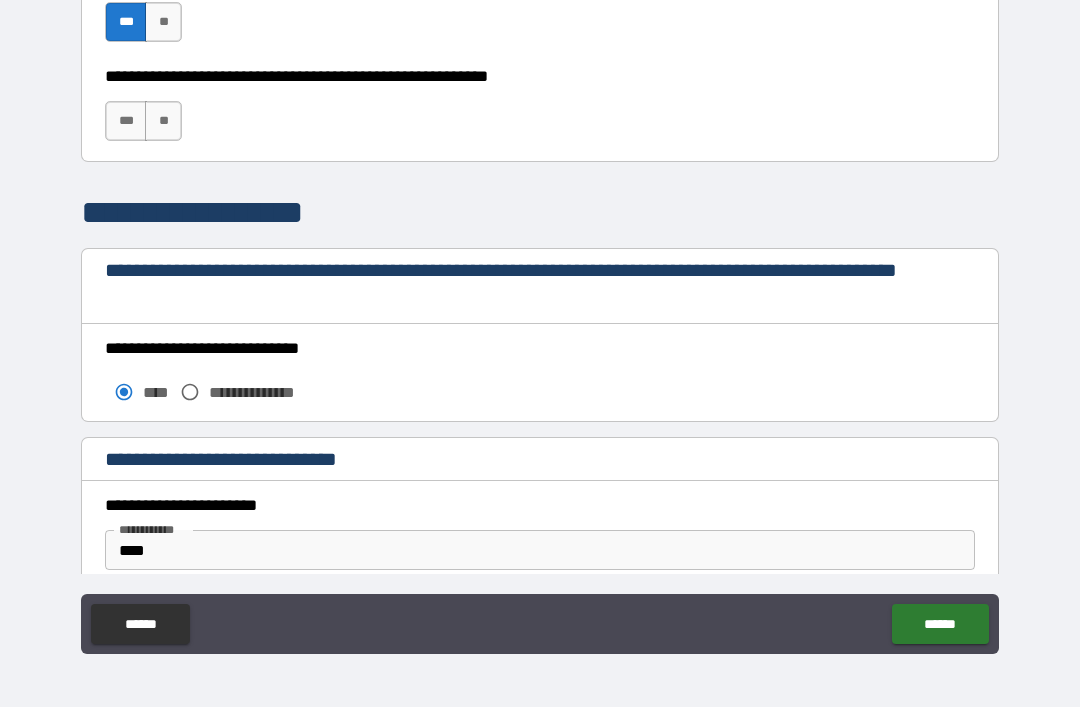scroll, scrollTop: 1473, scrollLeft: 0, axis: vertical 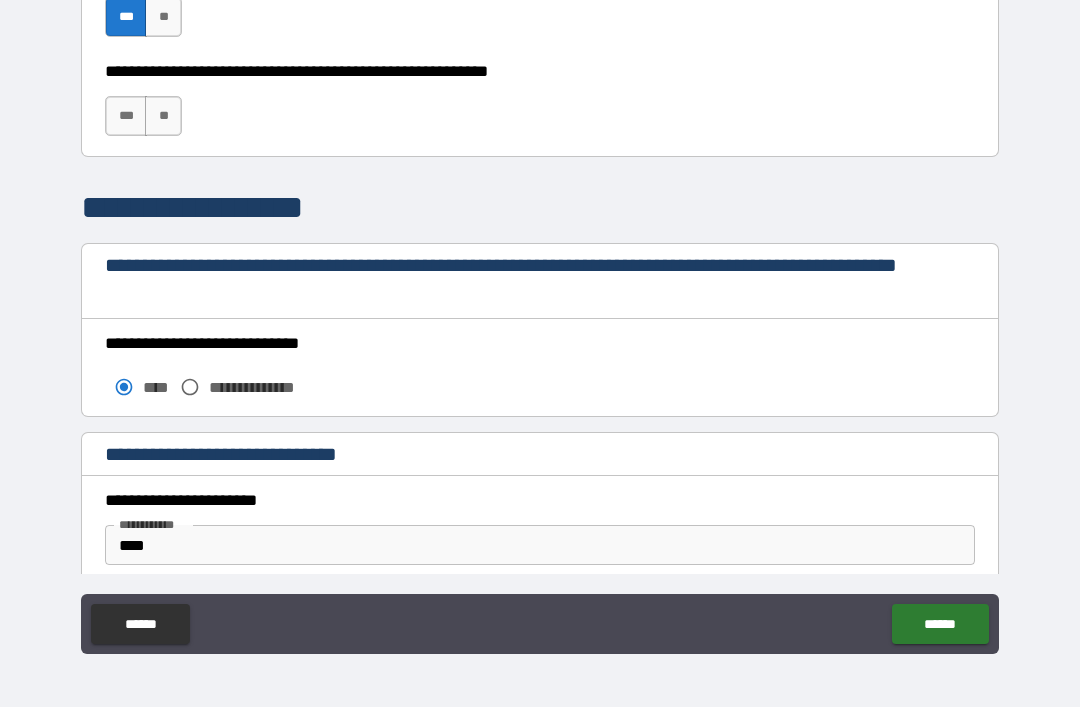 click on "***" at bounding box center [126, 116] 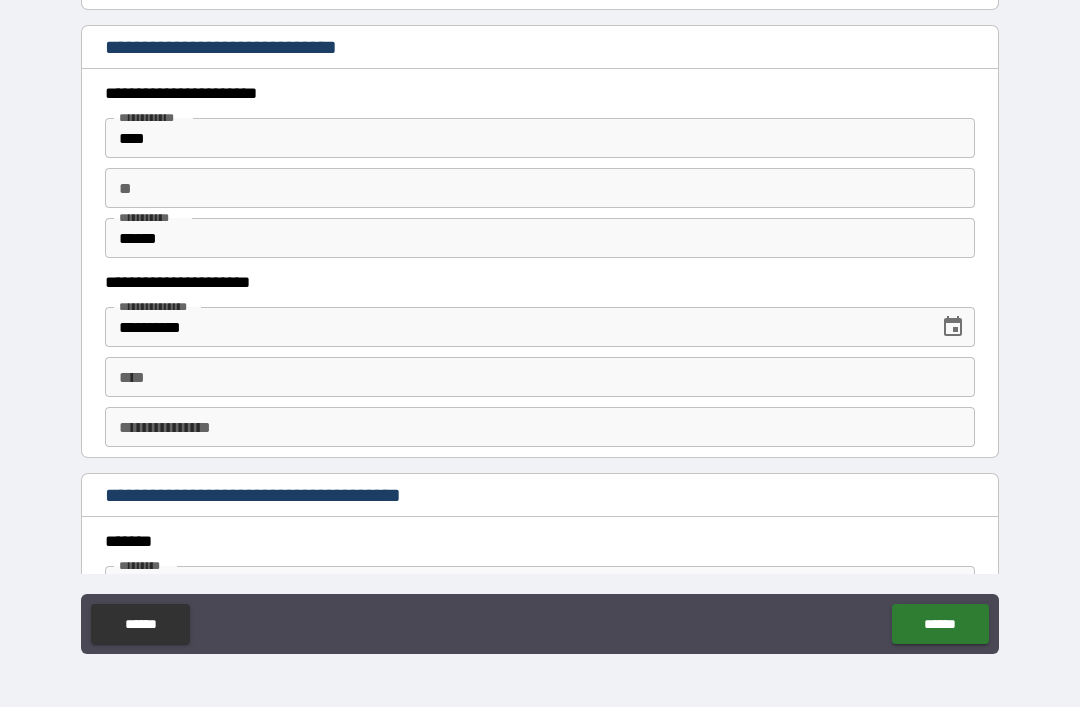 scroll, scrollTop: 1880, scrollLeft: 0, axis: vertical 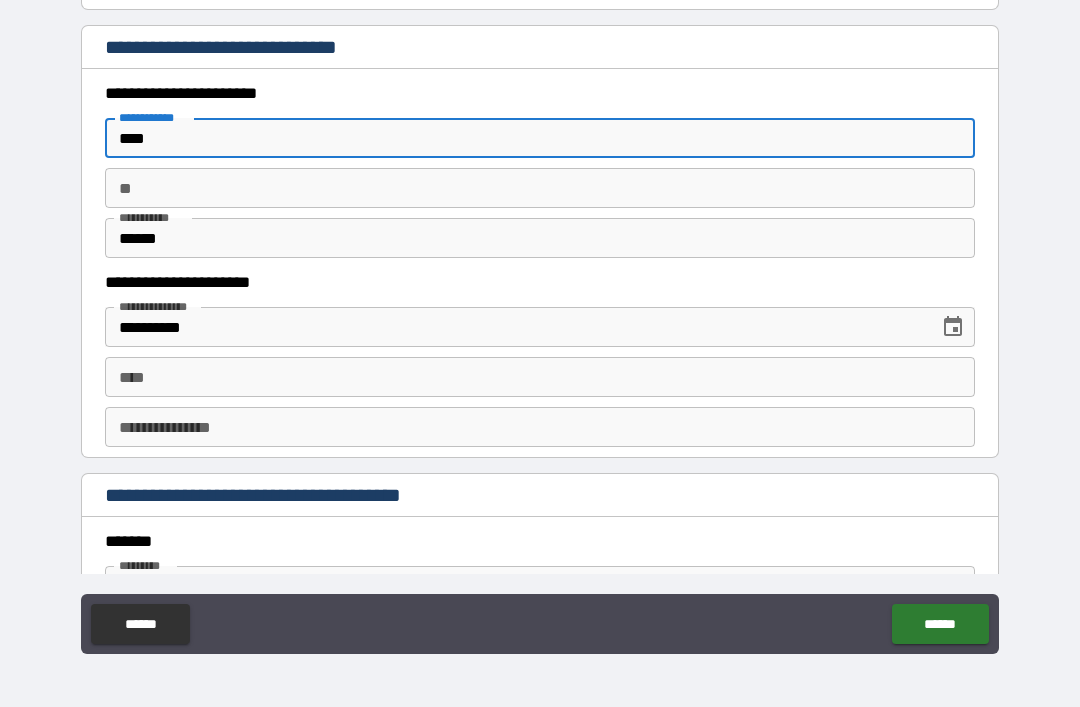 click on "****" at bounding box center (540, 138) 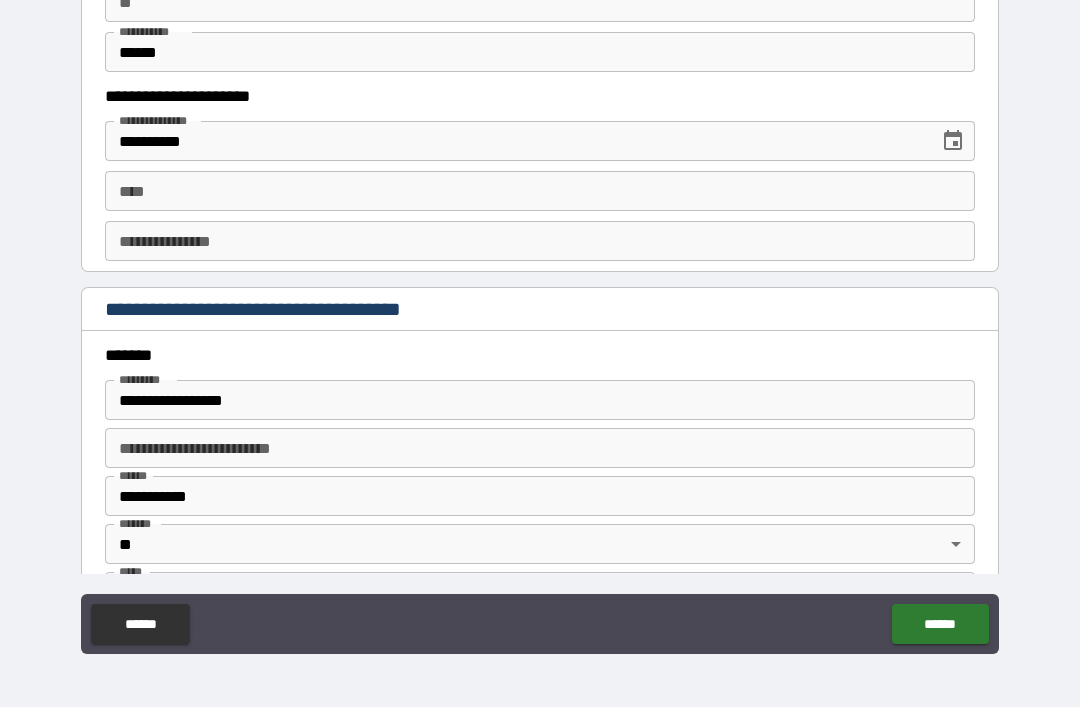 scroll, scrollTop: 2070, scrollLeft: 0, axis: vertical 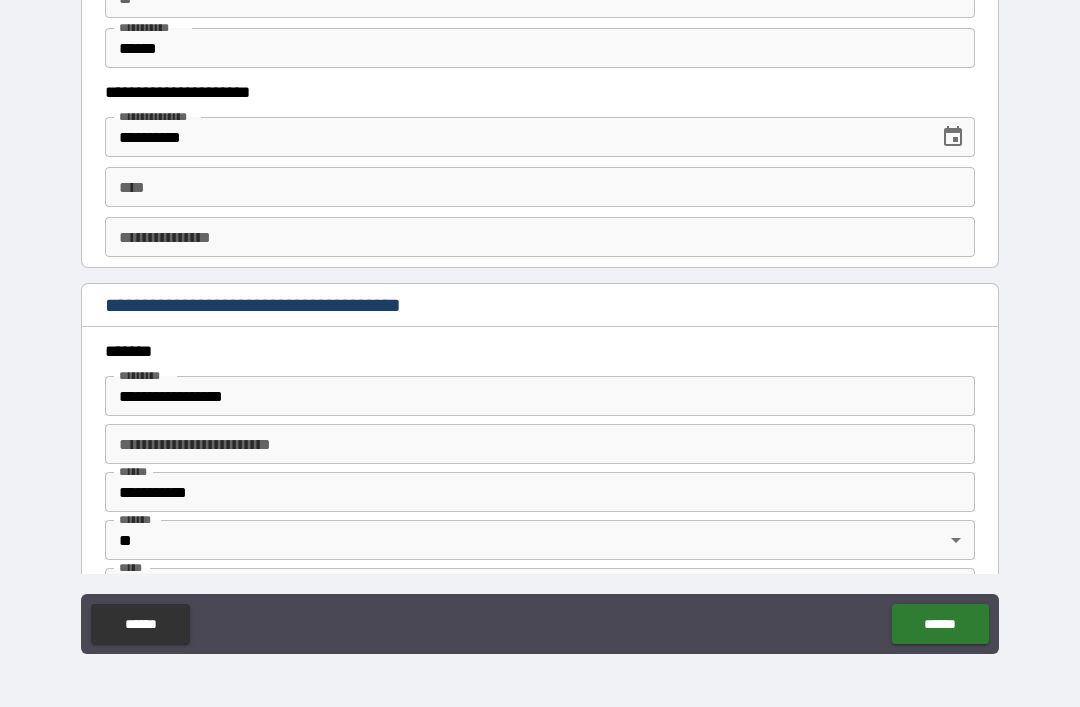 type on "*********" 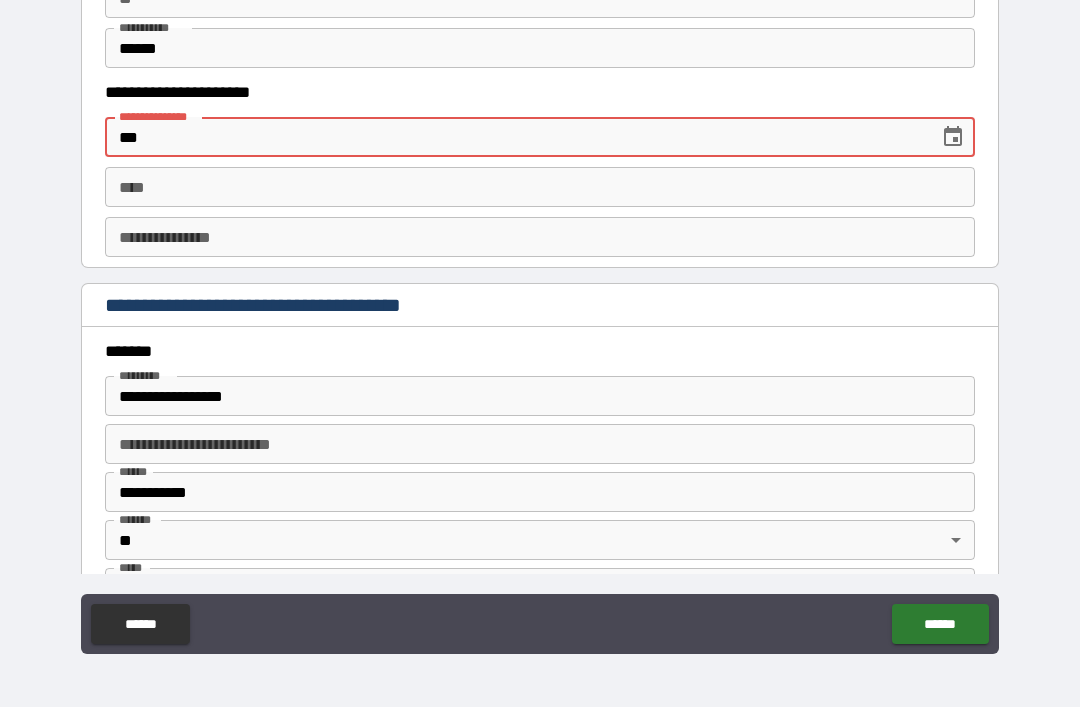 type on "*" 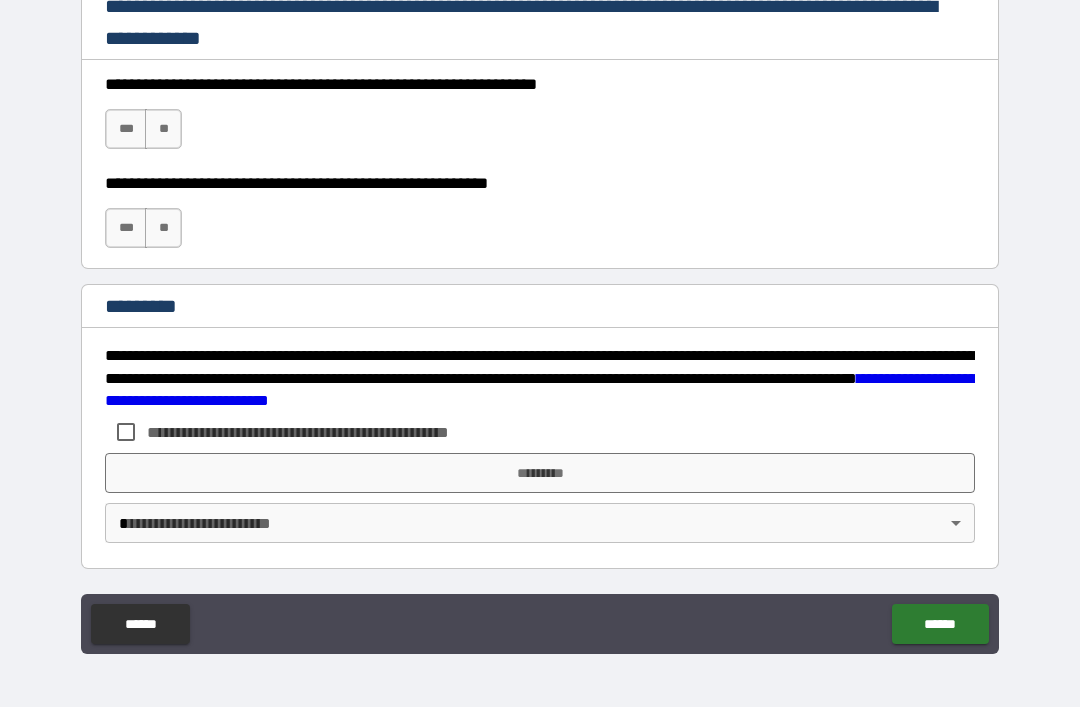type on "**********" 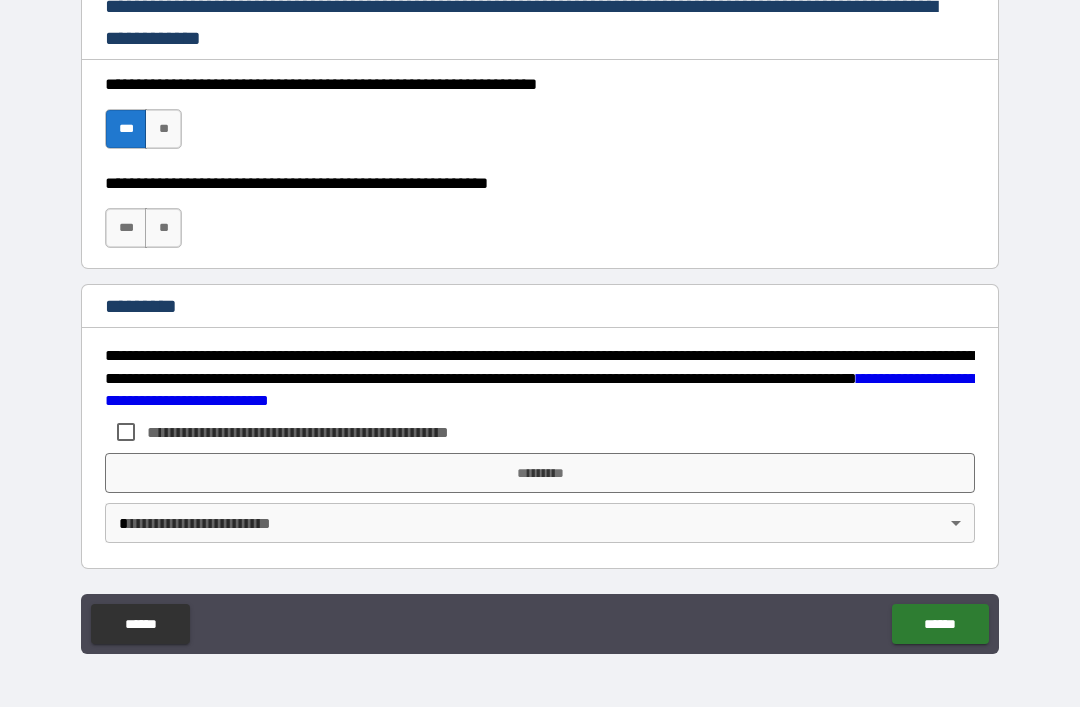 click on "***" at bounding box center (126, 228) 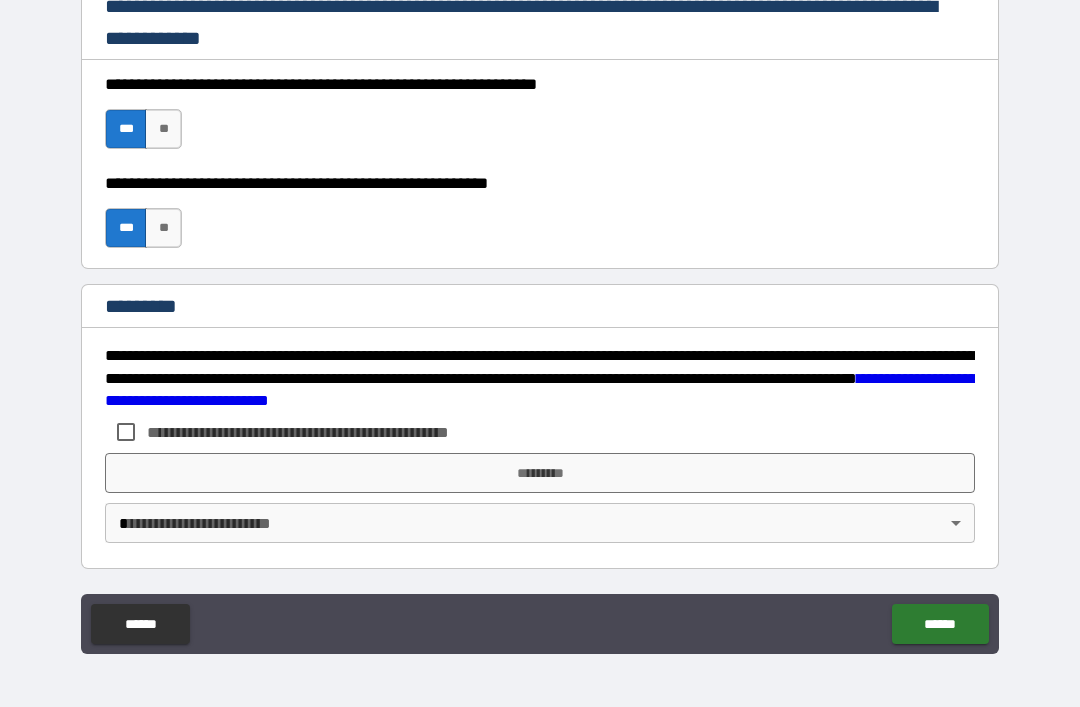 scroll, scrollTop: 2998, scrollLeft: 0, axis: vertical 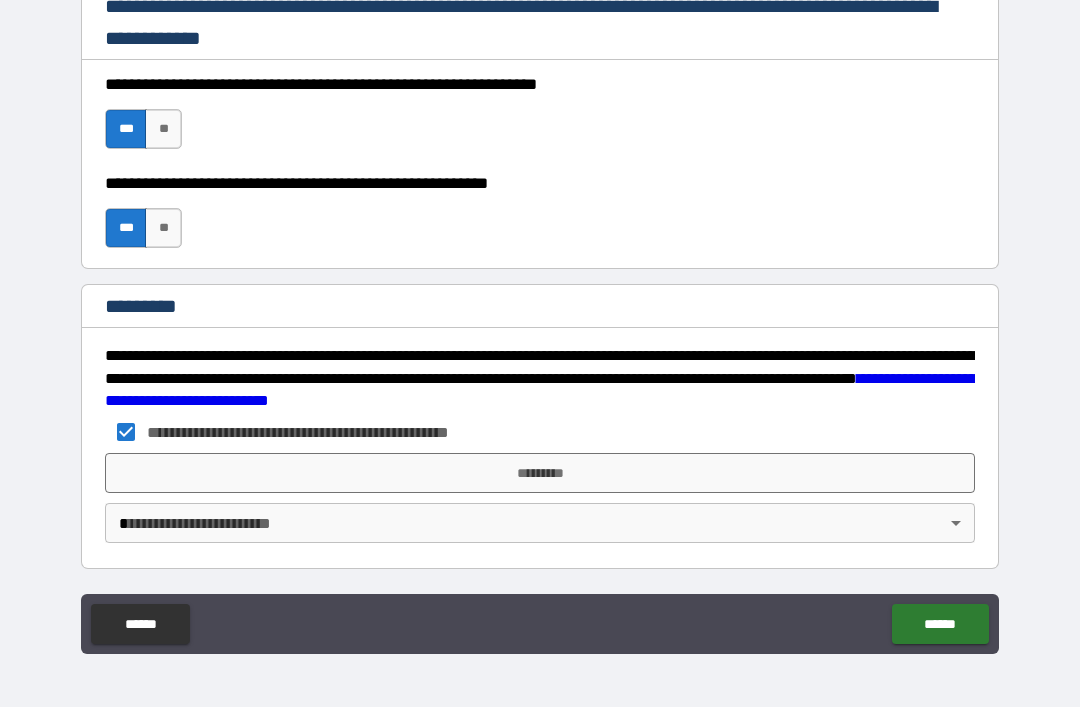 click on "**********" at bounding box center (540, 321) 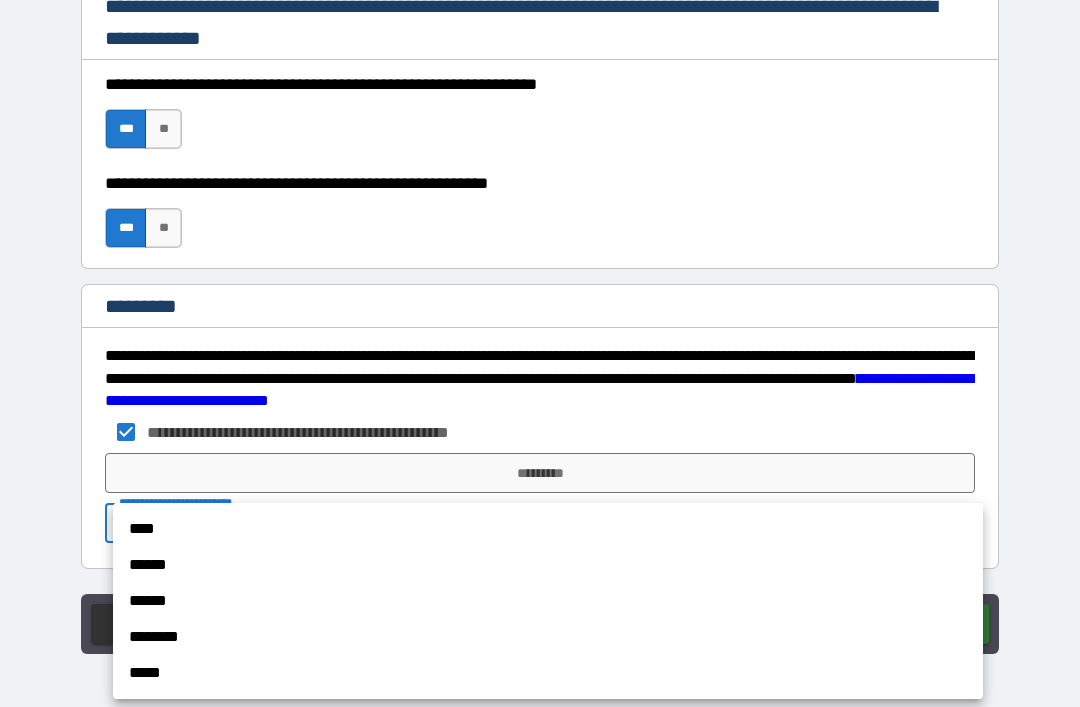 click on "******" at bounding box center (548, 565) 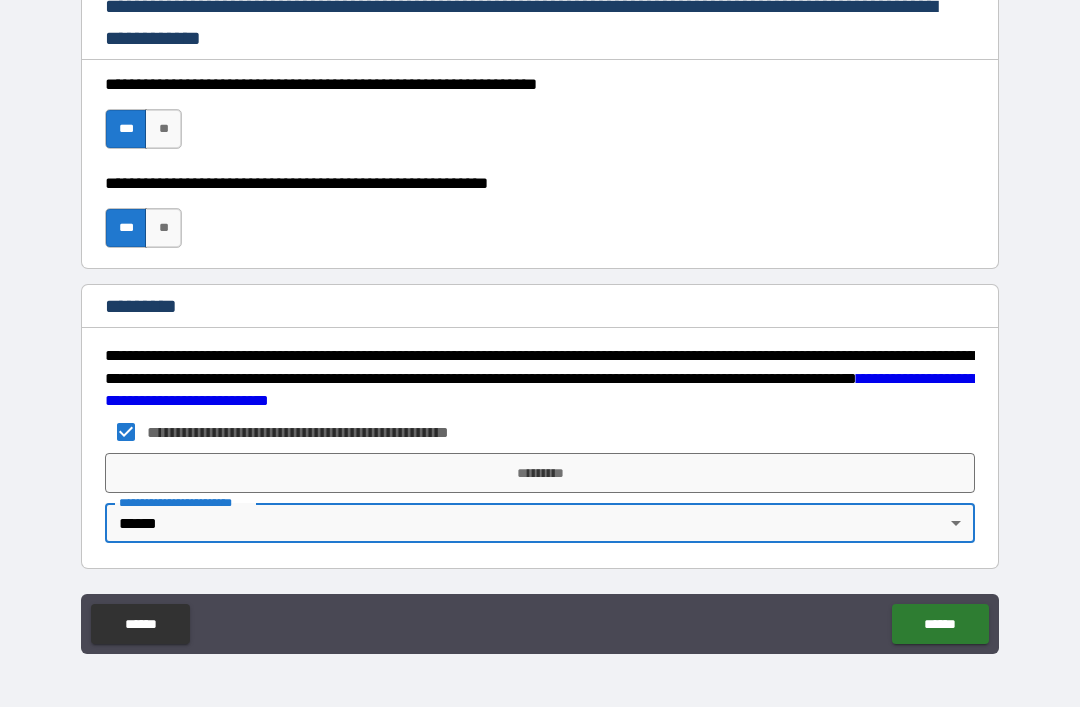 click on "*********" at bounding box center [540, 473] 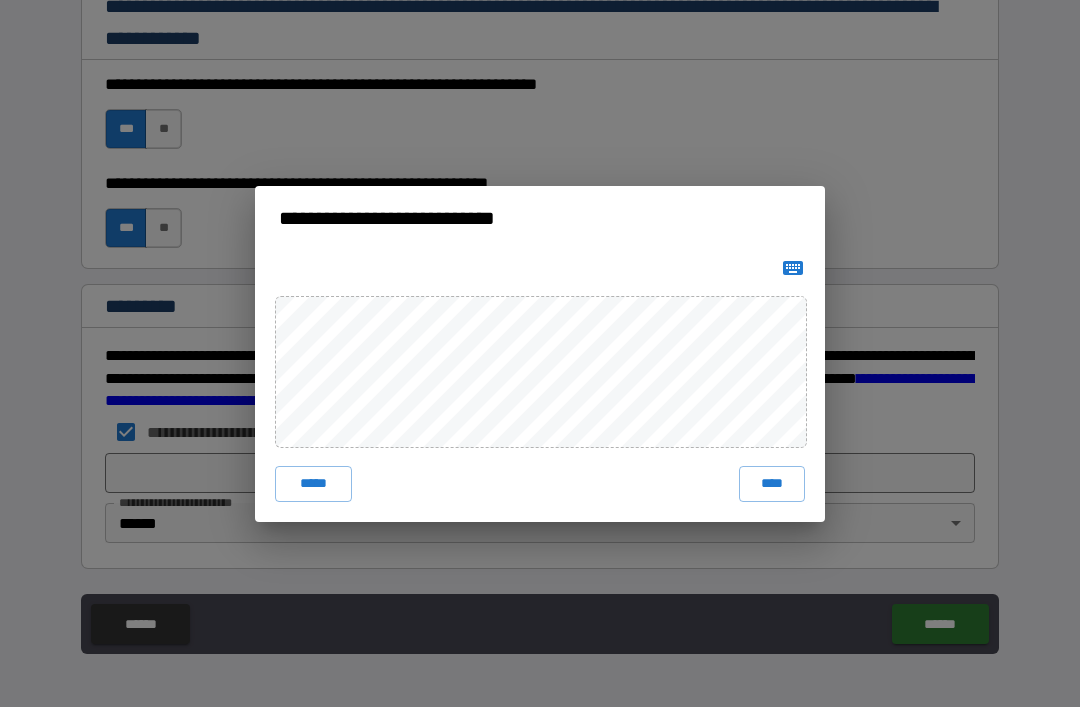 click on "****" at bounding box center [772, 484] 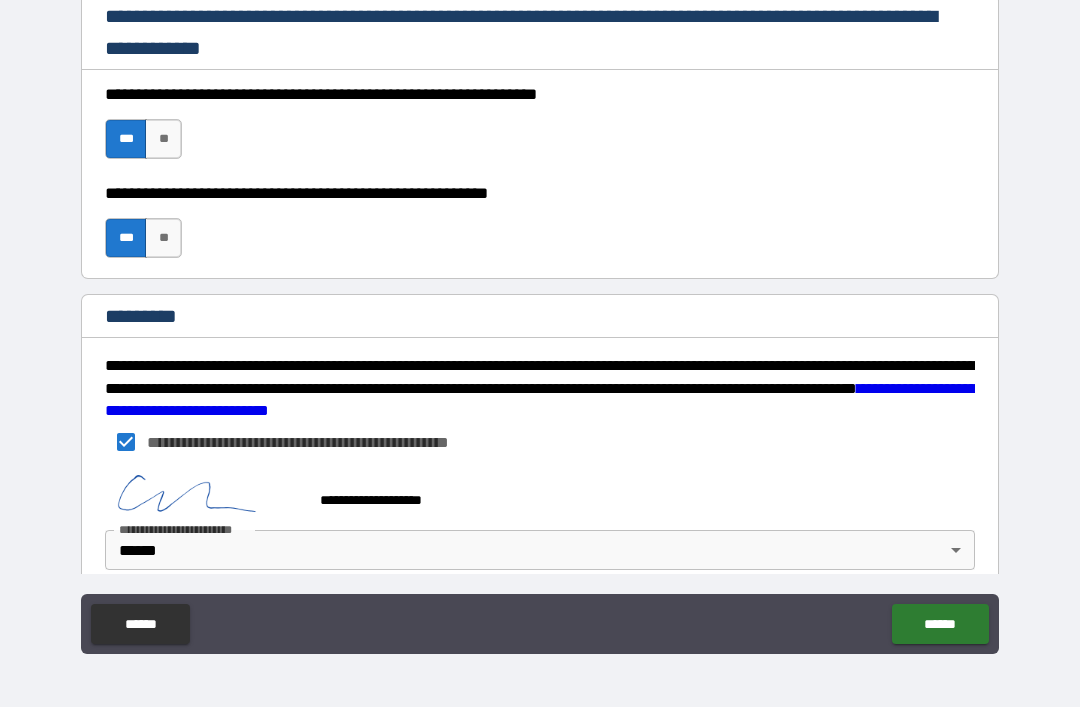 click on "******" at bounding box center (940, 624) 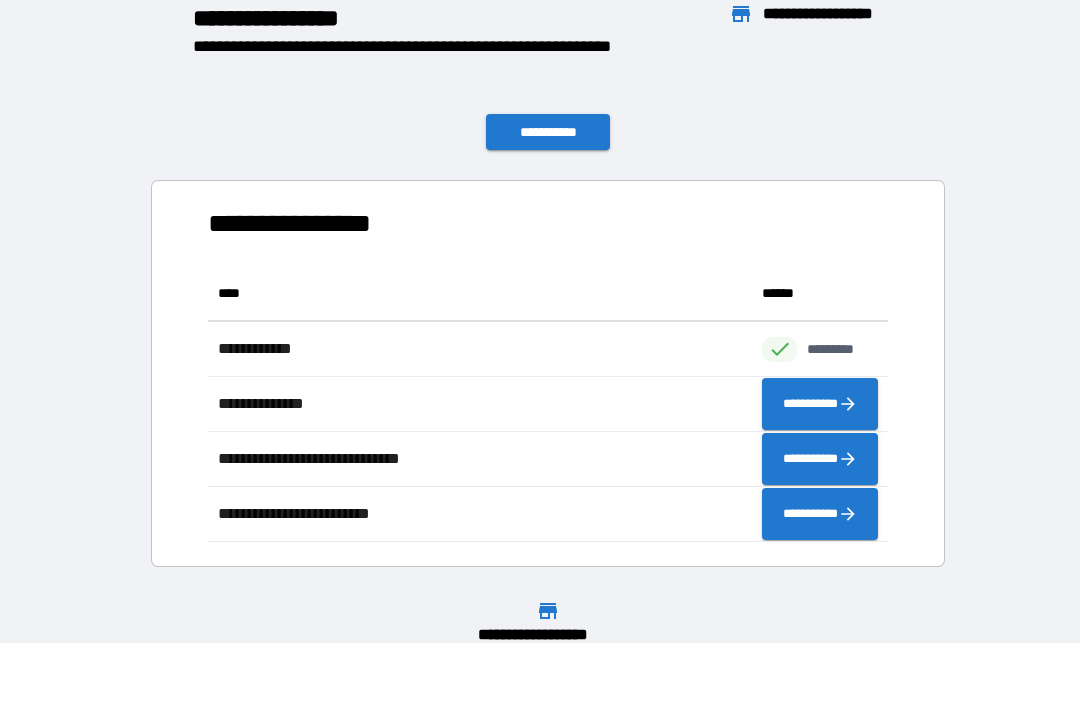 scroll, scrollTop: 1, scrollLeft: 1, axis: both 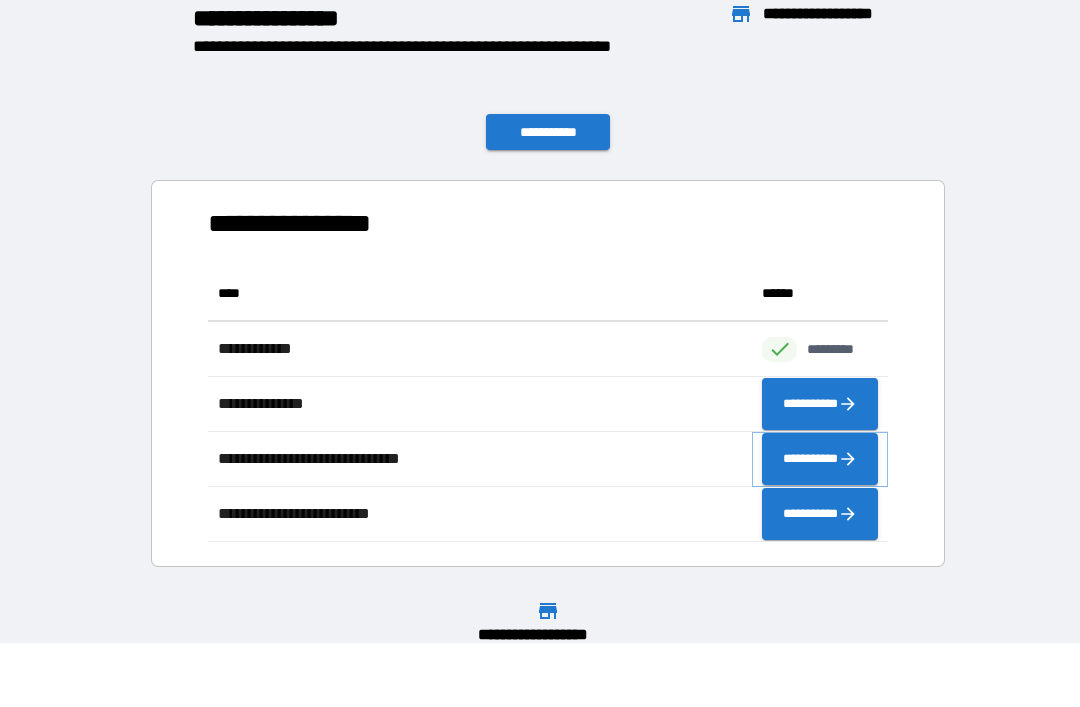 click on "**********" at bounding box center (820, 459) 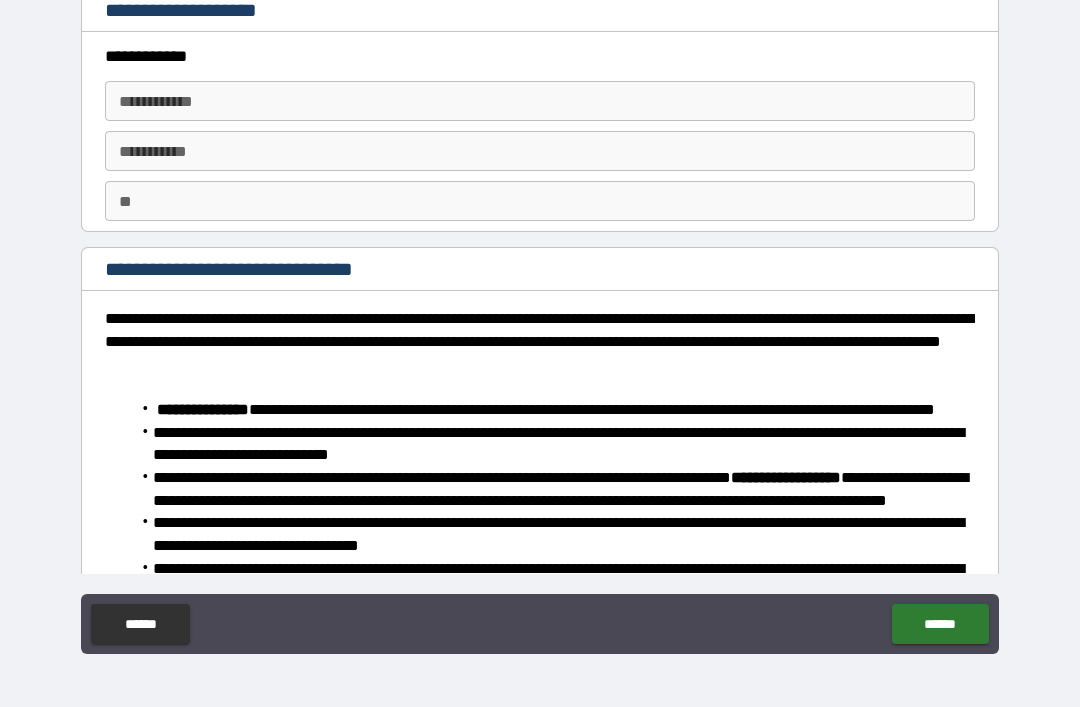 scroll, scrollTop: 0, scrollLeft: 0, axis: both 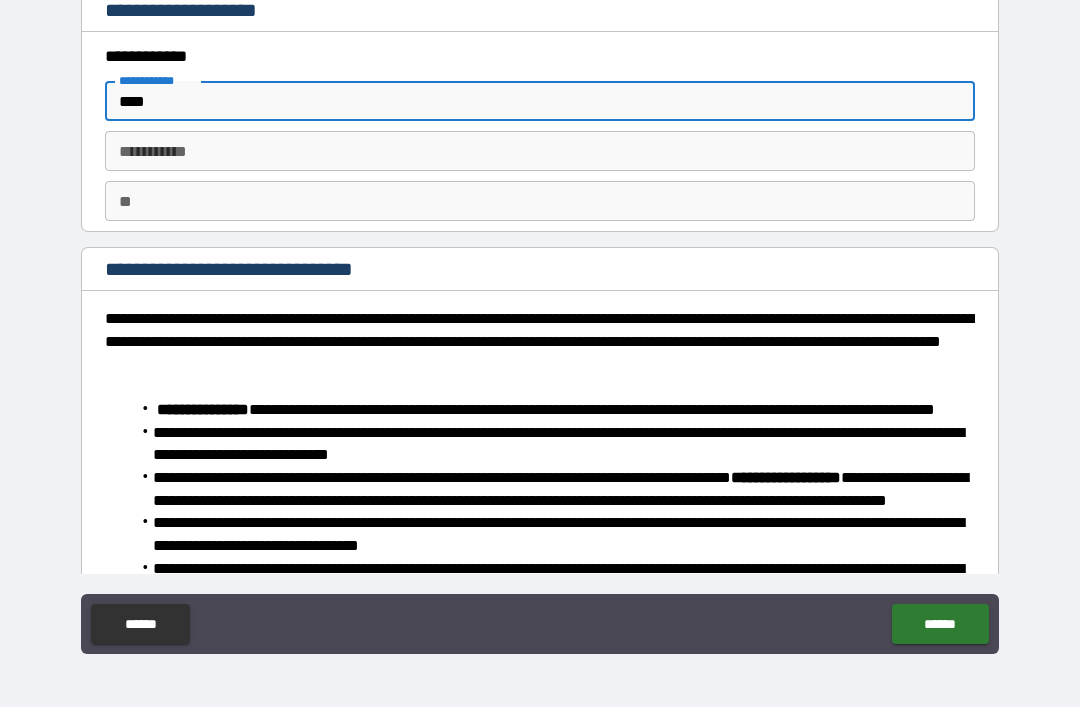 type on "****" 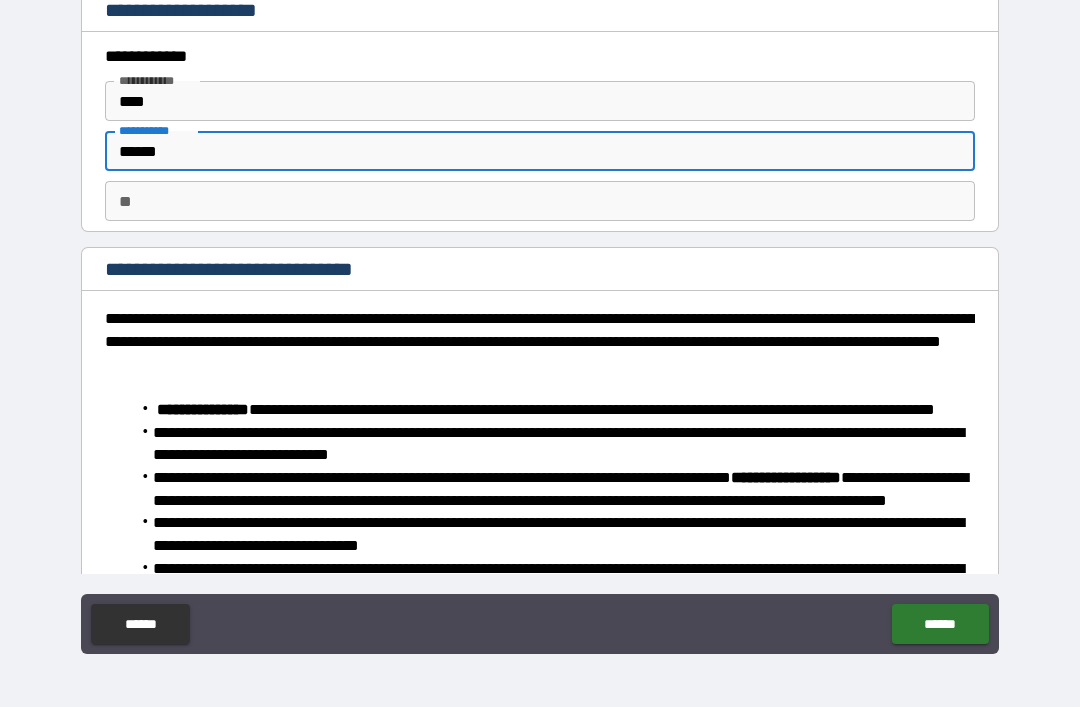 type on "******" 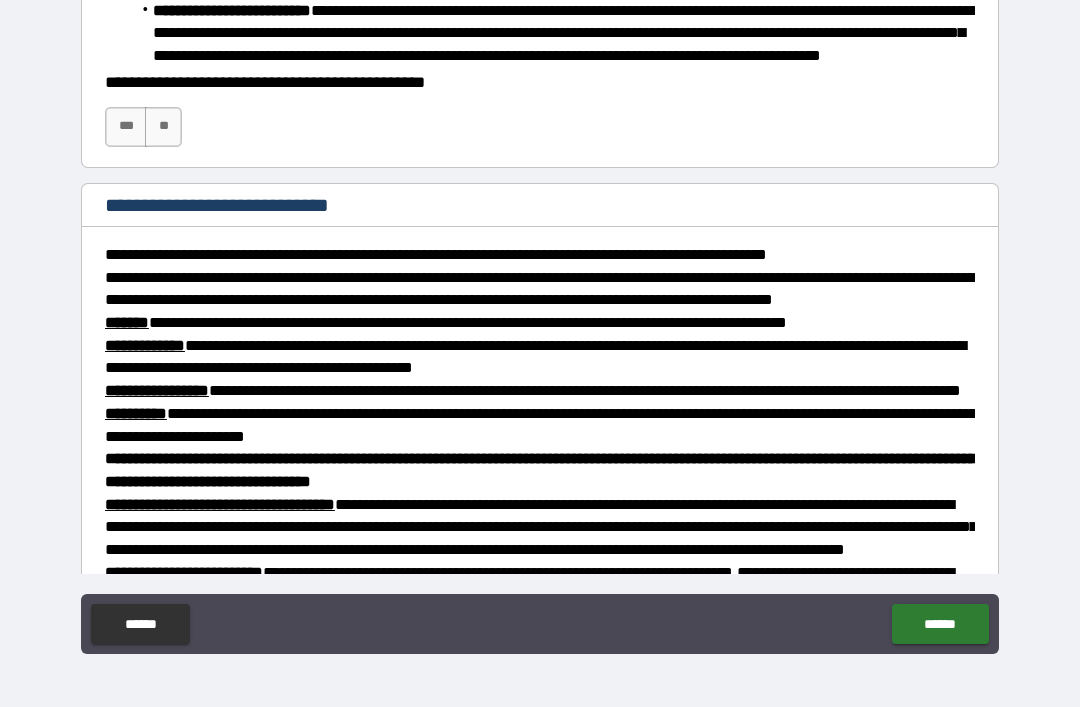 scroll, scrollTop: 899, scrollLeft: 0, axis: vertical 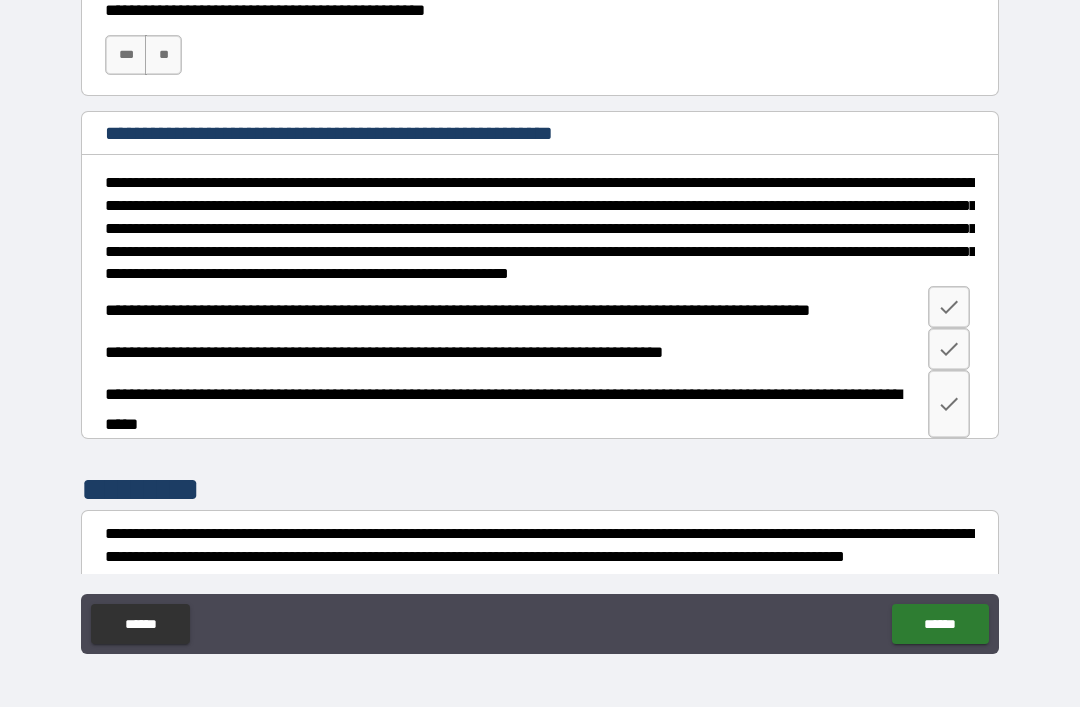 click on "***" at bounding box center (126, 55) 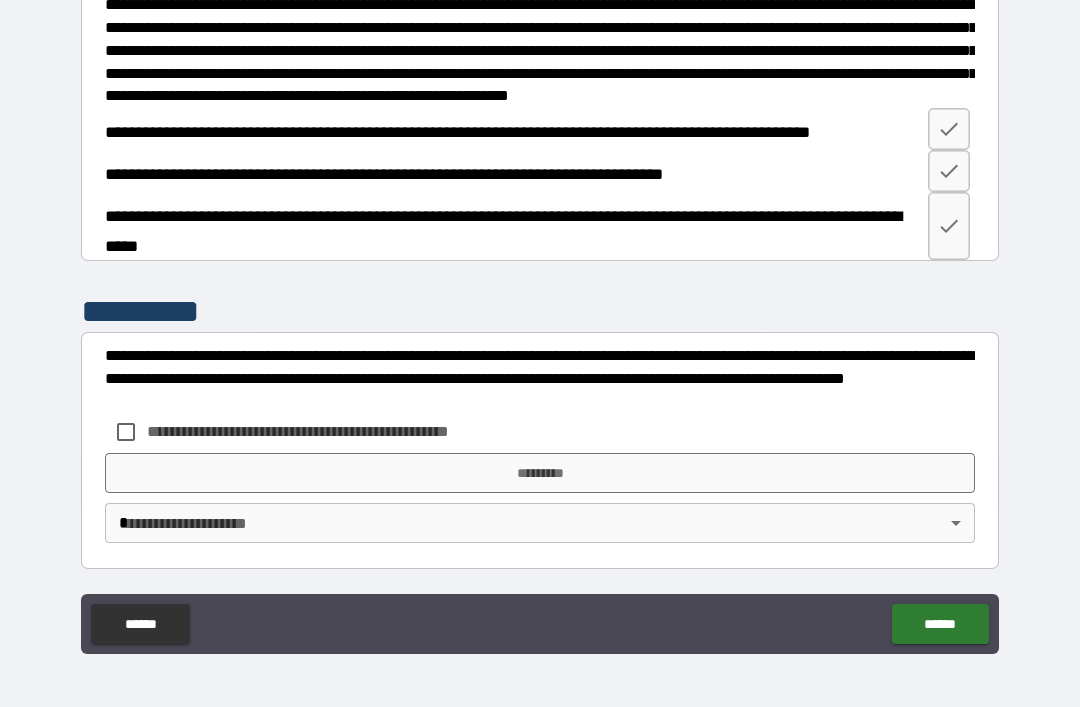 scroll, scrollTop: 1939, scrollLeft: 0, axis: vertical 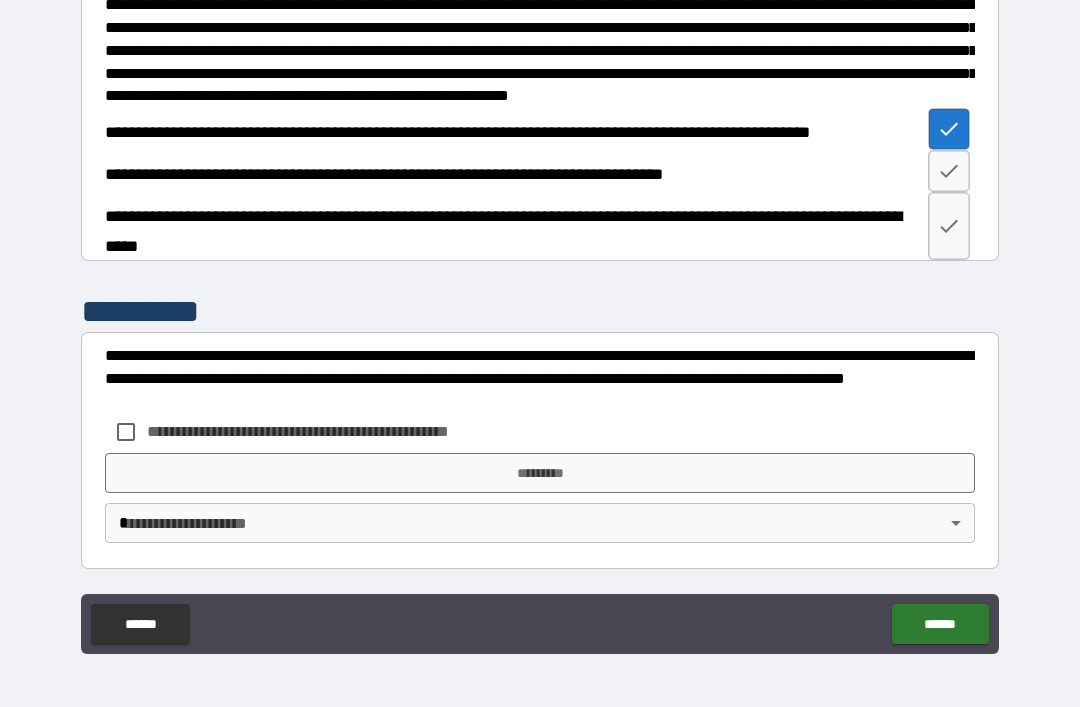 click at bounding box center [949, 171] 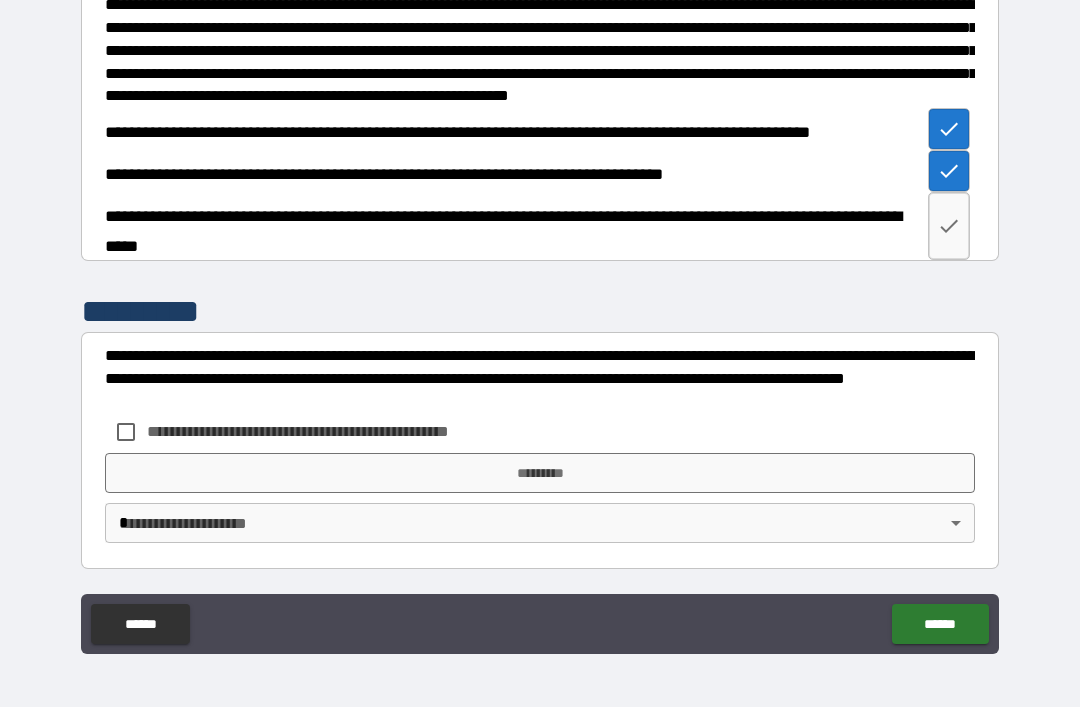 click 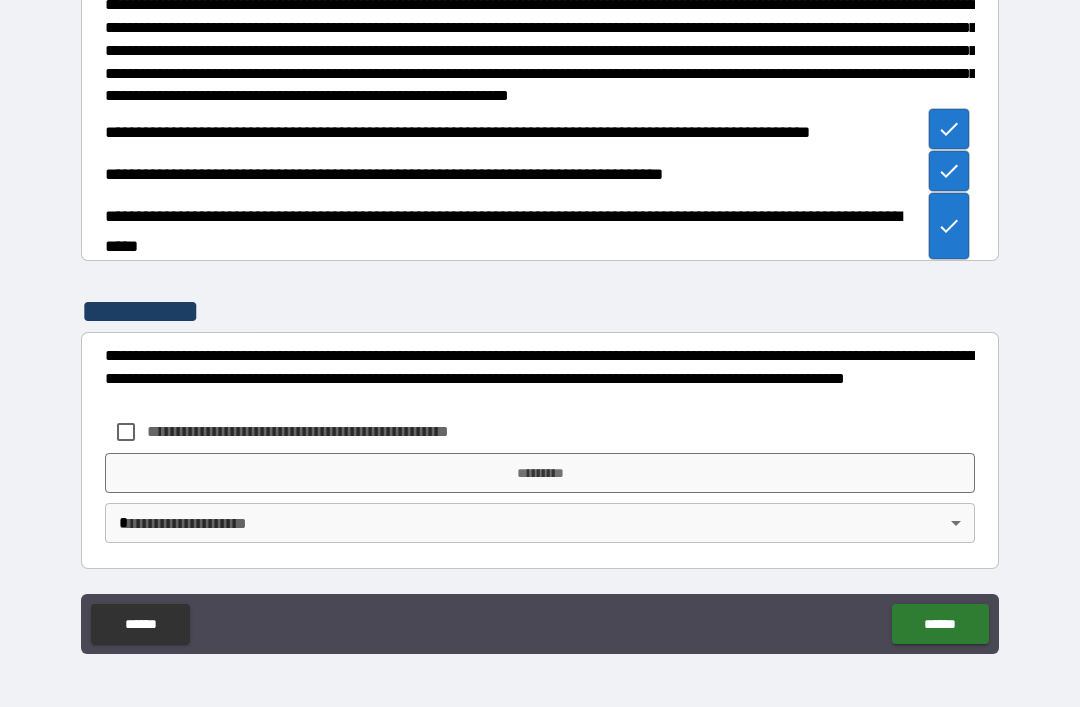 scroll, scrollTop: 2026, scrollLeft: 0, axis: vertical 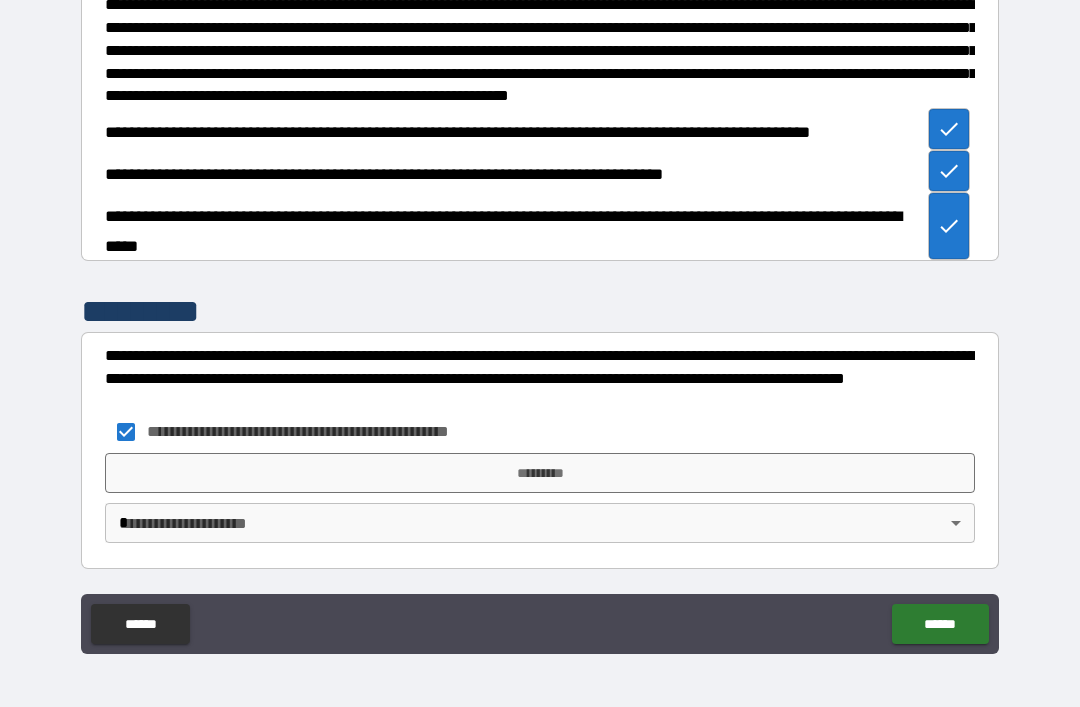 click on "*********" at bounding box center (540, 473) 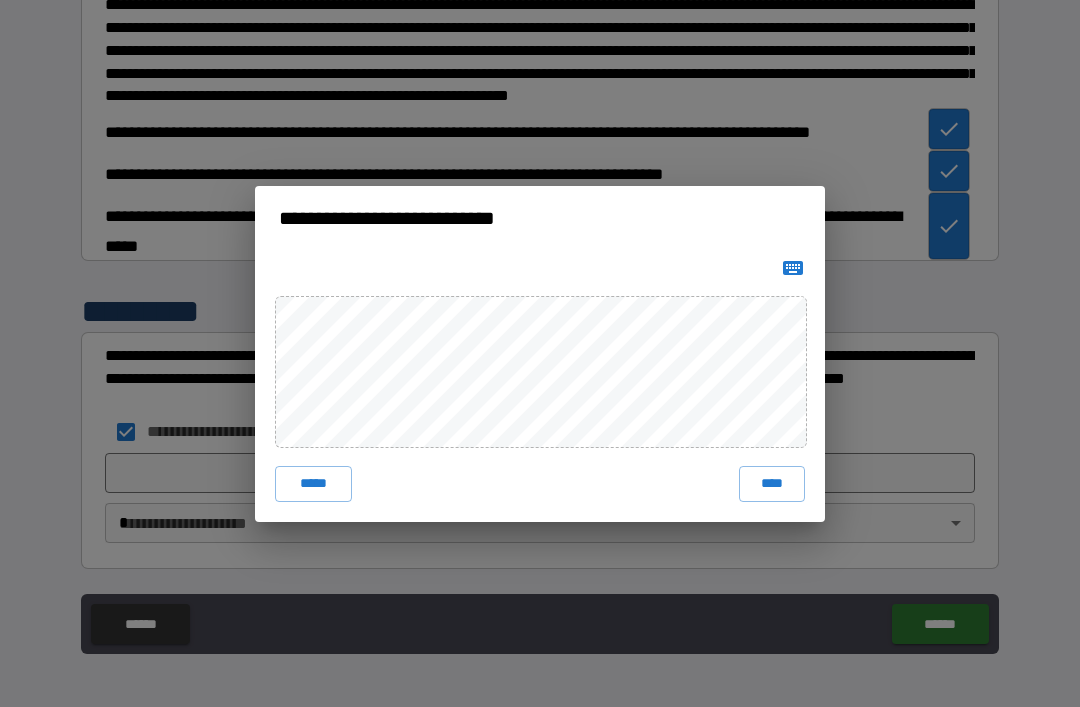 click on "****" at bounding box center [772, 484] 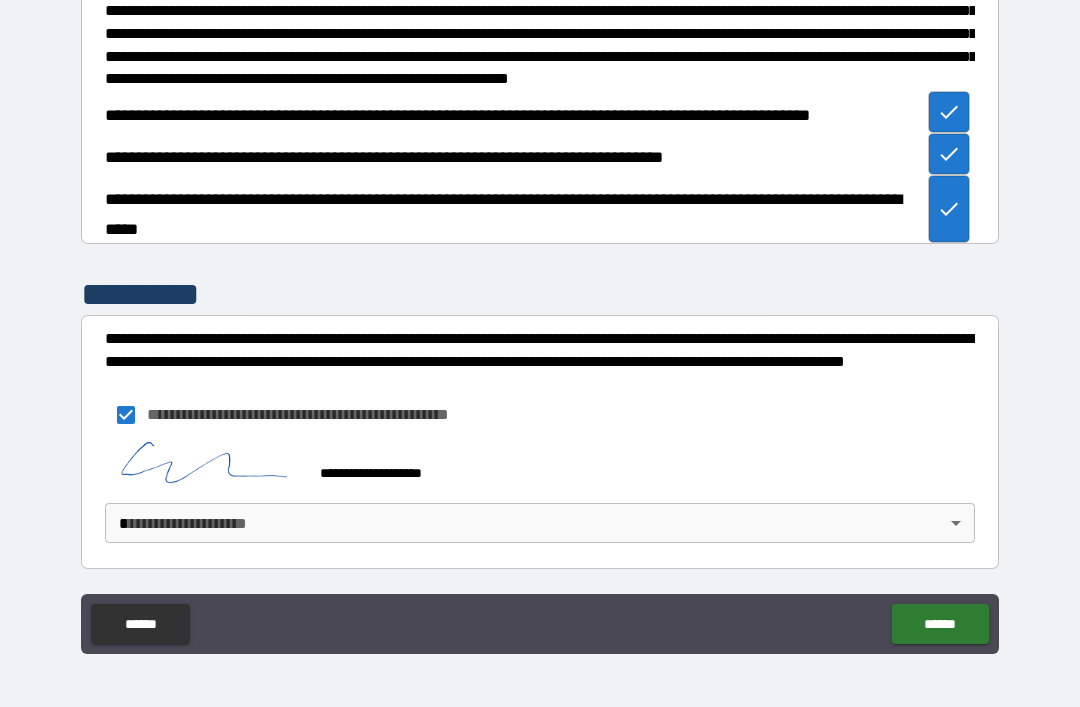 click on "**********" at bounding box center (540, 321) 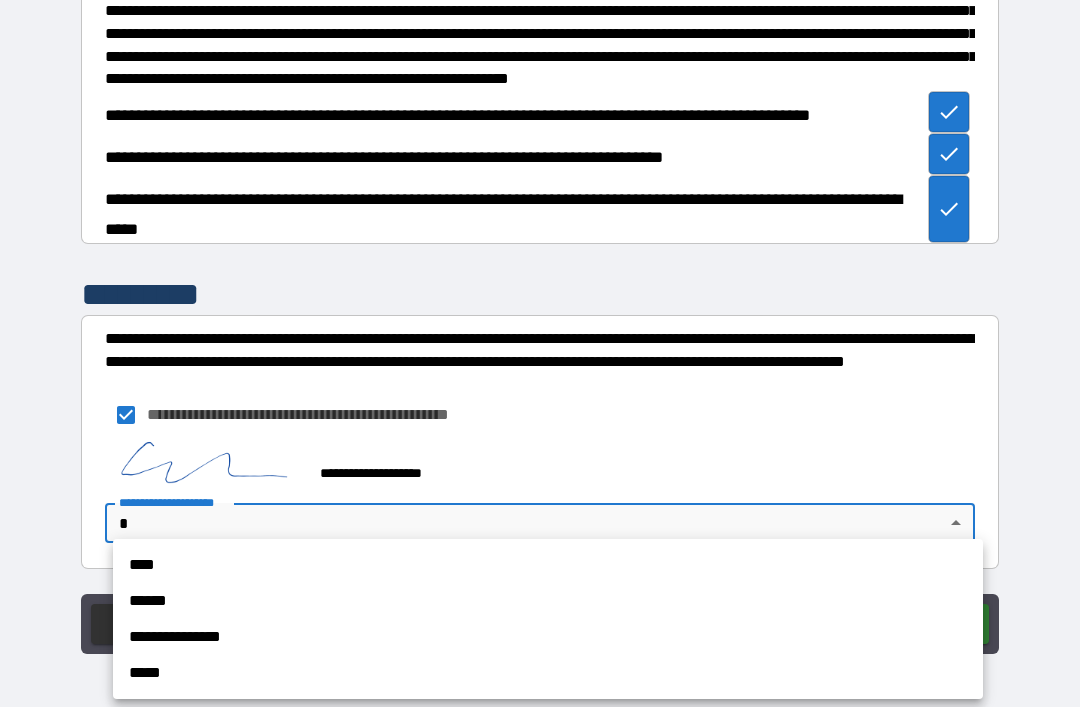 click on "******" at bounding box center (548, 601) 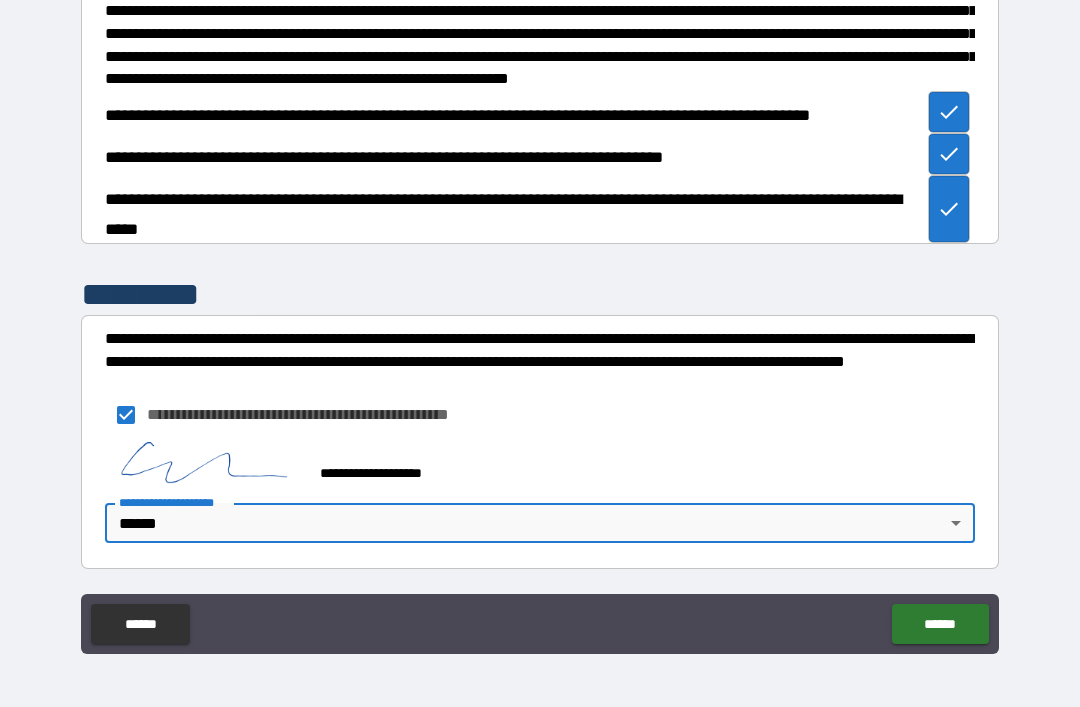 click on "**********" at bounding box center [540, 321] 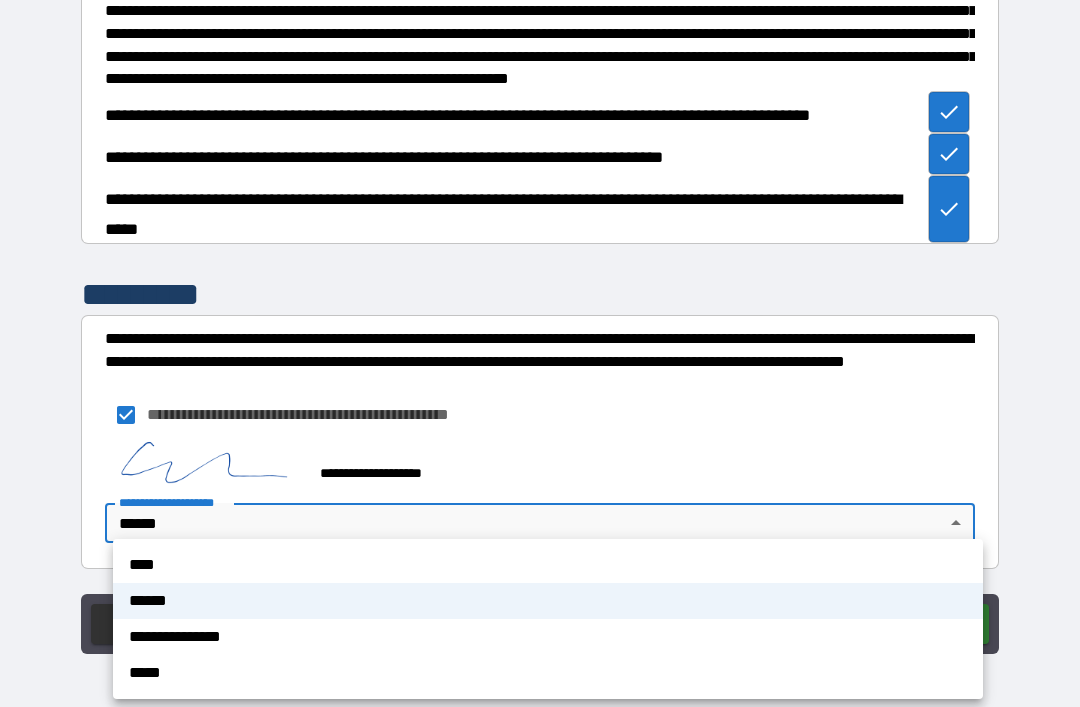 click on "**********" at bounding box center (548, 637) 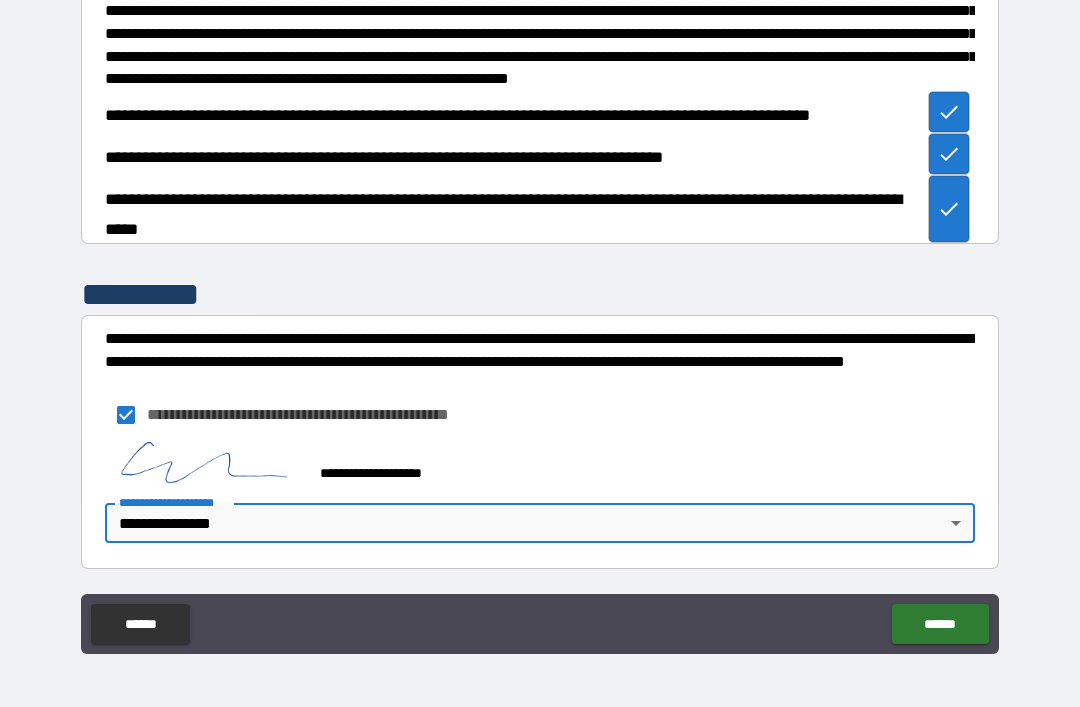 click on "******" at bounding box center (940, 624) 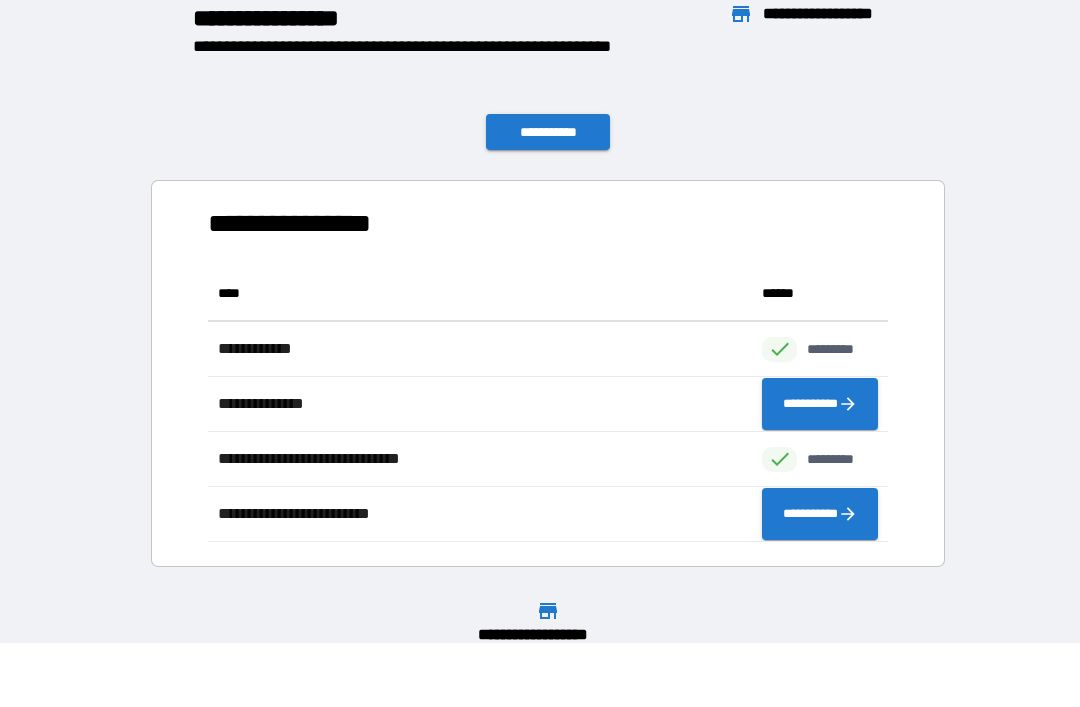 scroll, scrollTop: 1, scrollLeft: 1, axis: both 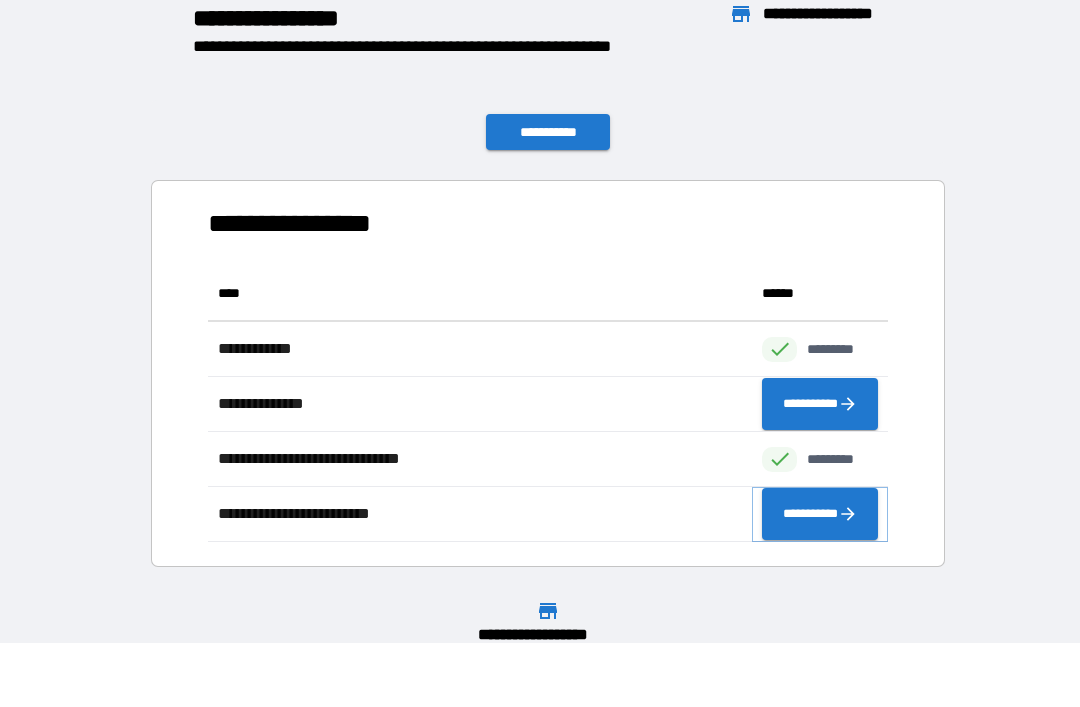 click on "**********" at bounding box center [820, 514] 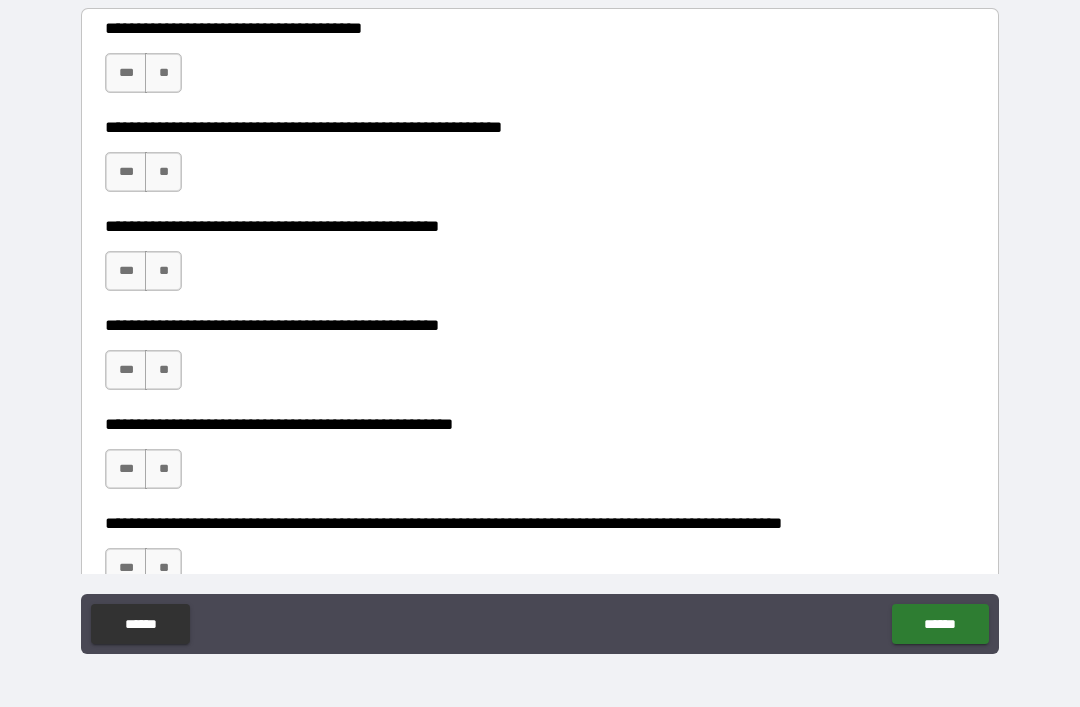 scroll, scrollTop: 447, scrollLeft: 0, axis: vertical 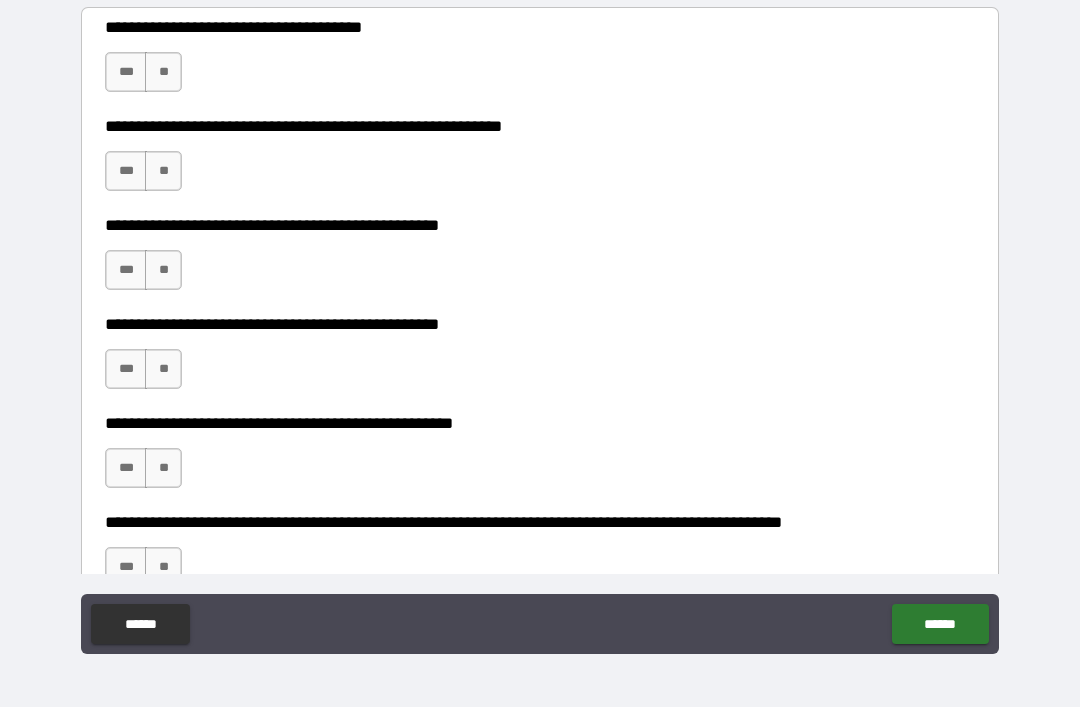 click on "***" at bounding box center (126, 72) 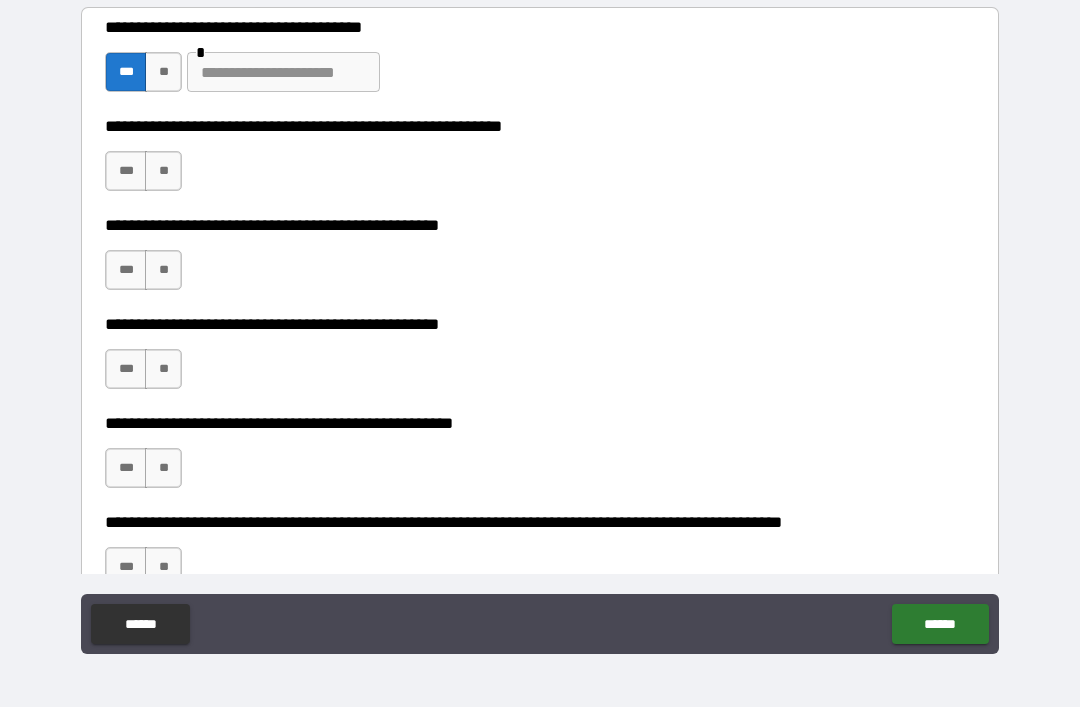 click on "**" at bounding box center [163, 171] 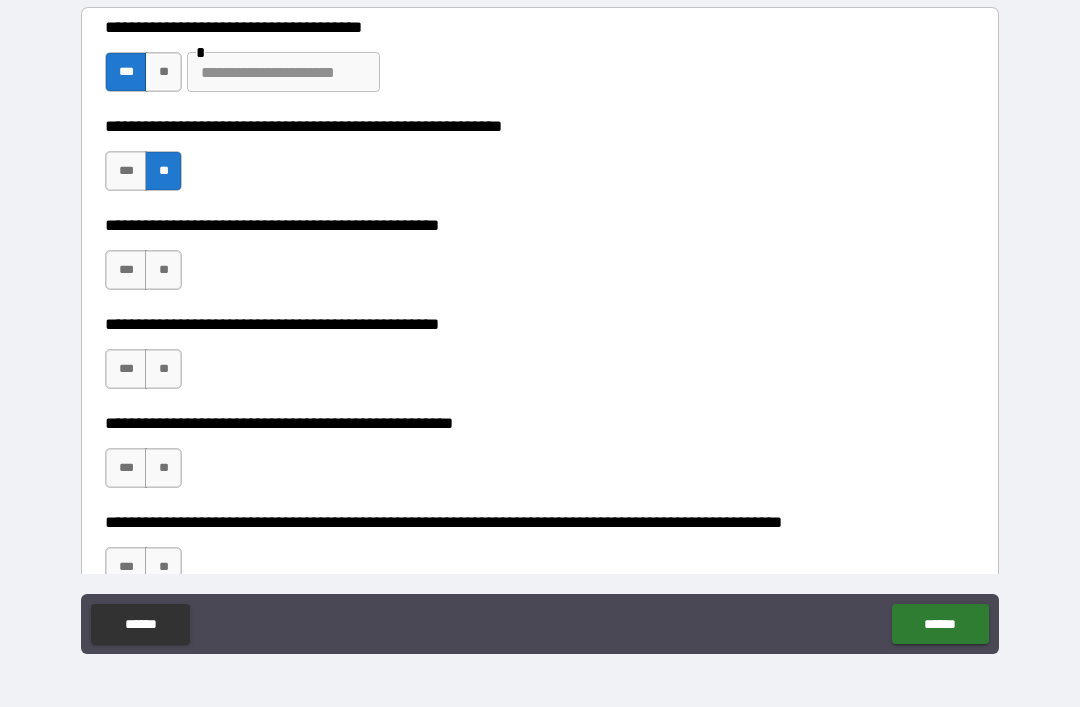 click on "***" at bounding box center [126, 171] 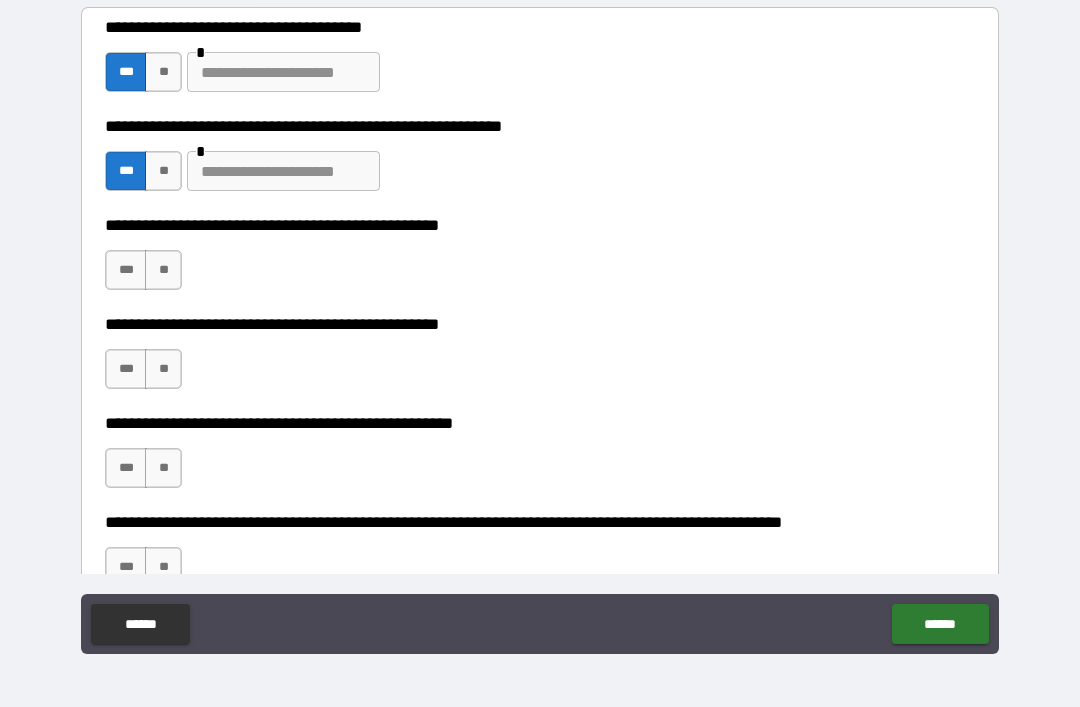 click on "**" at bounding box center (163, 270) 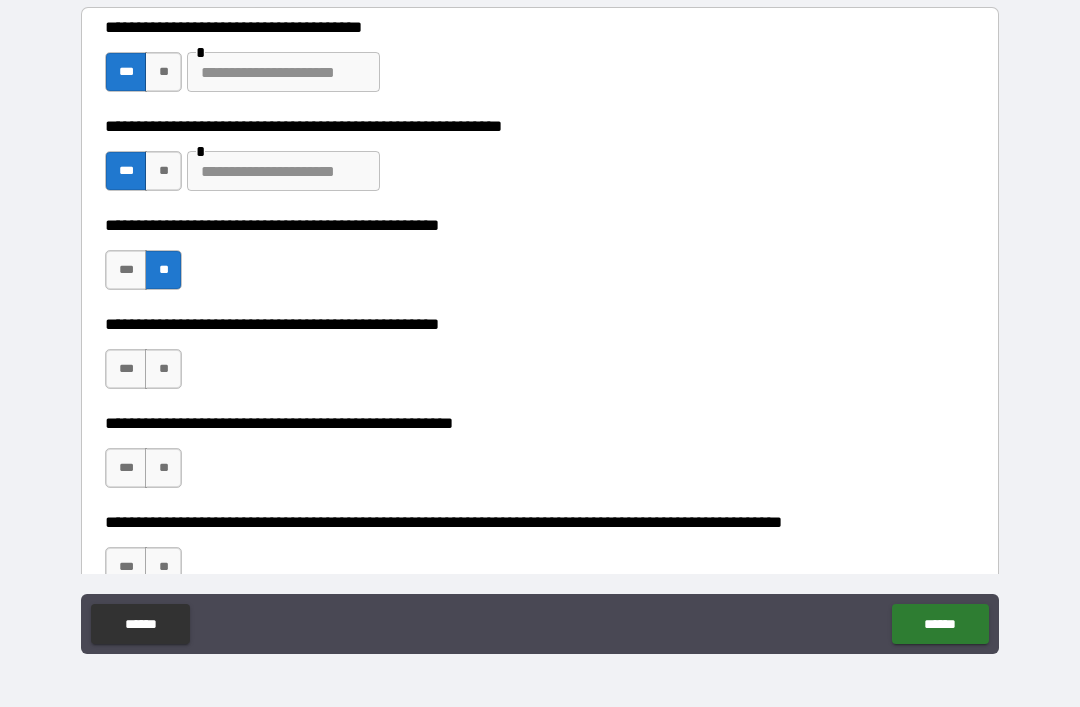 click on "***" at bounding box center (126, 369) 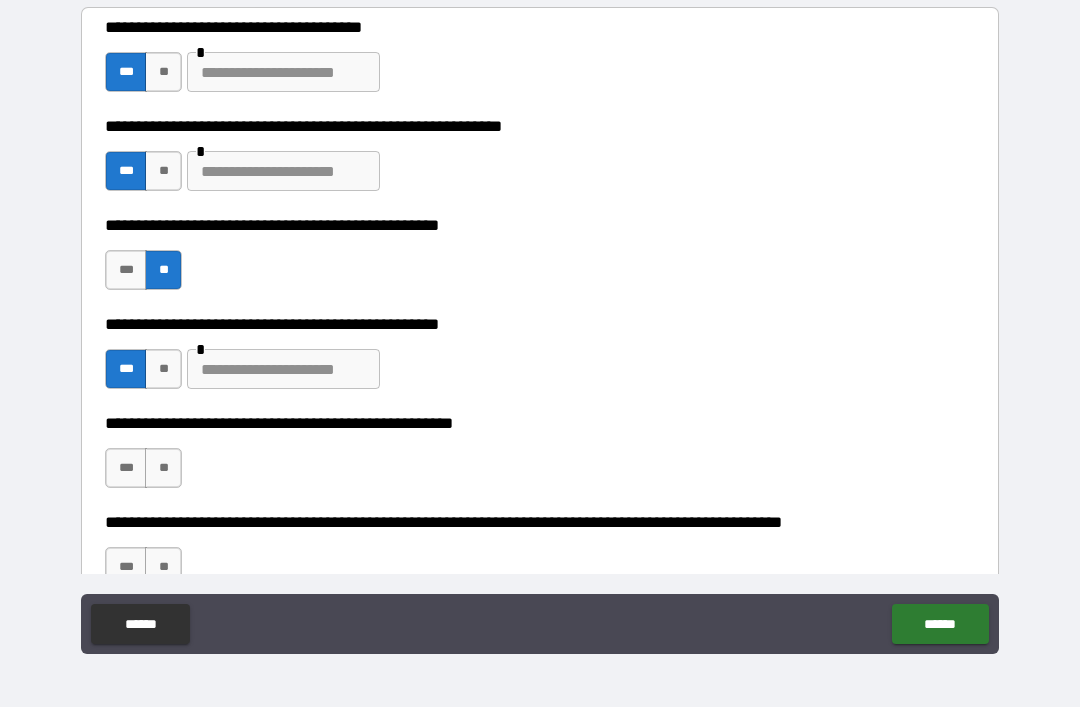 click at bounding box center (283, 369) 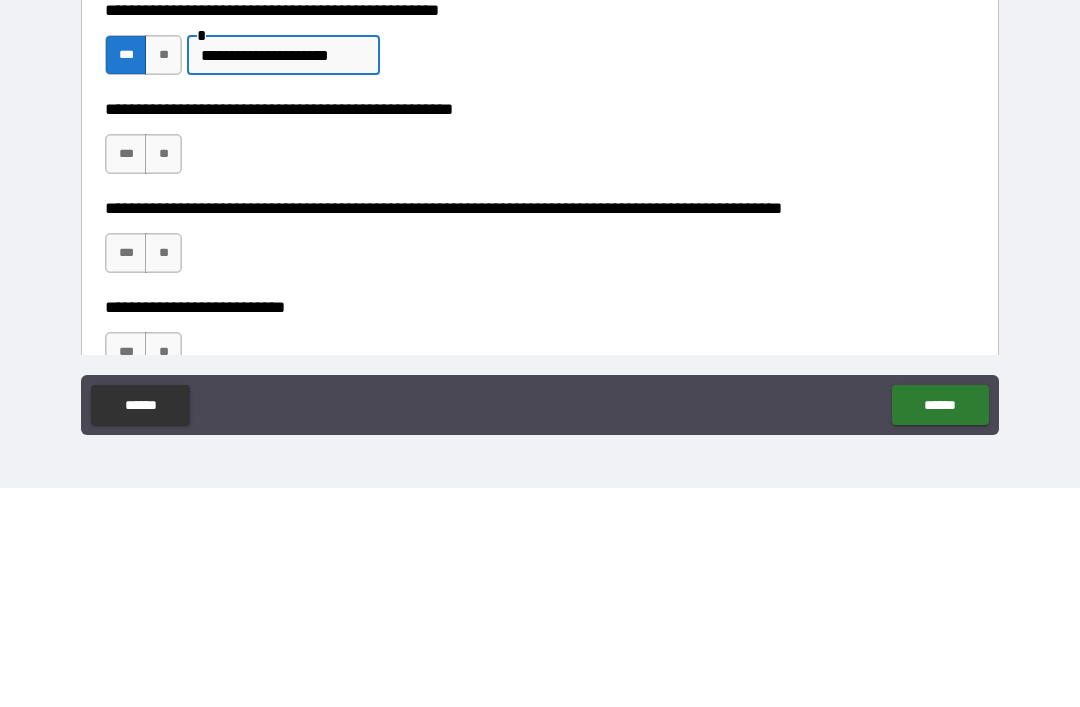 scroll, scrollTop: 547, scrollLeft: 0, axis: vertical 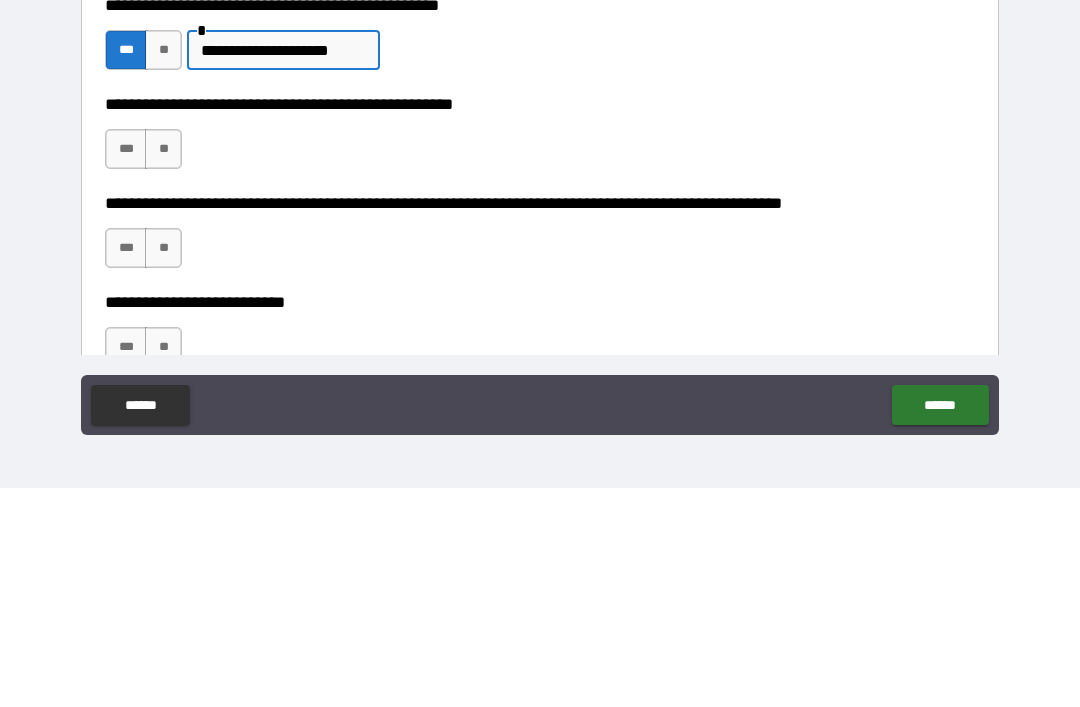 click on "**********" at bounding box center [283, 269] 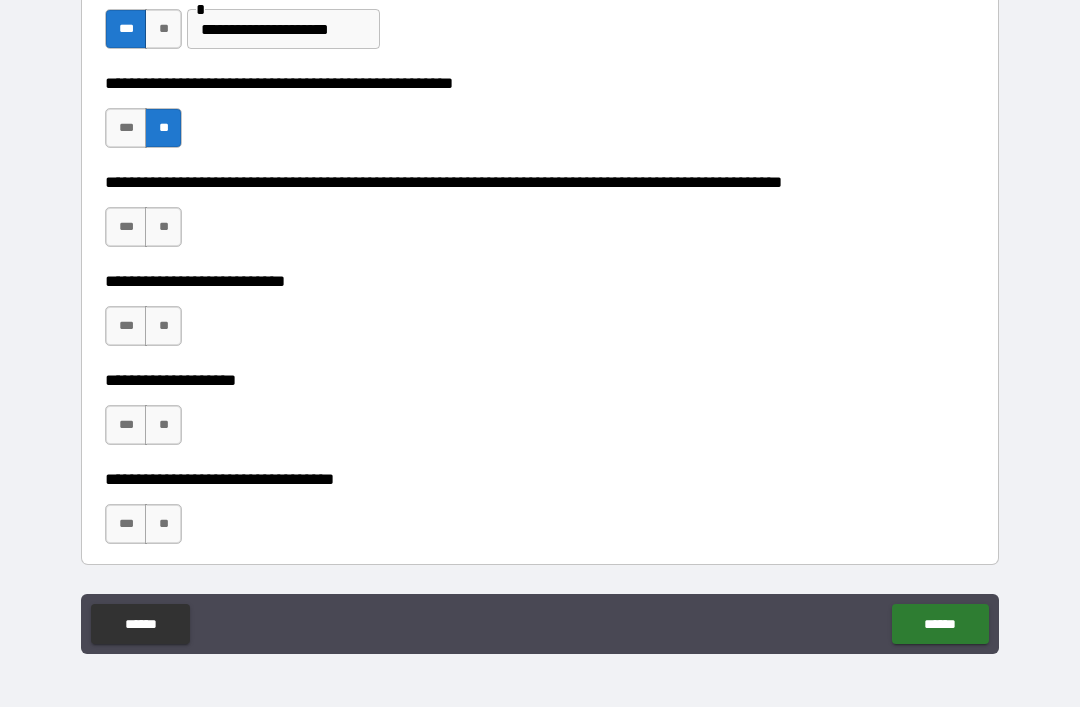 scroll, scrollTop: 794, scrollLeft: 0, axis: vertical 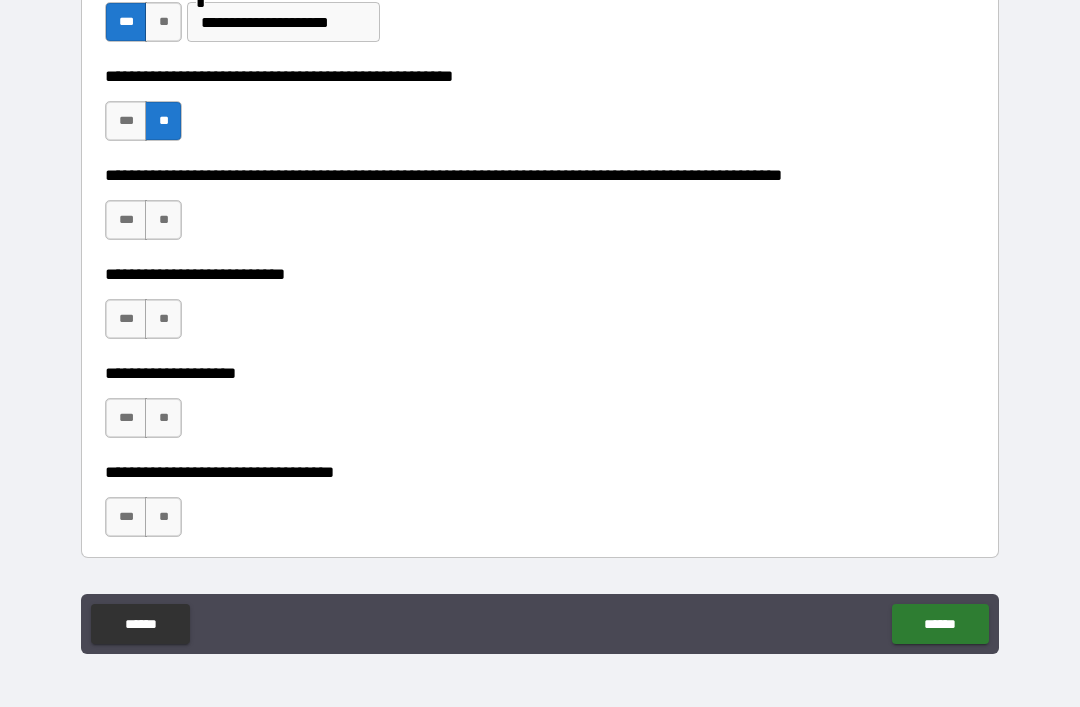 click on "**" at bounding box center (163, 220) 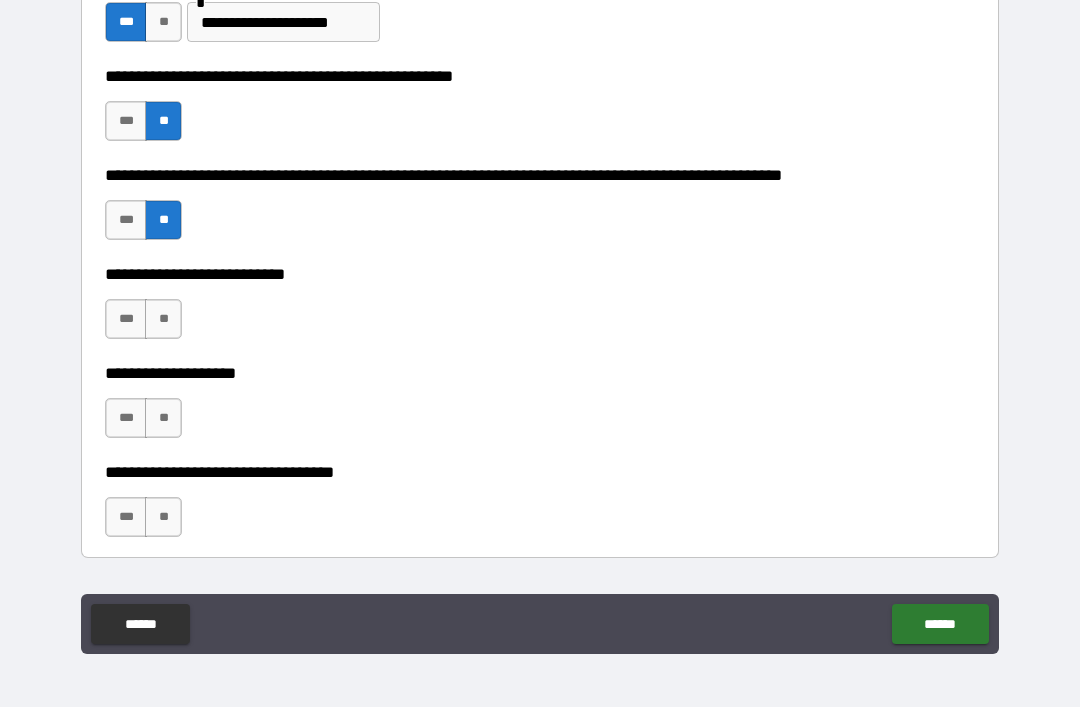 click on "**" at bounding box center (163, 319) 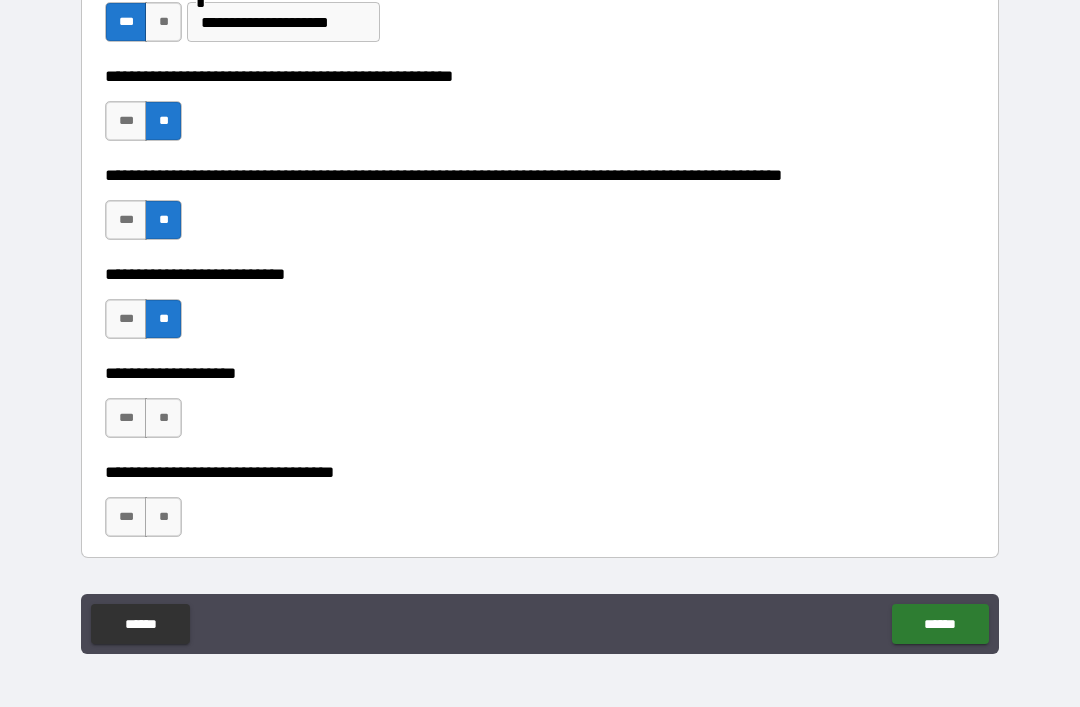 click on "**" at bounding box center [163, 418] 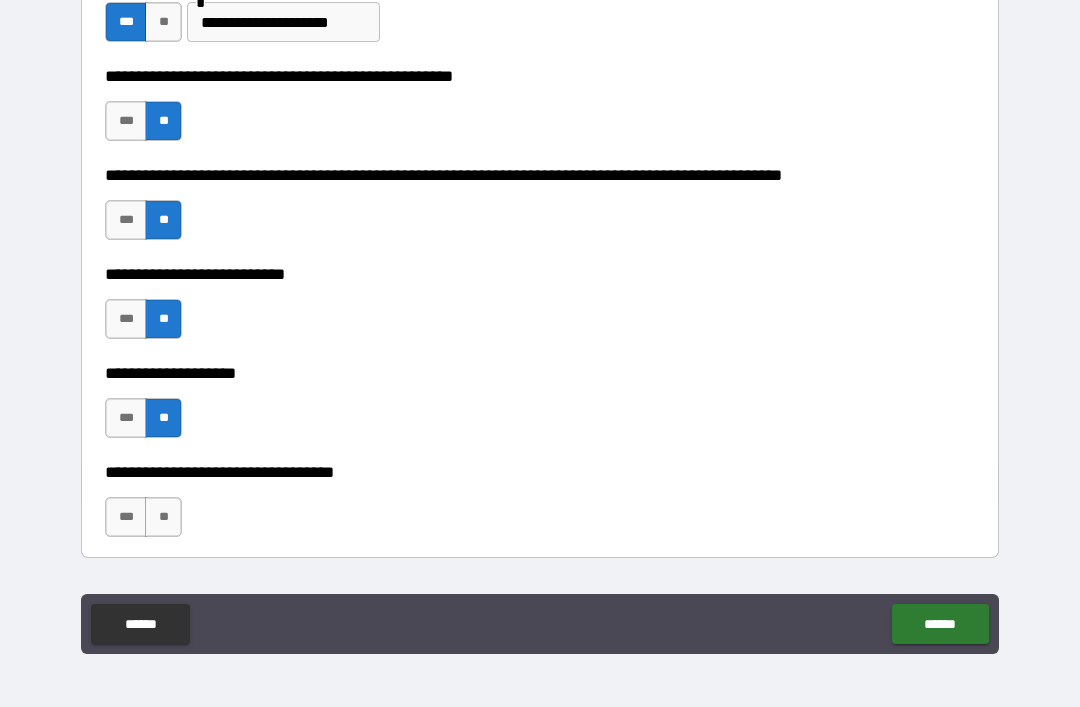 click on "**" at bounding box center (163, 517) 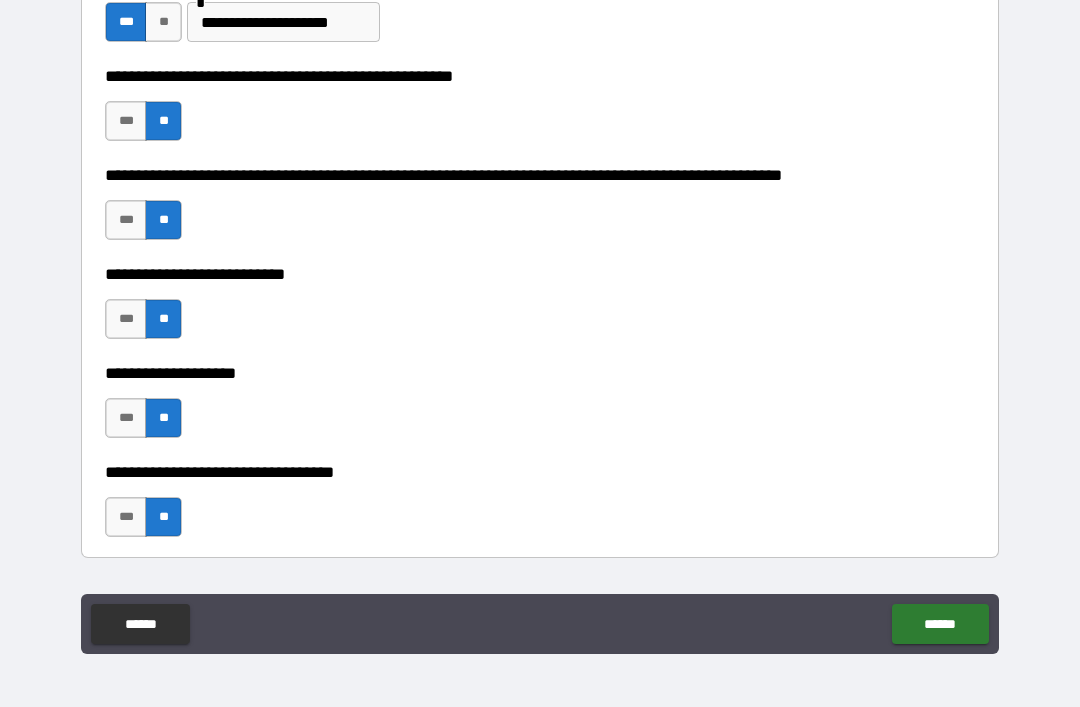 click on "******" at bounding box center (940, 624) 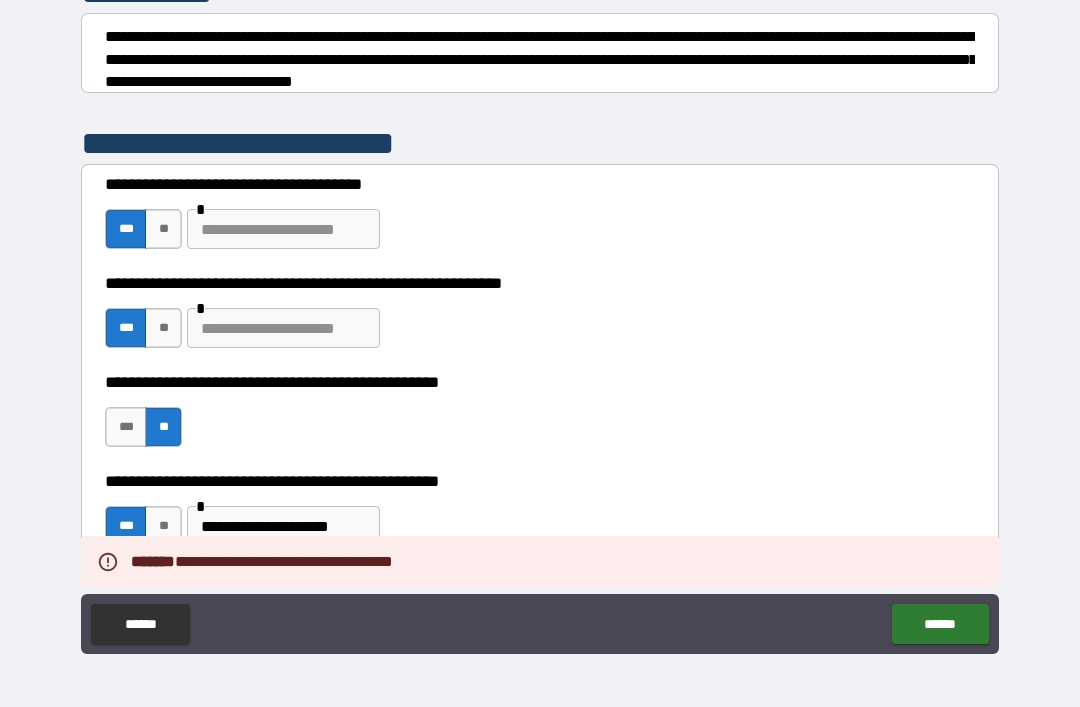 scroll, scrollTop: 298, scrollLeft: 0, axis: vertical 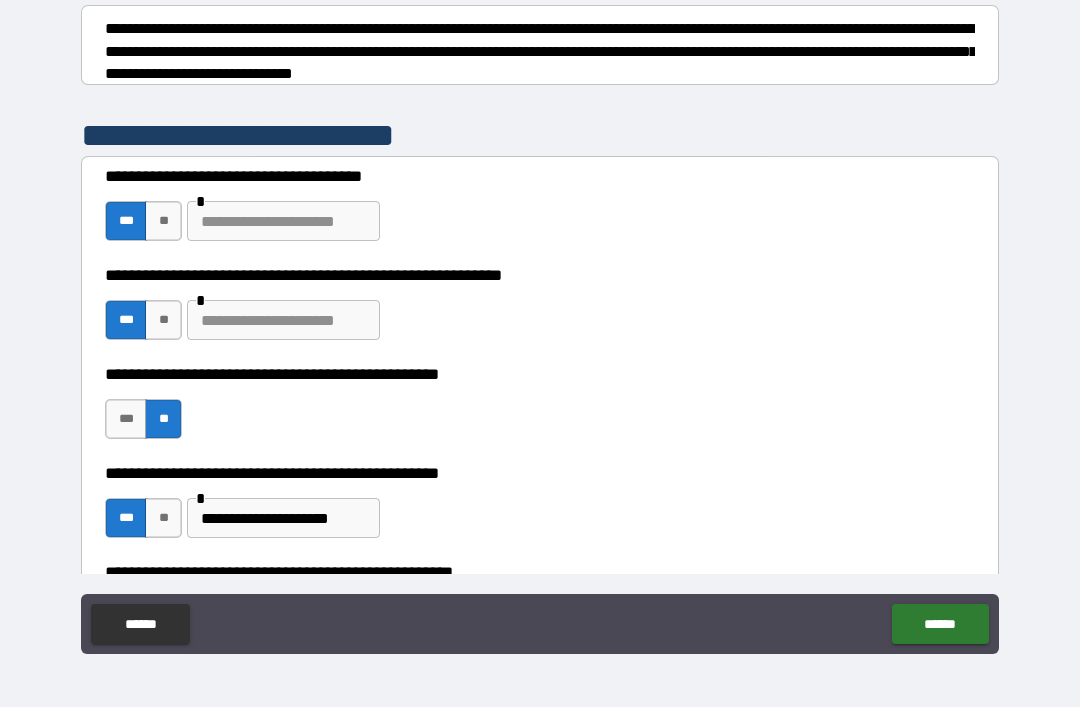 click on "**" at bounding box center (163, 320) 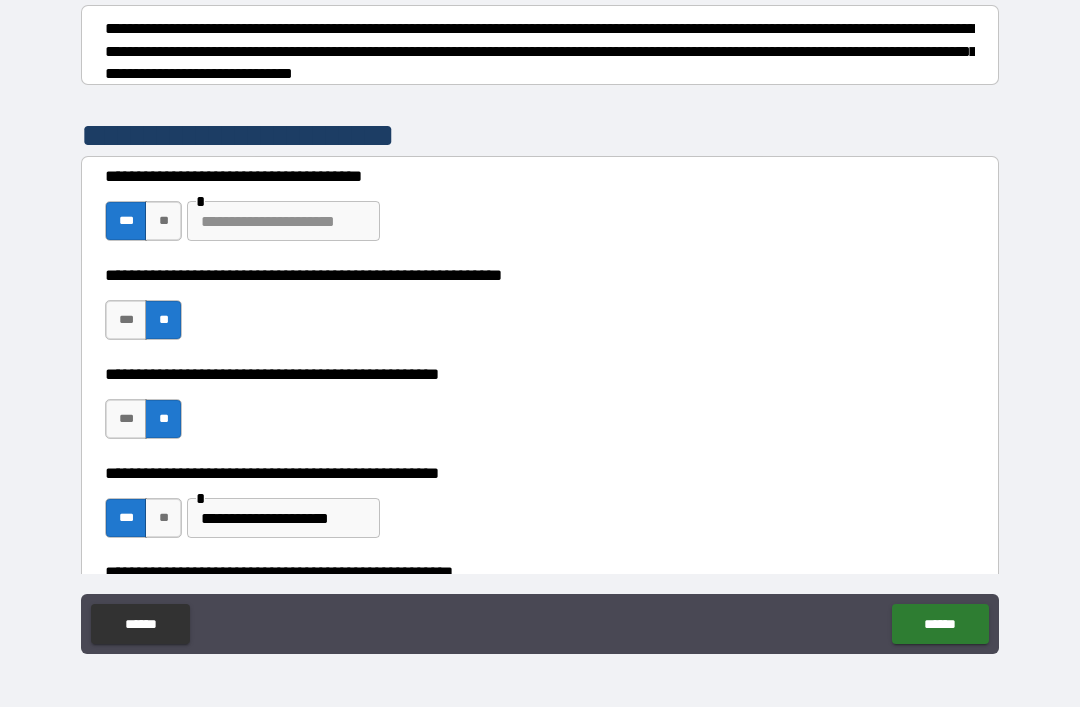 click on "**" at bounding box center (163, 221) 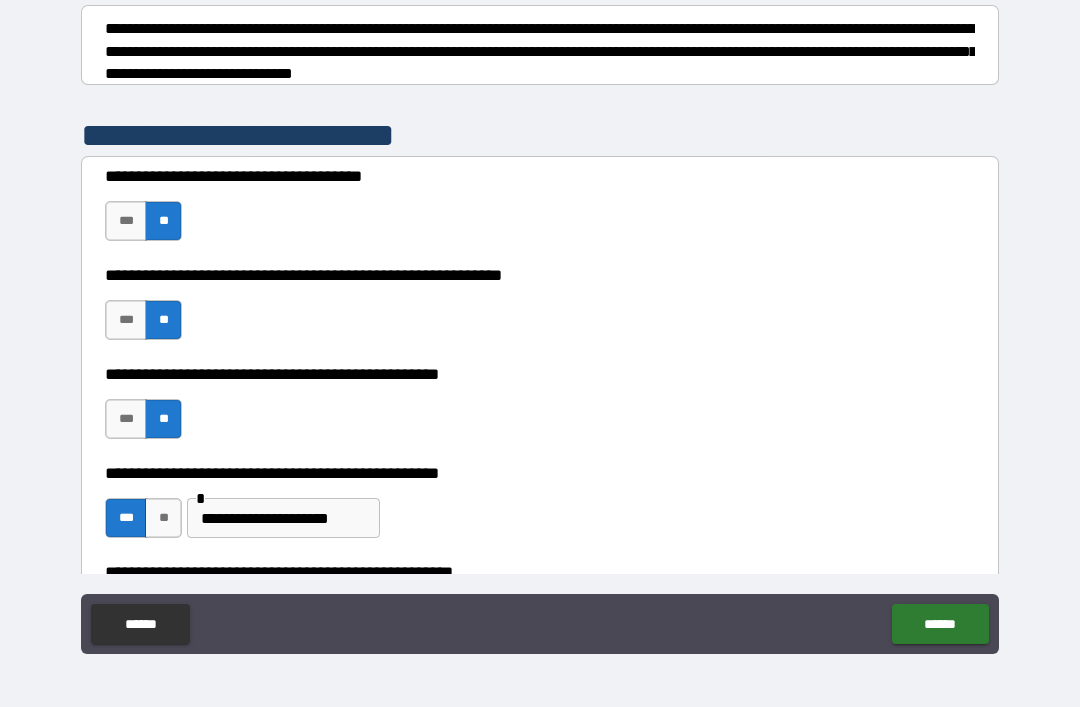 click on "******" at bounding box center (940, 624) 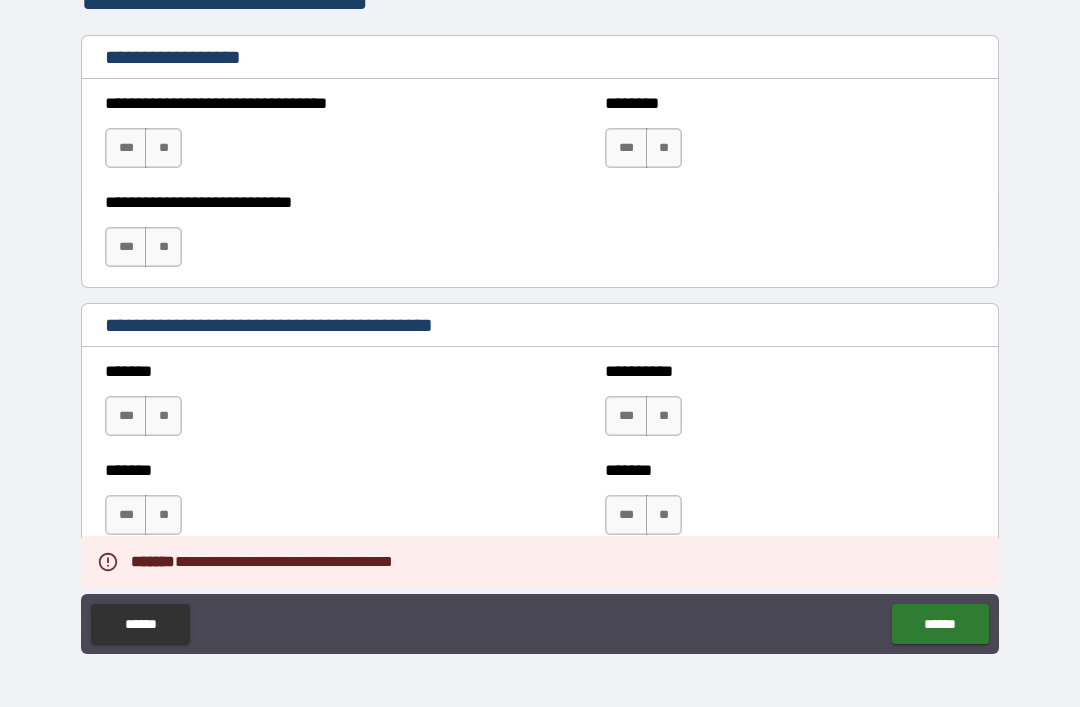 scroll, scrollTop: 1403, scrollLeft: 0, axis: vertical 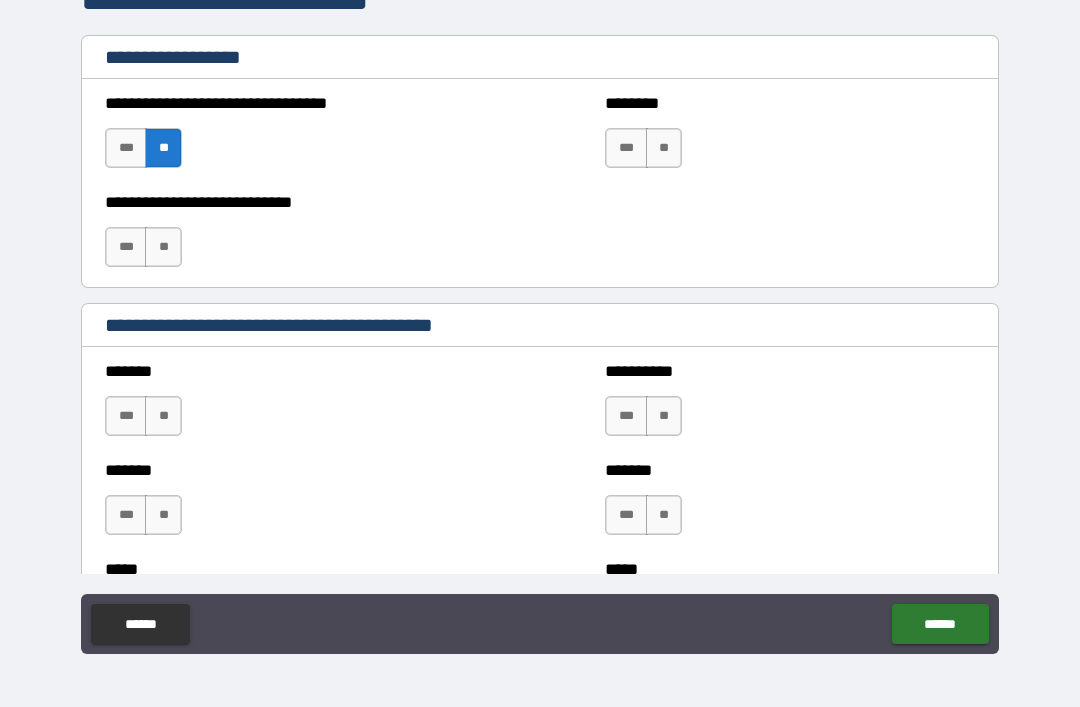 click on "**" at bounding box center (163, 247) 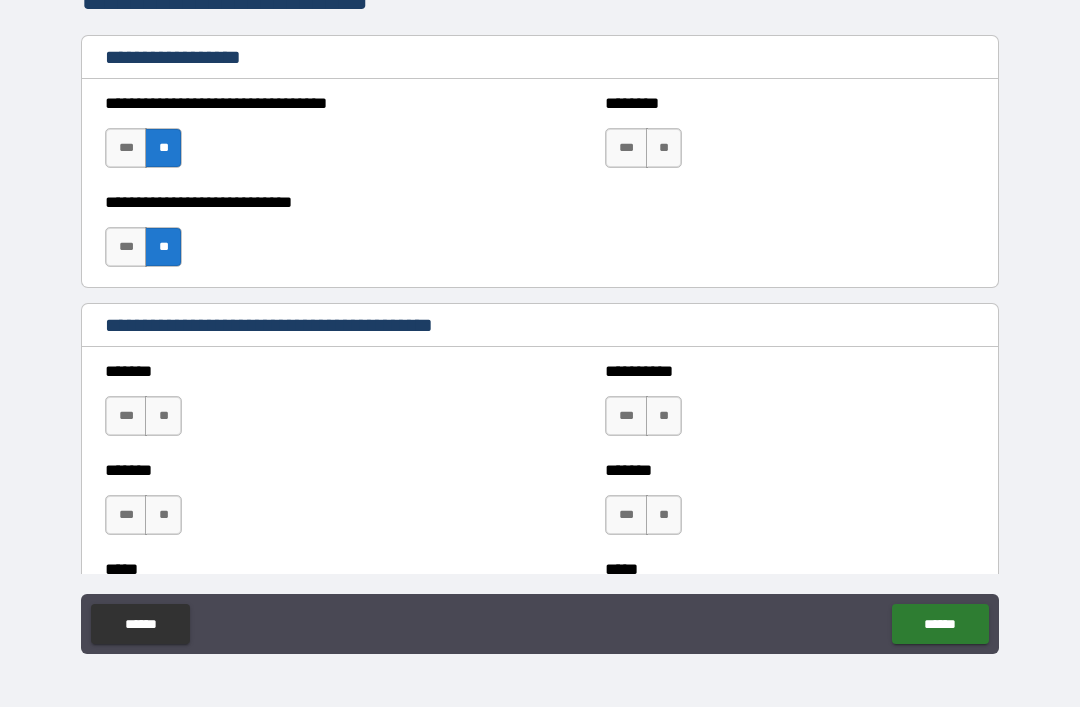 click on "**" at bounding box center (664, 148) 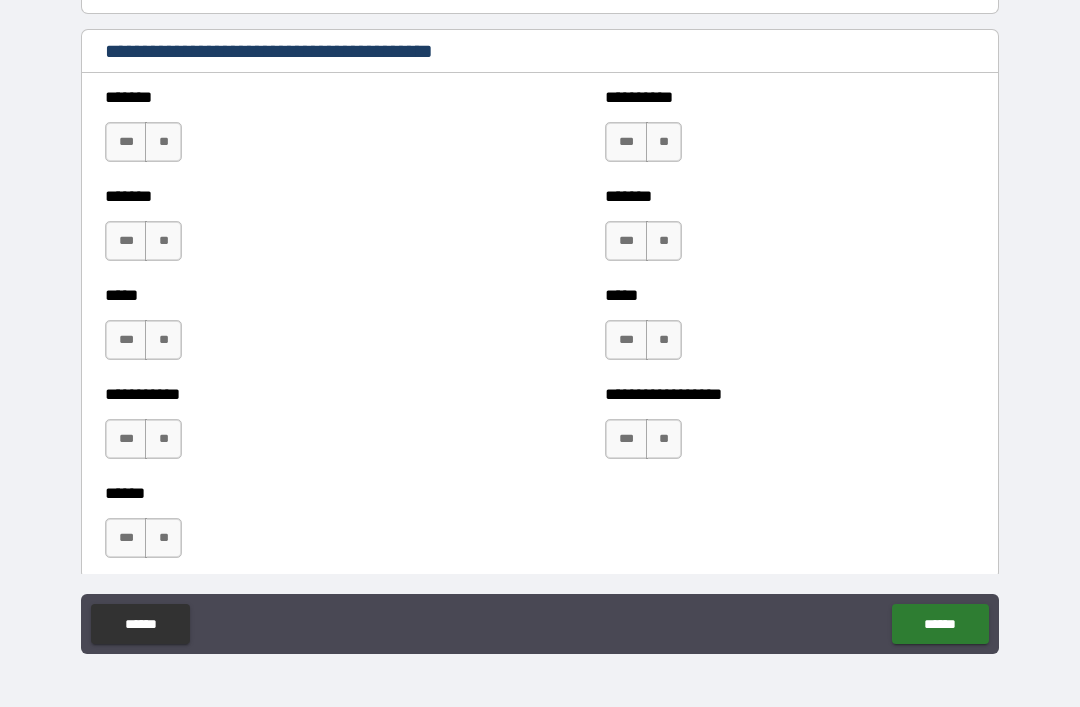 scroll, scrollTop: 1694, scrollLeft: 0, axis: vertical 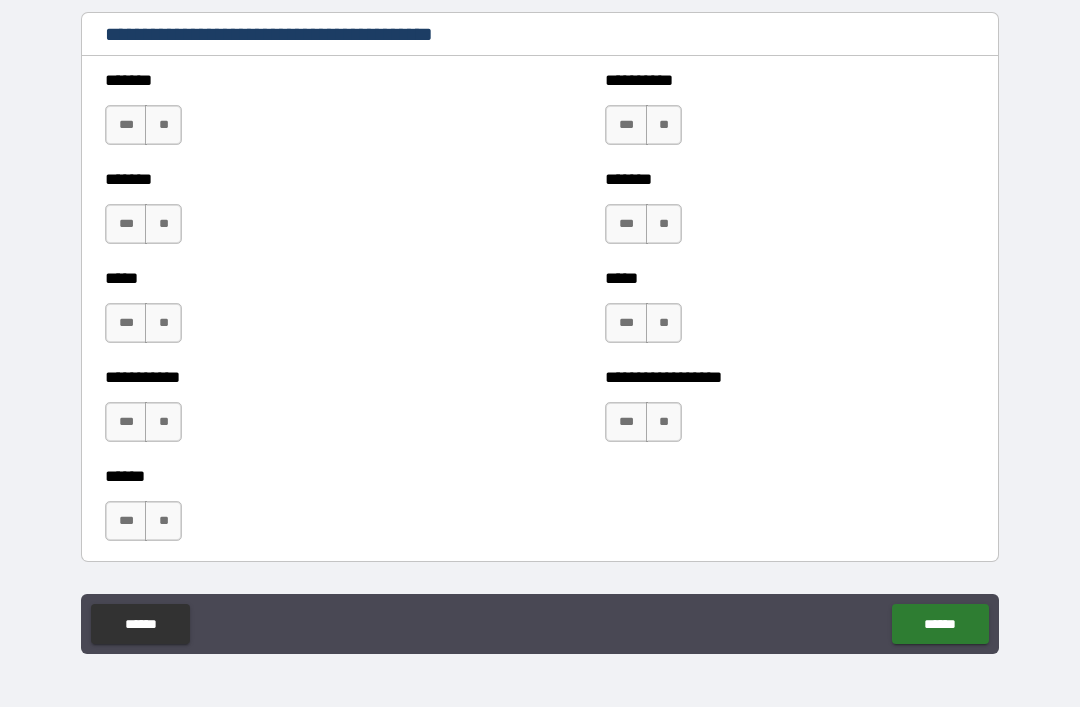 click on "**" at bounding box center (163, 125) 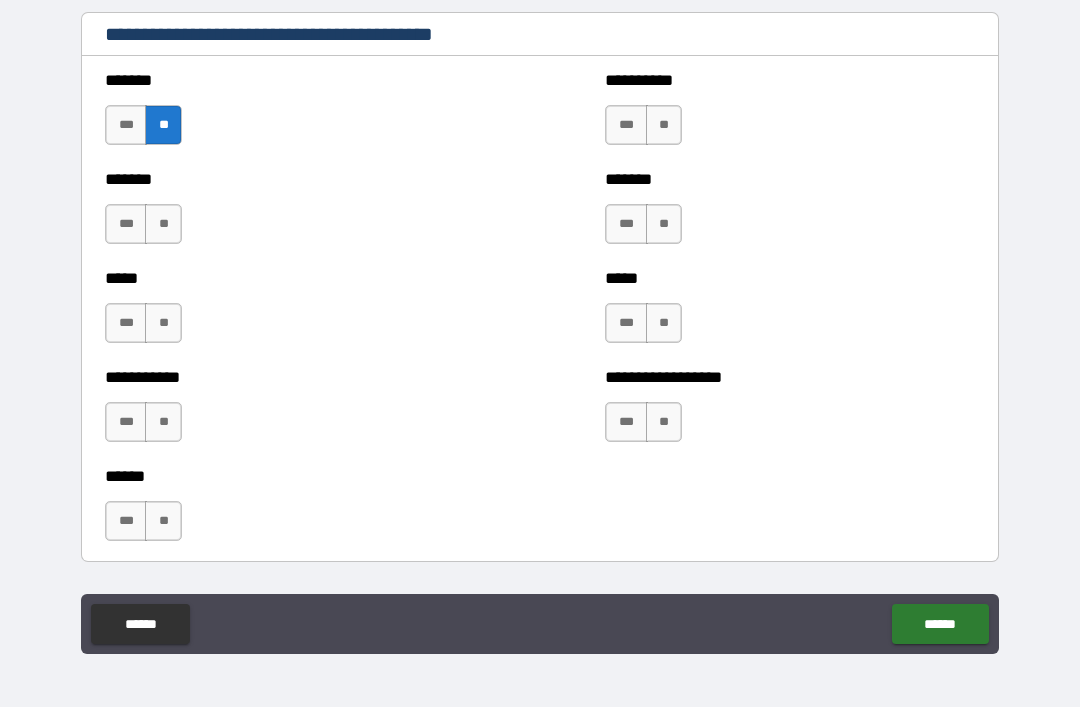 click on "**" at bounding box center (163, 224) 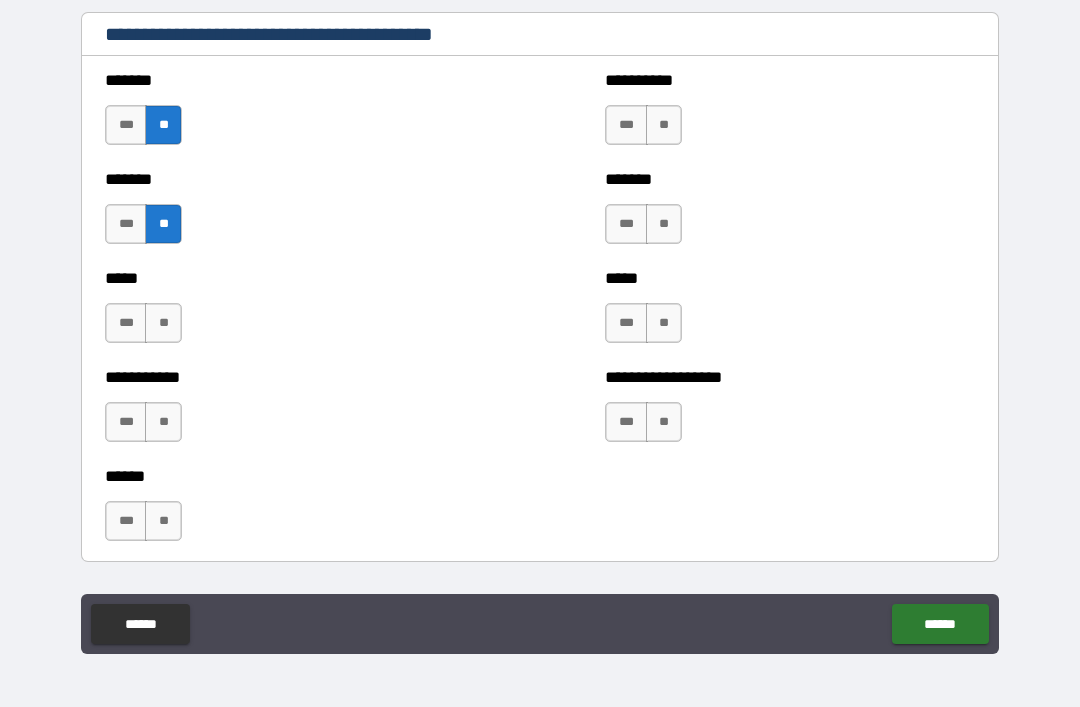 click on "***" at bounding box center [126, 323] 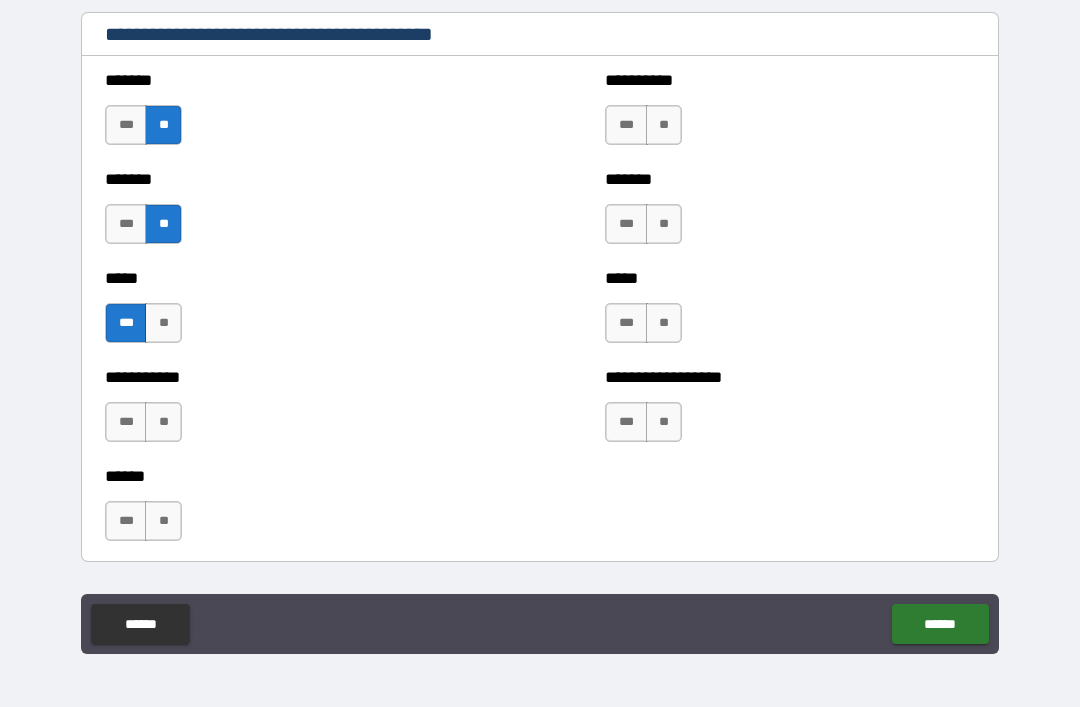 click on "**" at bounding box center [163, 422] 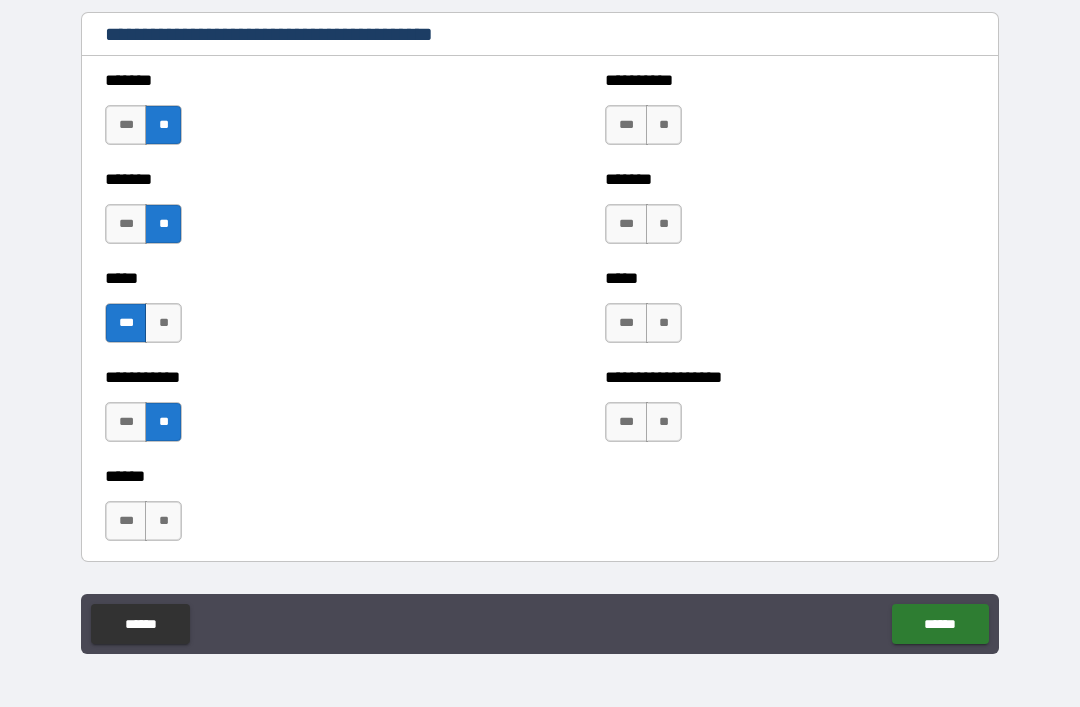 click on "**" at bounding box center (664, 125) 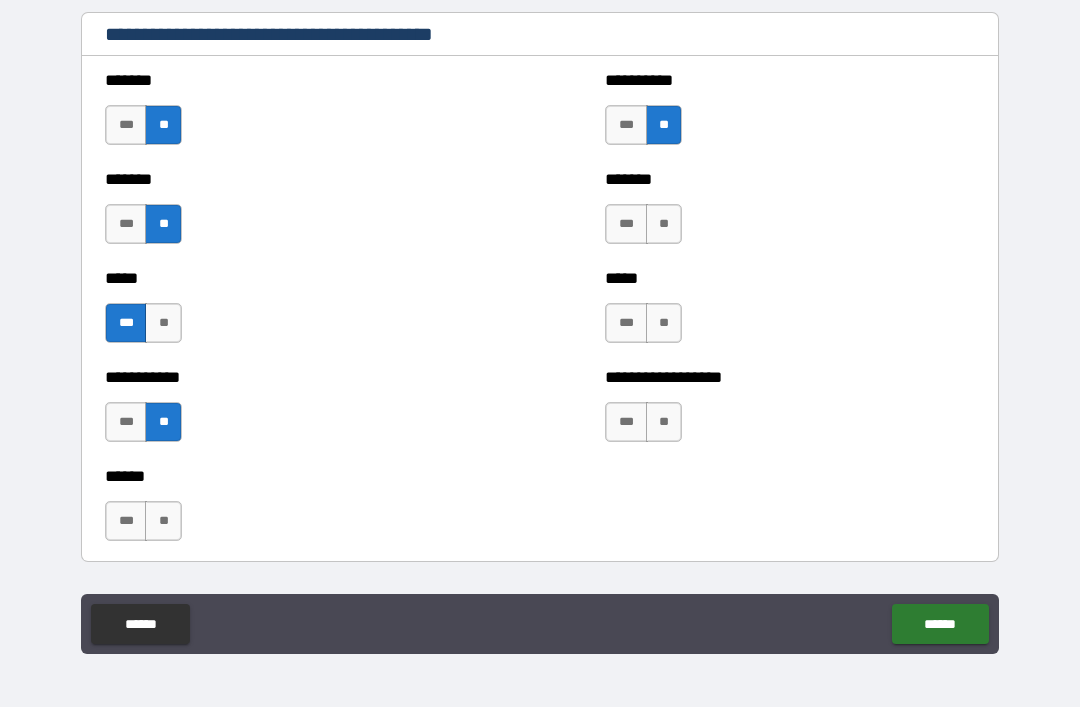 click on "**" at bounding box center [664, 224] 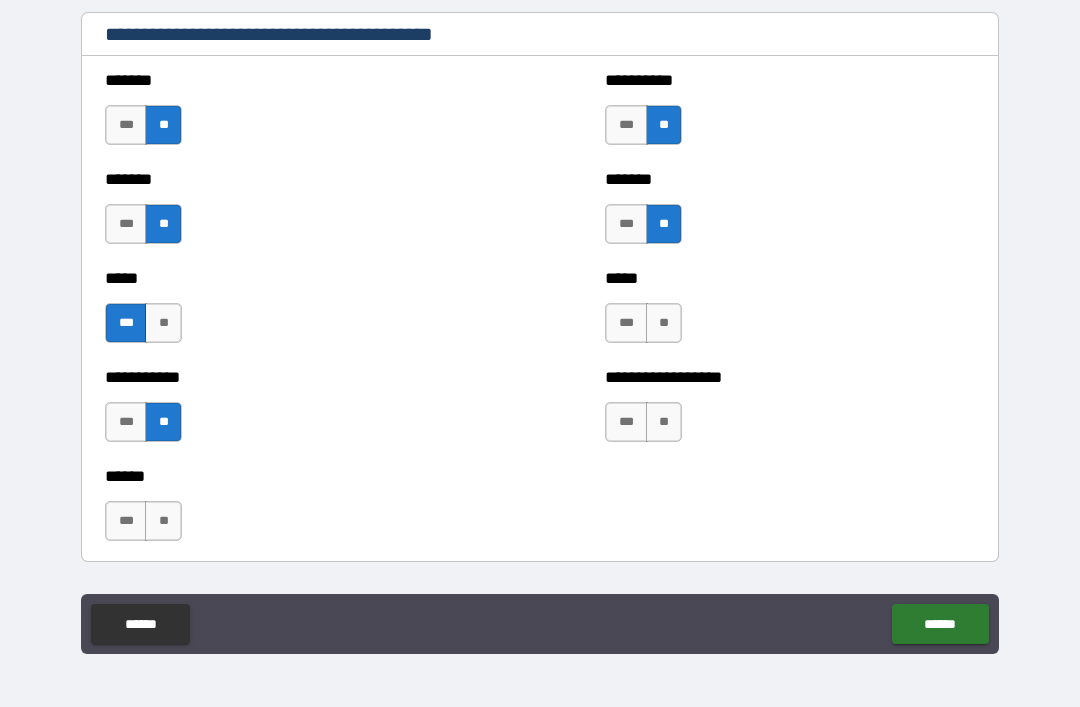 click on "**" at bounding box center [664, 323] 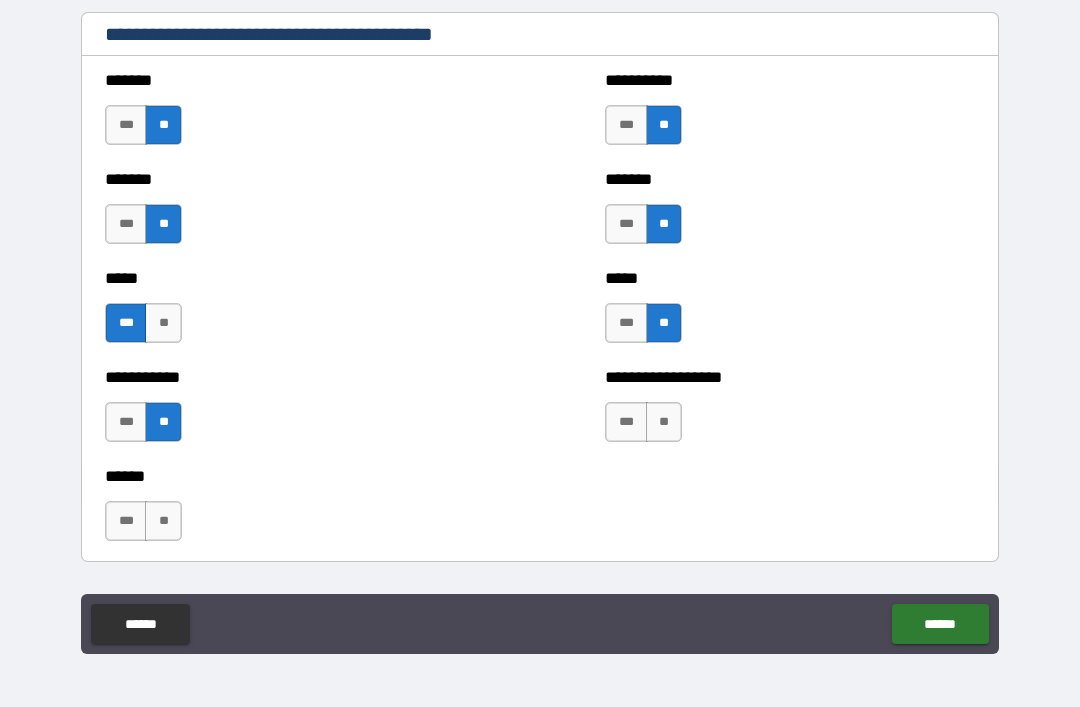 click on "**" at bounding box center (664, 422) 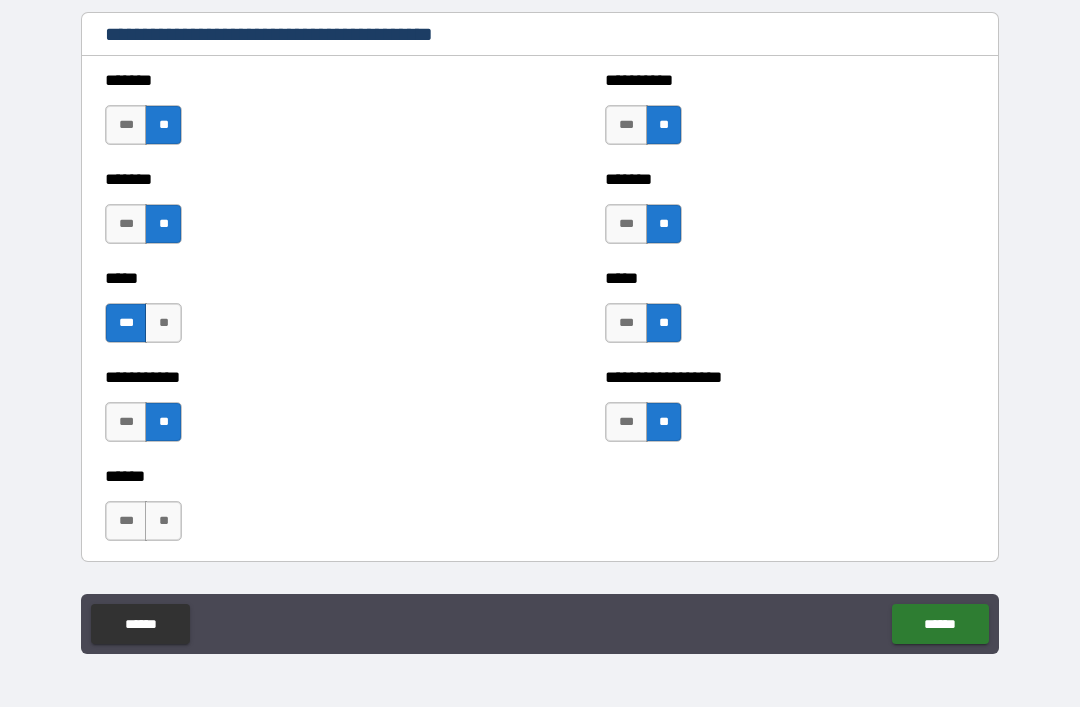 click on "***" at bounding box center (126, 521) 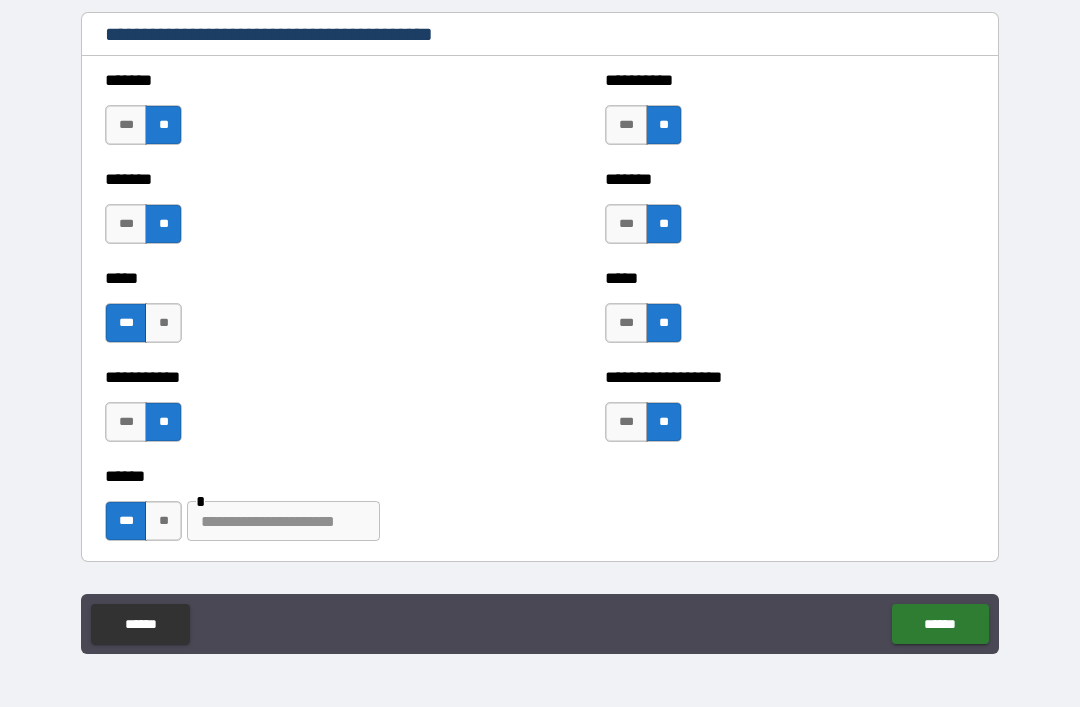 click at bounding box center [283, 521] 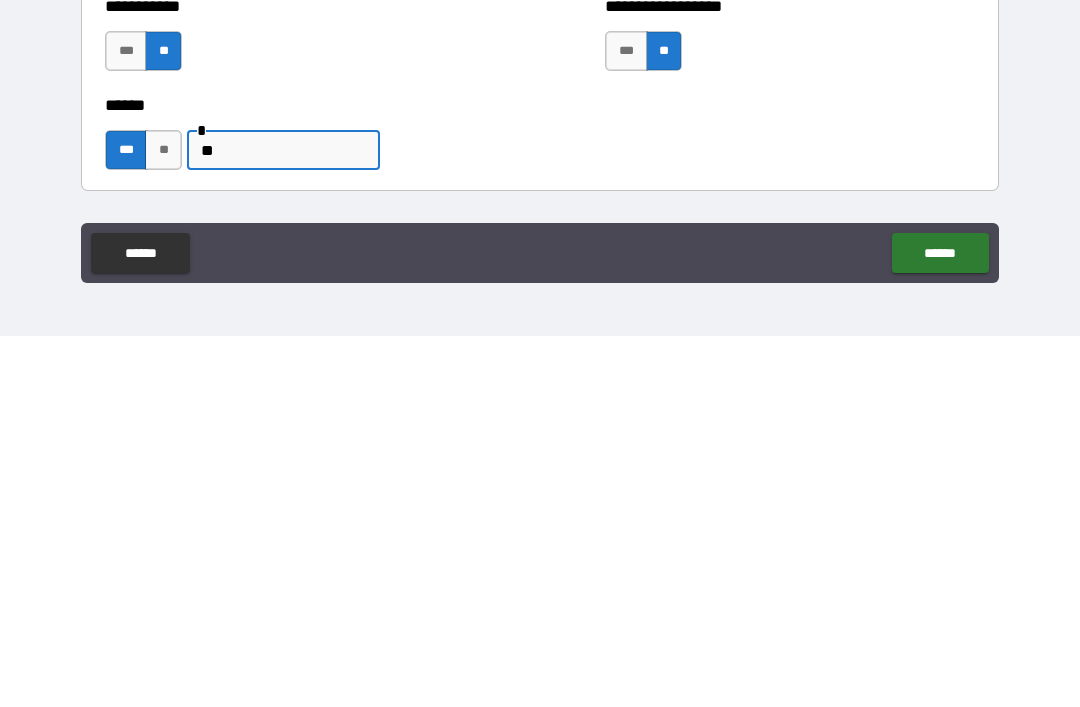 type on "*" 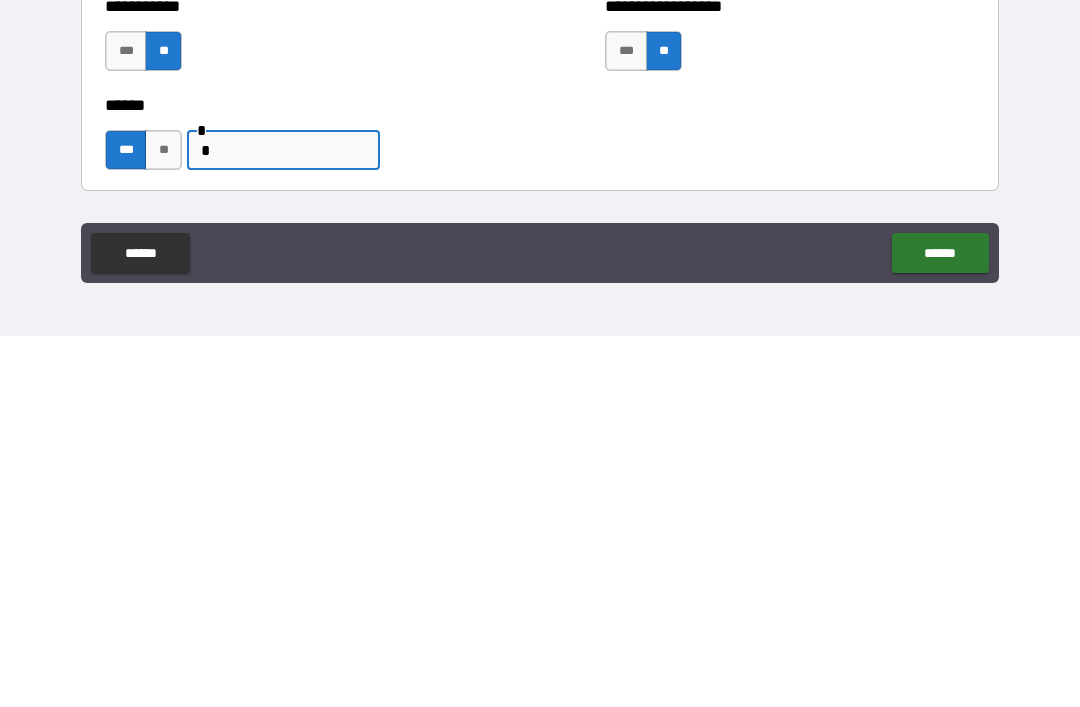 type 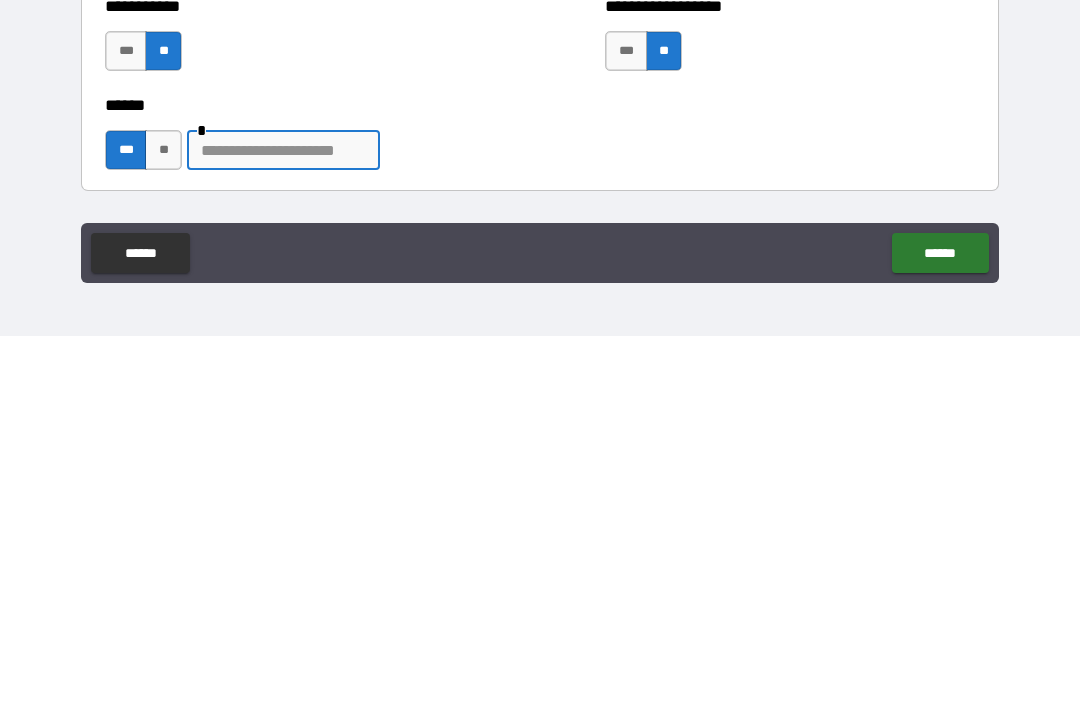 click on "***" at bounding box center [126, 521] 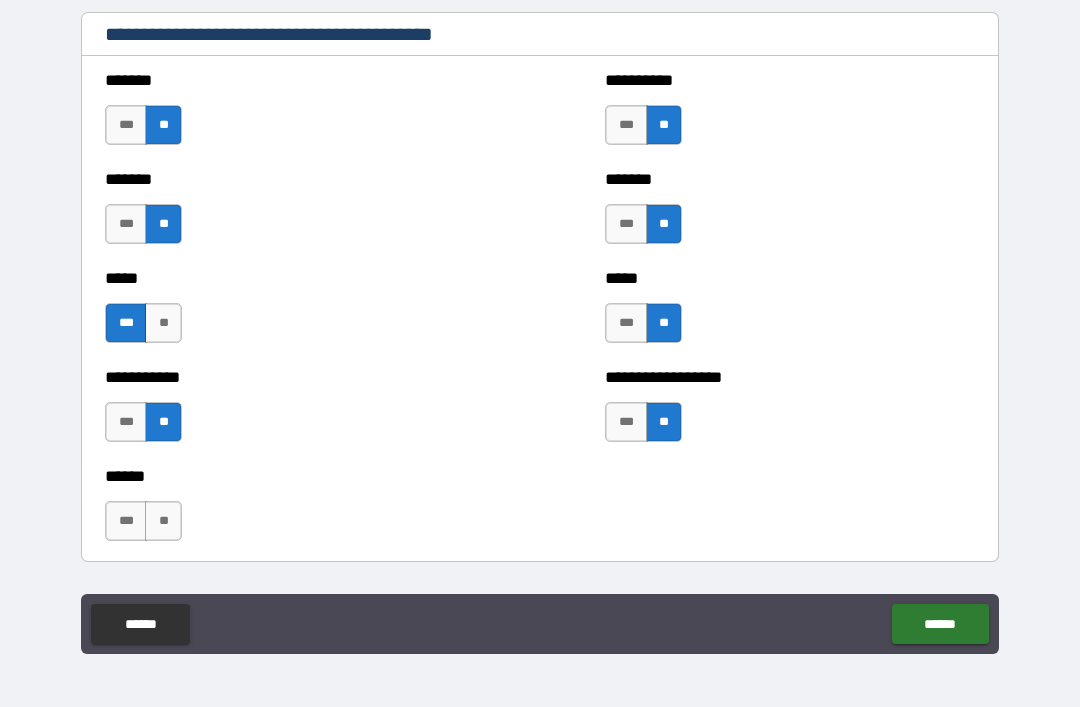 click on "****** *** **" at bounding box center [540, 511] 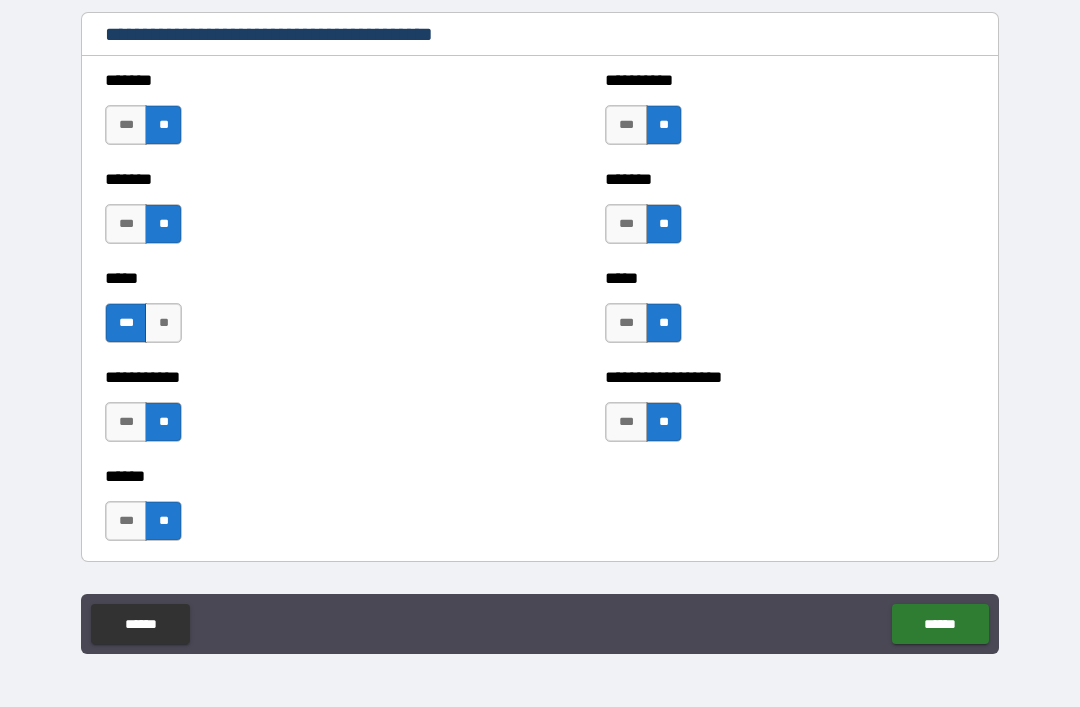 click on "******" at bounding box center (940, 624) 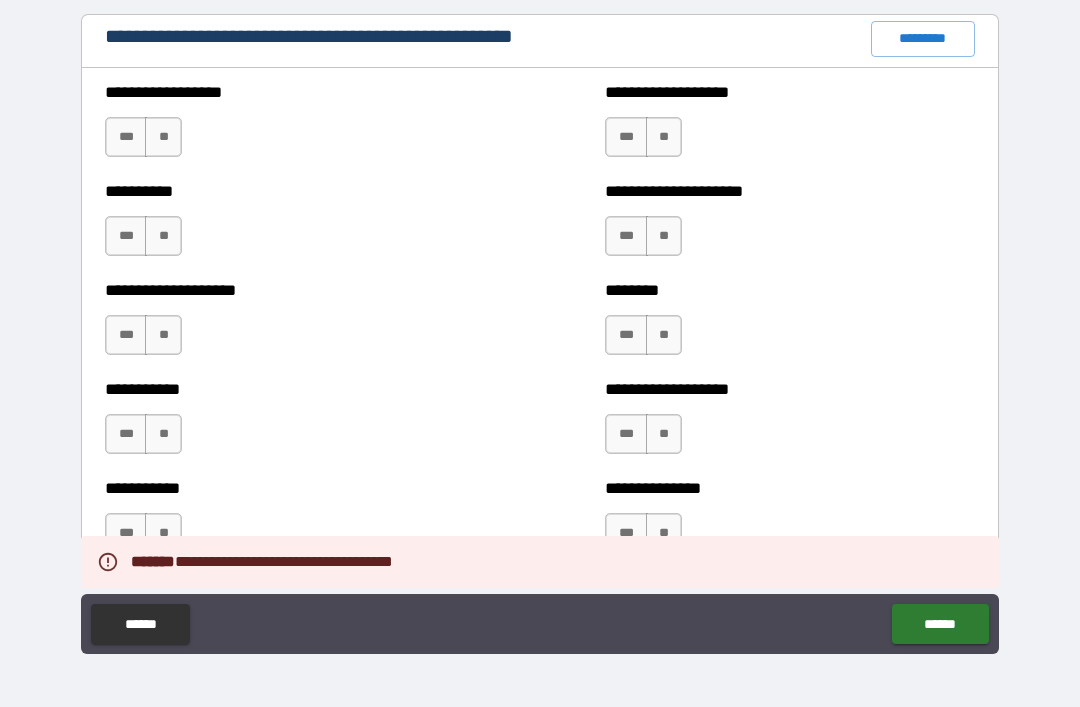 scroll, scrollTop: 2330, scrollLeft: 0, axis: vertical 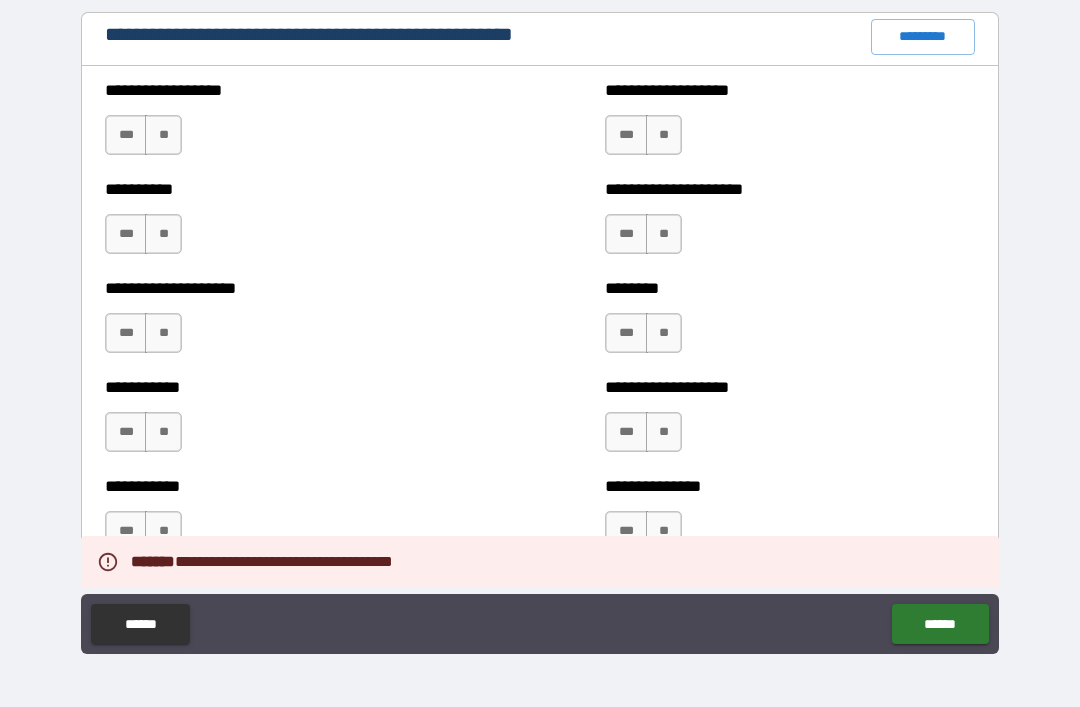 click on "**" at bounding box center [163, 135] 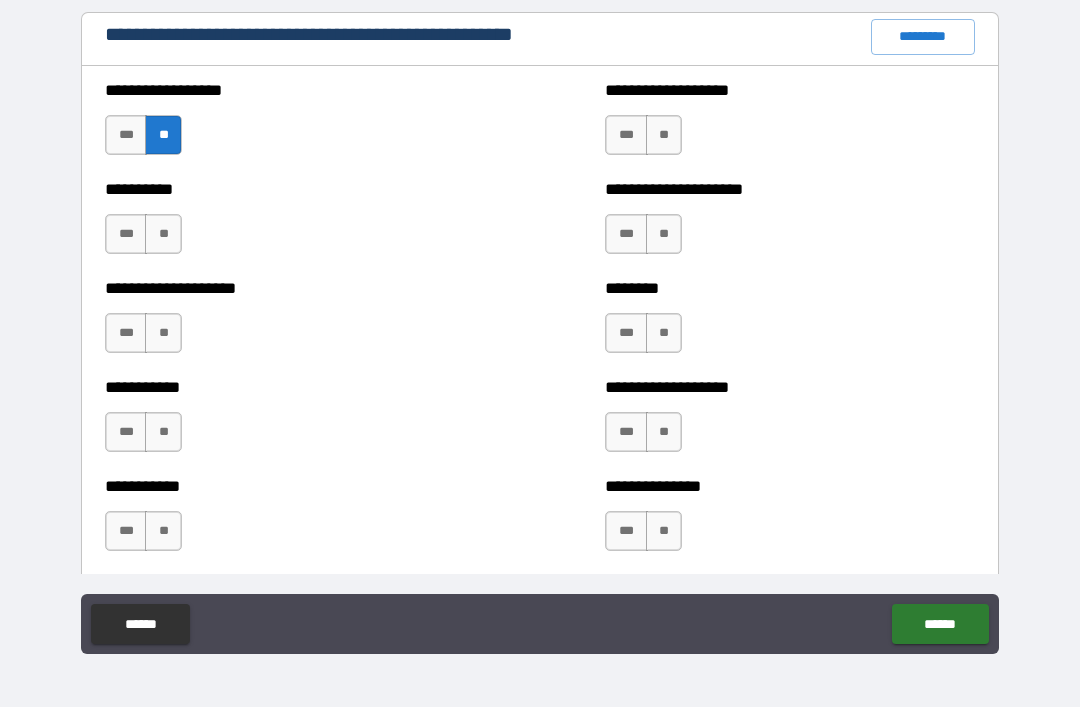 click on "**" at bounding box center (163, 234) 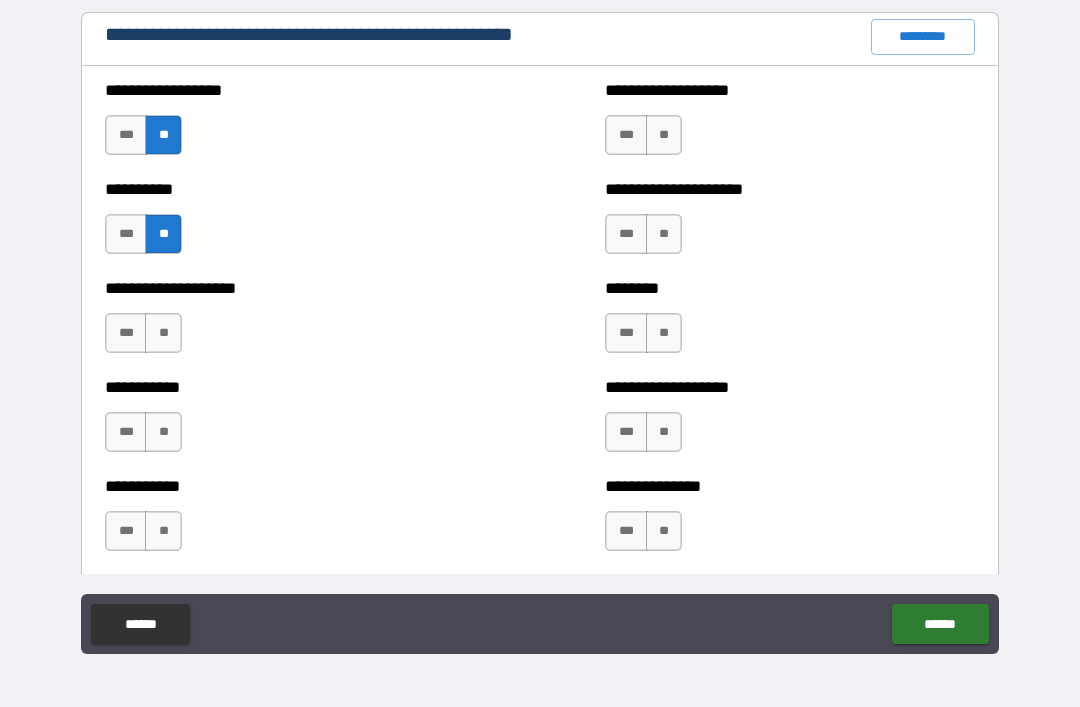 click on "**" at bounding box center [163, 333] 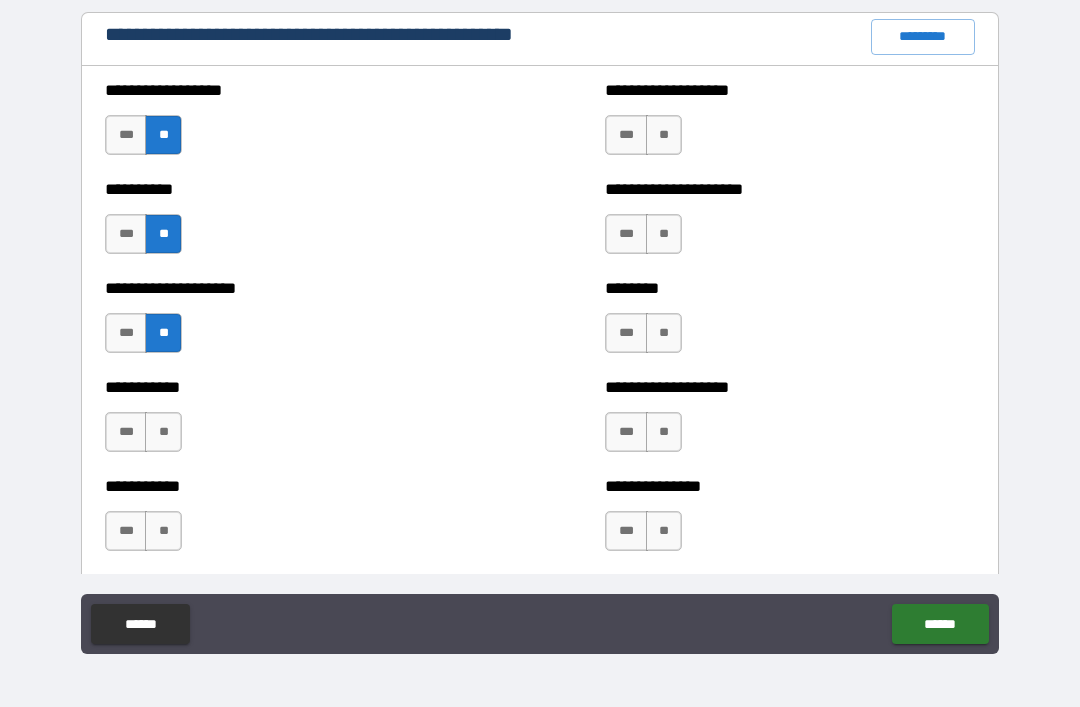click on "**" at bounding box center [163, 432] 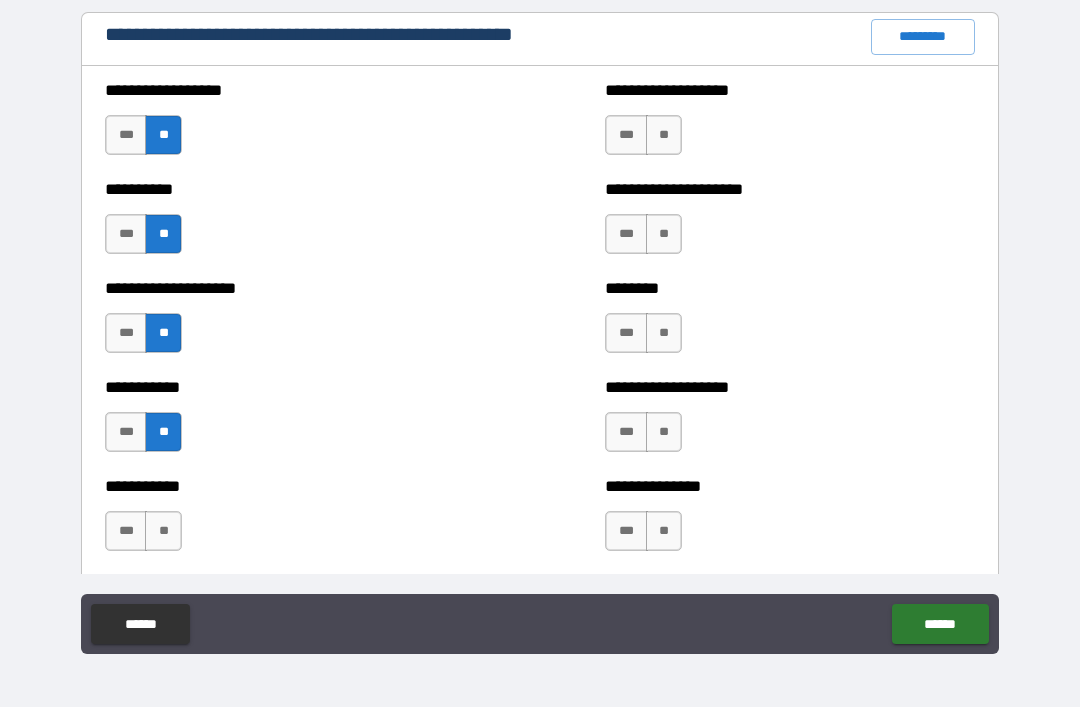 click on "**" at bounding box center (163, 531) 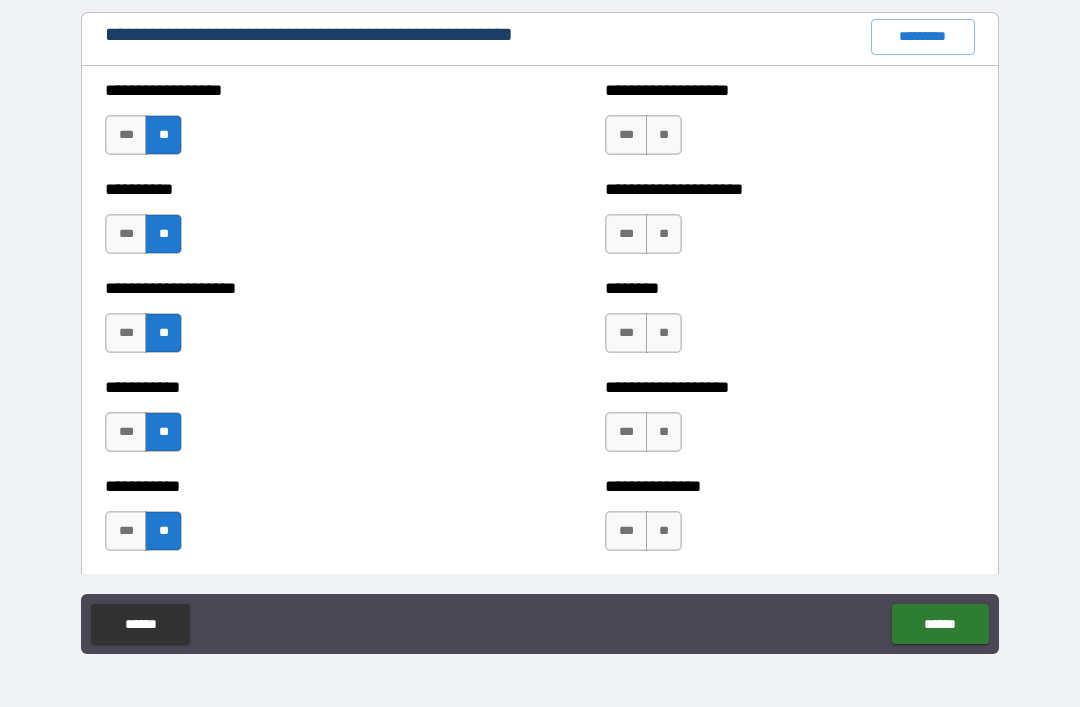 click on "**" at bounding box center [664, 135] 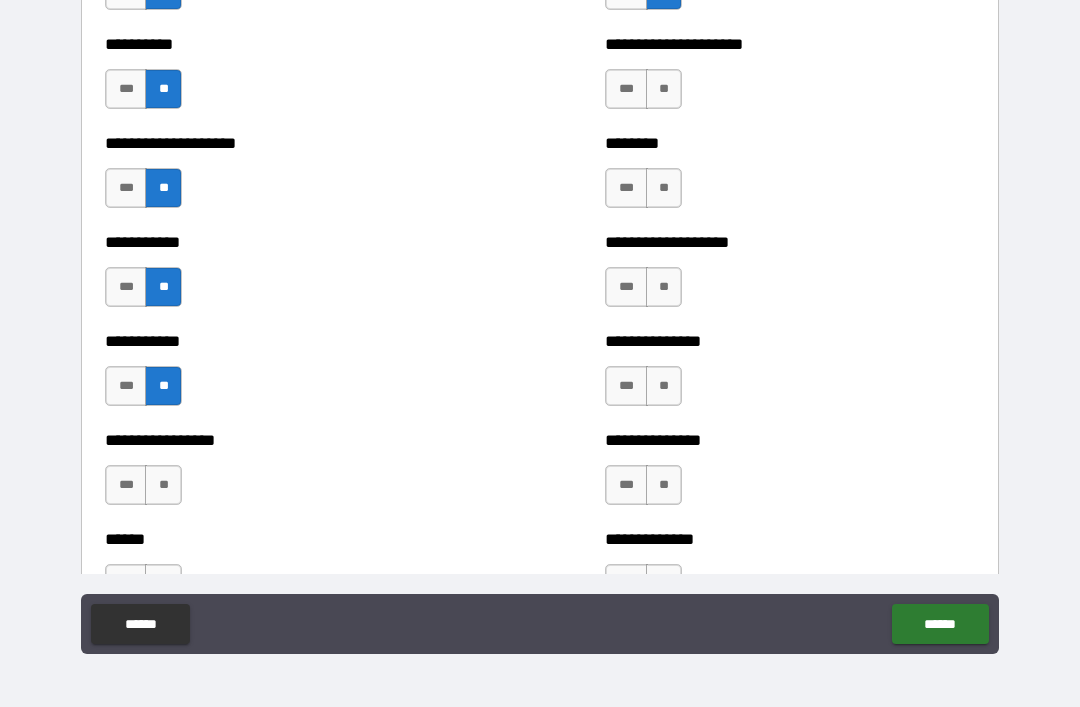scroll, scrollTop: 2477, scrollLeft: 0, axis: vertical 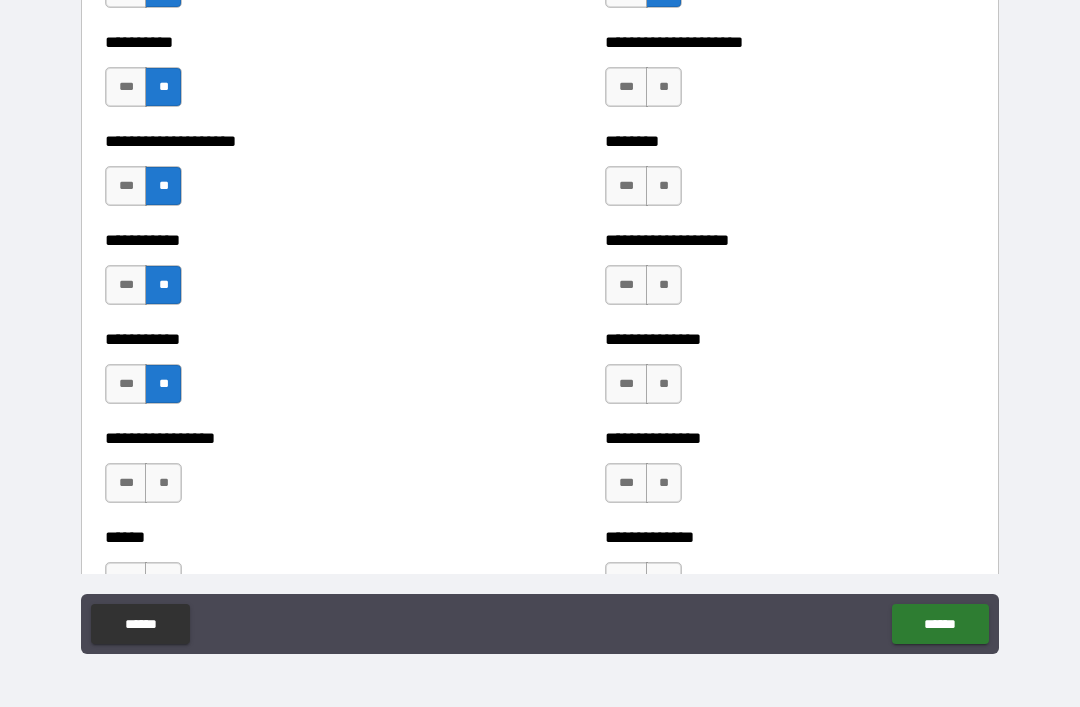 click on "**" at bounding box center [664, 87] 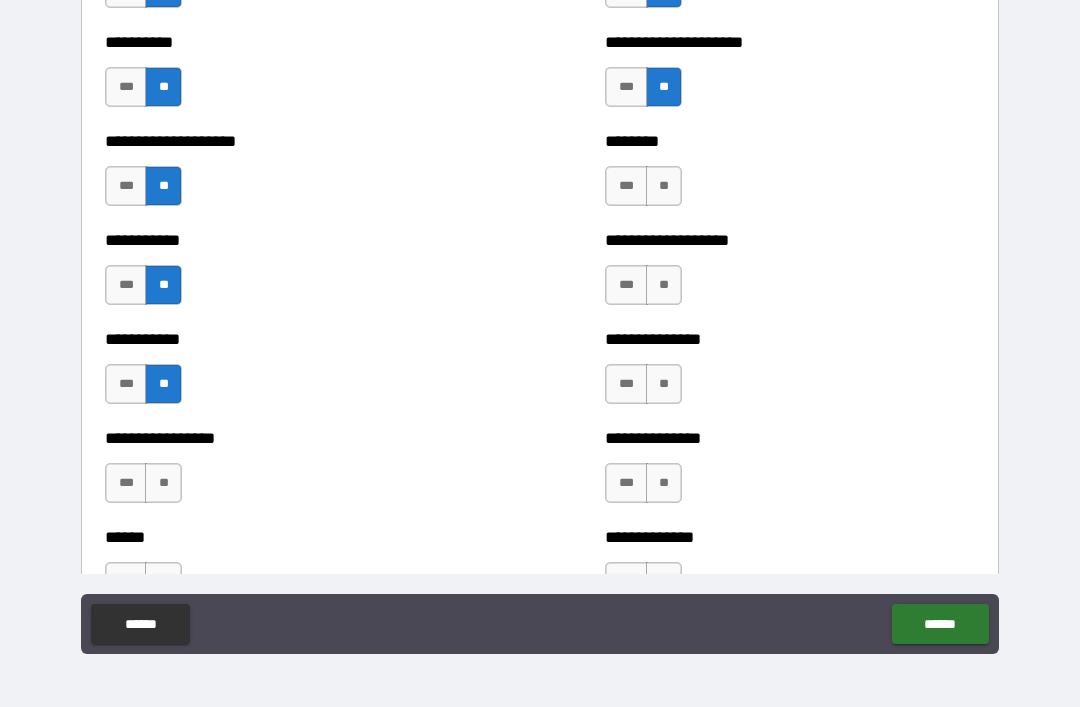 click on "**" at bounding box center (664, 186) 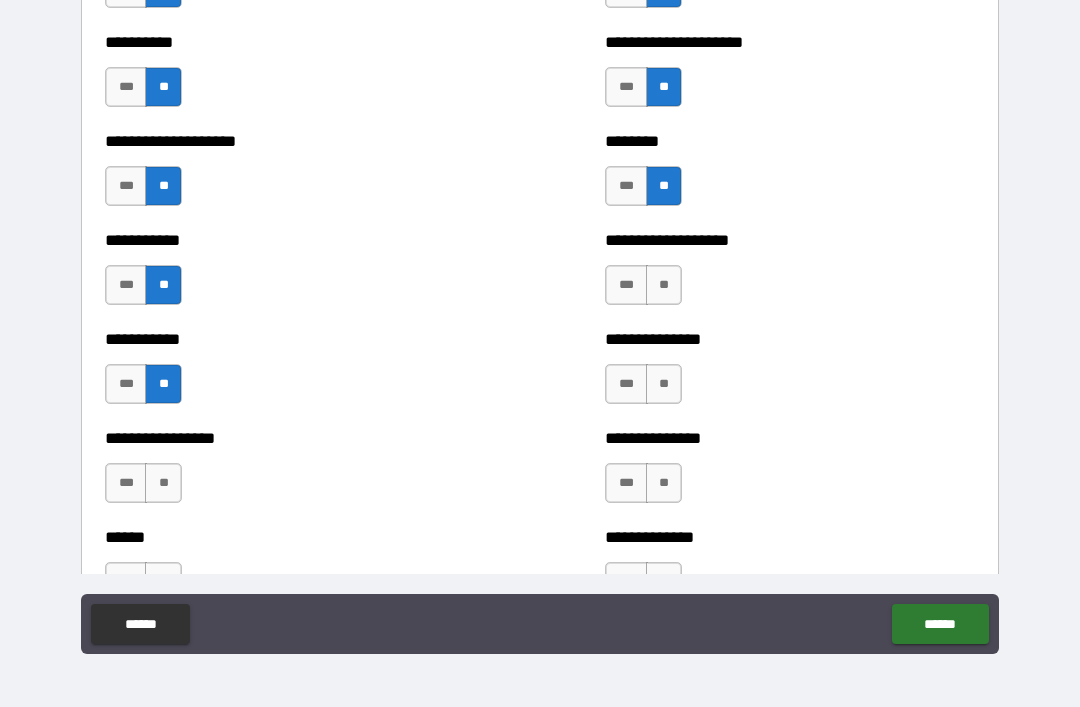 click on "**" at bounding box center (664, 285) 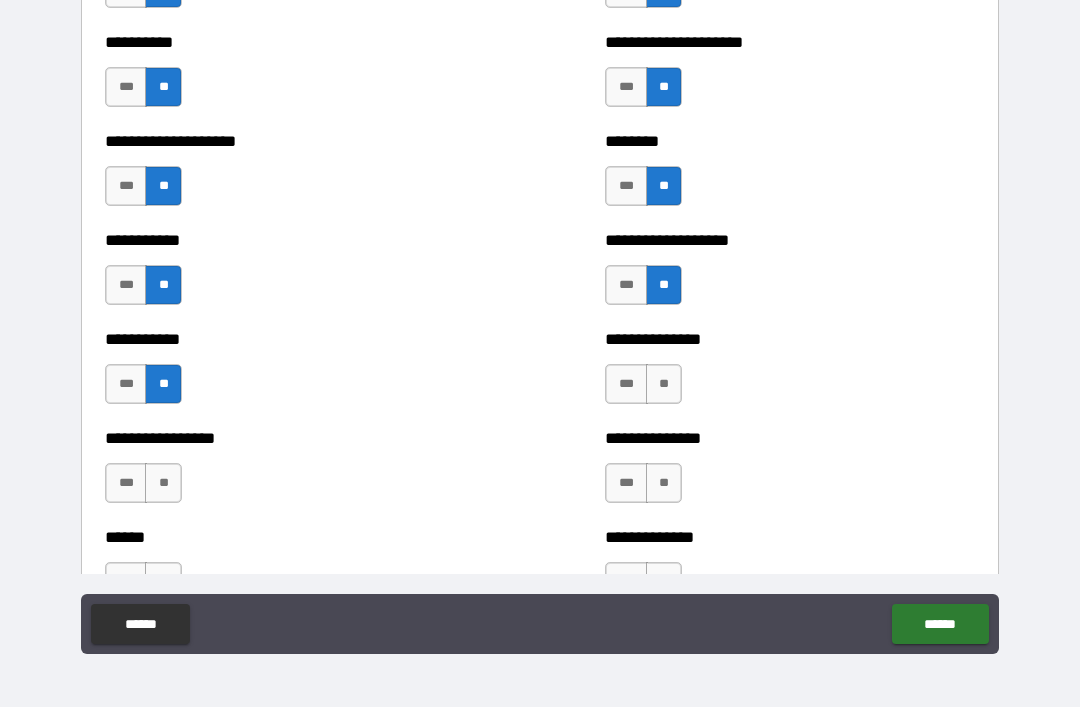 click on "**" at bounding box center (664, 384) 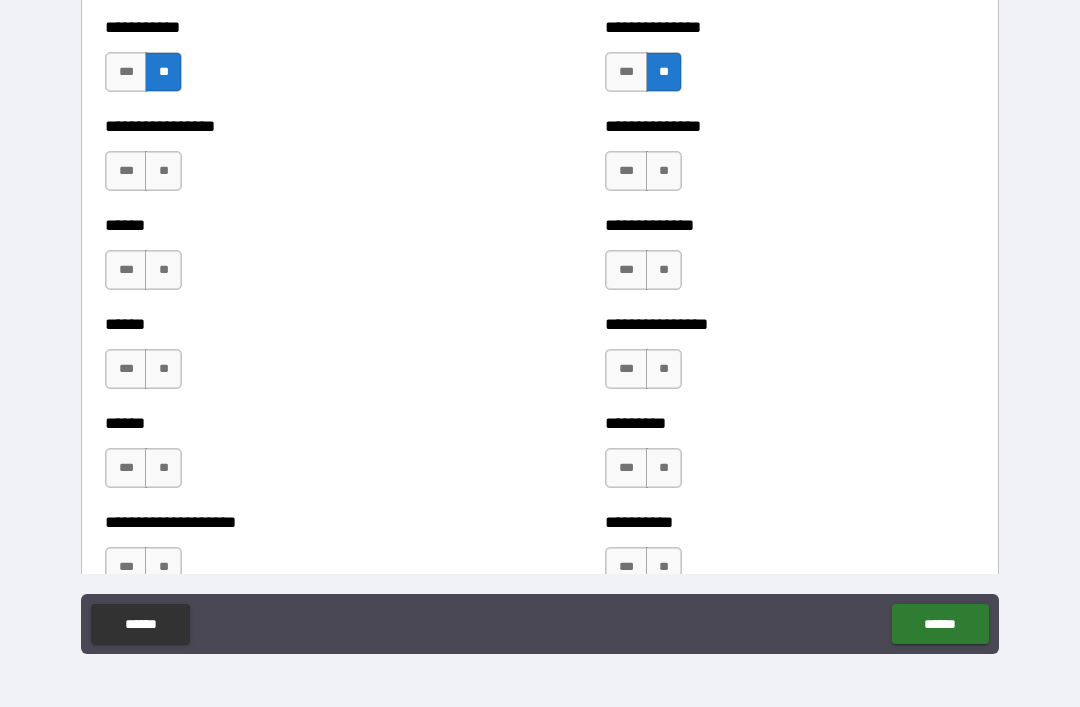 scroll, scrollTop: 2792, scrollLeft: 0, axis: vertical 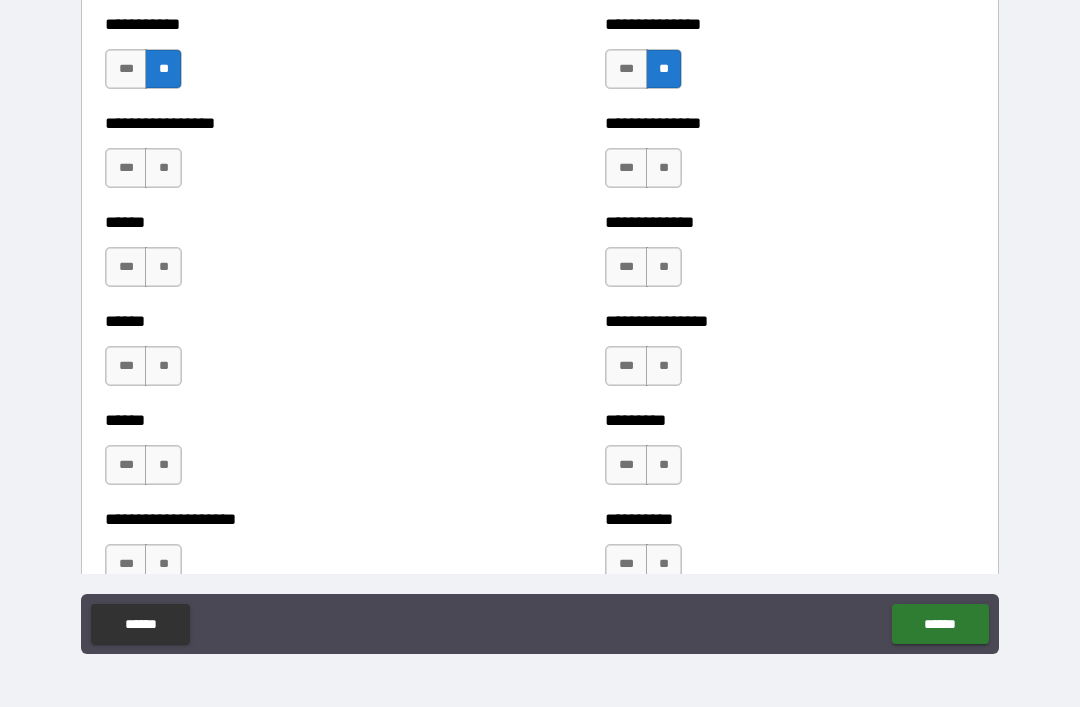 click on "**" at bounding box center (664, 168) 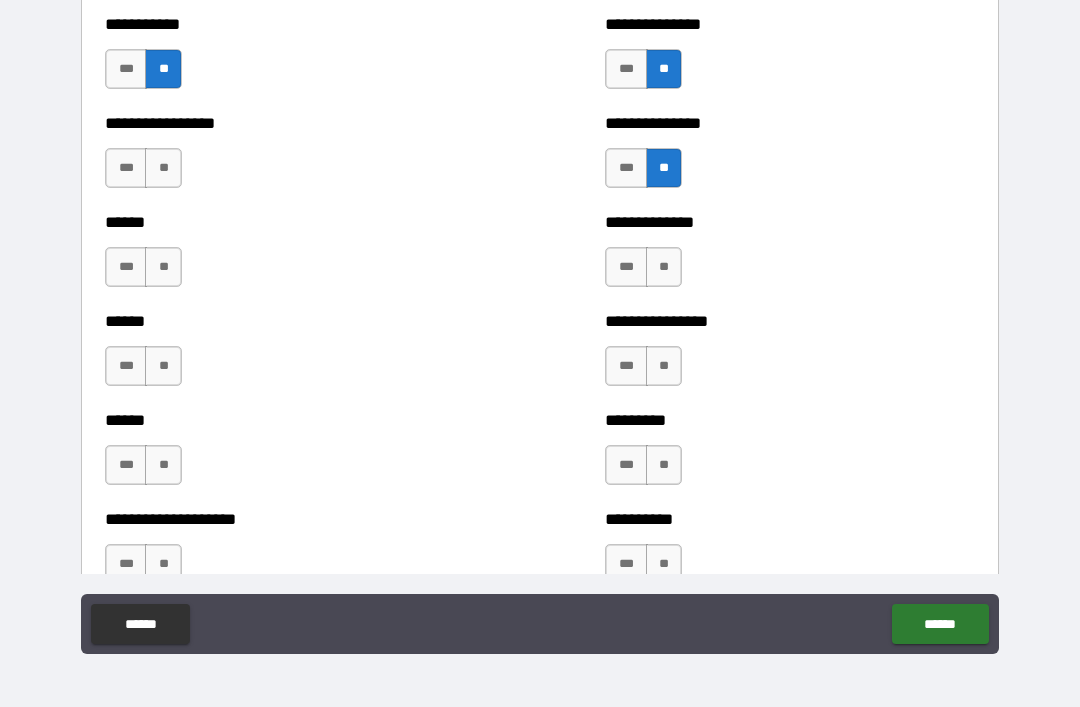 click on "**" at bounding box center (163, 168) 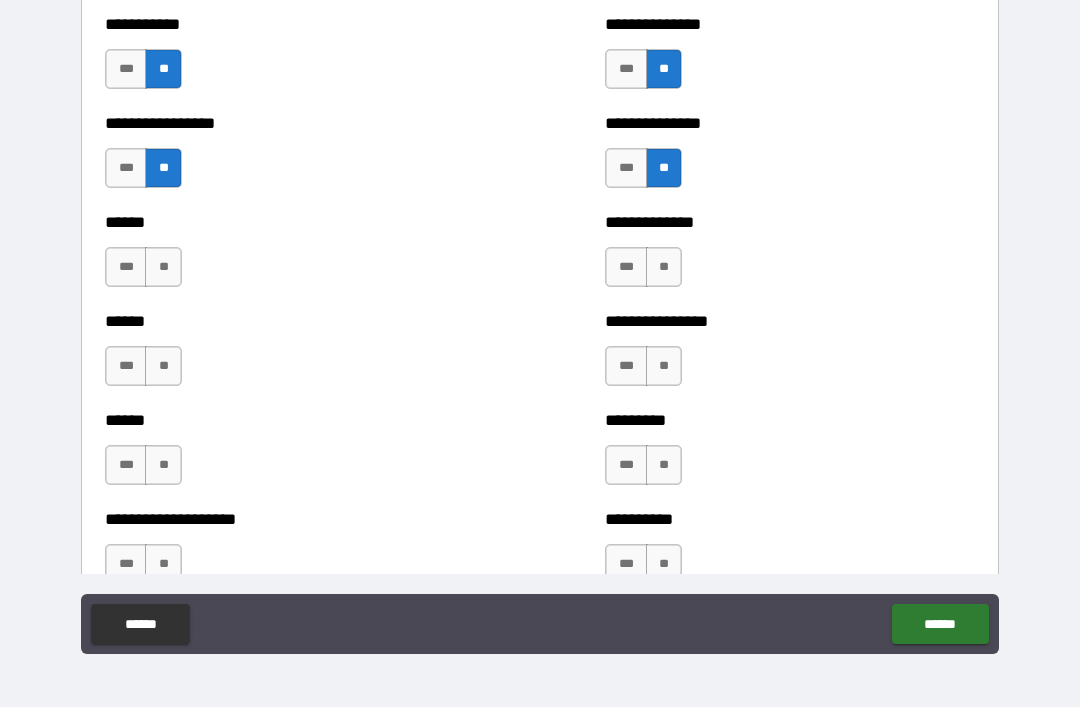 click on "**" at bounding box center [163, 267] 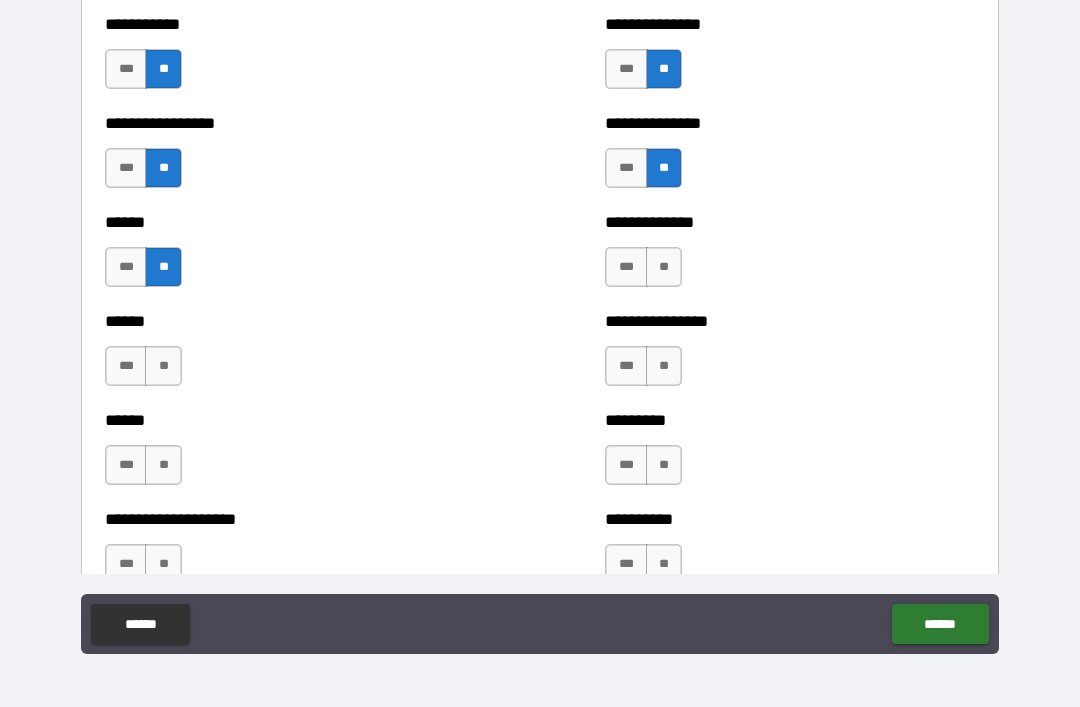 click on "**" at bounding box center [664, 267] 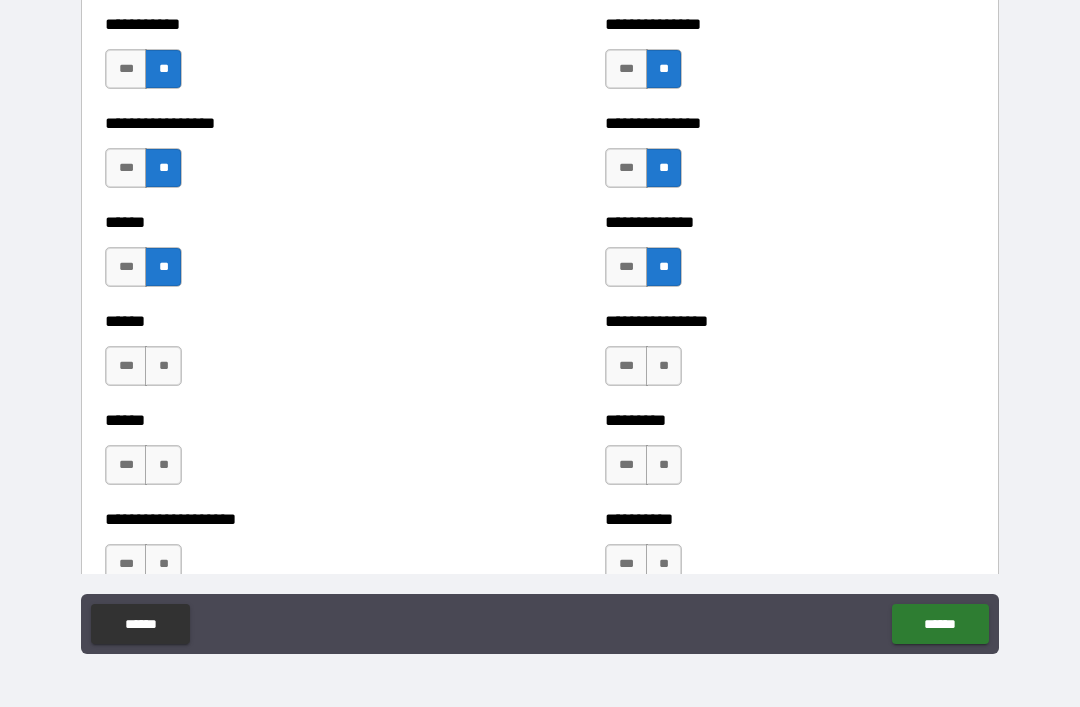 click on "***" at bounding box center (626, 267) 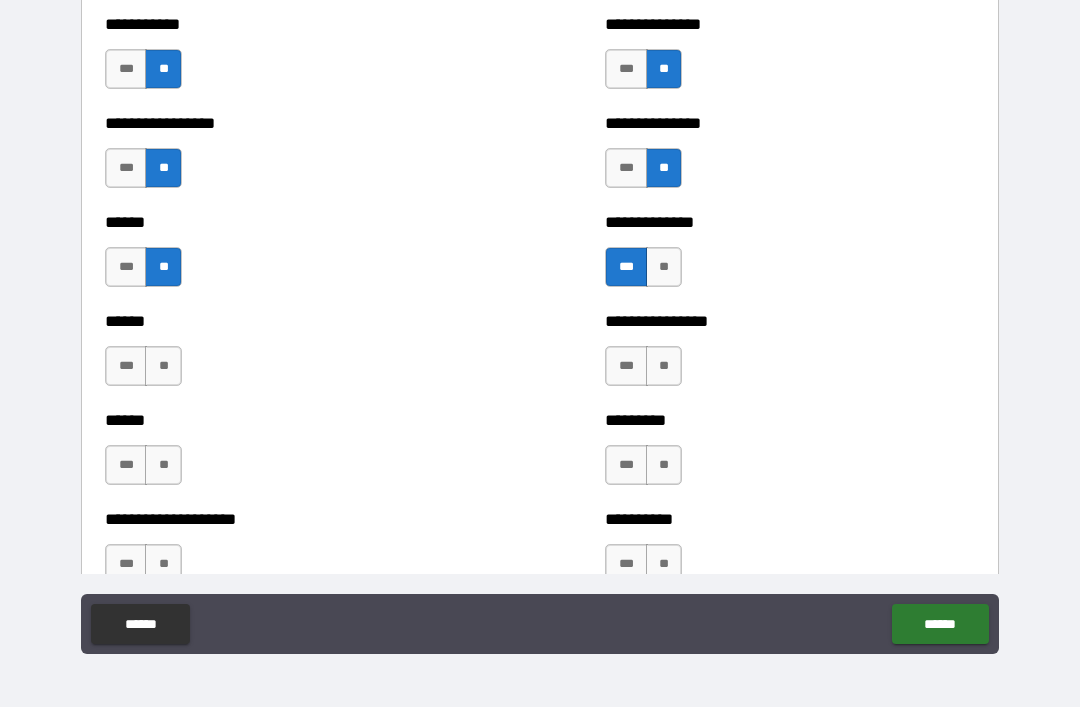 click on "**" at bounding box center (664, 267) 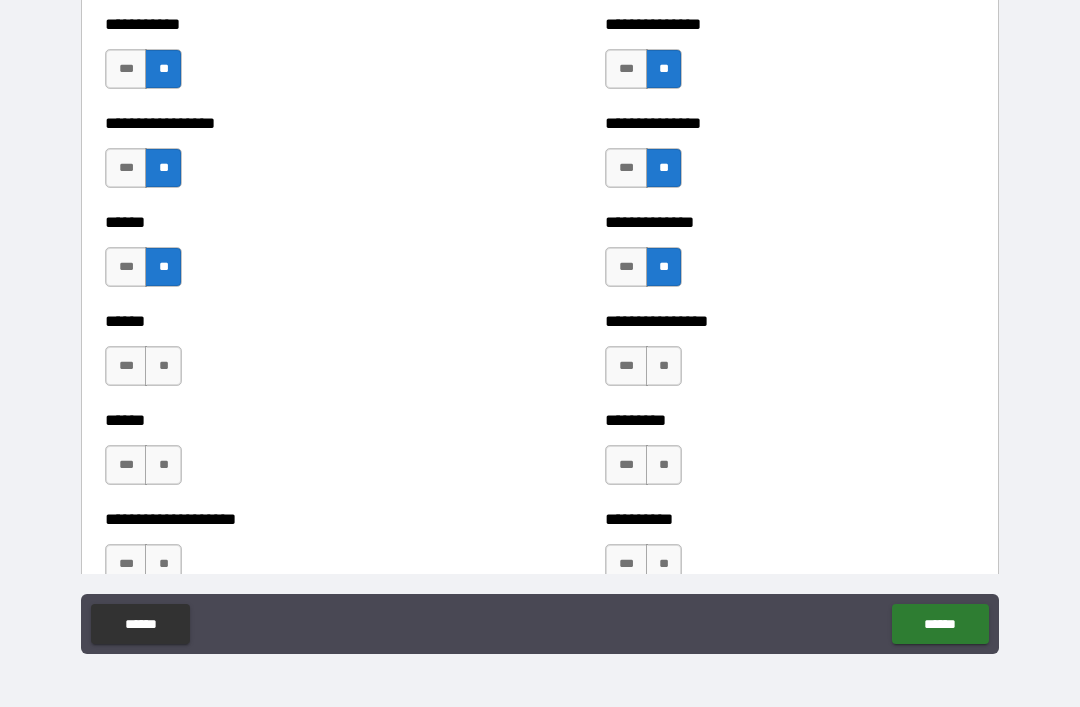 click on "**" at bounding box center [664, 366] 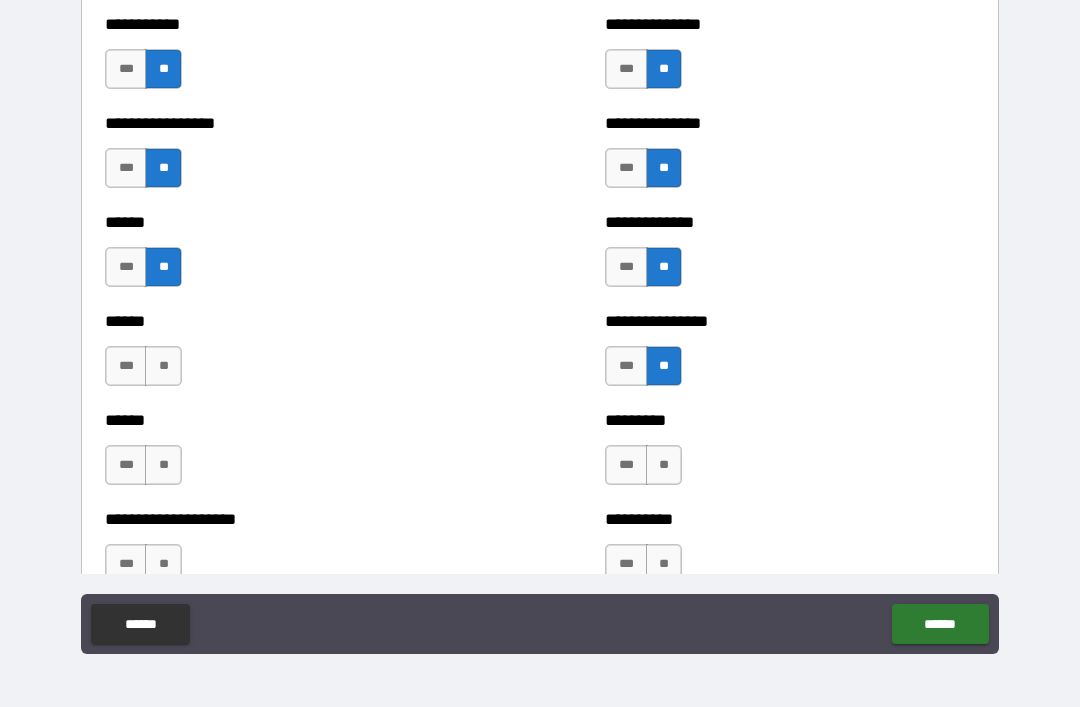 click on "**" at bounding box center [163, 366] 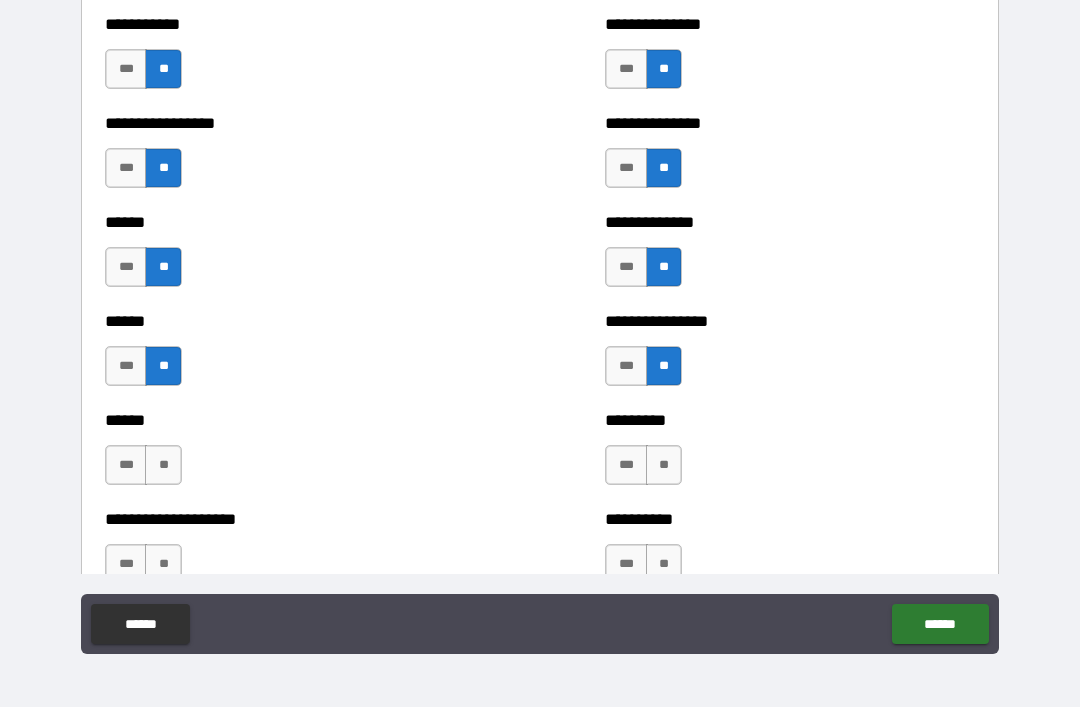 click on "**" at bounding box center (163, 465) 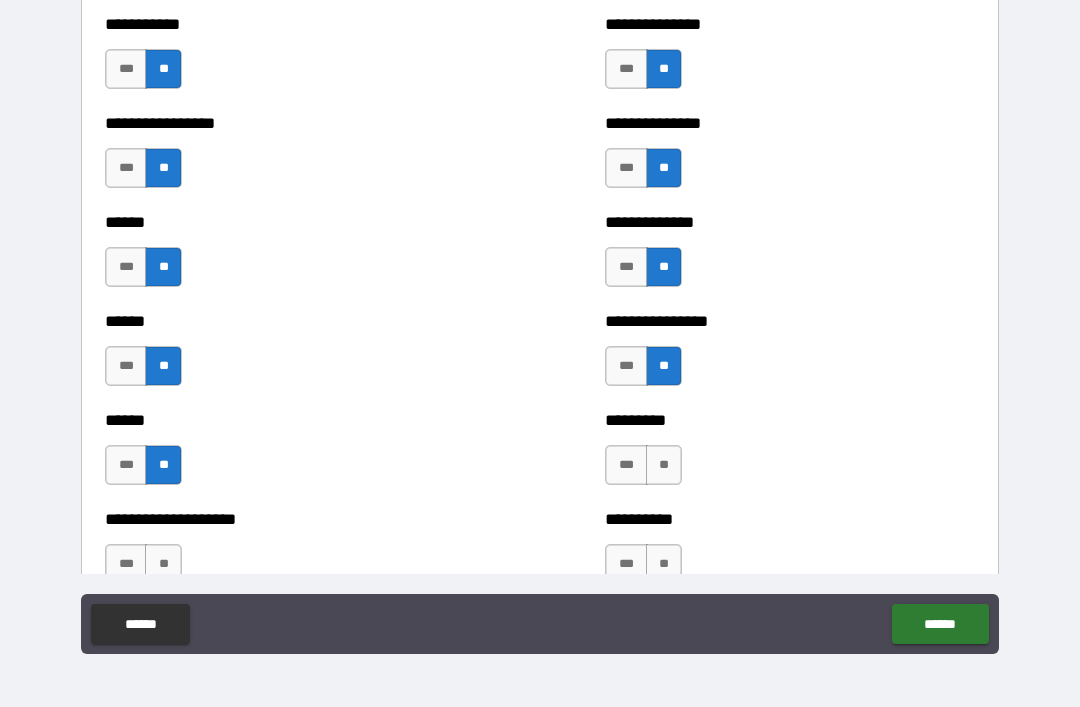 click on "**" at bounding box center [163, 465] 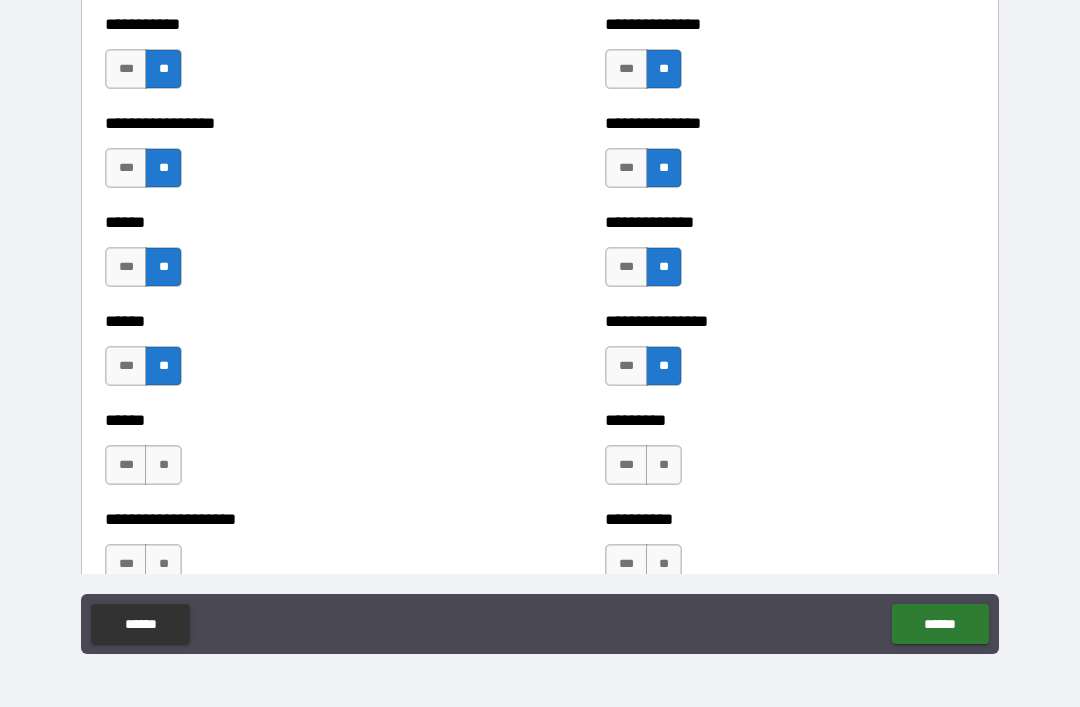 click on "**" at bounding box center (163, 465) 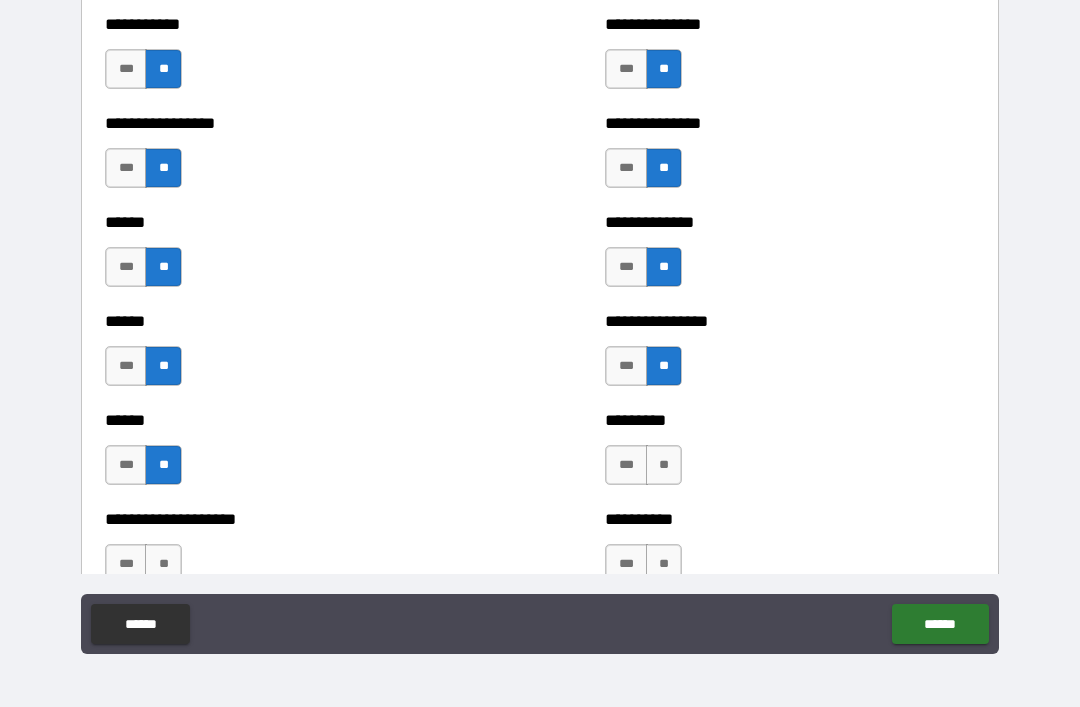 click on "**" at bounding box center [664, 465] 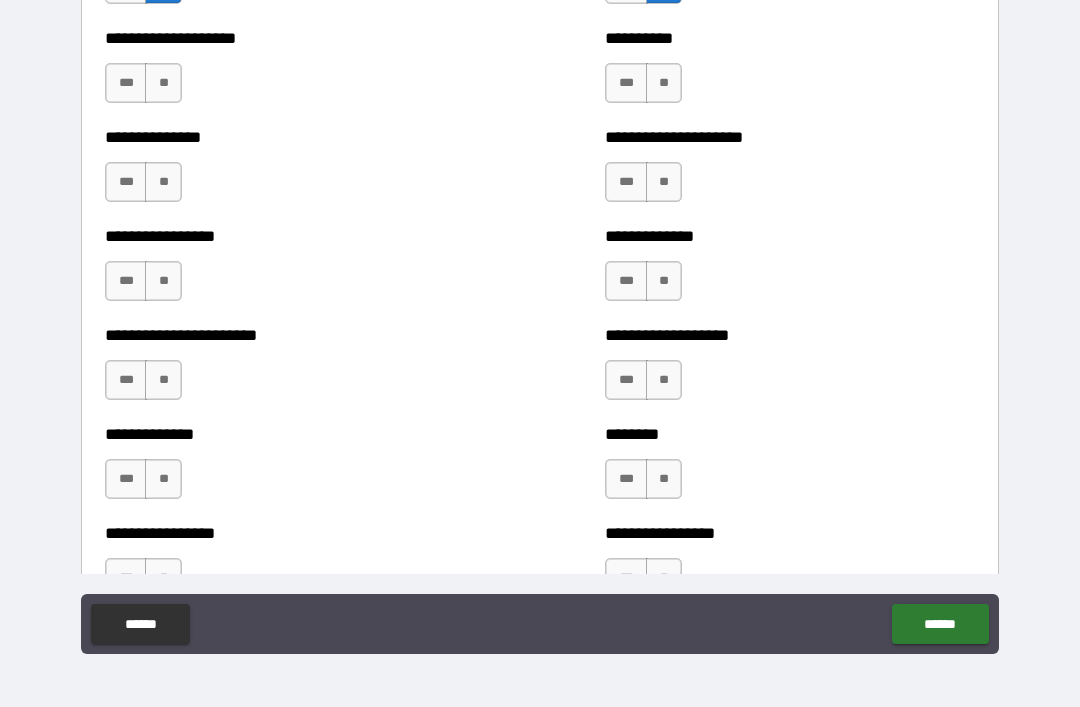 scroll, scrollTop: 3275, scrollLeft: 0, axis: vertical 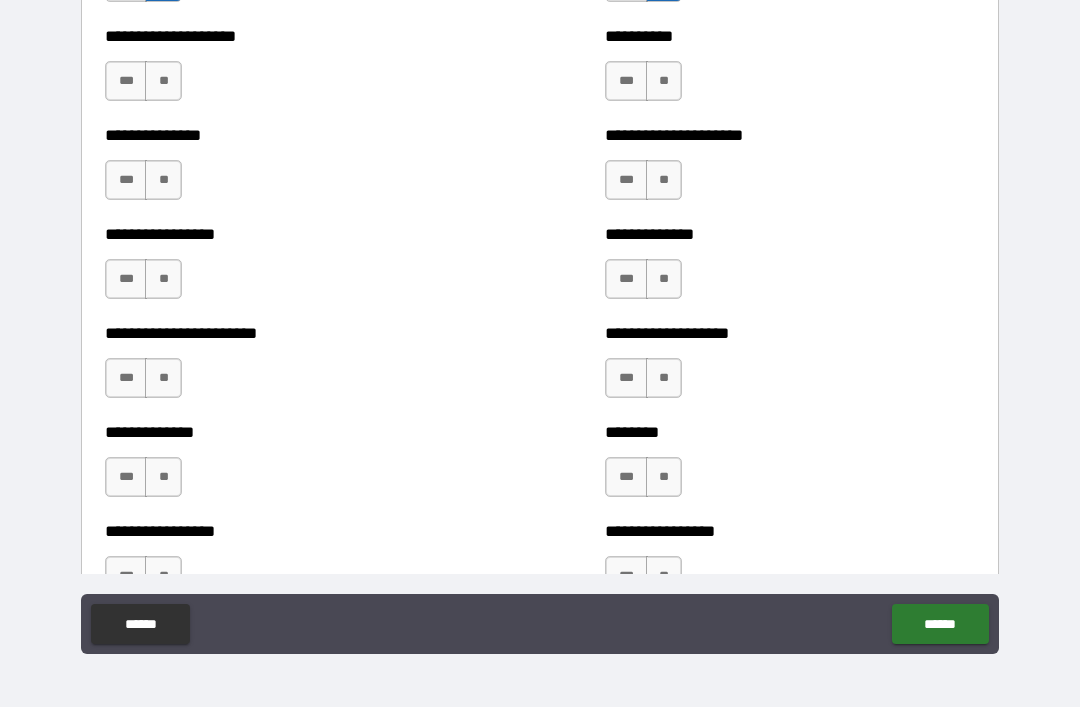 click on "**" at bounding box center [664, 81] 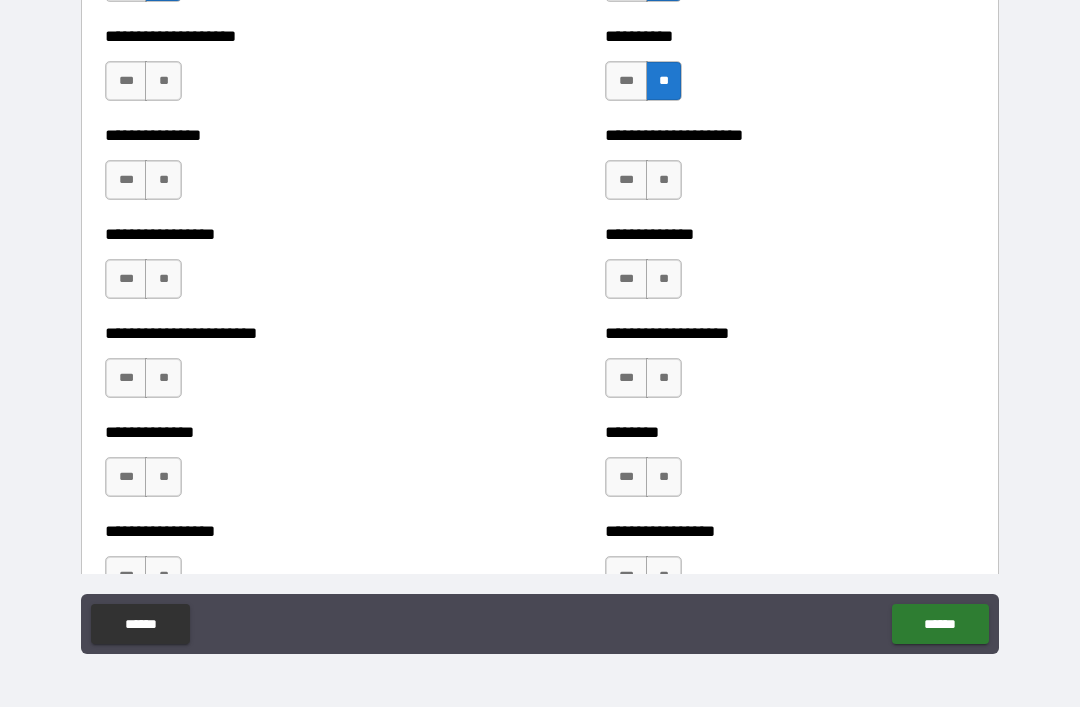 click on "**********" at bounding box center [790, 170] 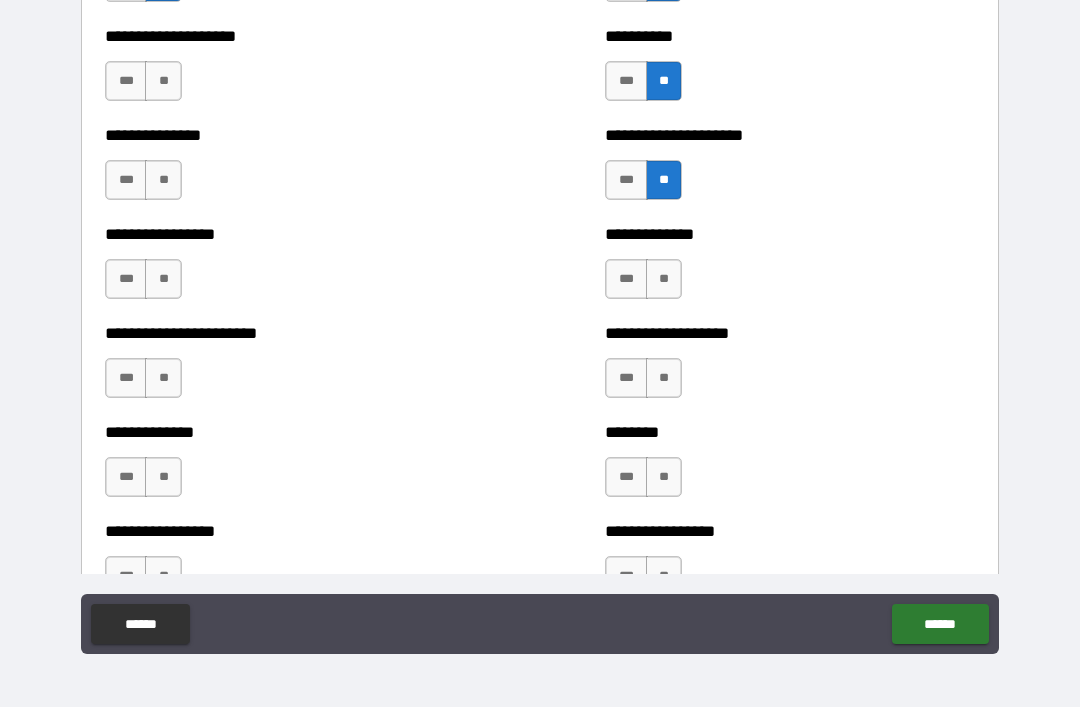 click on "**" at bounding box center (664, 279) 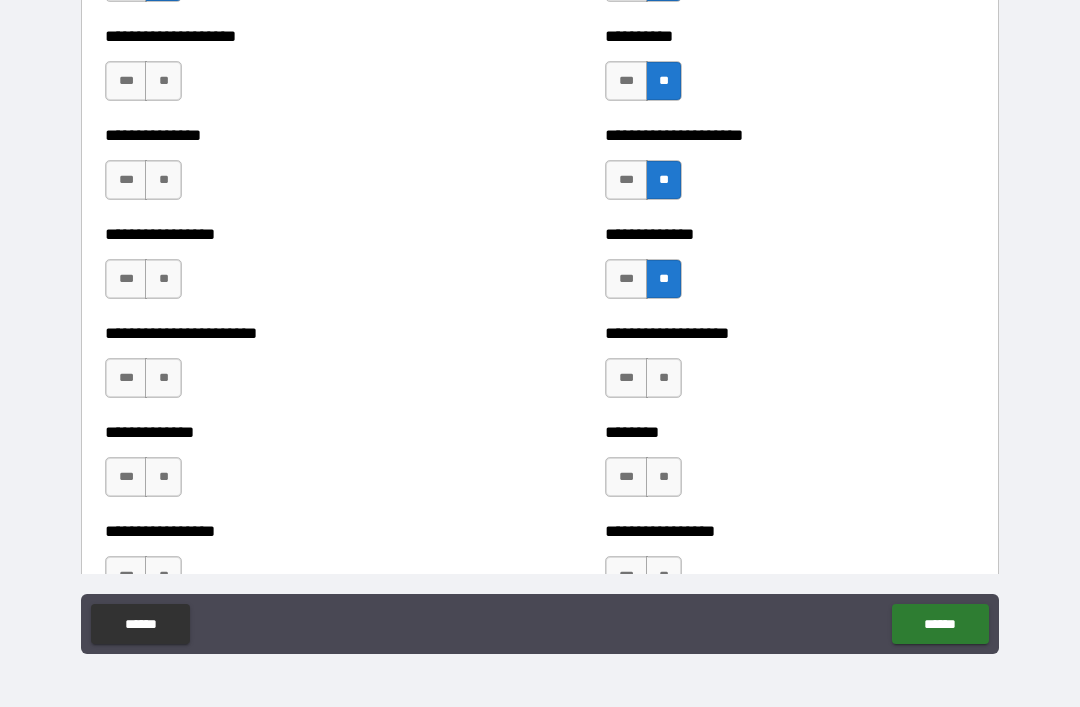 click on "**" at bounding box center (664, 378) 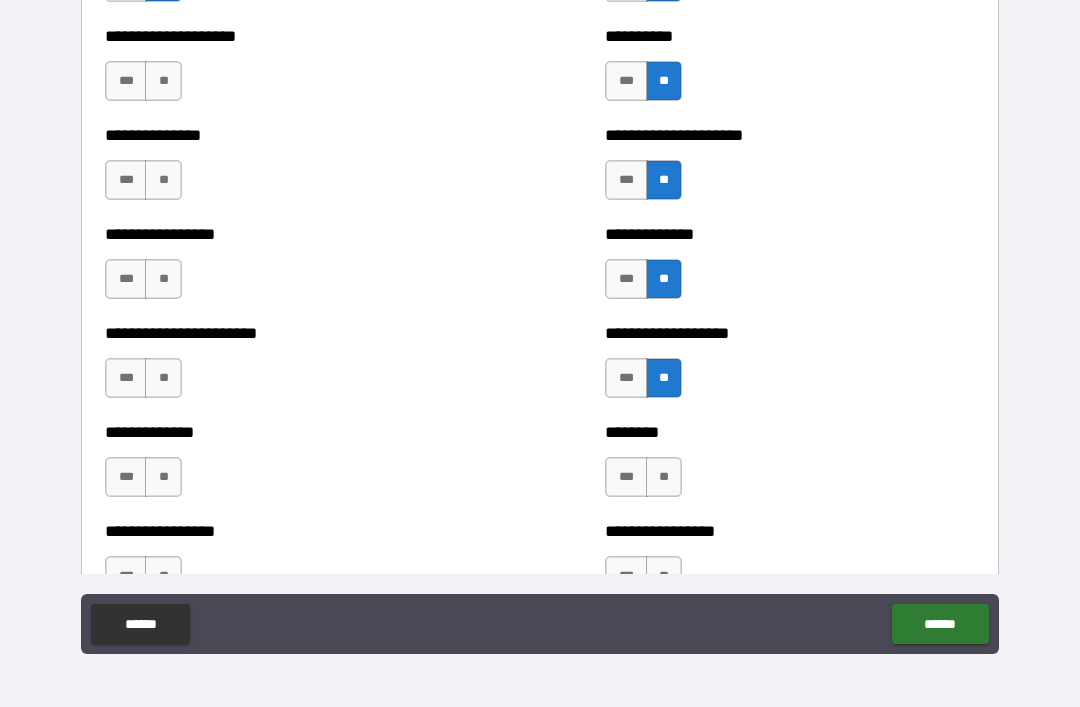 click on "**" at bounding box center (664, 477) 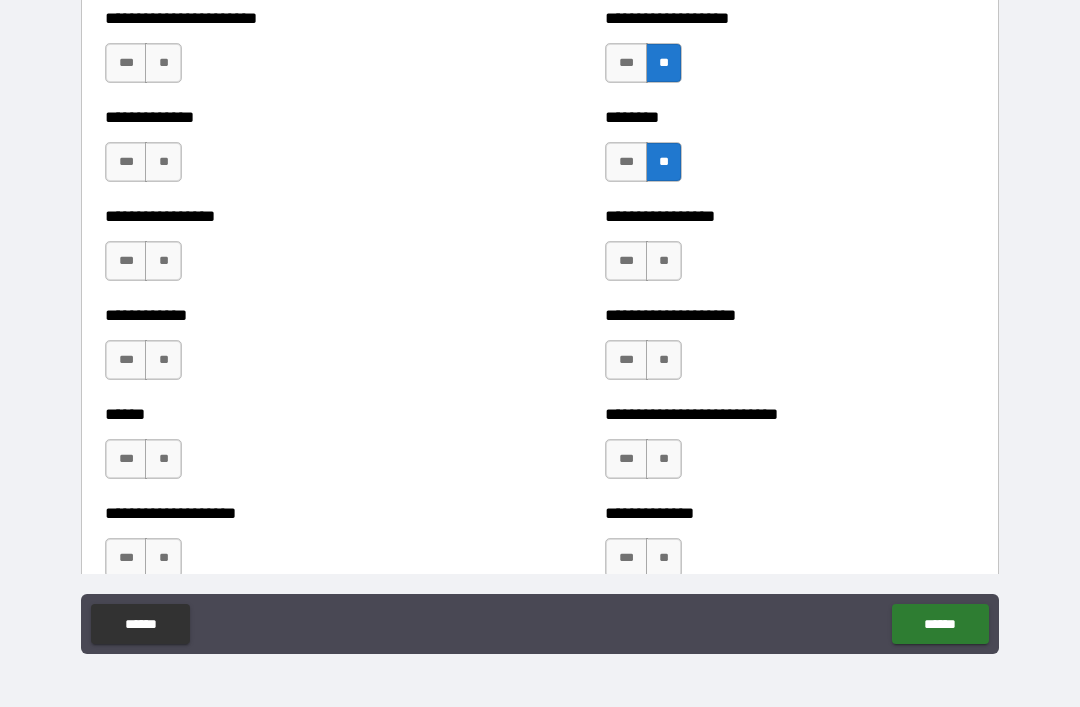 scroll, scrollTop: 3591, scrollLeft: 0, axis: vertical 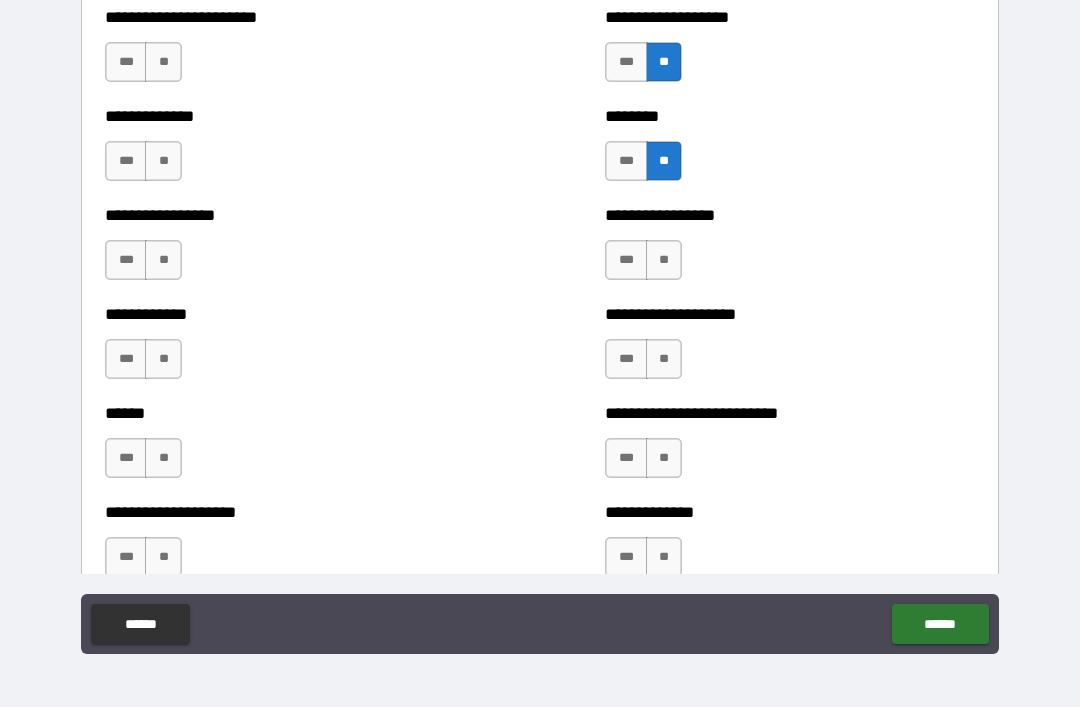 click on "**" at bounding box center (664, 260) 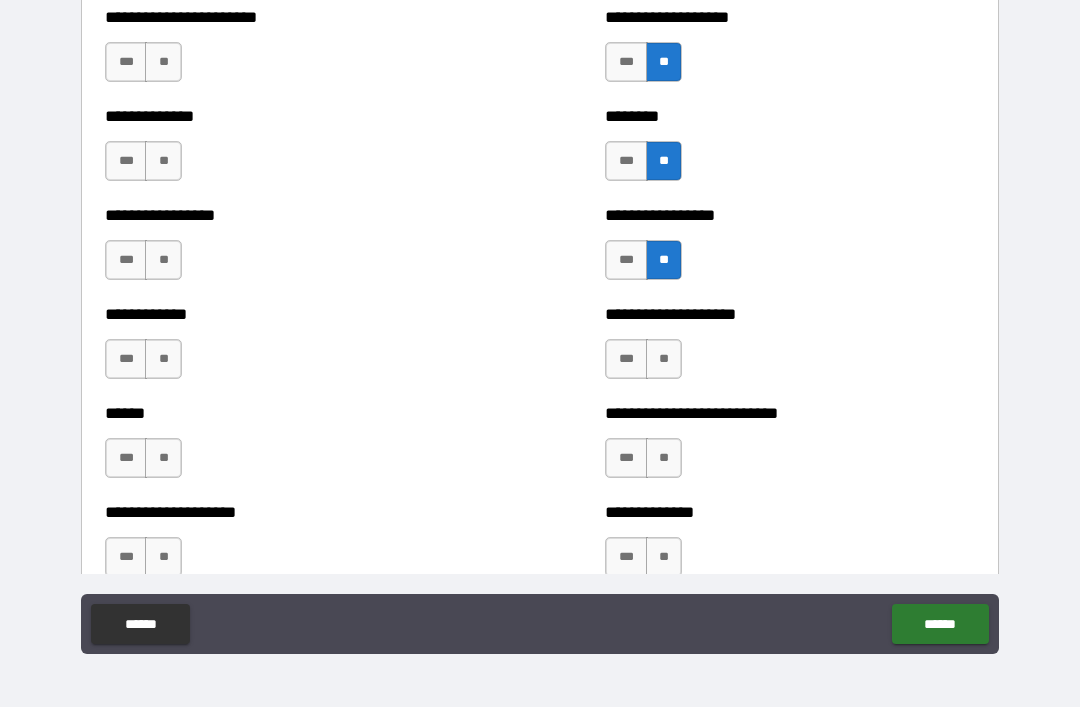 click on "**" at bounding box center (664, 359) 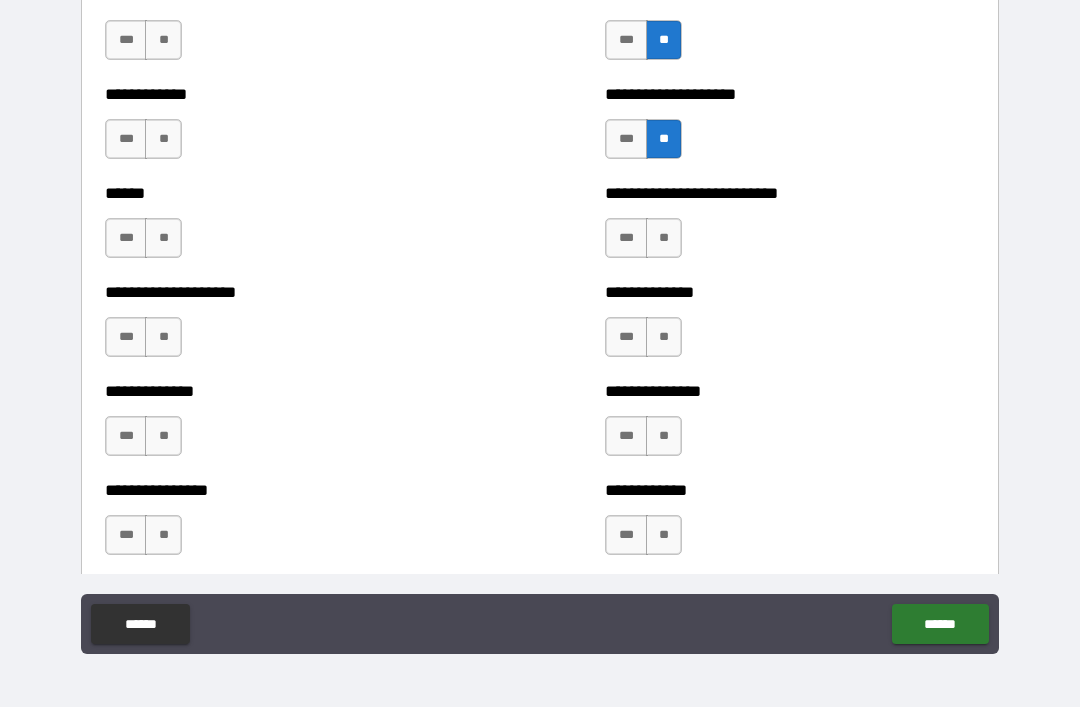 scroll, scrollTop: 3829, scrollLeft: 0, axis: vertical 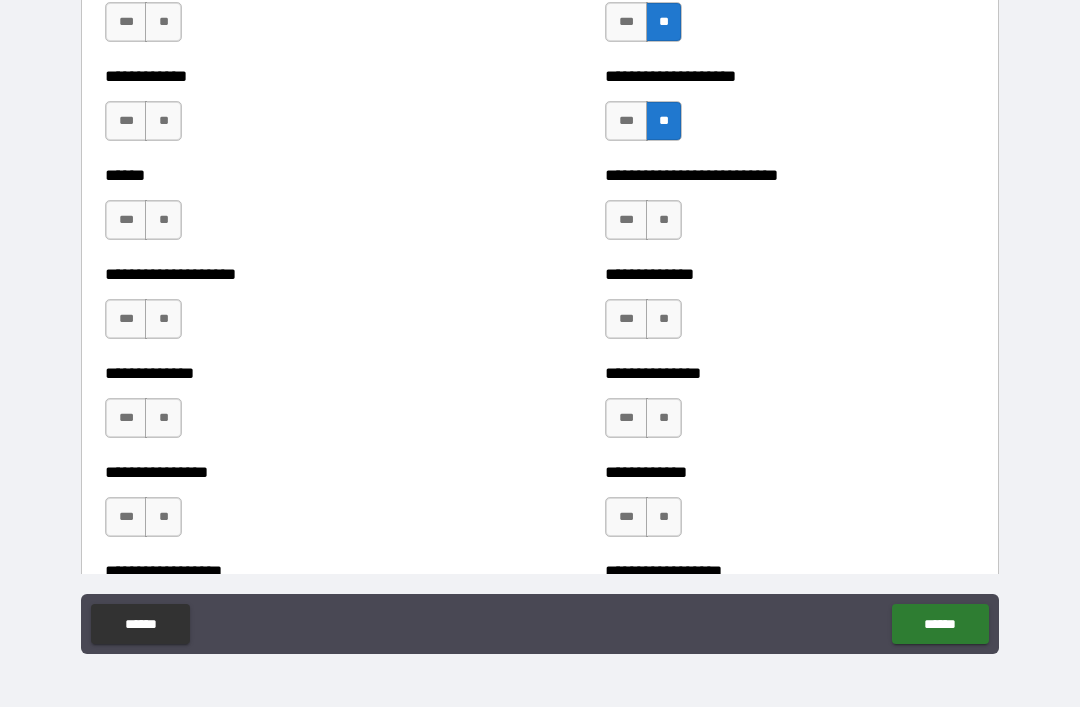 click on "**" at bounding box center [664, 220] 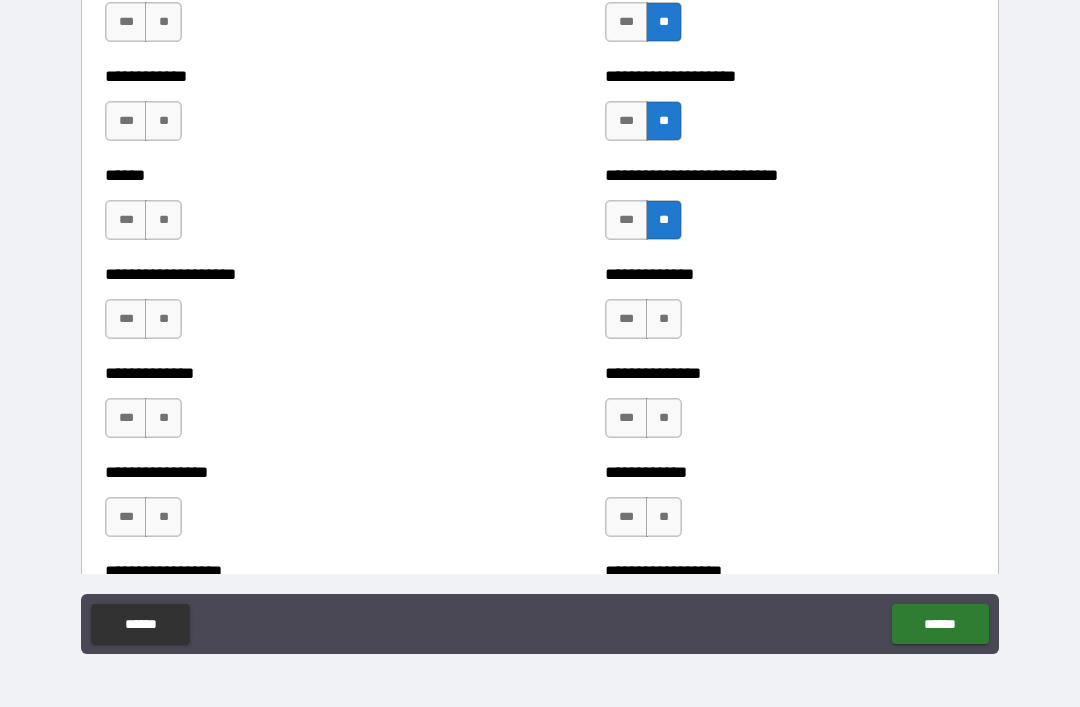 click on "***" at bounding box center (626, 220) 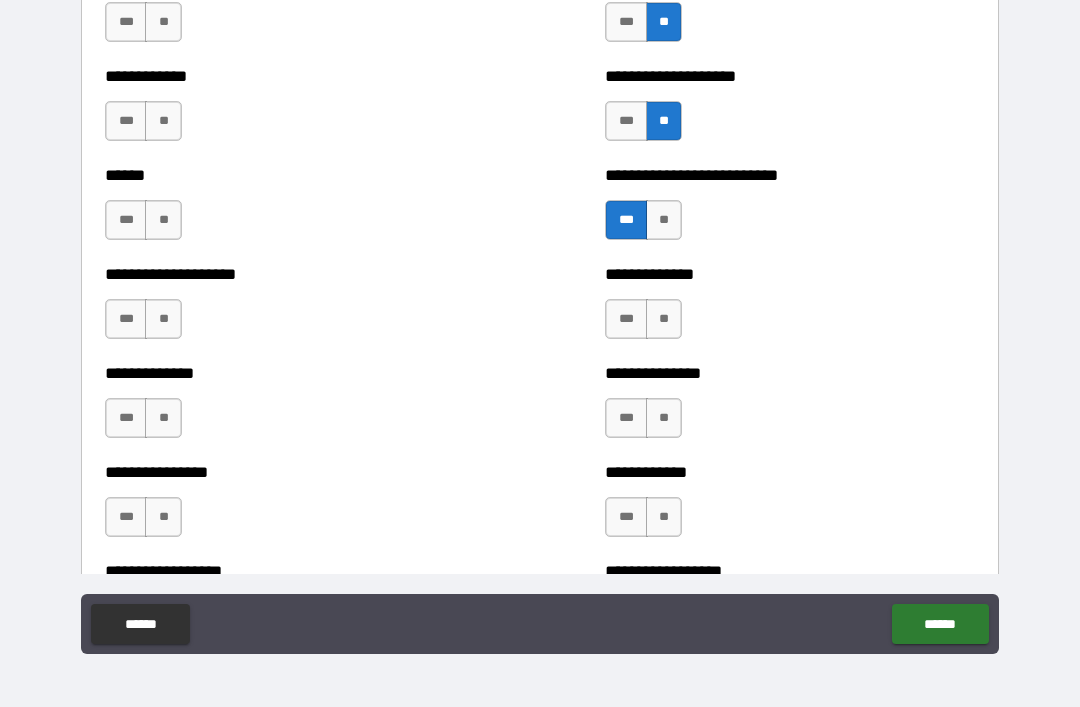 click on "**" at bounding box center (664, 319) 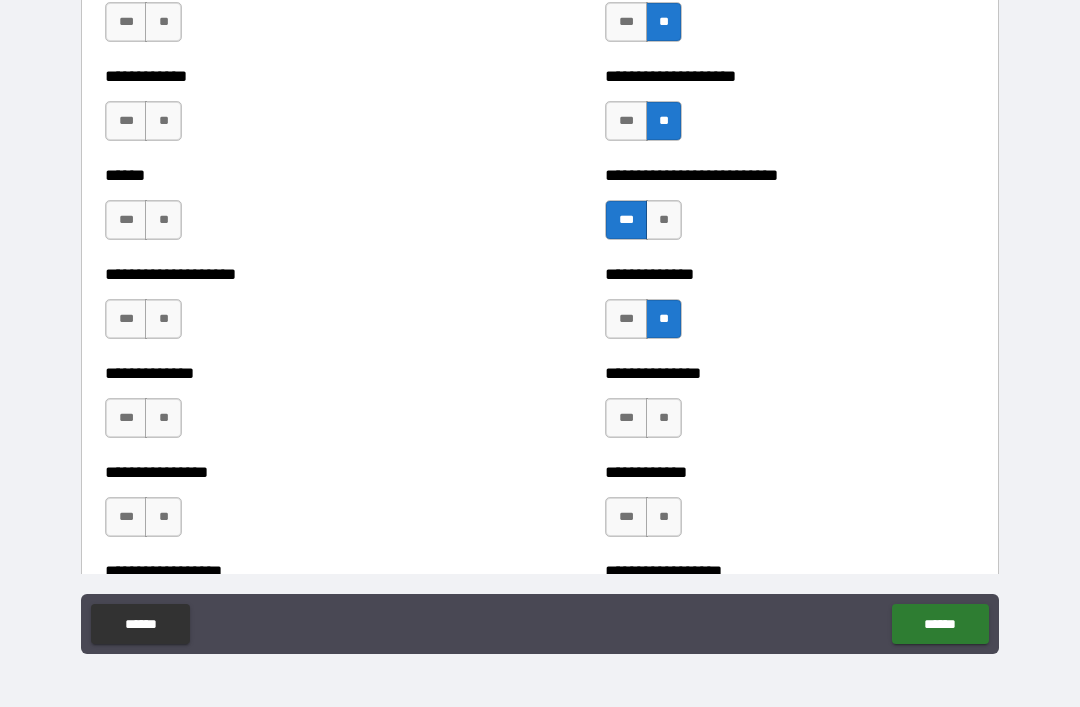 click on "**" at bounding box center (664, 418) 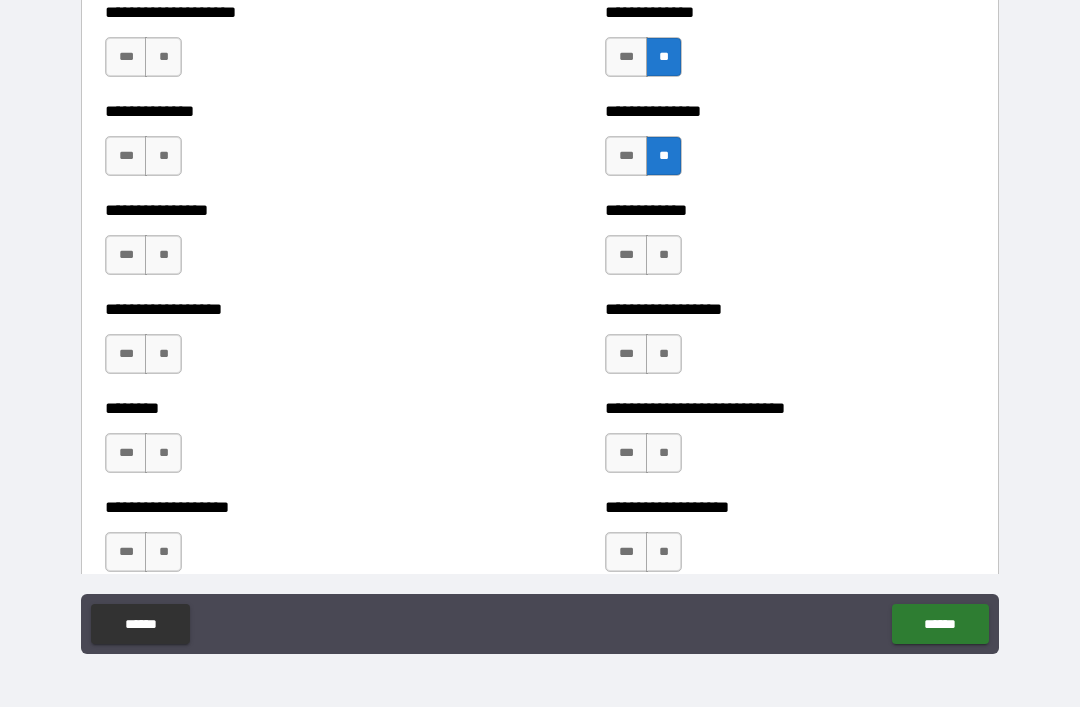 scroll, scrollTop: 4092, scrollLeft: 0, axis: vertical 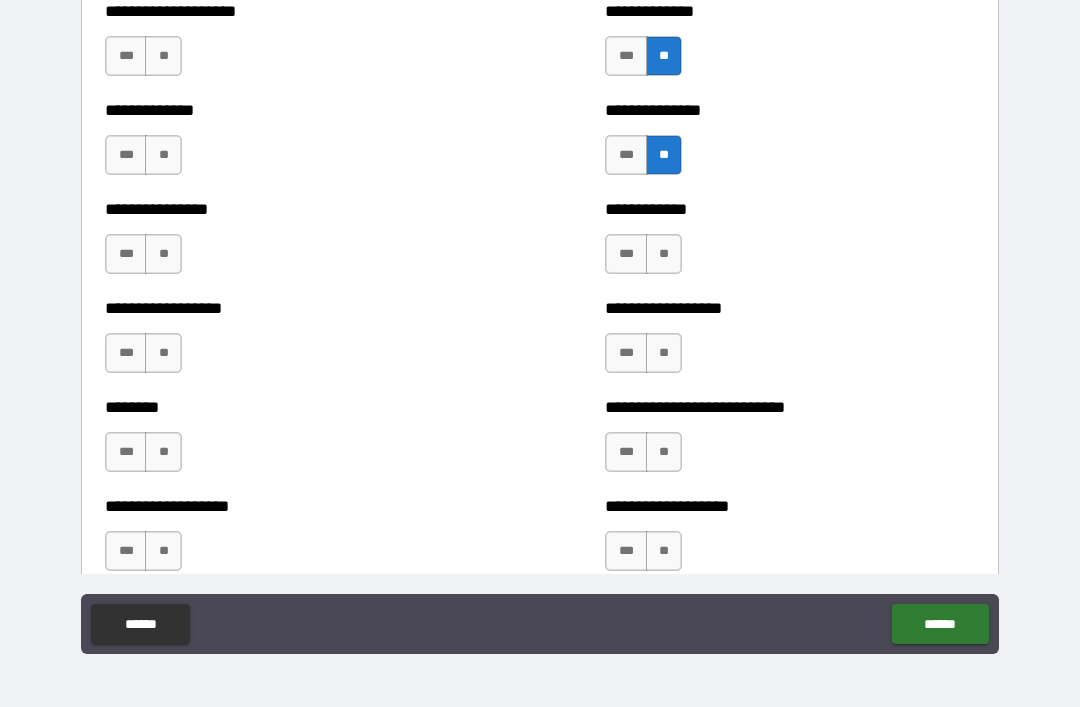 click on "**" at bounding box center [664, 254] 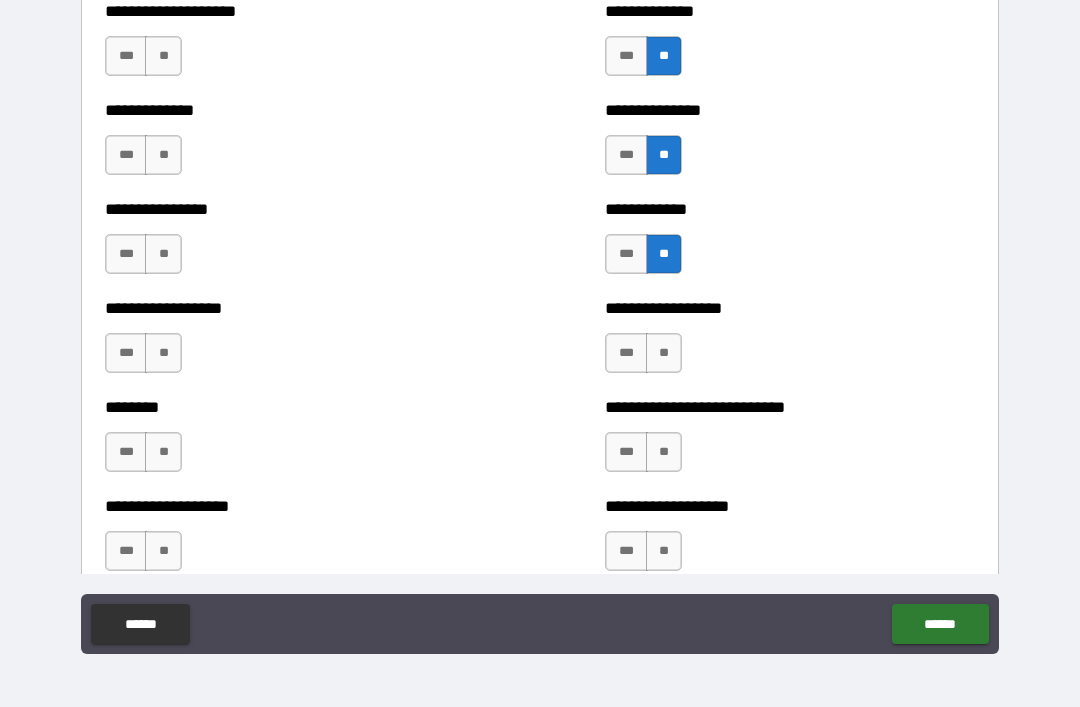 click on "**" at bounding box center (664, 353) 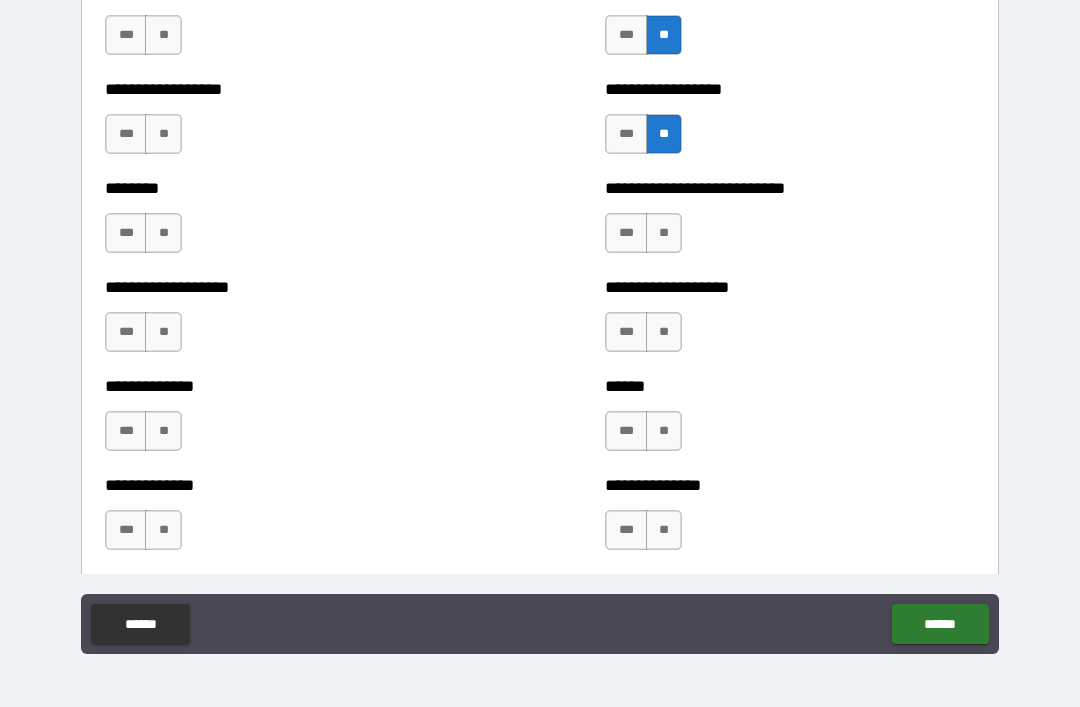 scroll, scrollTop: 4323, scrollLeft: 0, axis: vertical 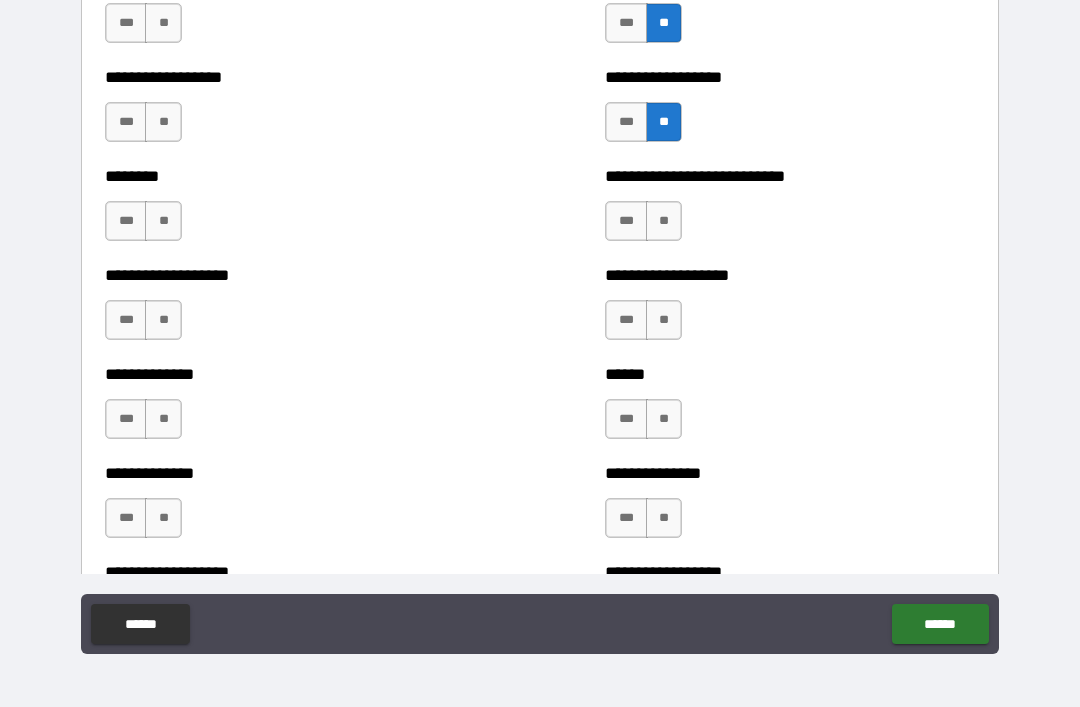 click on "**" at bounding box center (664, 221) 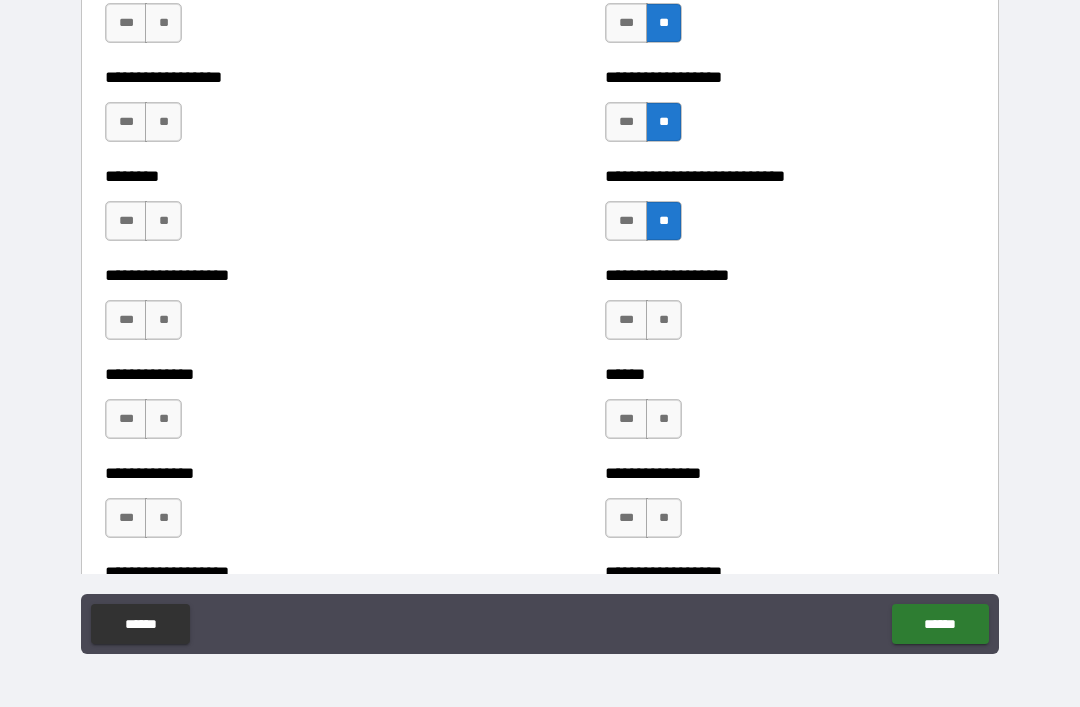 click on "**" at bounding box center (664, 320) 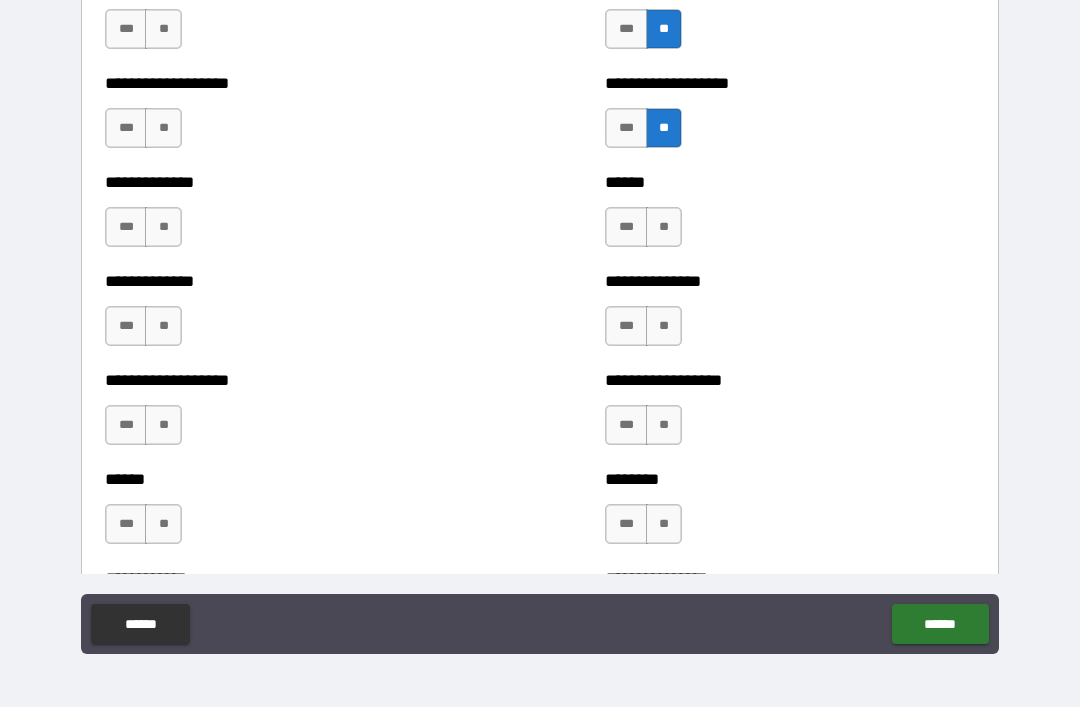 scroll, scrollTop: 4536, scrollLeft: 0, axis: vertical 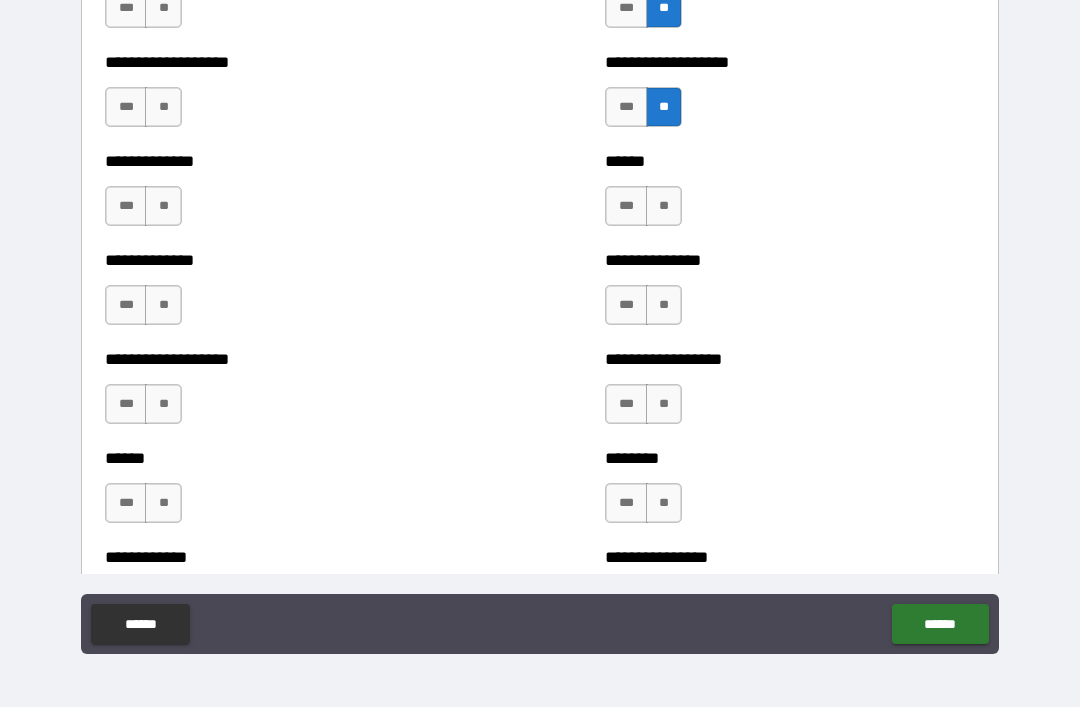 click on "**" at bounding box center (664, 206) 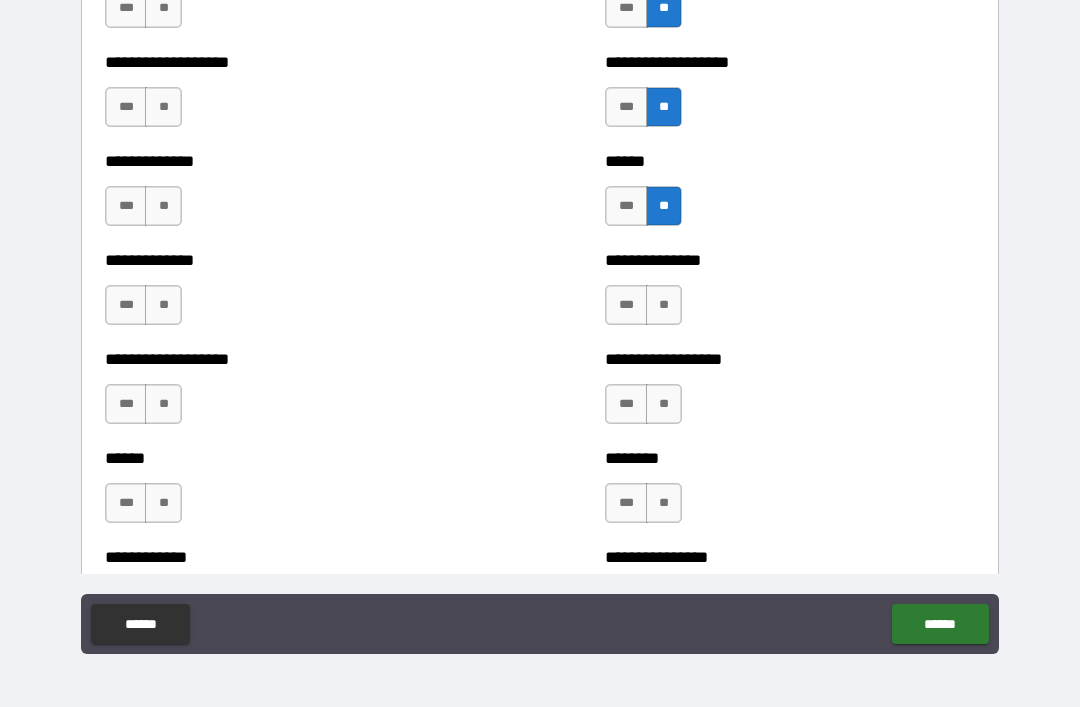 click on "**" at bounding box center [664, 305] 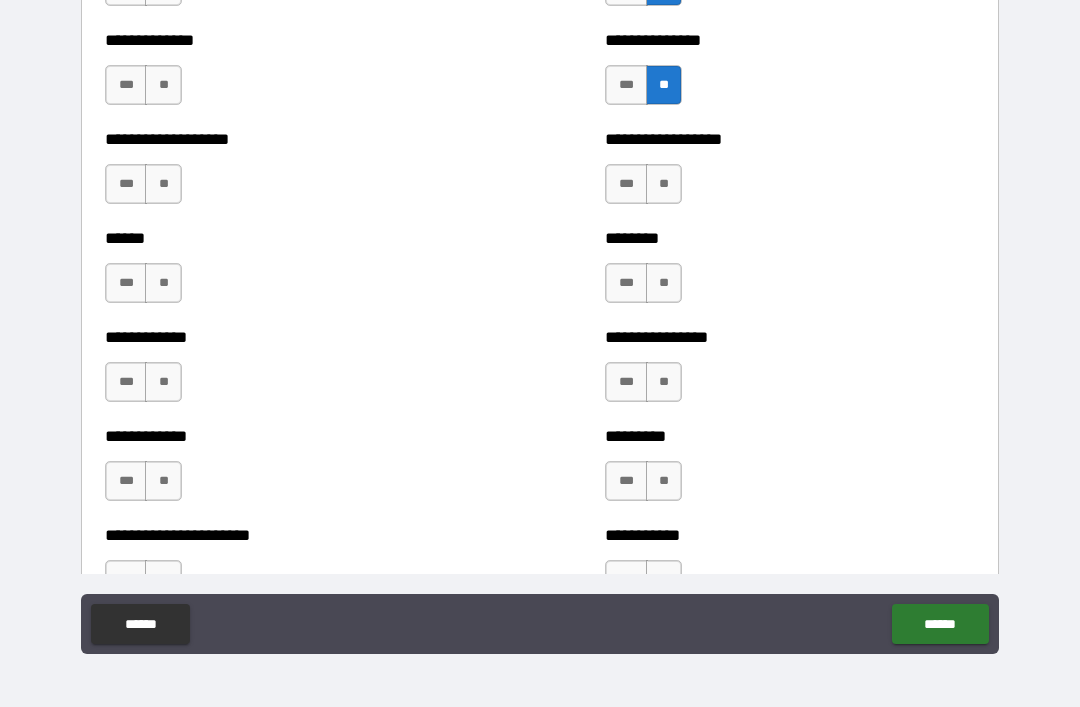 scroll, scrollTop: 4775, scrollLeft: 0, axis: vertical 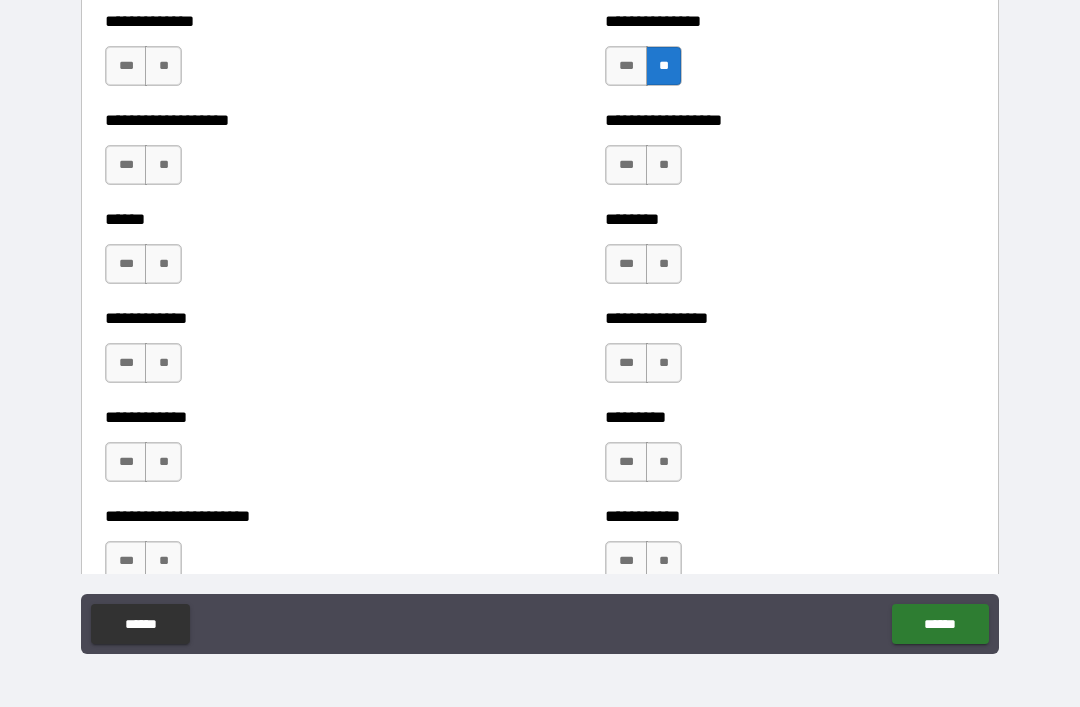 click on "**" at bounding box center (664, 165) 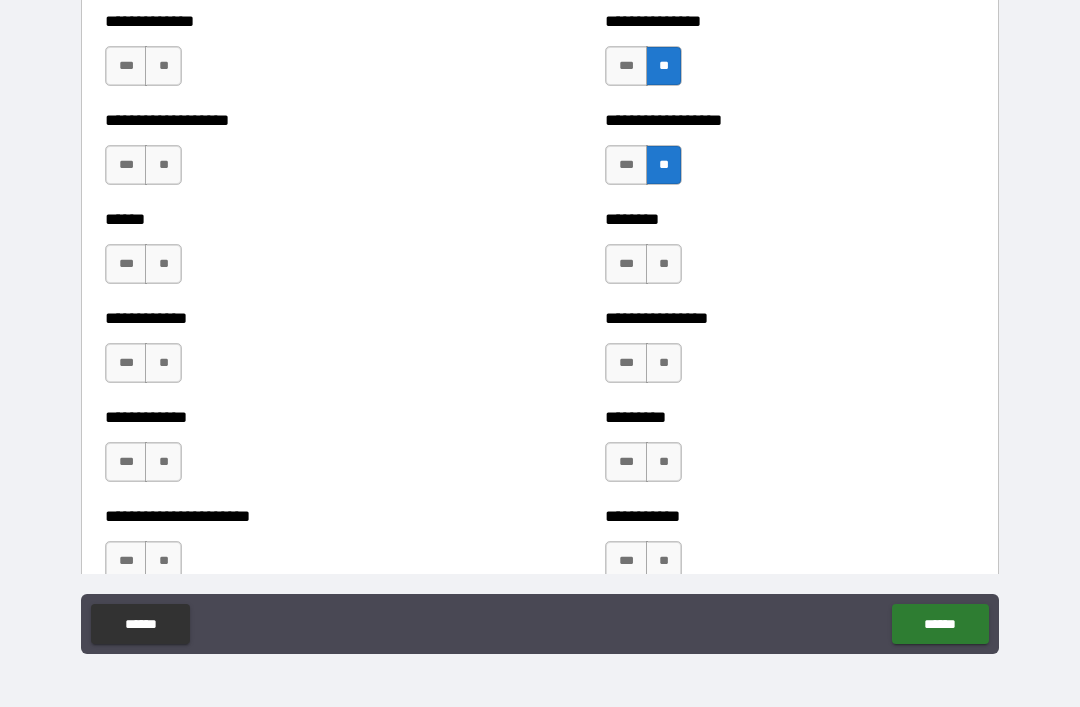 click on "**" at bounding box center (664, 264) 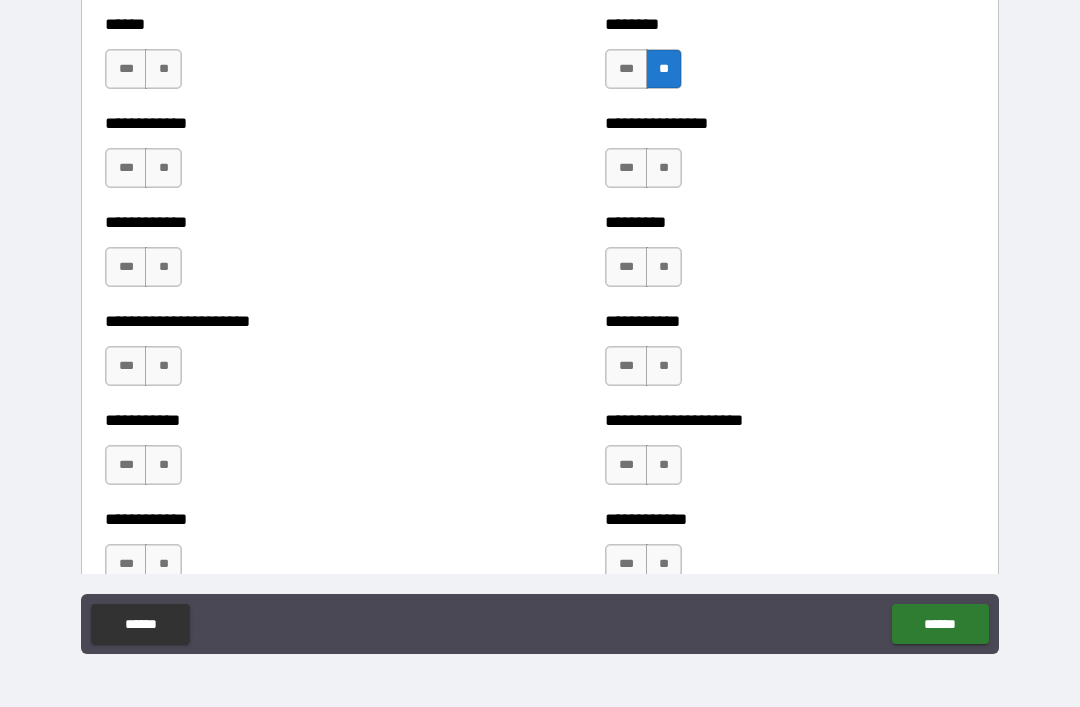 scroll, scrollTop: 4974, scrollLeft: 0, axis: vertical 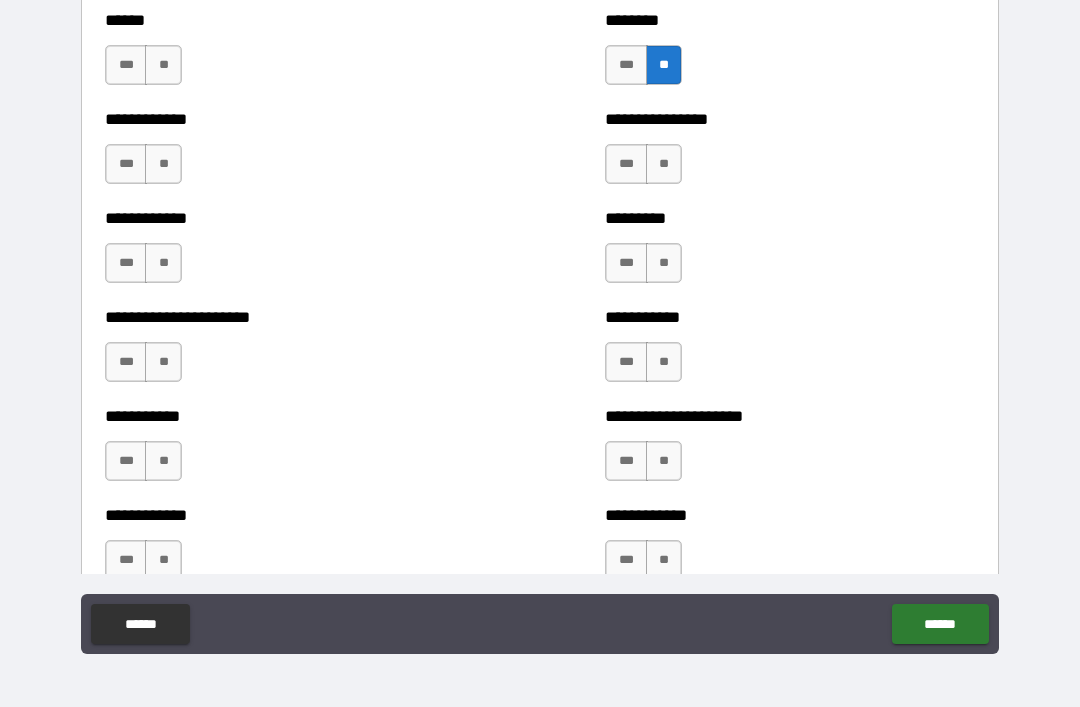 click on "**" at bounding box center (664, 164) 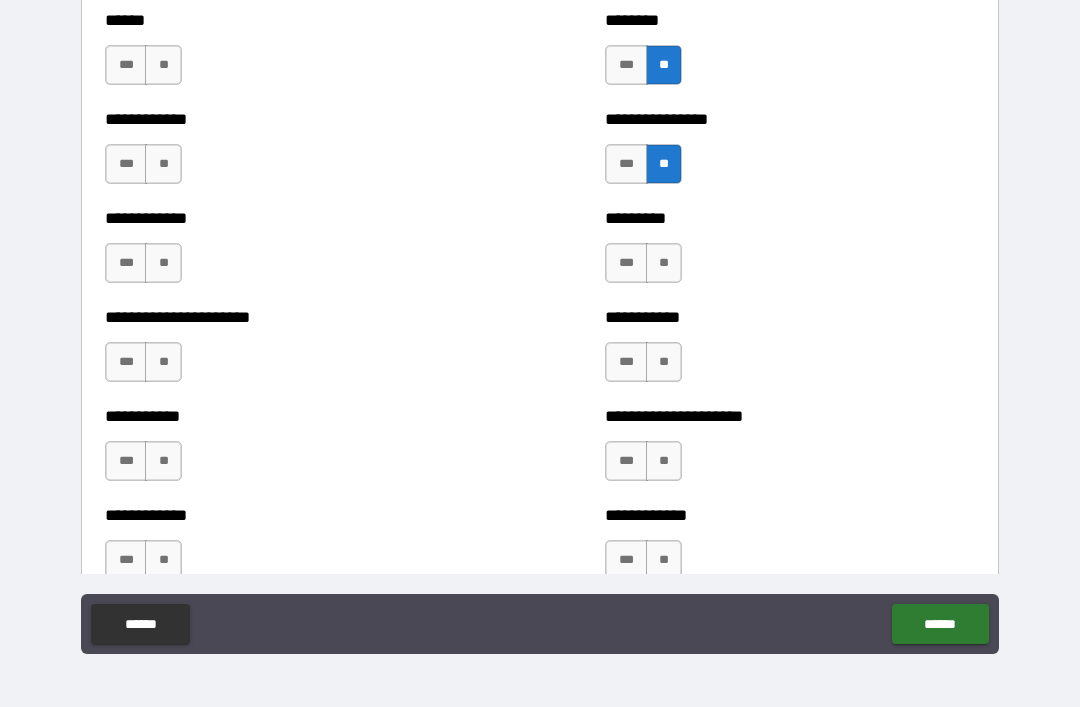 click on "**" at bounding box center (664, 263) 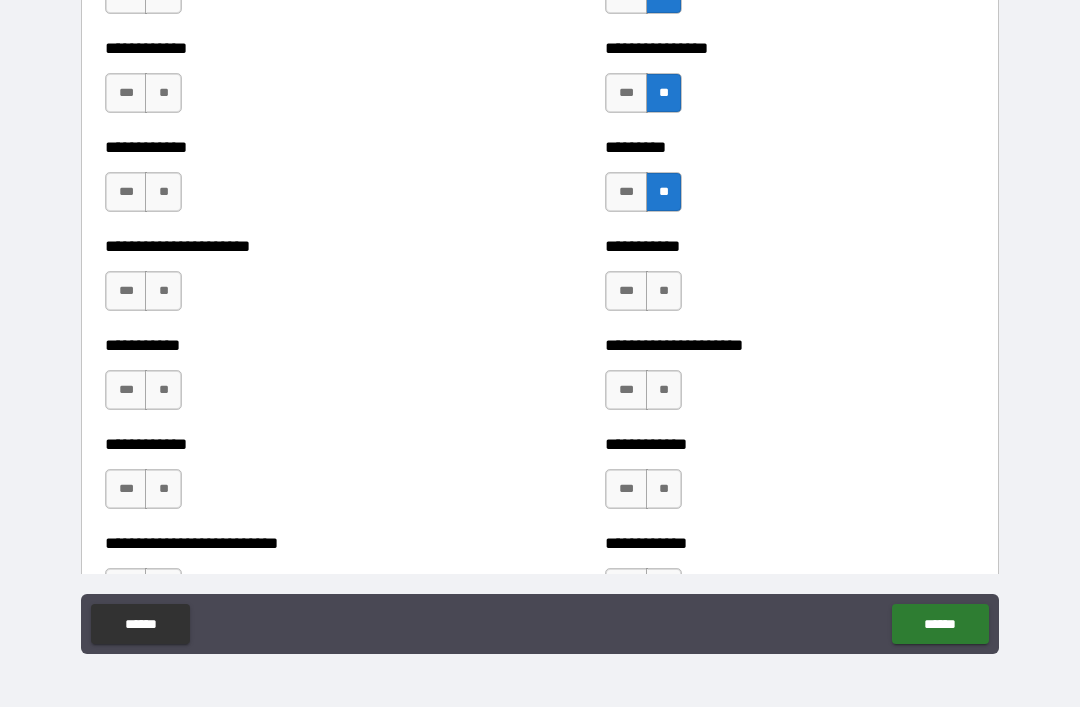 scroll, scrollTop: 5048, scrollLeft: 0, axis: vertical 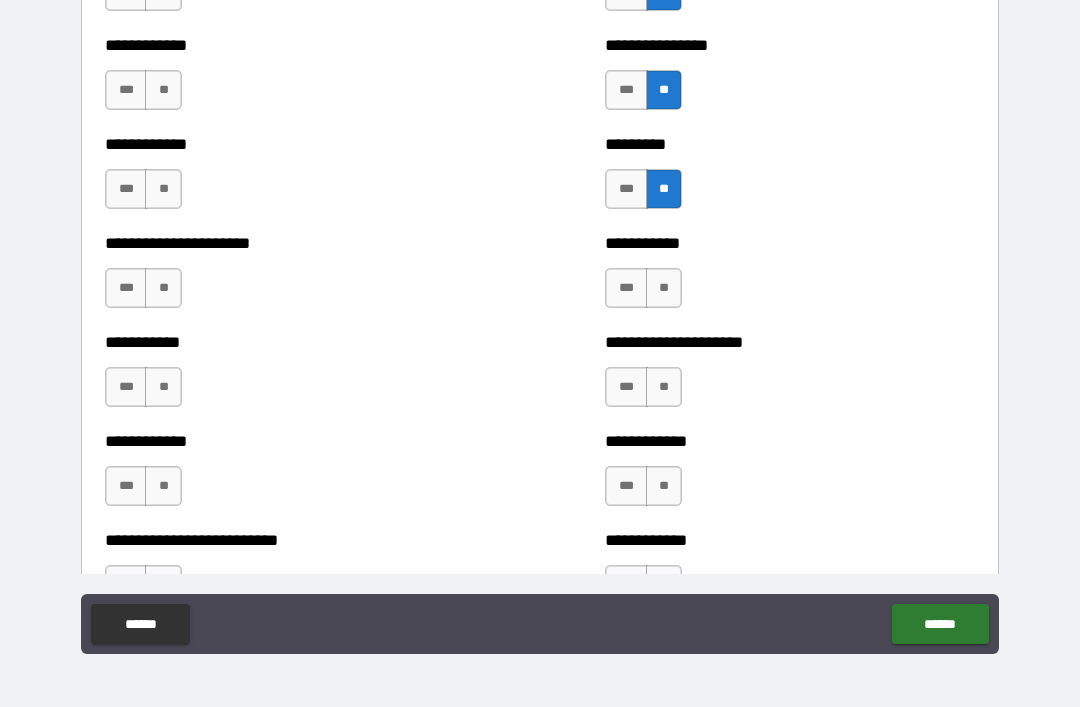 click on "**" at bounding box center [664, 288] 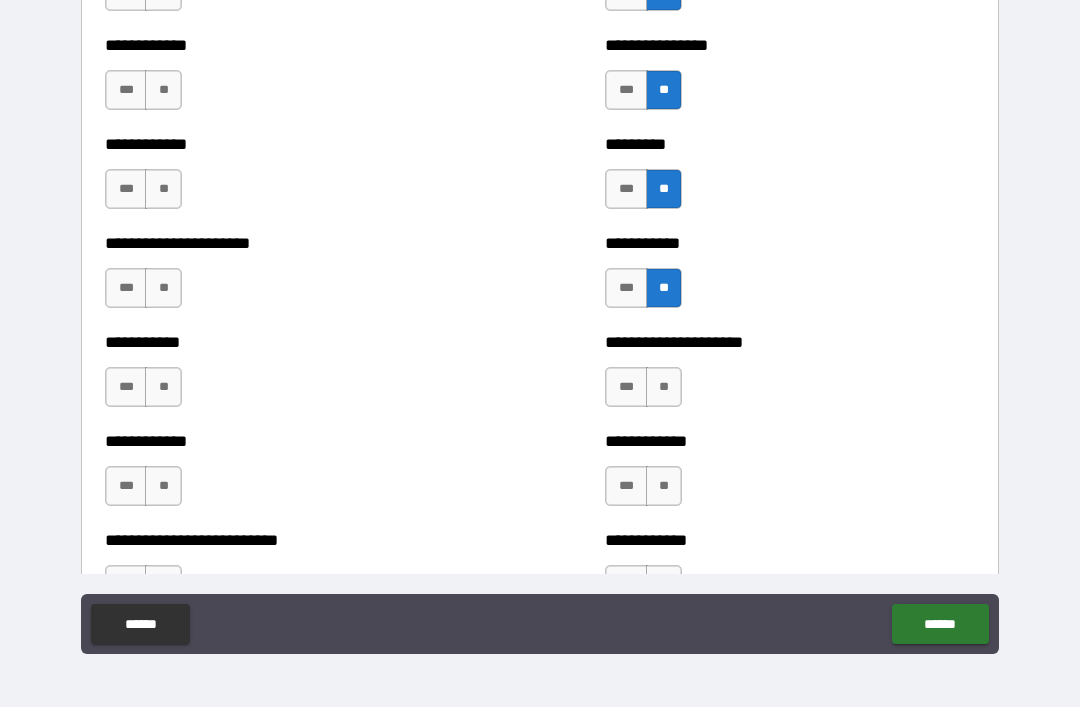 click on "**" at bounding box center (664, 387) 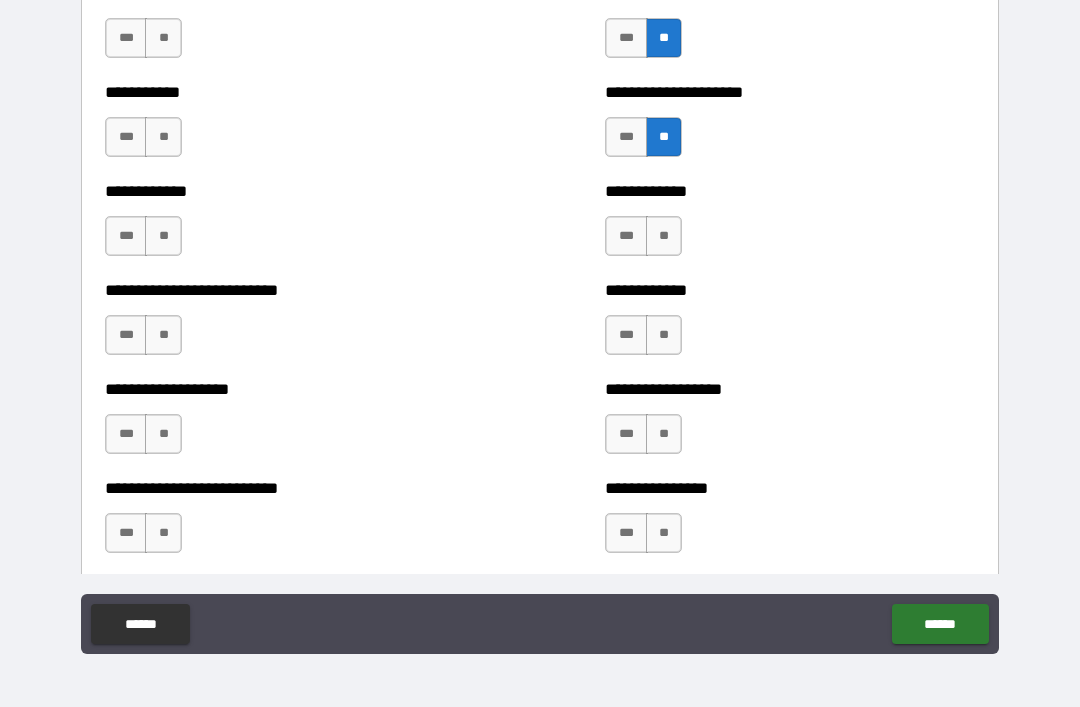 scroll, scrollTop: 5306, scrollLeft: 0, axis: vertical 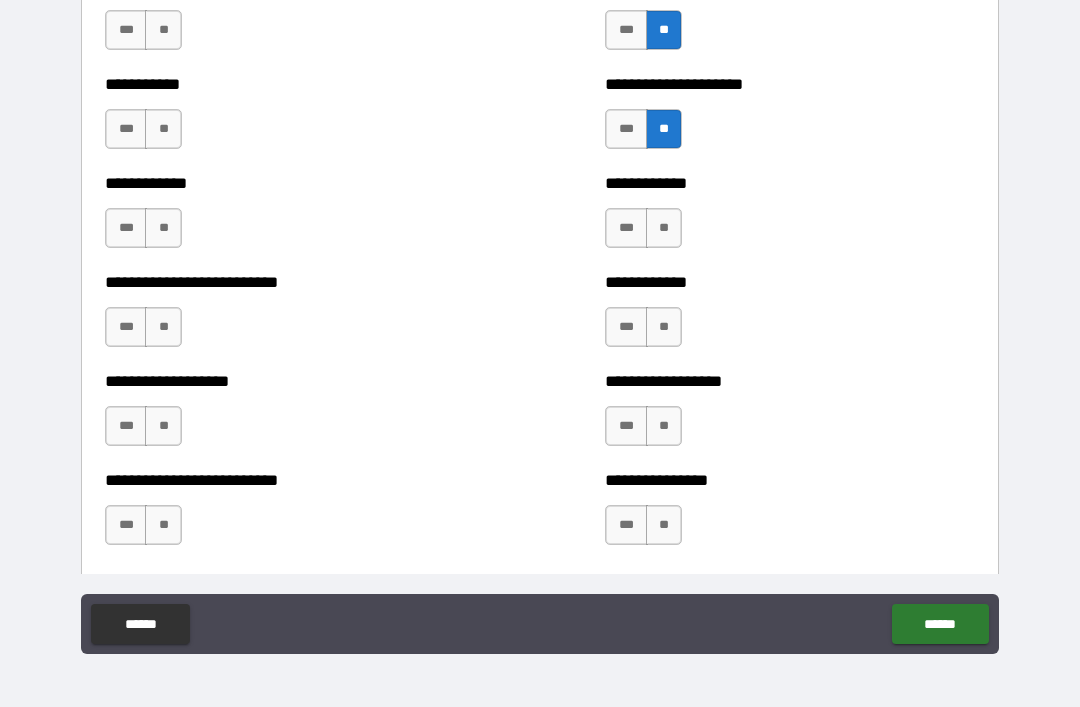 click on "**" at bounding box center (664, 228) 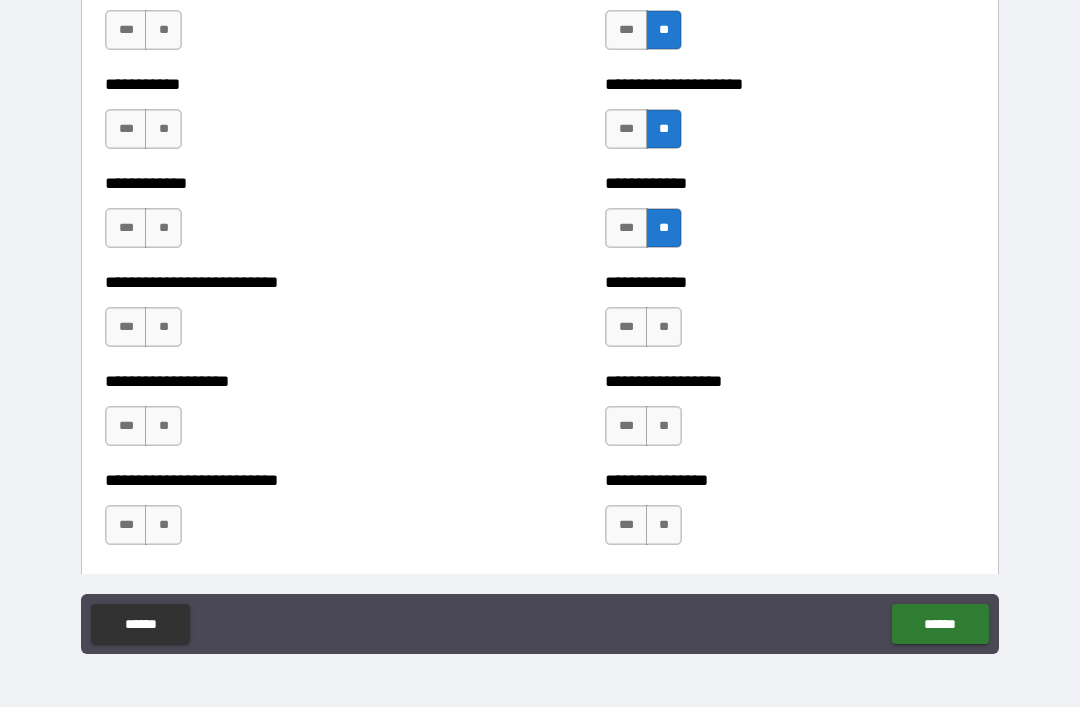 click on "**" at bounding box center (664, 327) 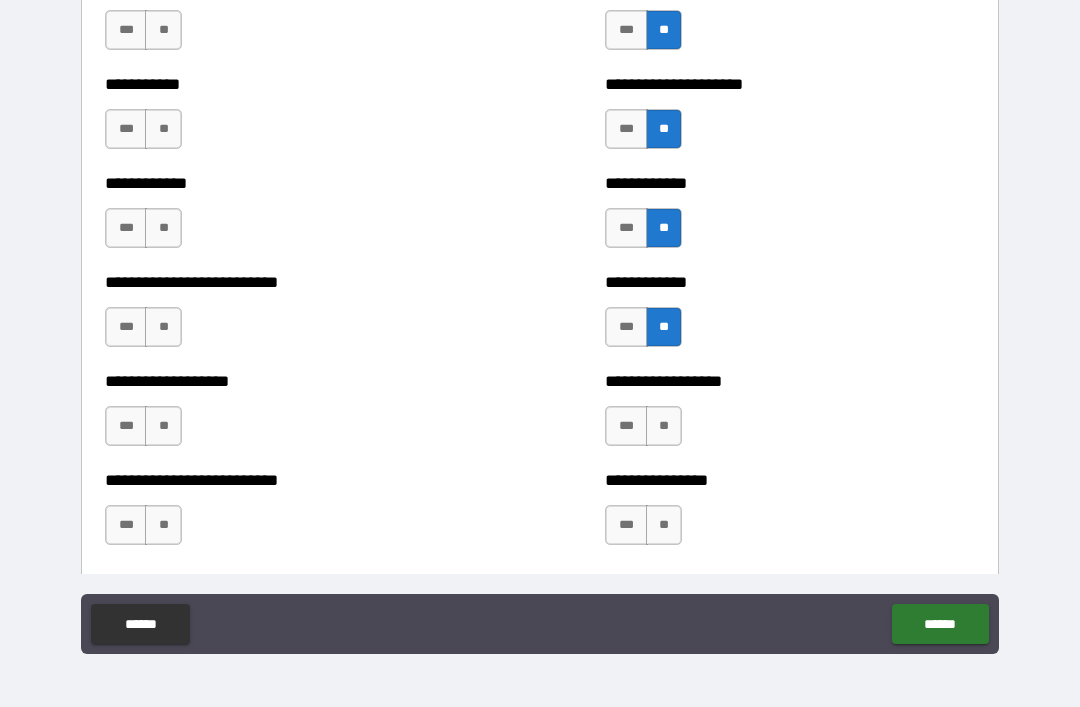click on "**" at bounding box center (664, 426) 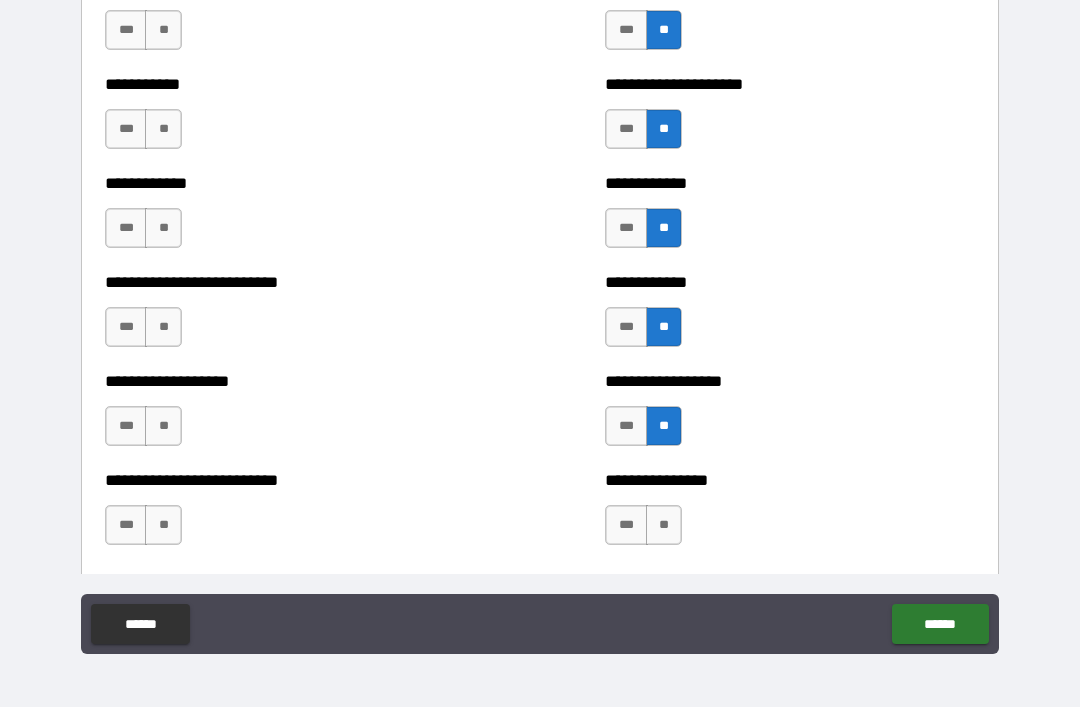 click on "**" at bounding box center [664, 525] 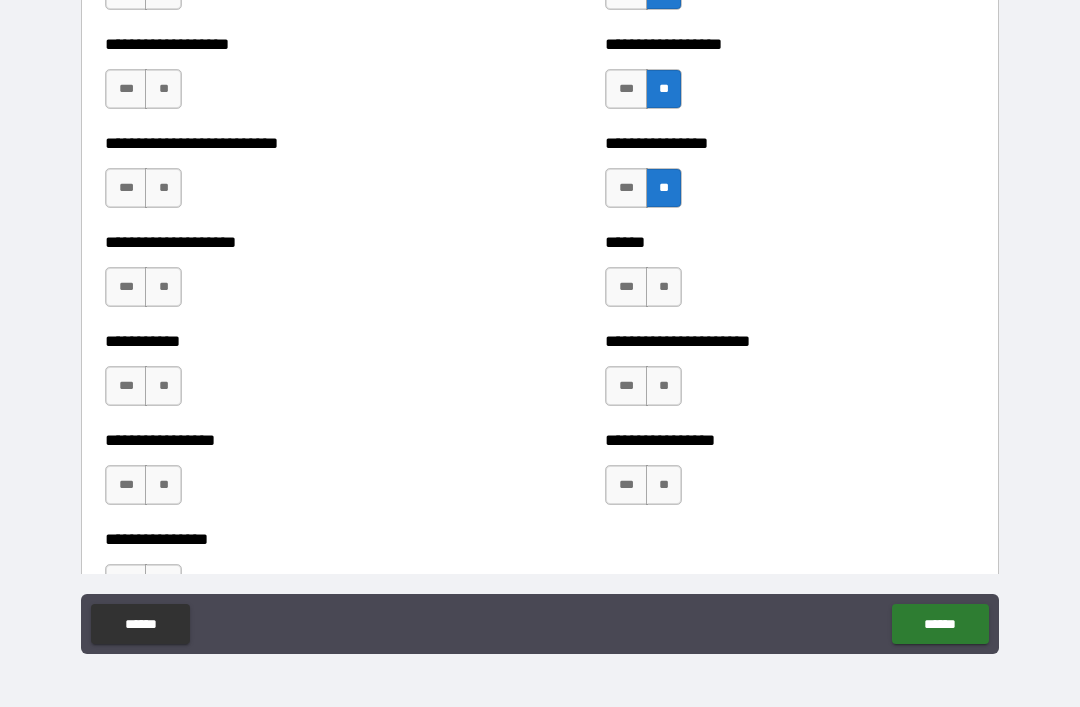 scroll, scrollTop: 5673, scrollLeft: 0, axis: vertical 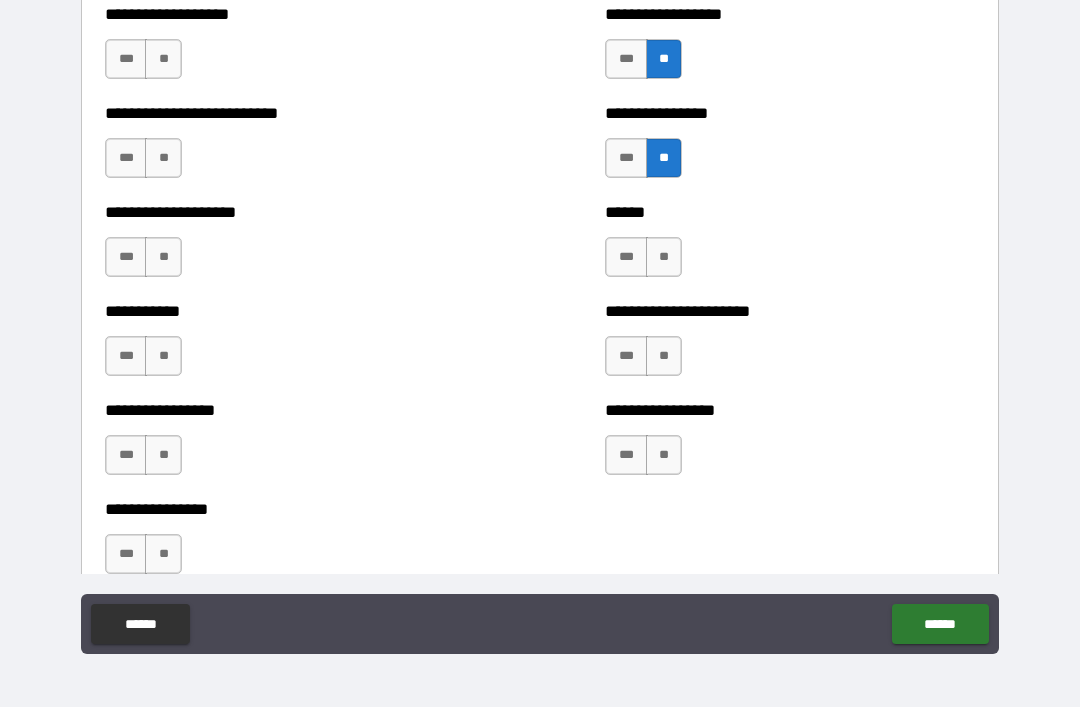 click on "**" at bounding box center (664, 257) 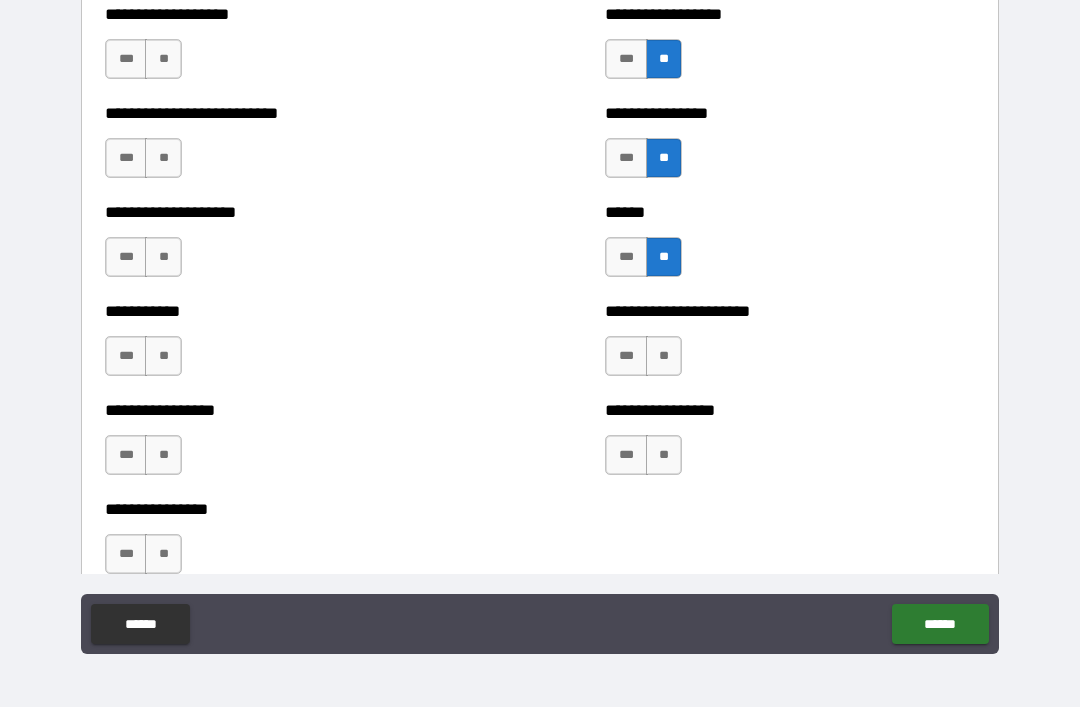 click on "**" at bounding box center [664, 356] 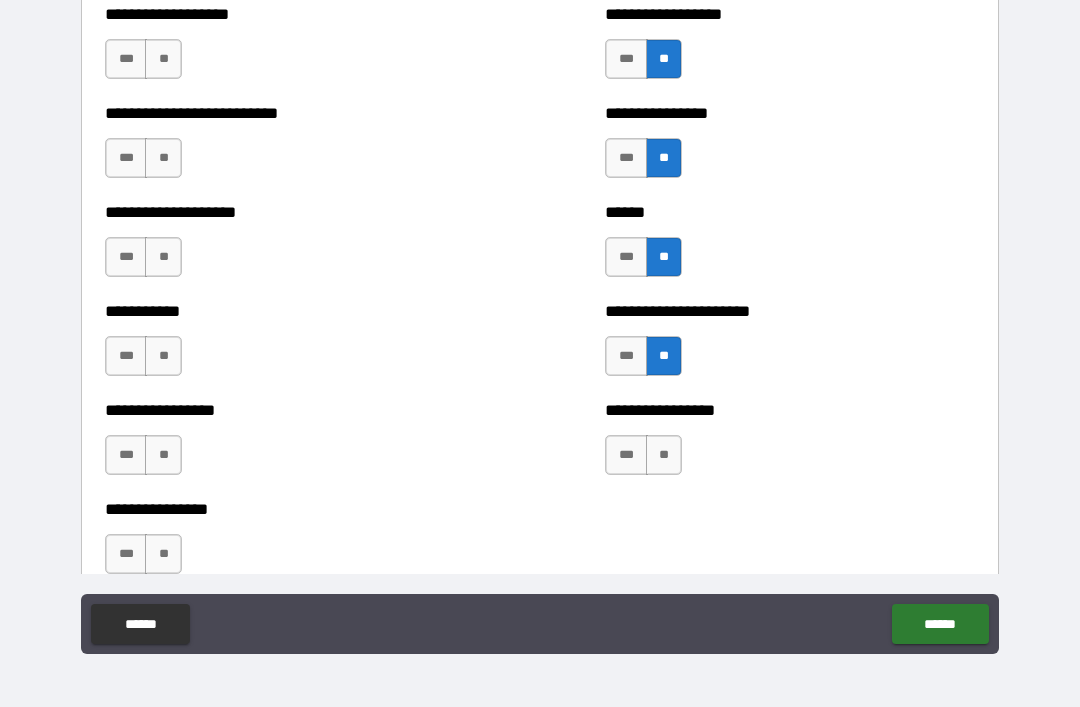 click on "**" at bounding box center [664, 455] 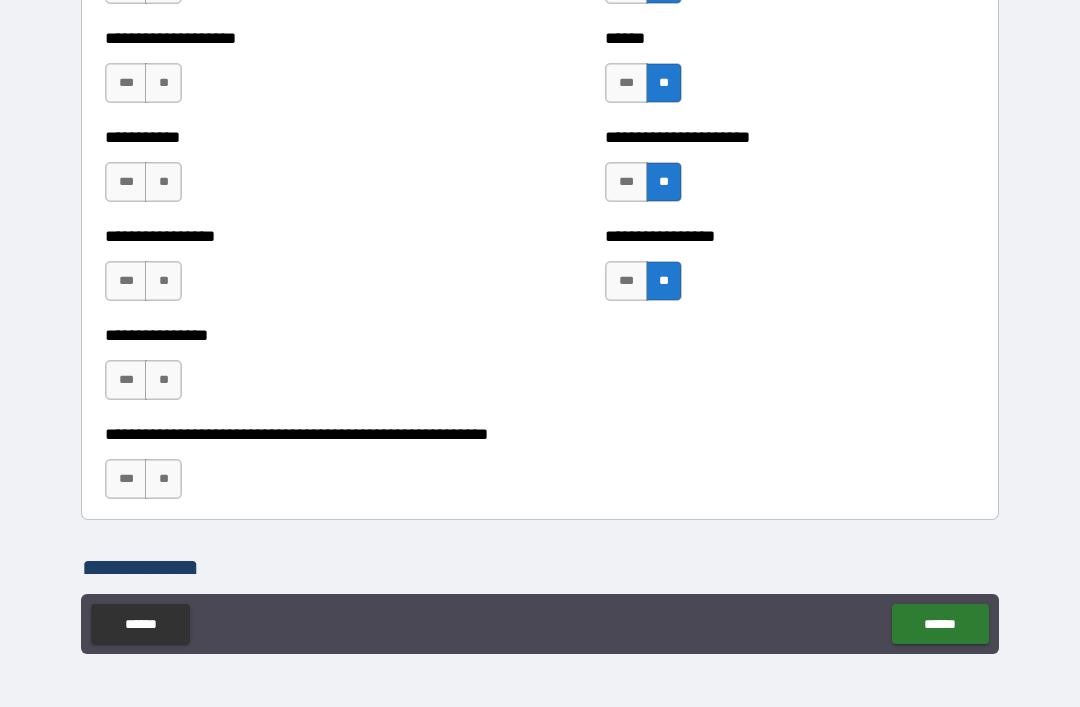 scroll, scrollTop: 5851, scrollLeft: 0, axis: vertical 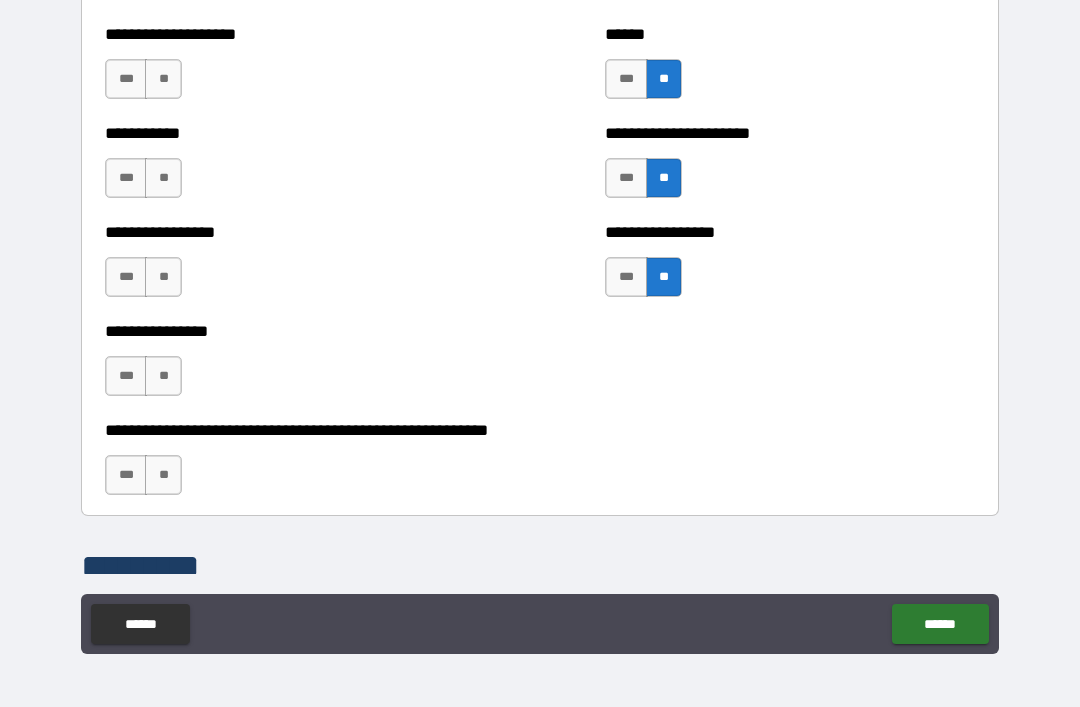 click on "**" at bounding box center [163, 475] 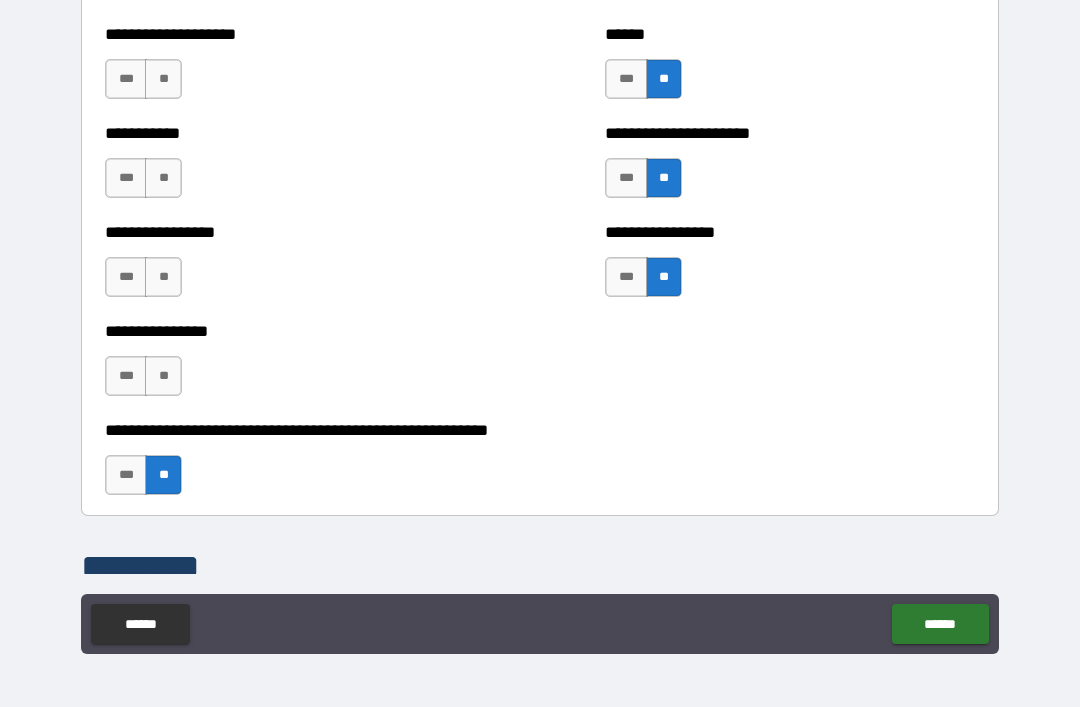click on "**" at bounding box center (163, 376) 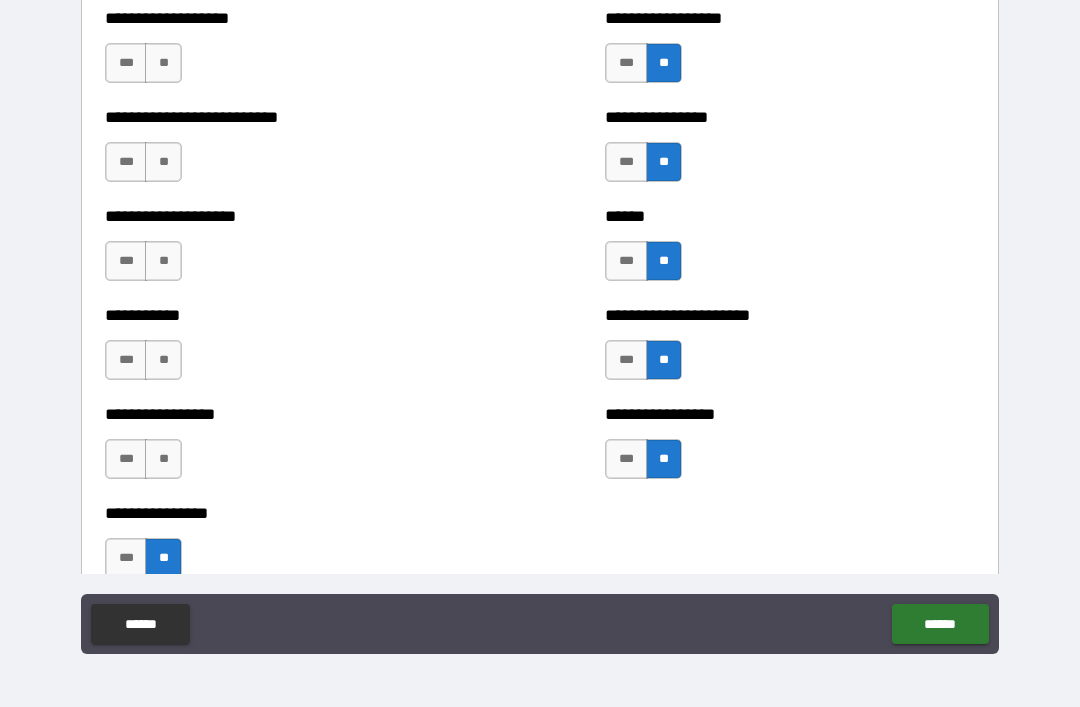 scroll, scrollTop: 5667, scrollLeft: 0, axis: vertical 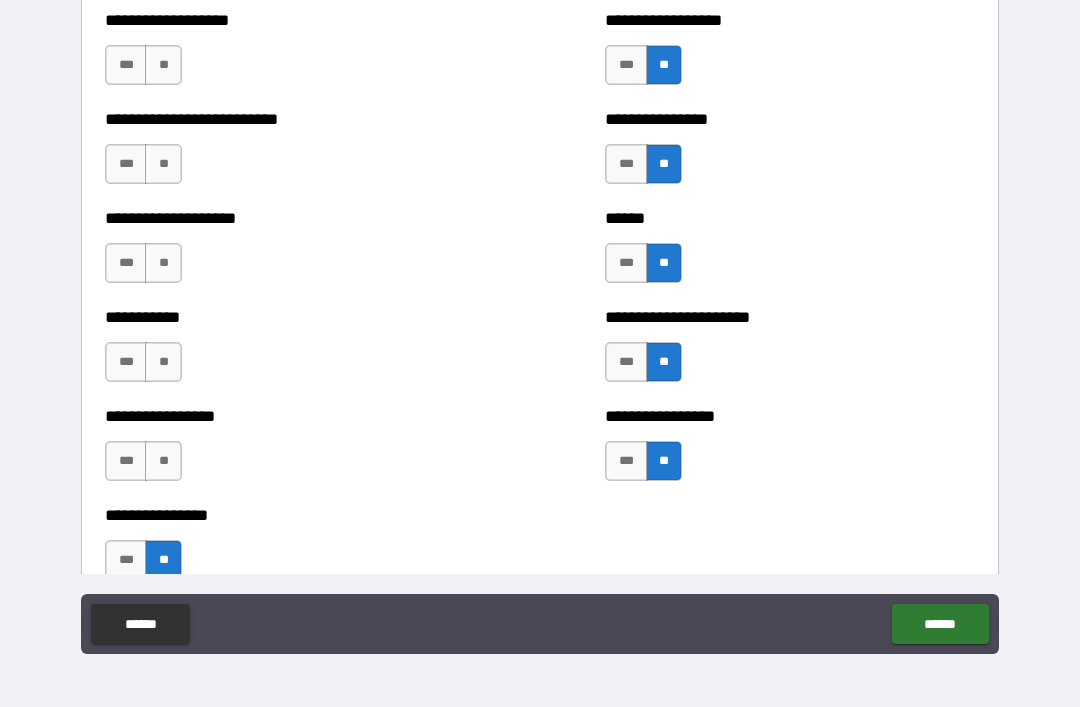 click on "**" at bounding box center (163, 461) 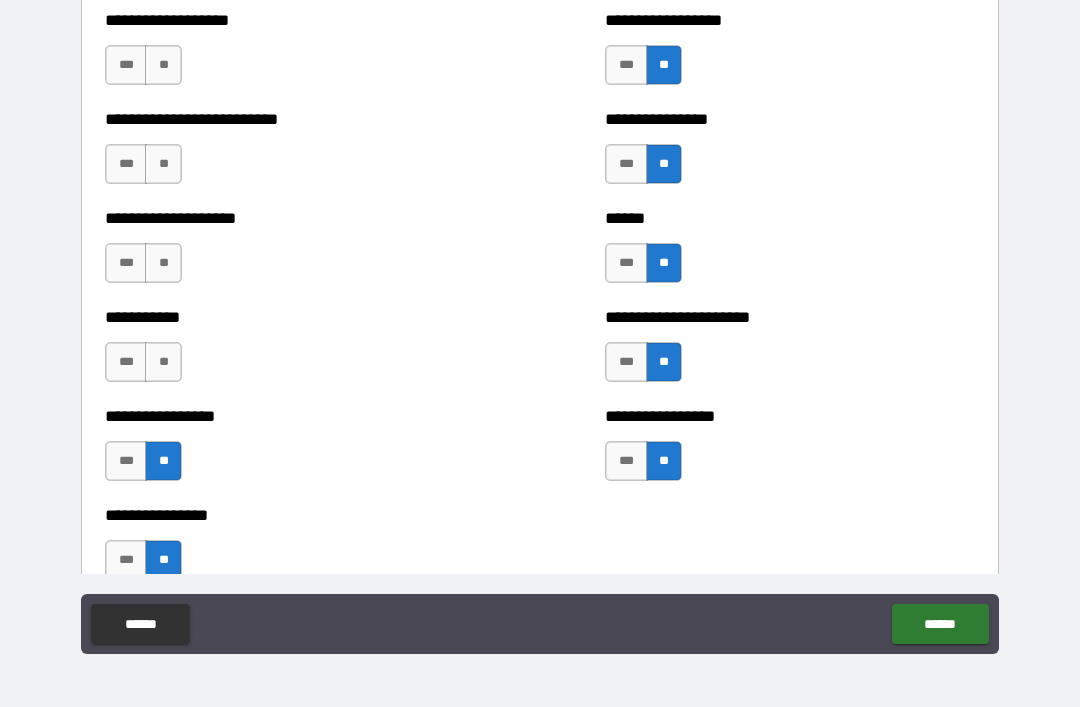 click on "**" at bounding box center (163, 362) 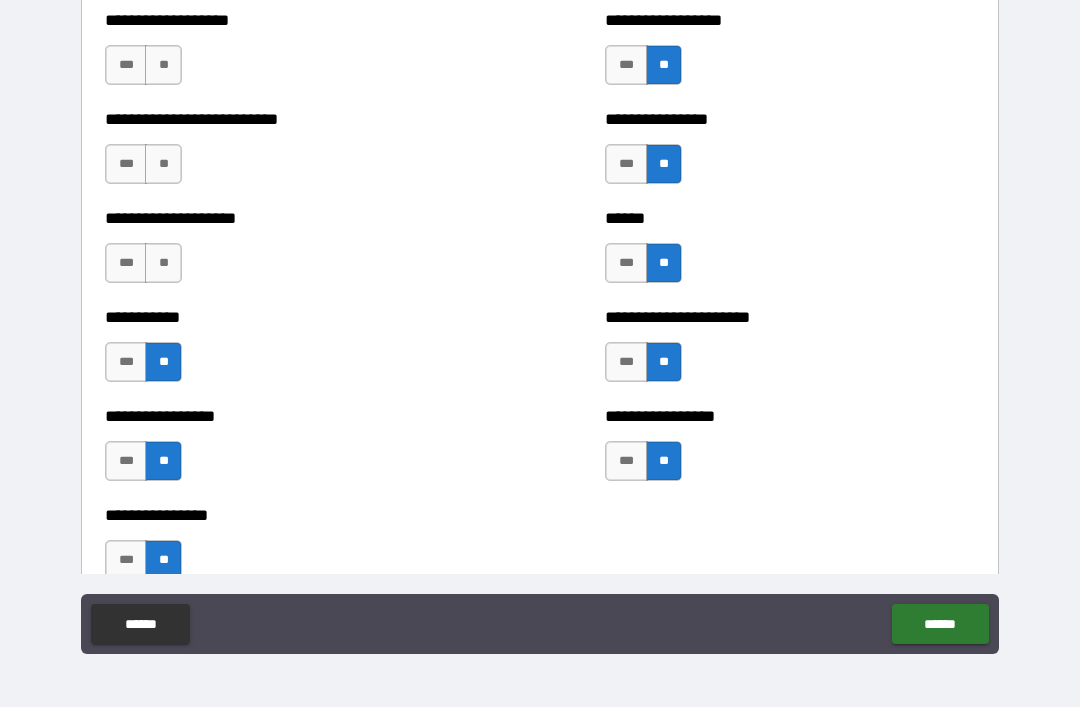 click on "***" at bounding box center [126, 461] 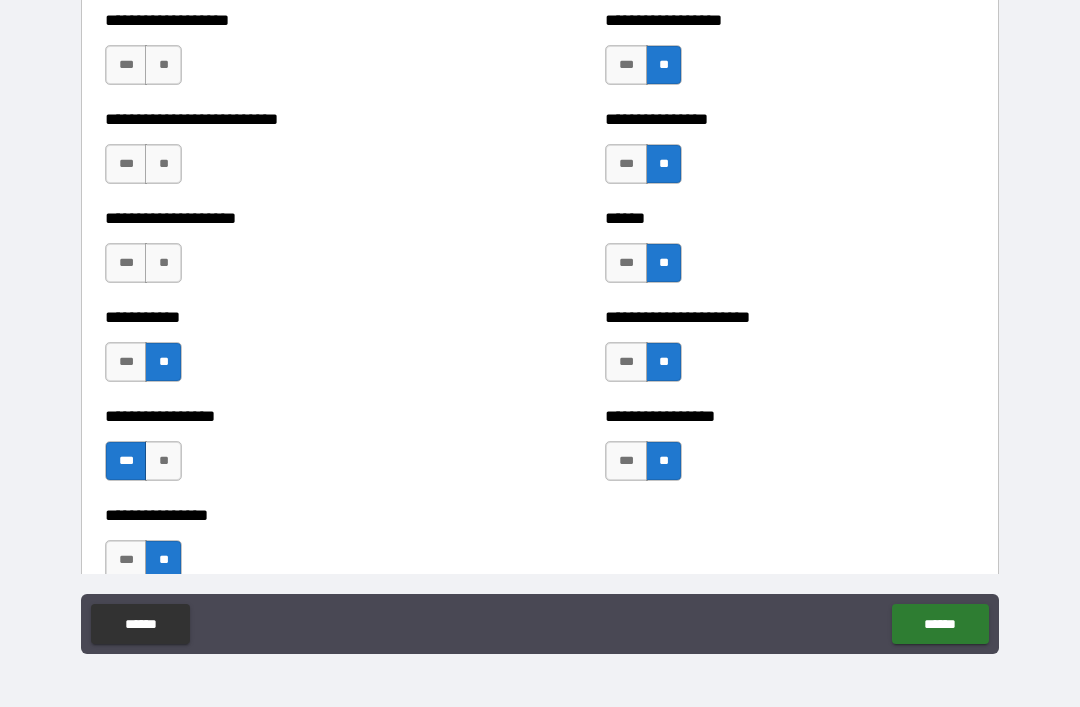 click on "**" at bounding box center (163, 461) 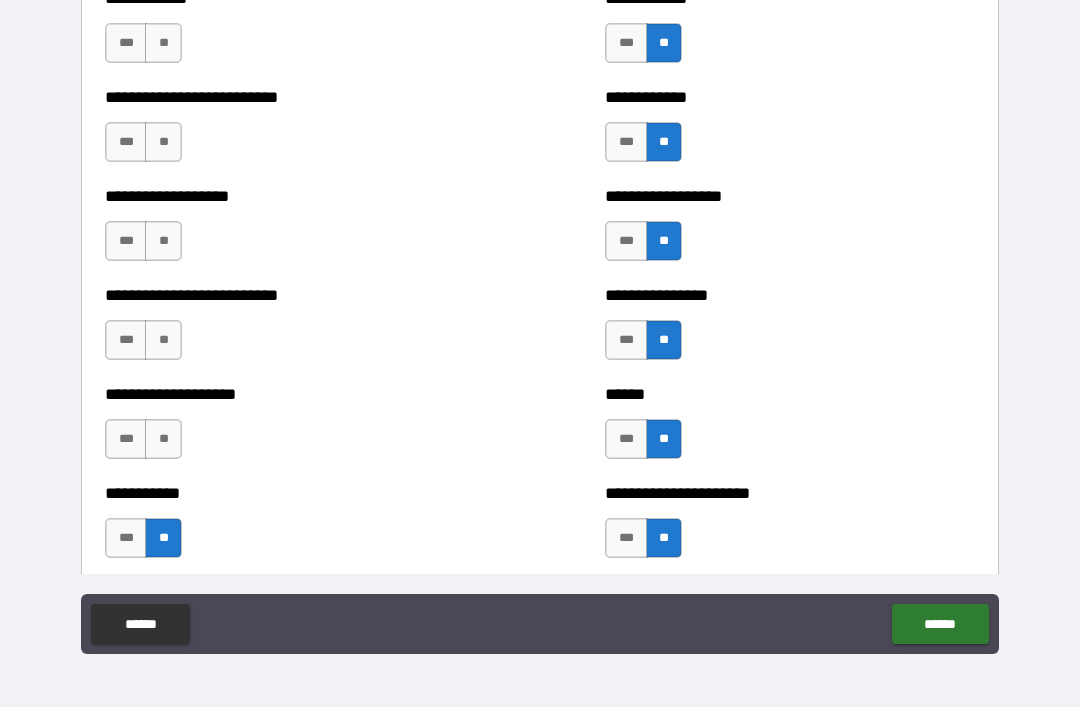 scroll, scrollTop: 5479, scrollLeft: 0, axis: vertical 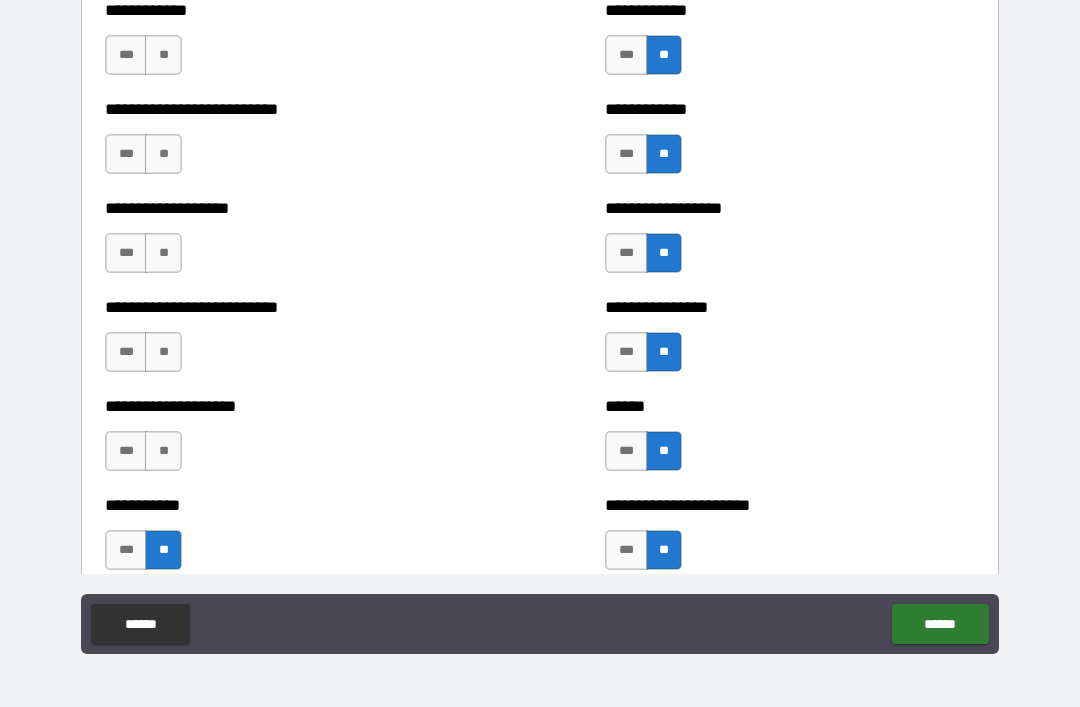 click on "**" at bounding box center [163, 451] 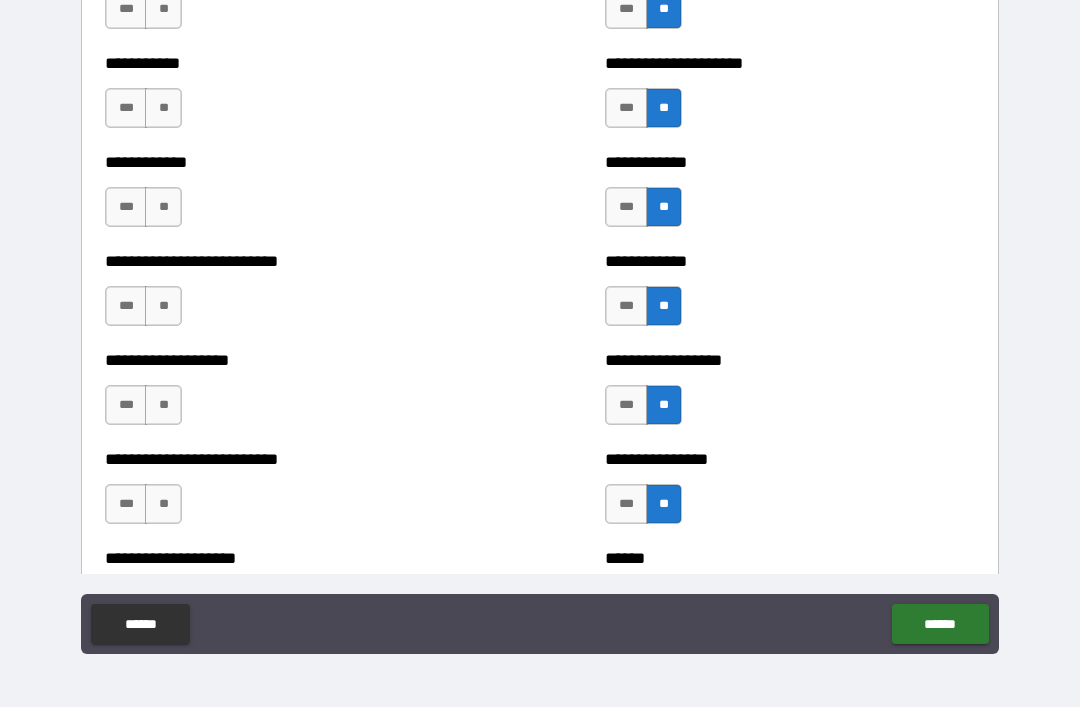 scroll, scrollTop: 5318, scrollLeft: 0, axis: vertical 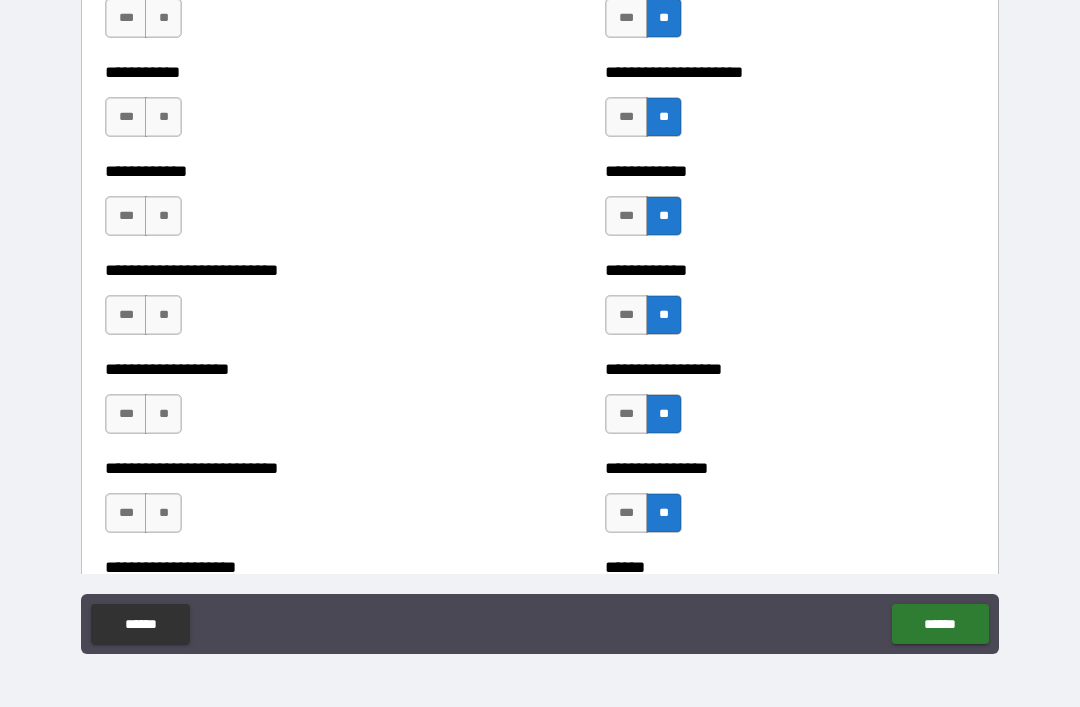 click on "**" at bounding box center [163, 513] 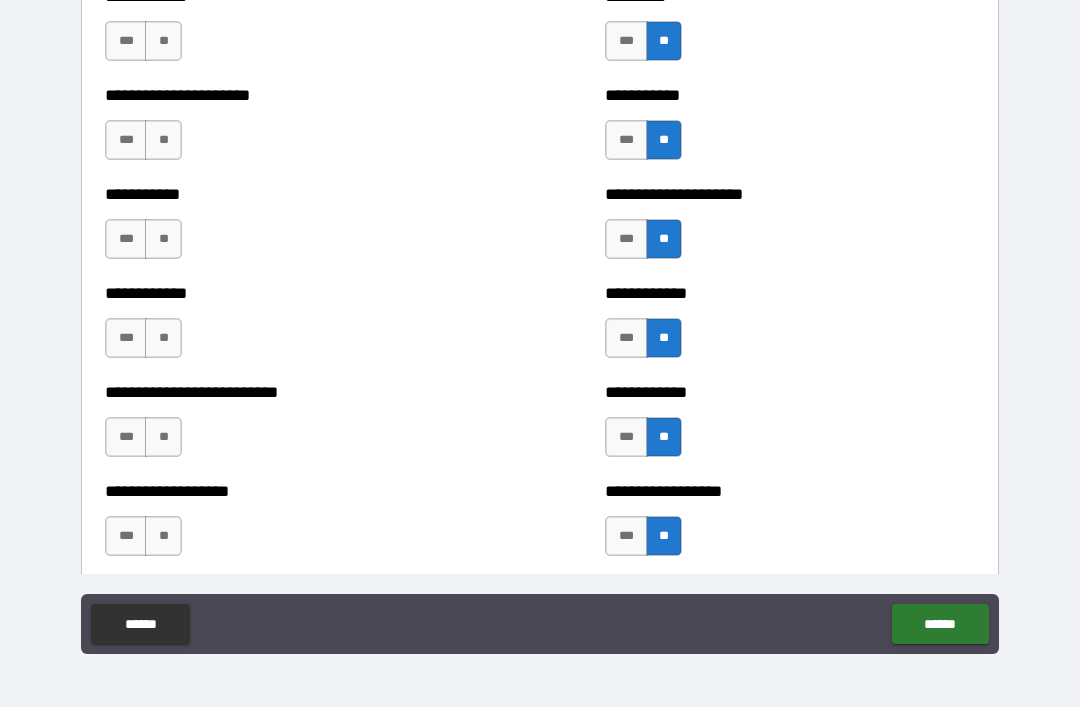 scroll, scrollTop: 5195, scrollLeft: 0, axis: vertical 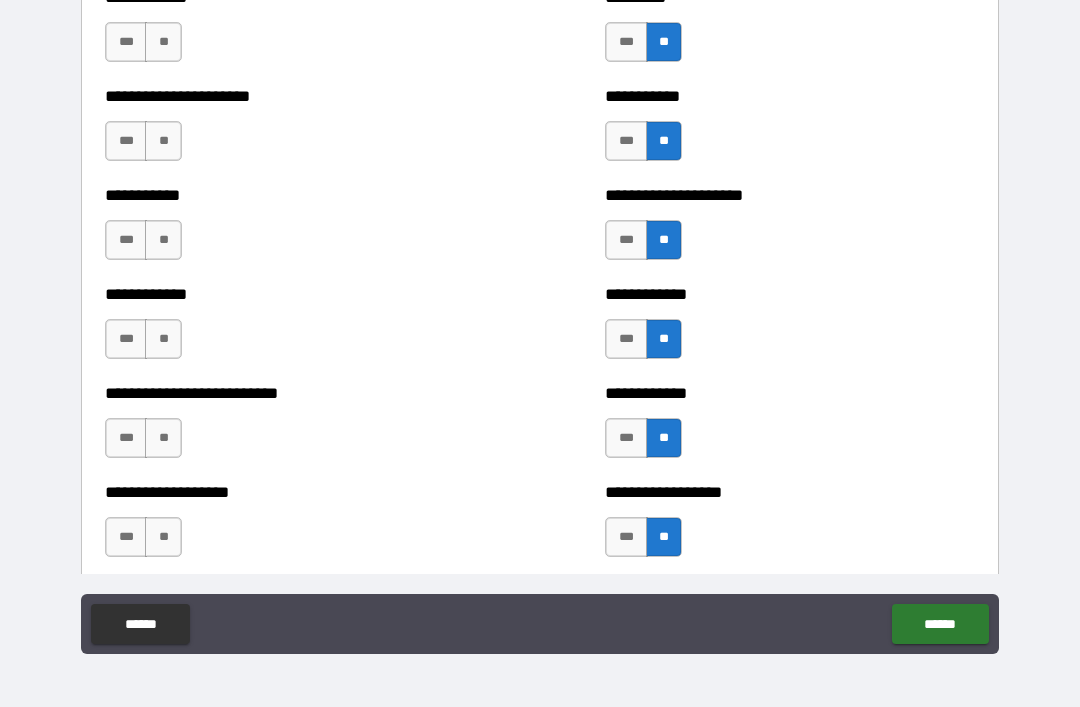 click on "***" at bounding box center (126, 537) 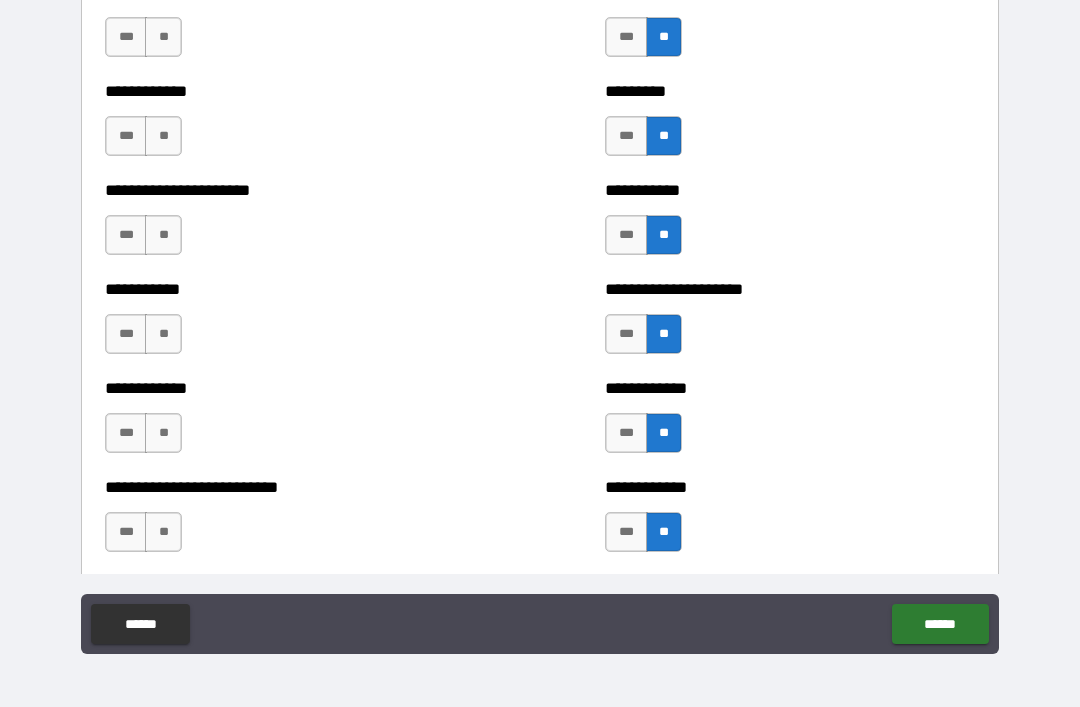 scroll, scrollTop: 5100, scrollLeft: 0, axis: vertical 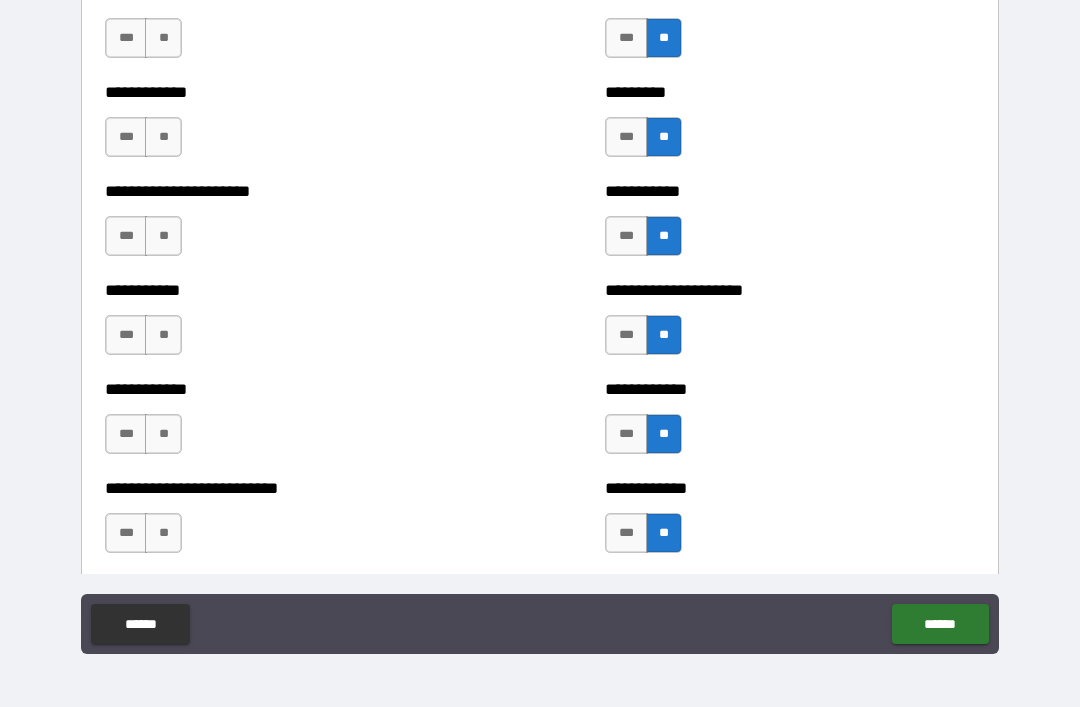 click on "**" at bounding box center (163, 533) 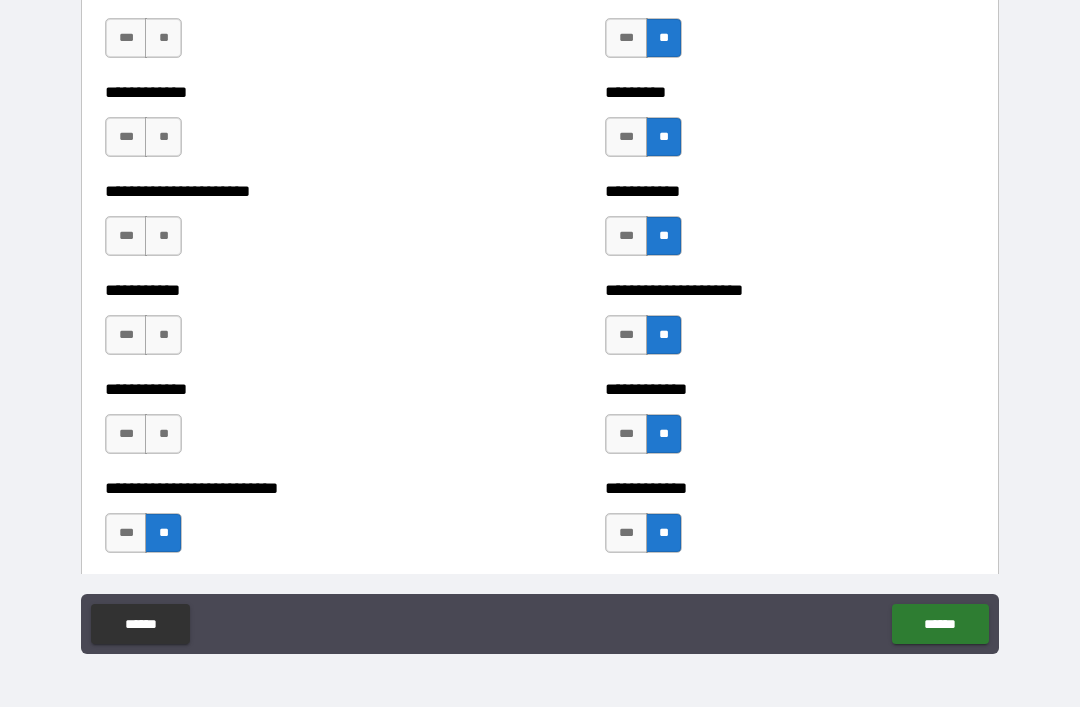 click on "**" at bounding box center (163, 434) 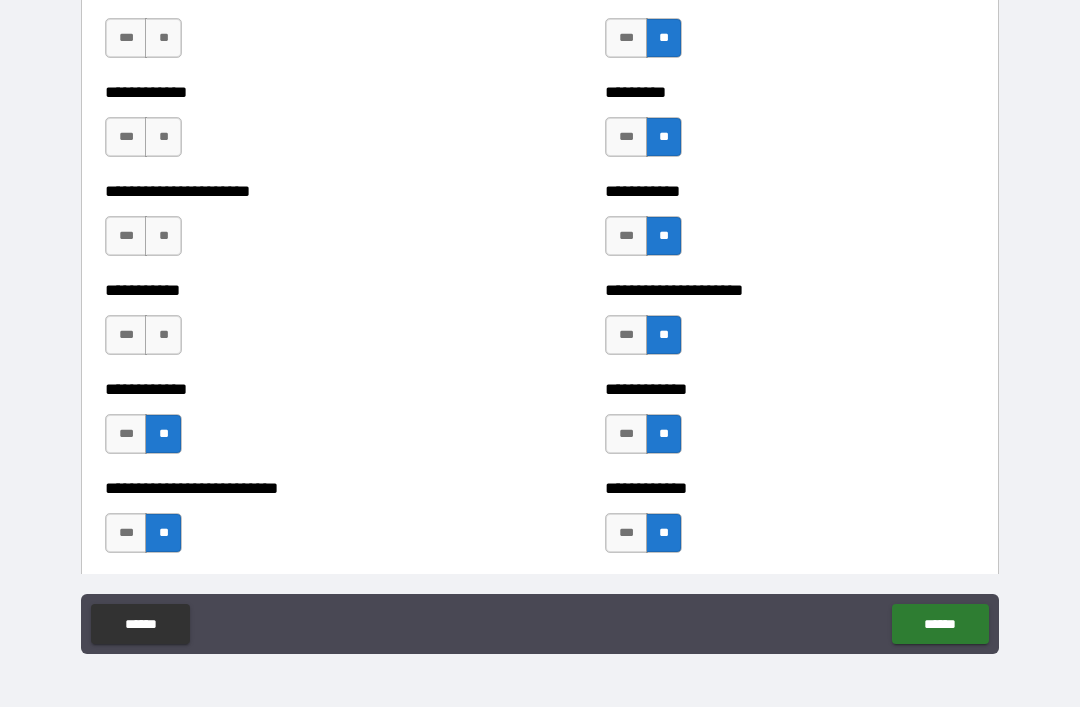 click on "**" at bounding box center [163, 335] 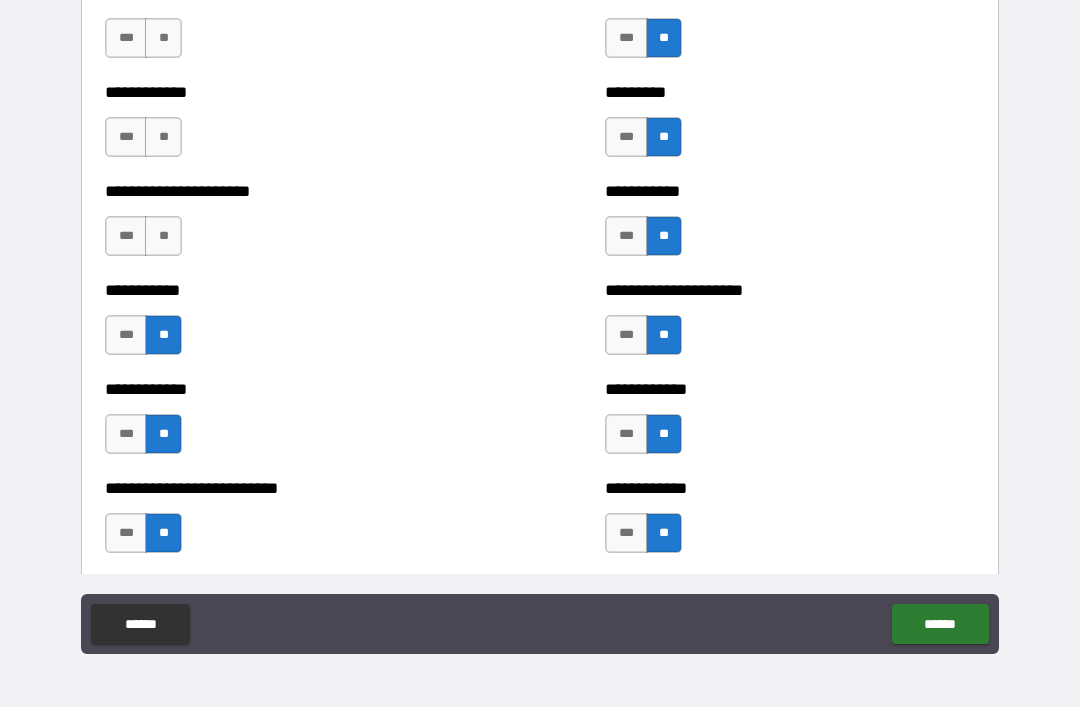 click on "**" at bounding box center (163, 236) 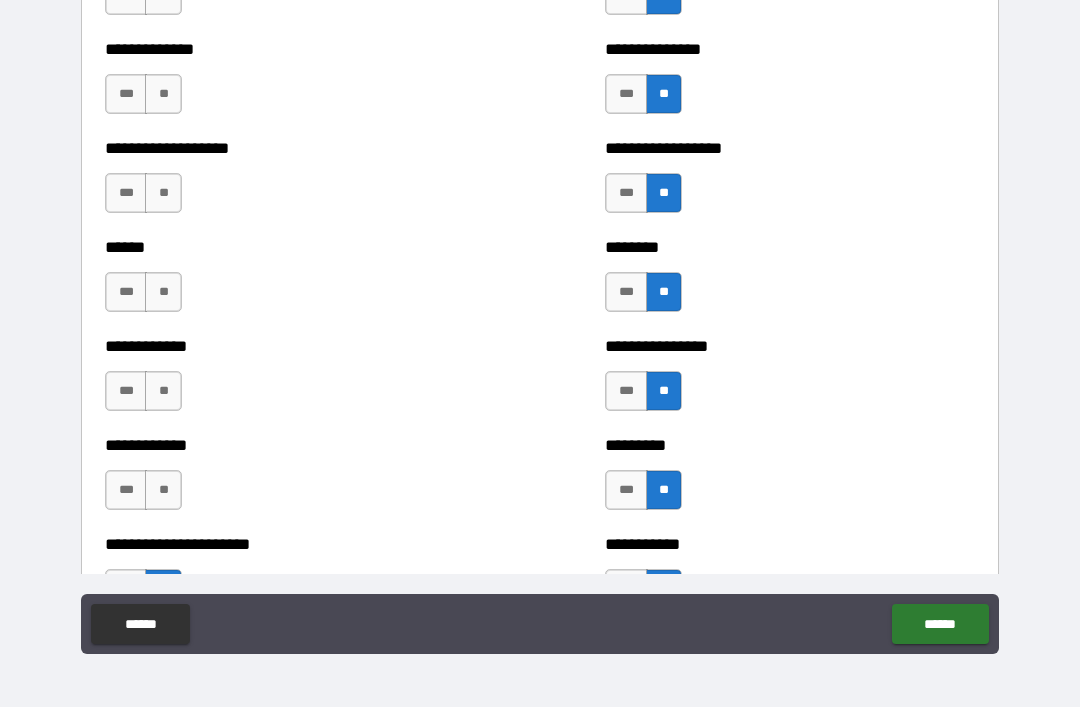 scroll, scrollTop: 4749, scrollLeft: 0, axis: vertical 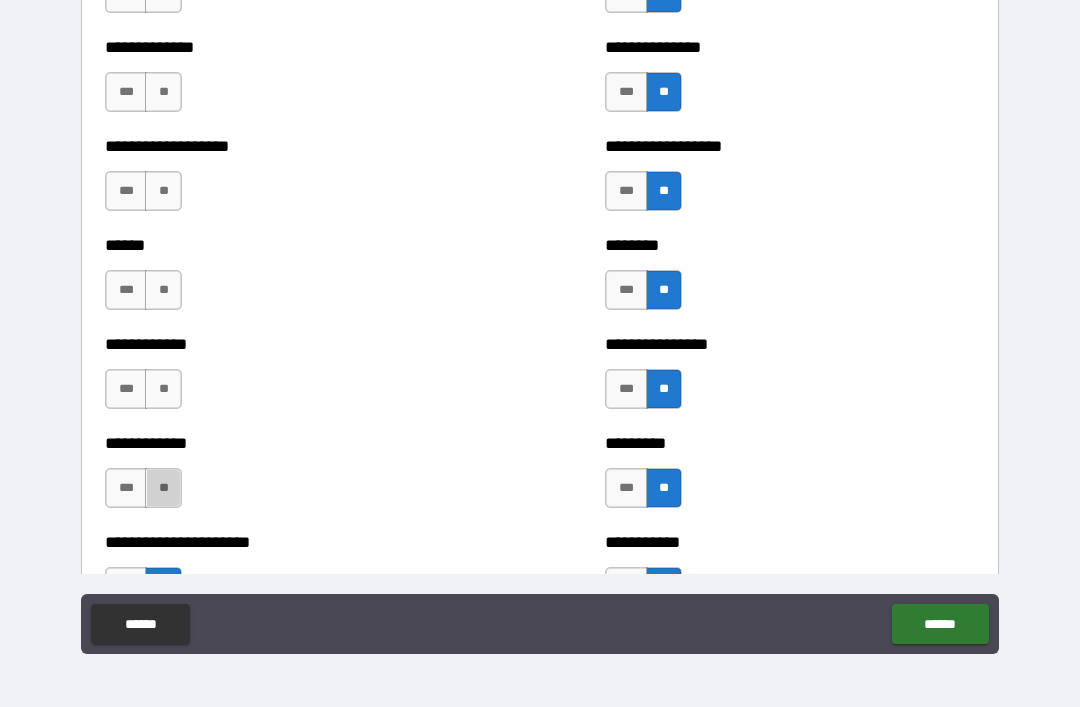 click on "**" at bounding box center [163, 488] 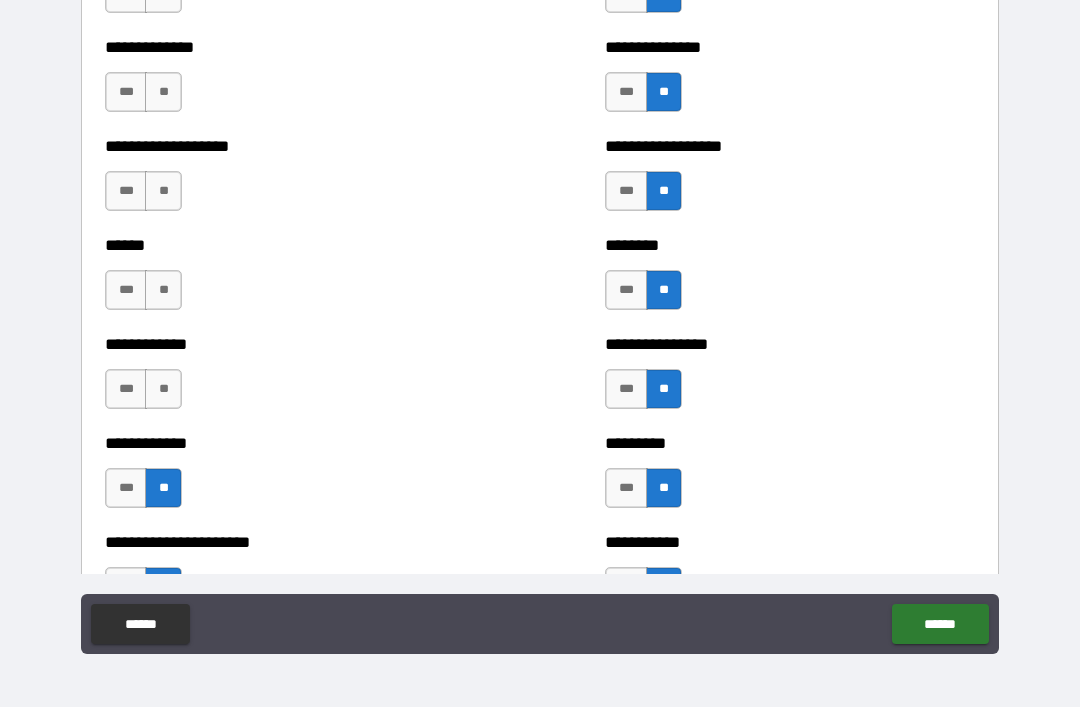 click on "**" at bounding box center [163, 389] 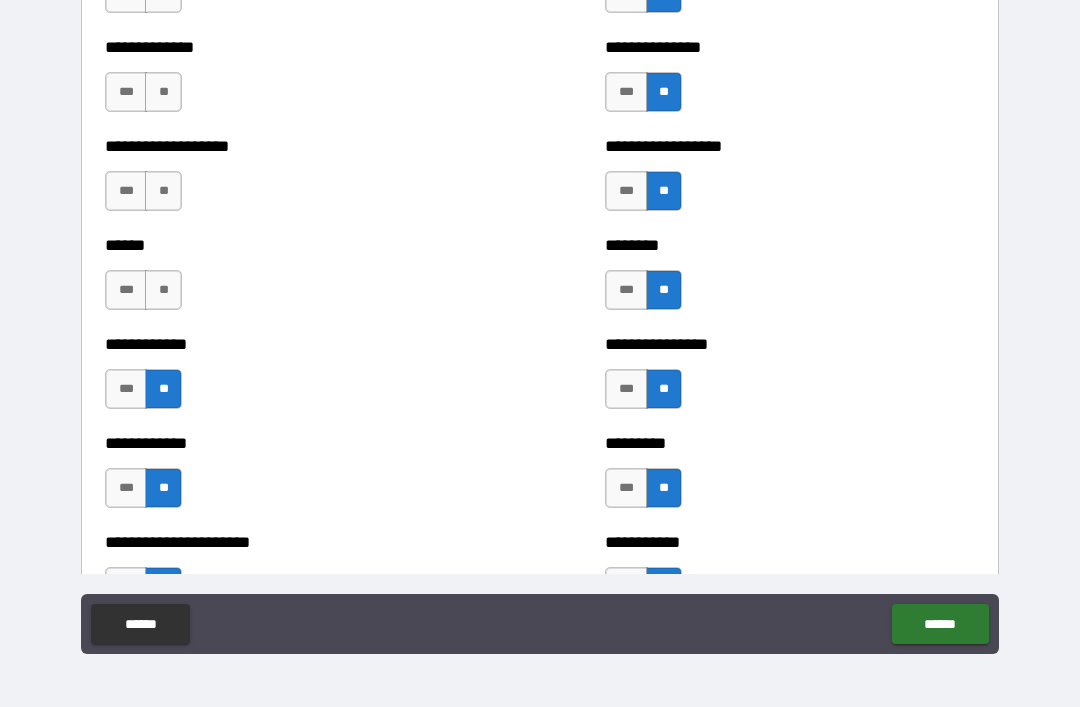 click on "**" at bounding box center [163, 290] 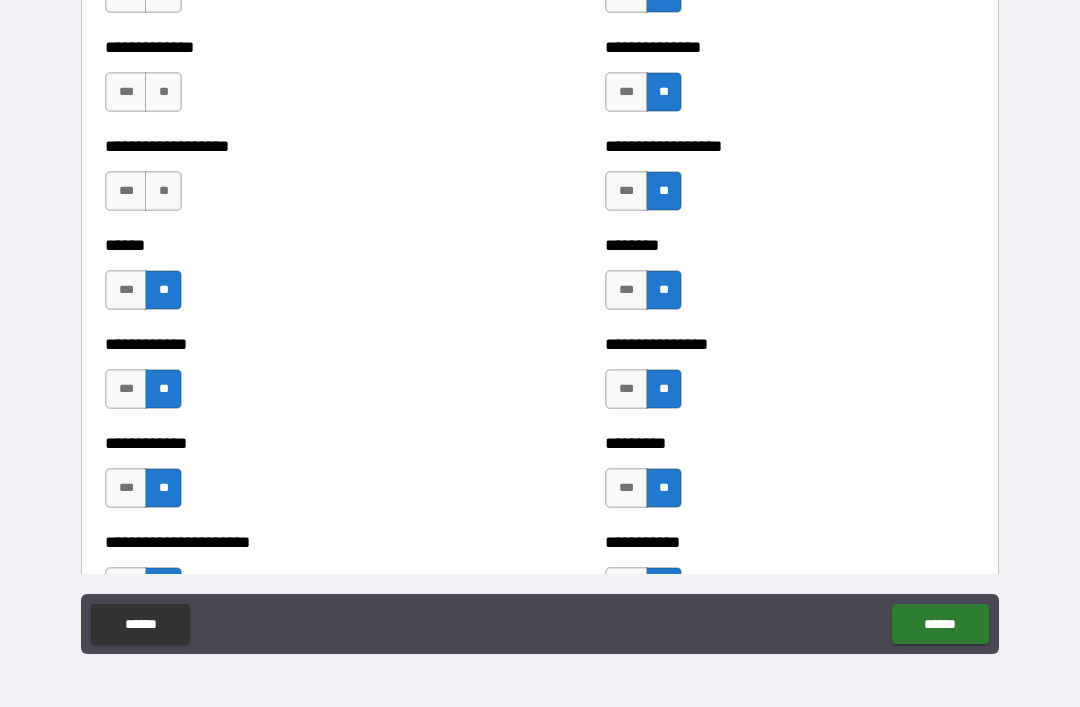 click on "**" at bounding box center [163, 191] 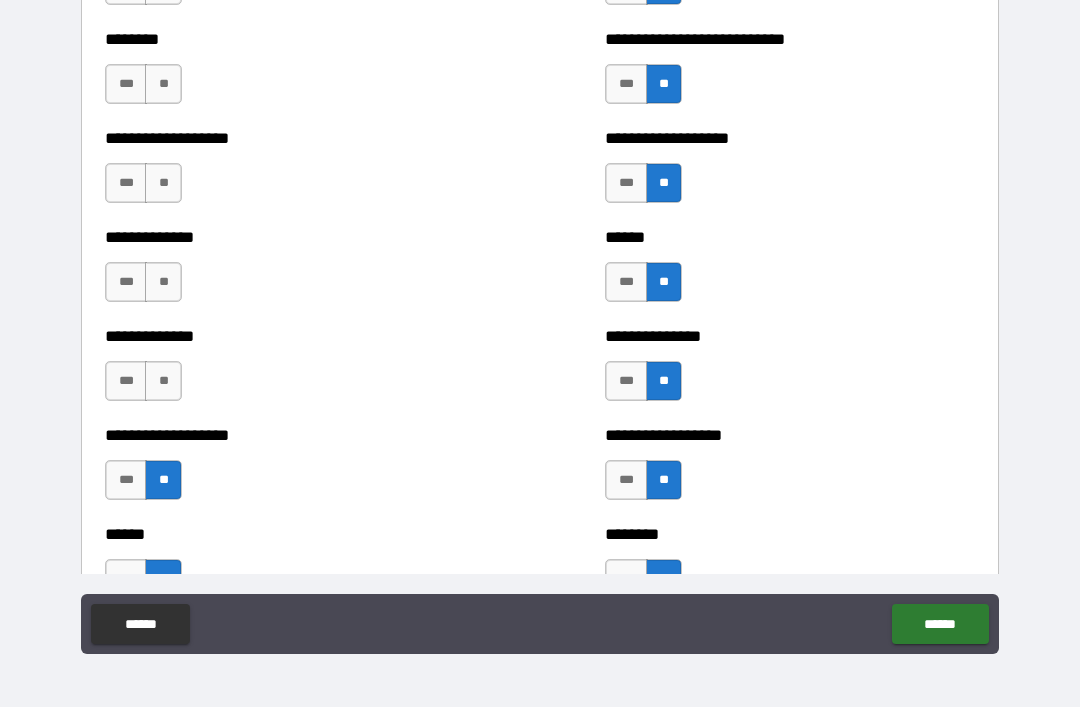 scroll, scrollTop: 4336, scrollLeft: 0, axis: vertical 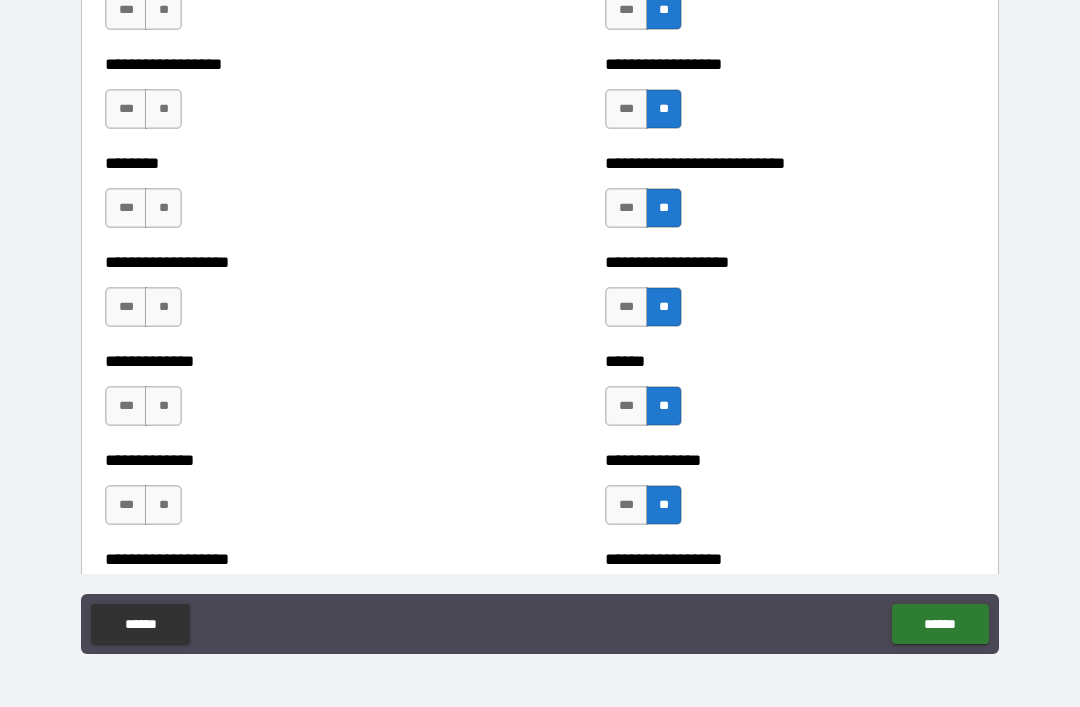 click on "**" at bounding box center (163, 505) 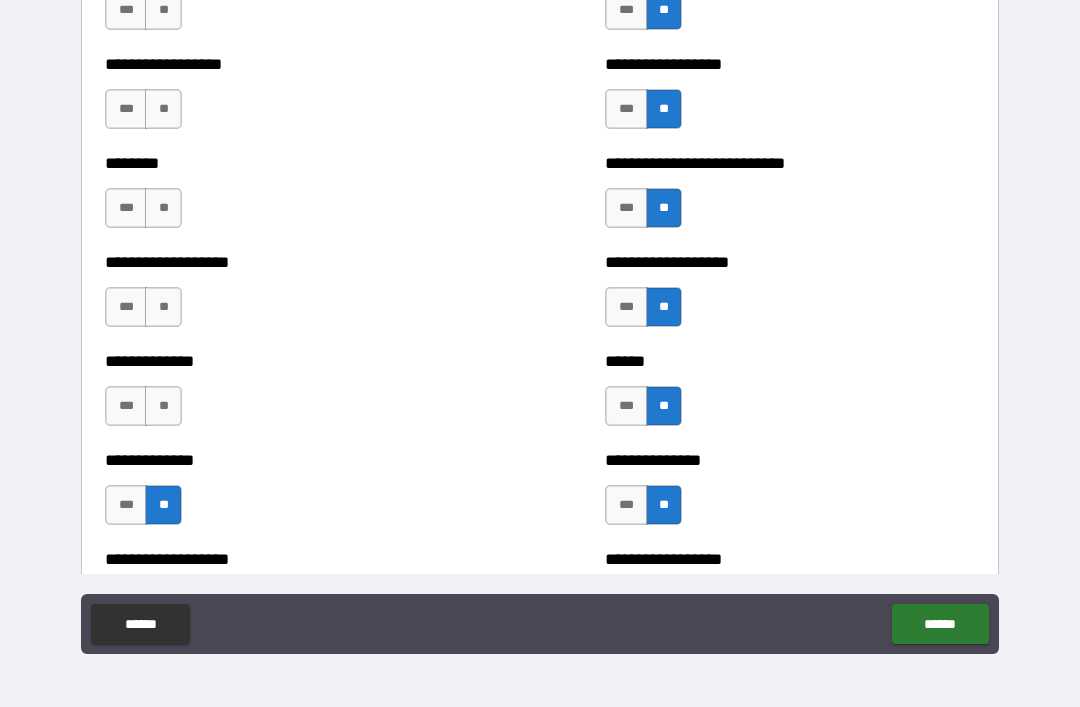click on "**" at bounding box center [163, 406] 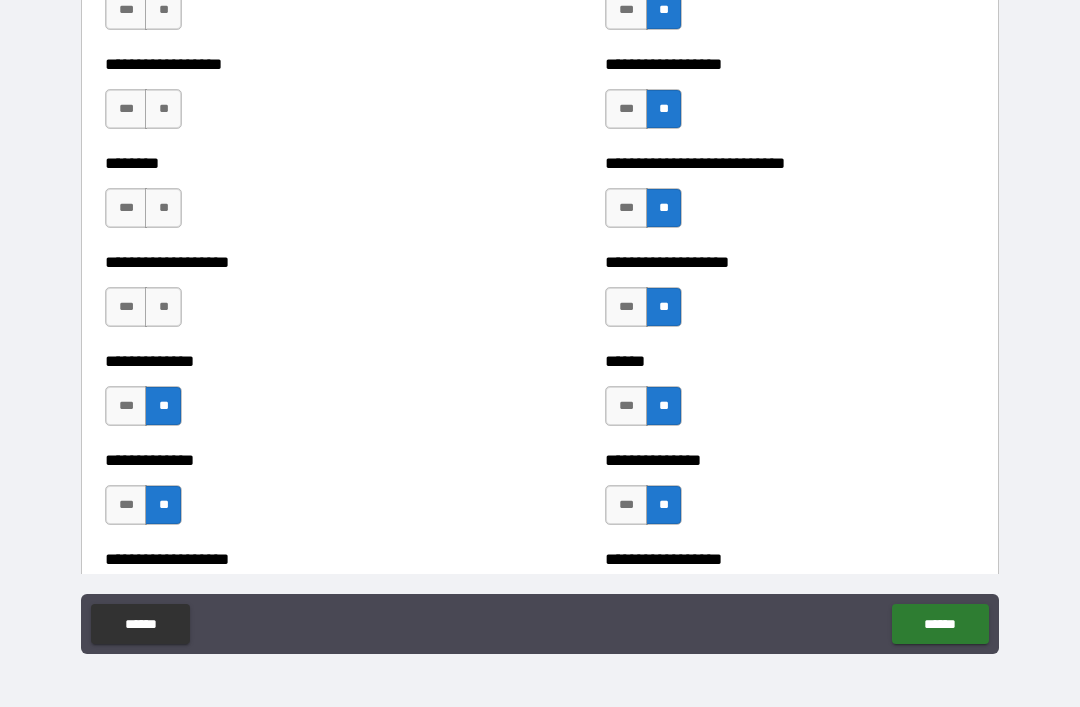 click on "**" at bounding box center [163, 307] 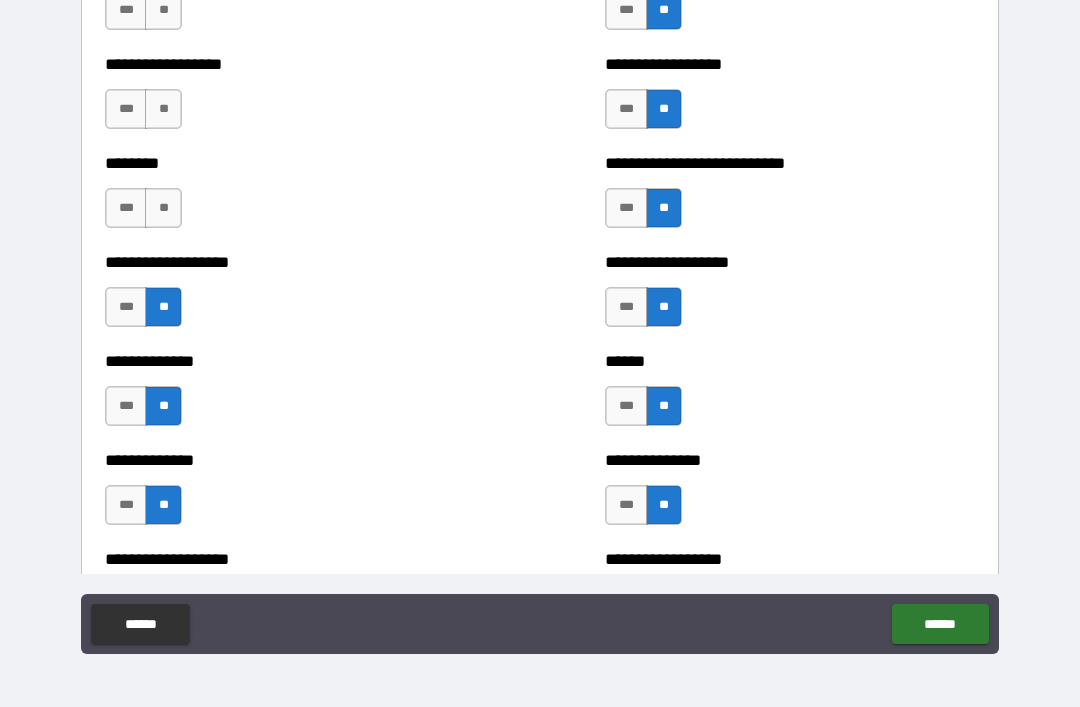 click on "**" at bounding box center [163, 208] 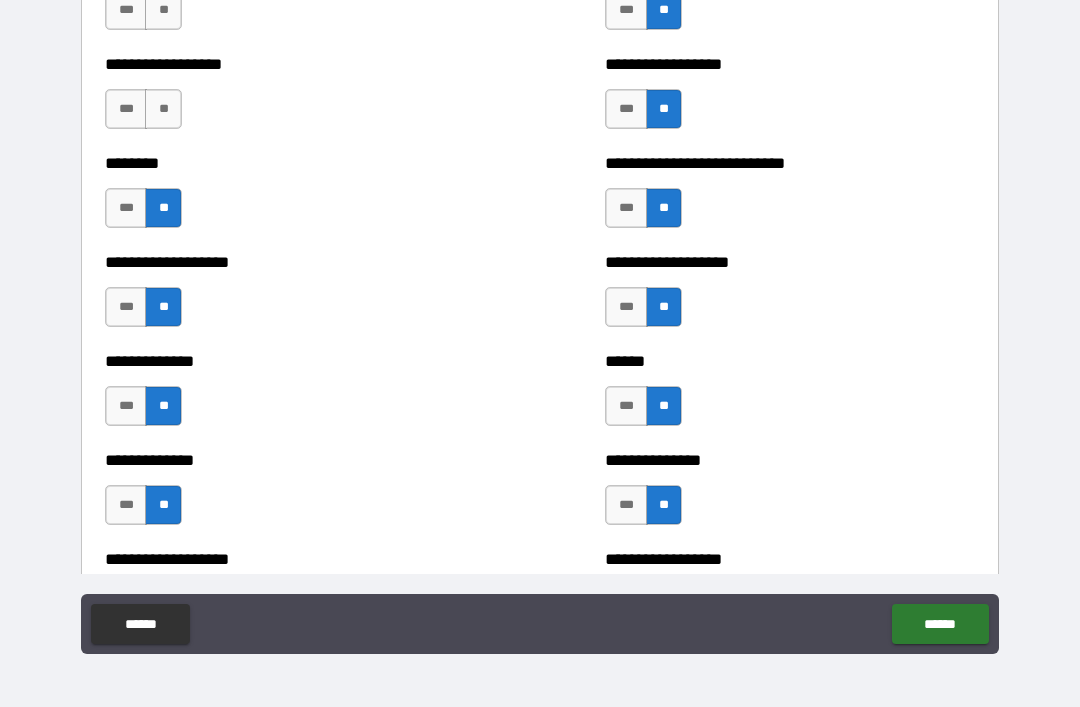 click on "**" at bounding box center [163, 109] 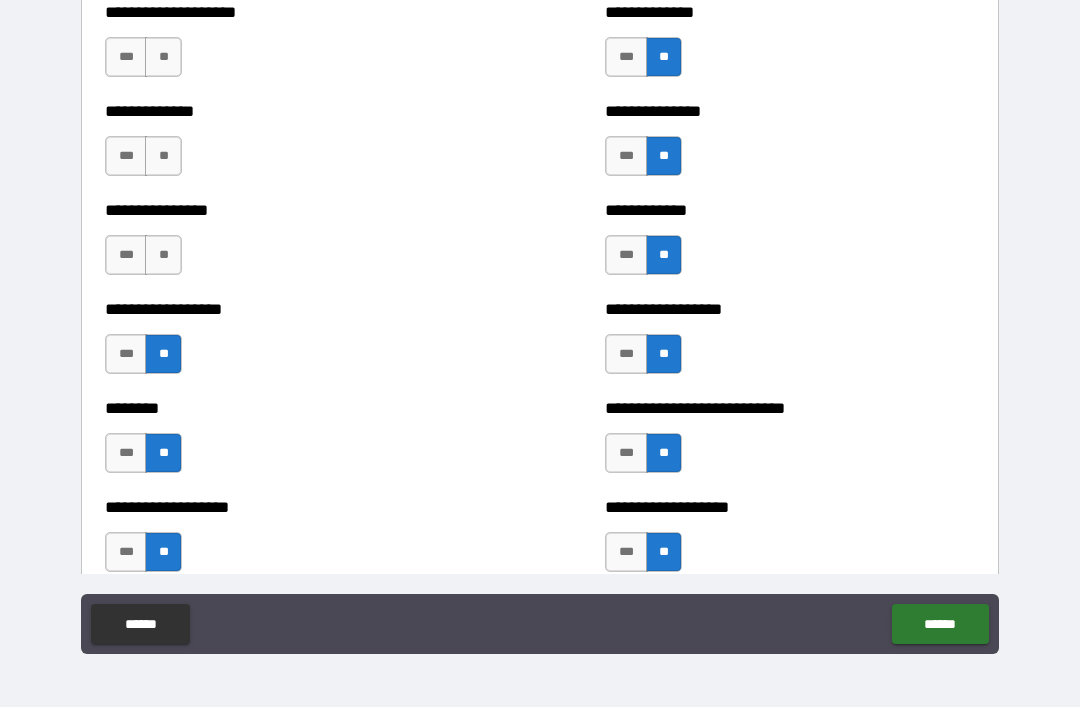 scroll, scrollTop: 4085, scrollLeft: 0, axis: vertical 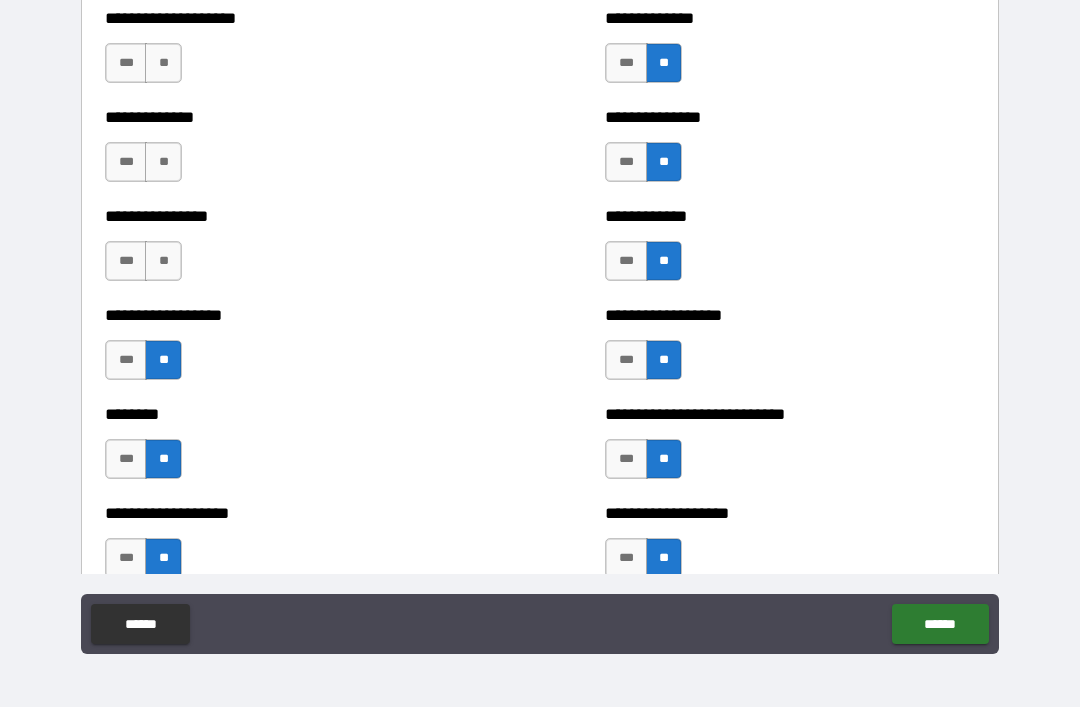 click on "**" at bounding box center (163, 261) 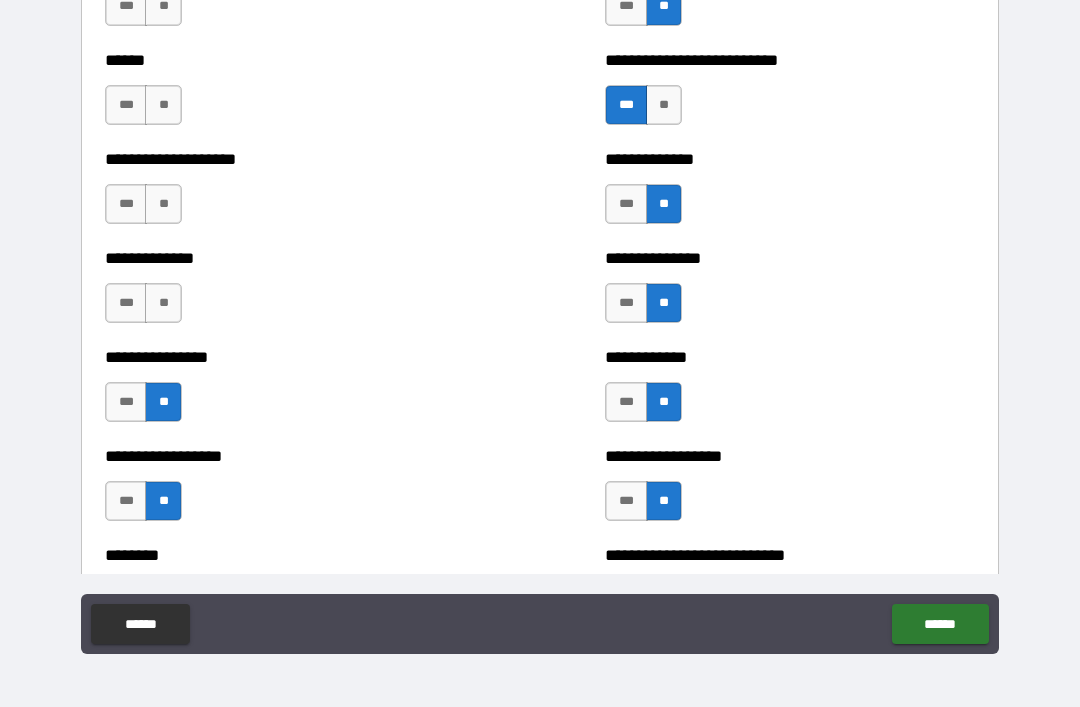 click on "**" at bounding box center [163, 303] 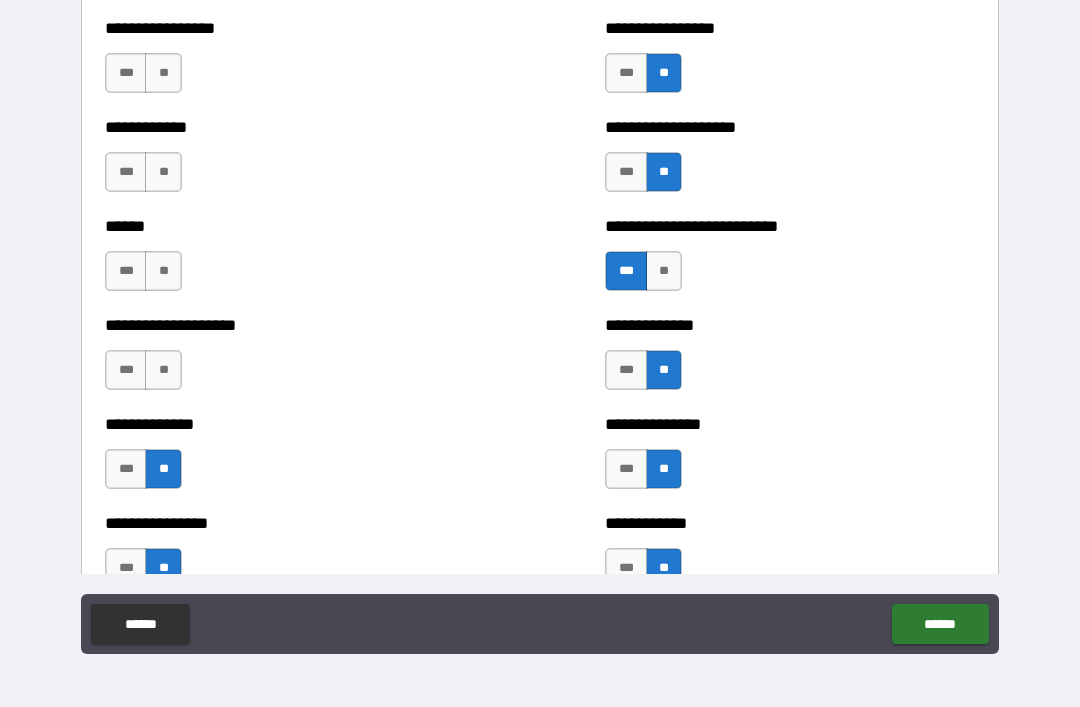click on "**" at bounding box center (163, 370) 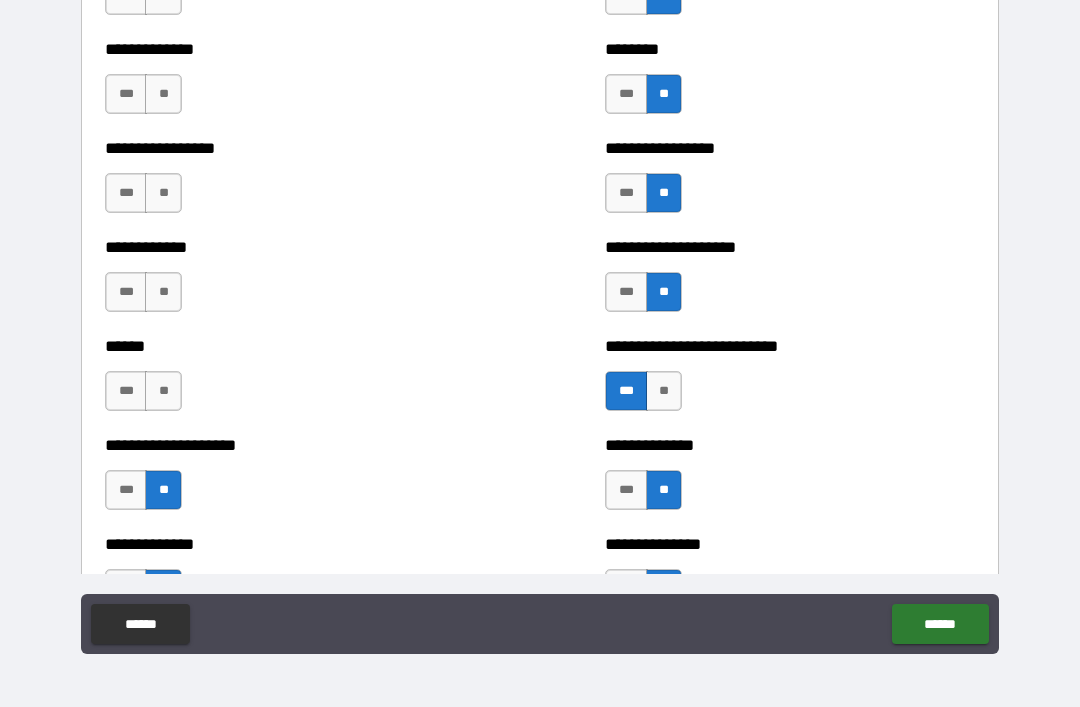scroll, scrollTop: 3666, scrollLeft: 0, axis: vertical 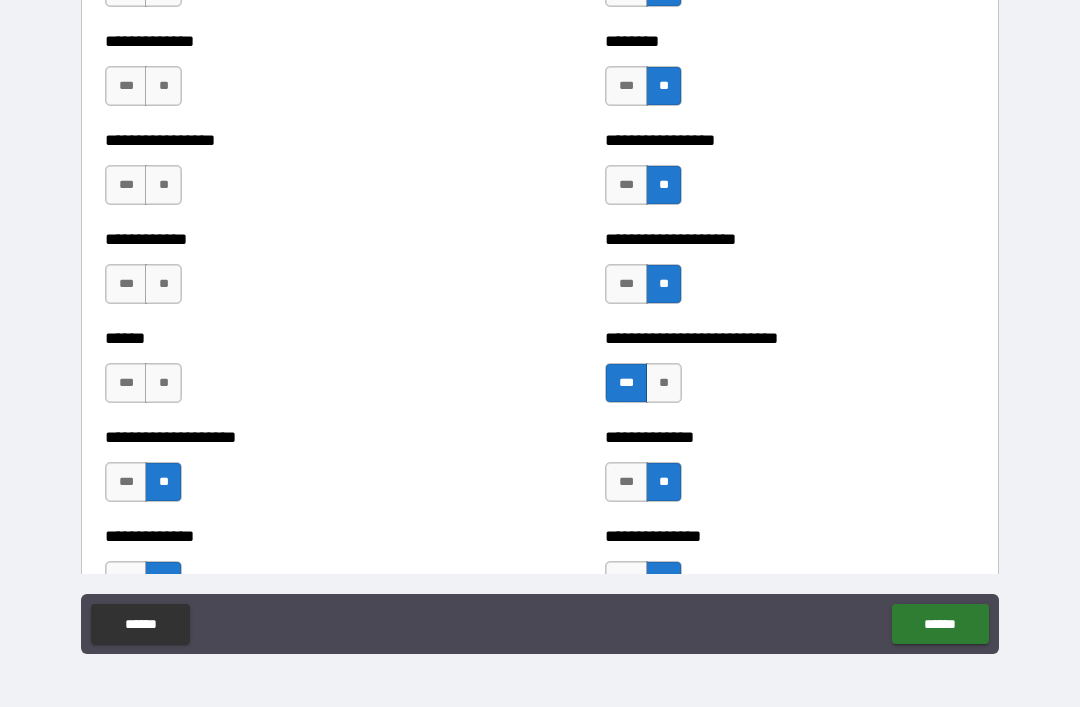click on "**" at bounding box center [163, 383] 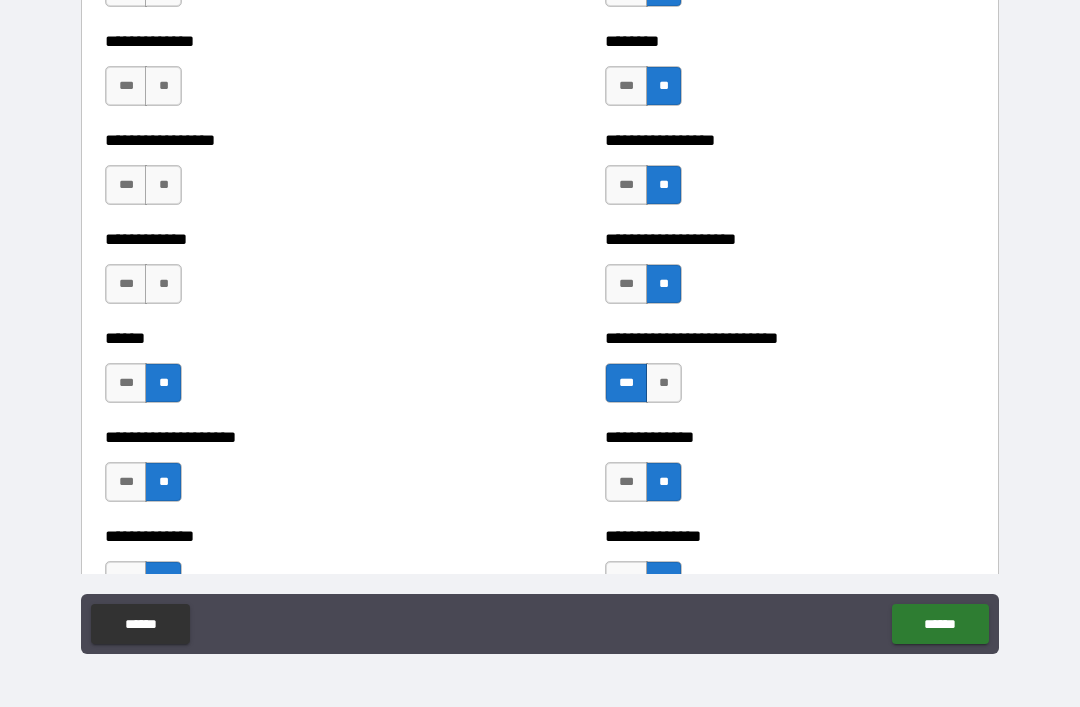click on "**" at bounding box center (163, 284) 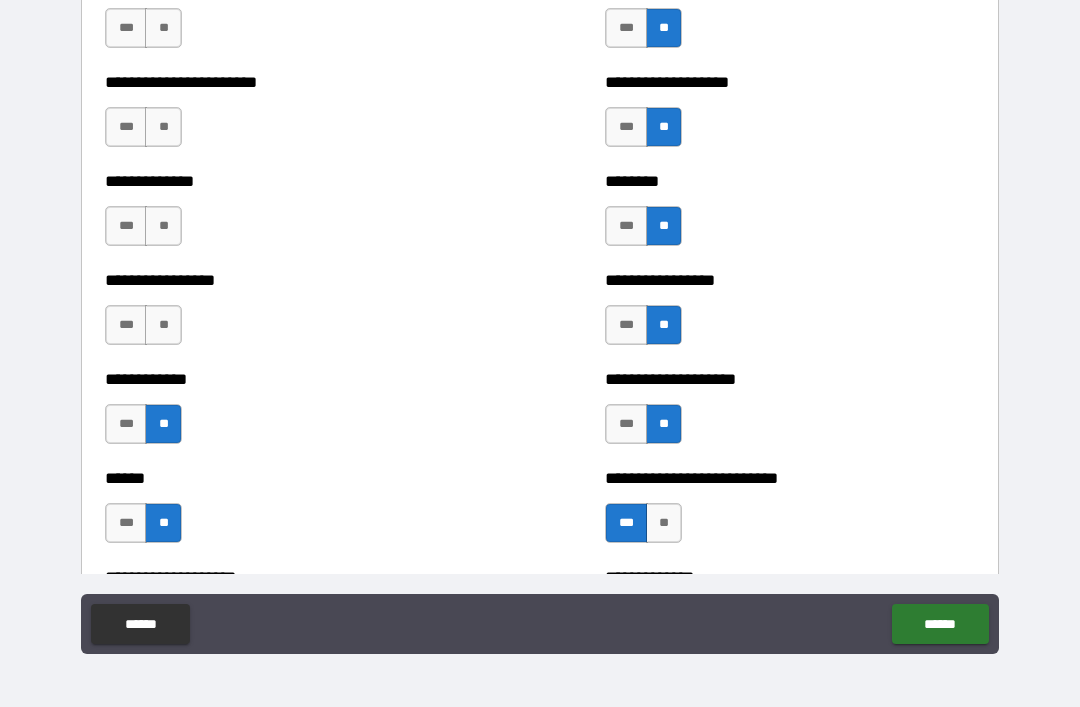 scroll, scrollTop: 3493, scrollLeft: 0, axis: vertical 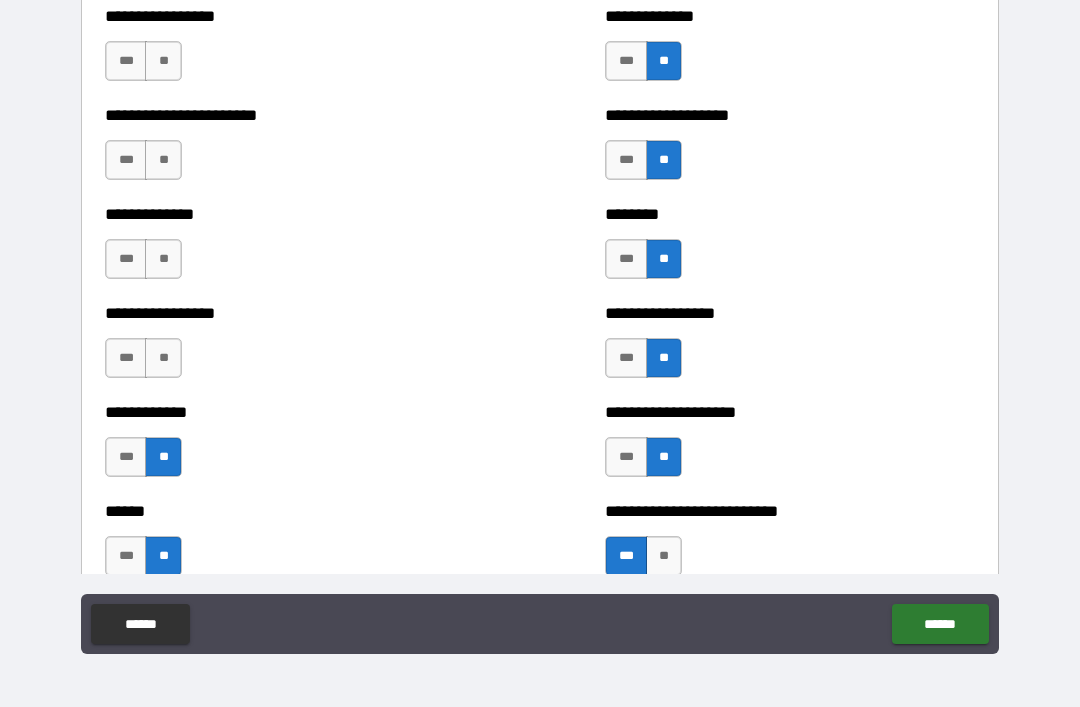 click on "**" at bounding box center [163, 358] 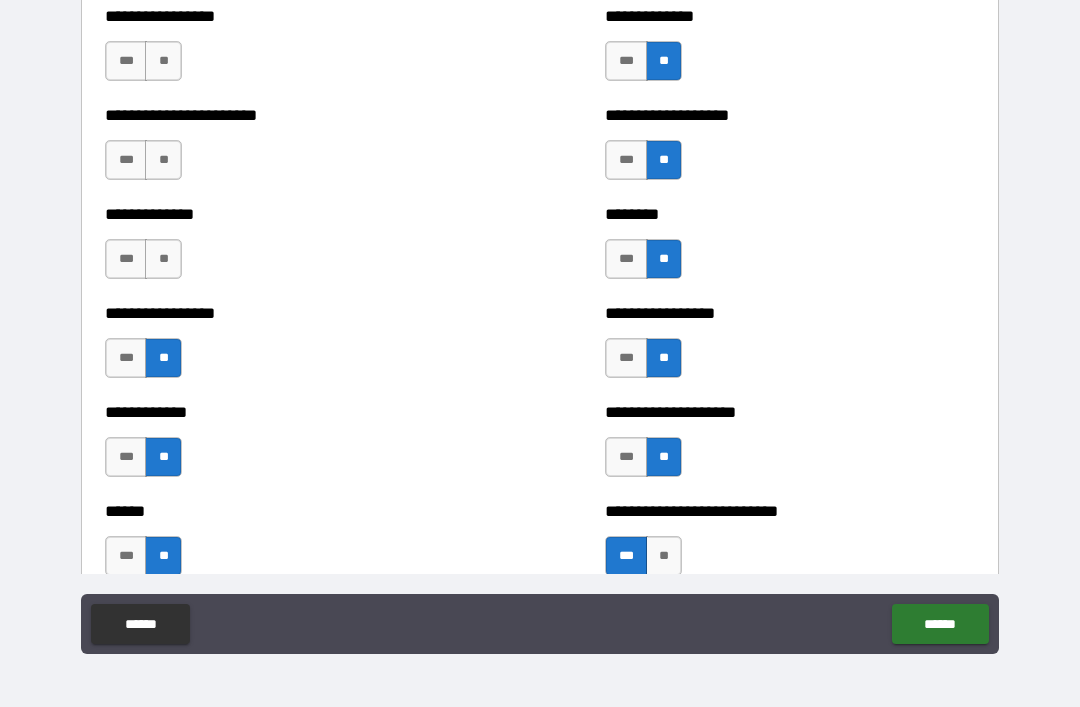 click on "**" at bounding box center (163, 259) 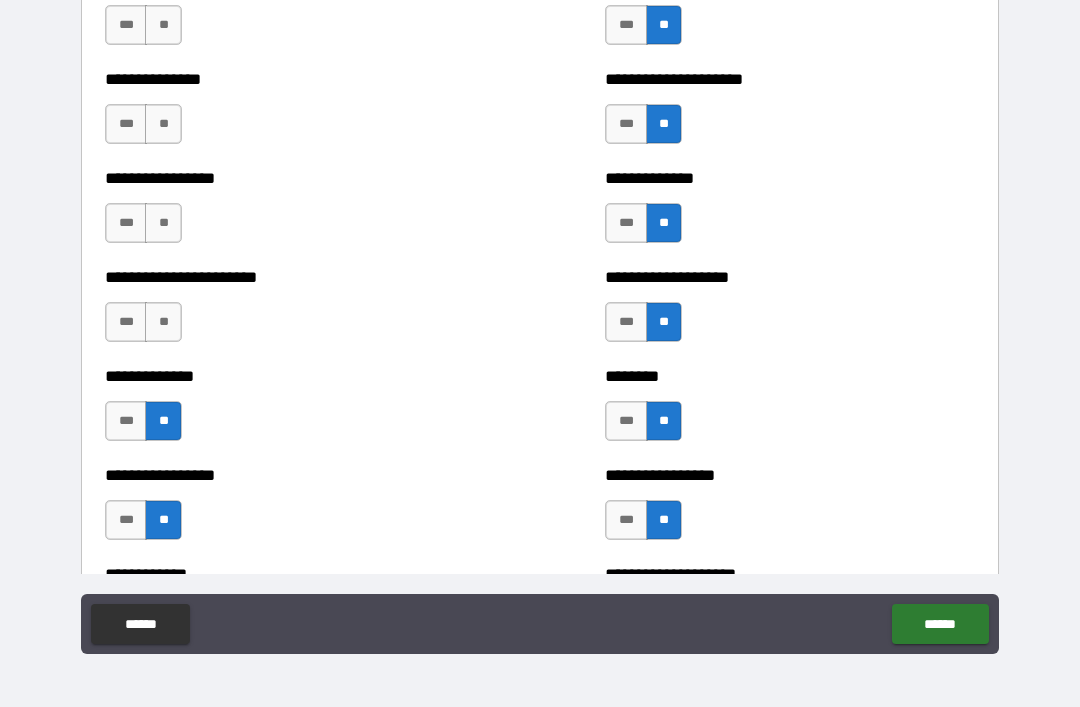 scroll, scrollTop: 3327, scrollLeft: 0, axis: vertical 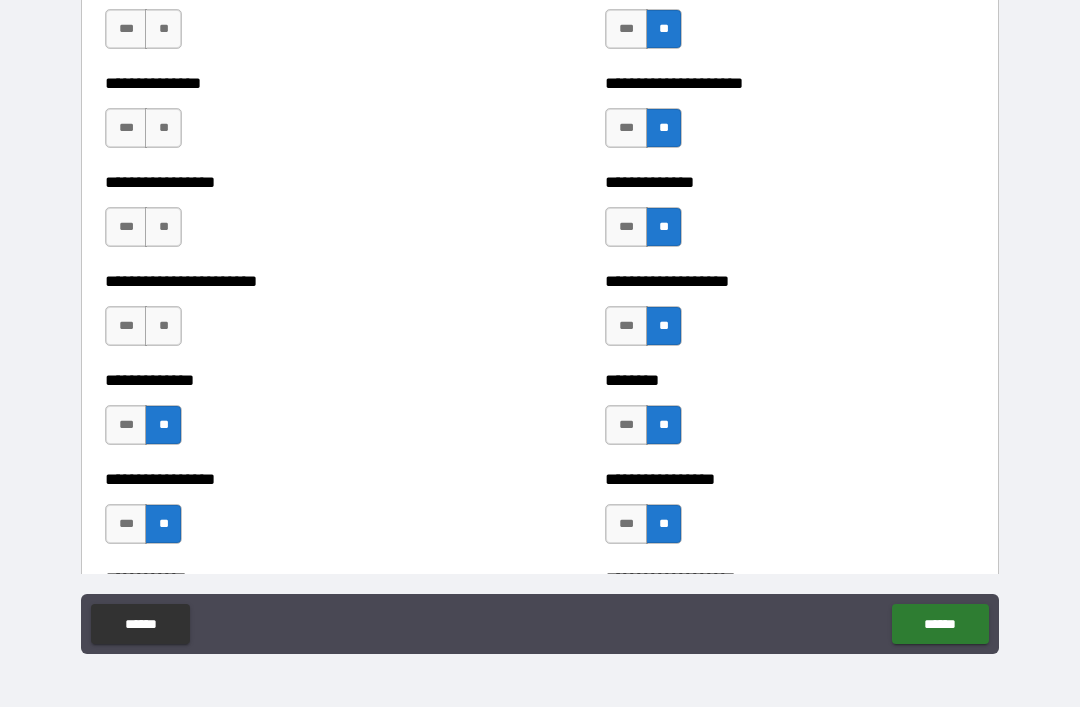 click on "**" at bounding box center (163, 326) 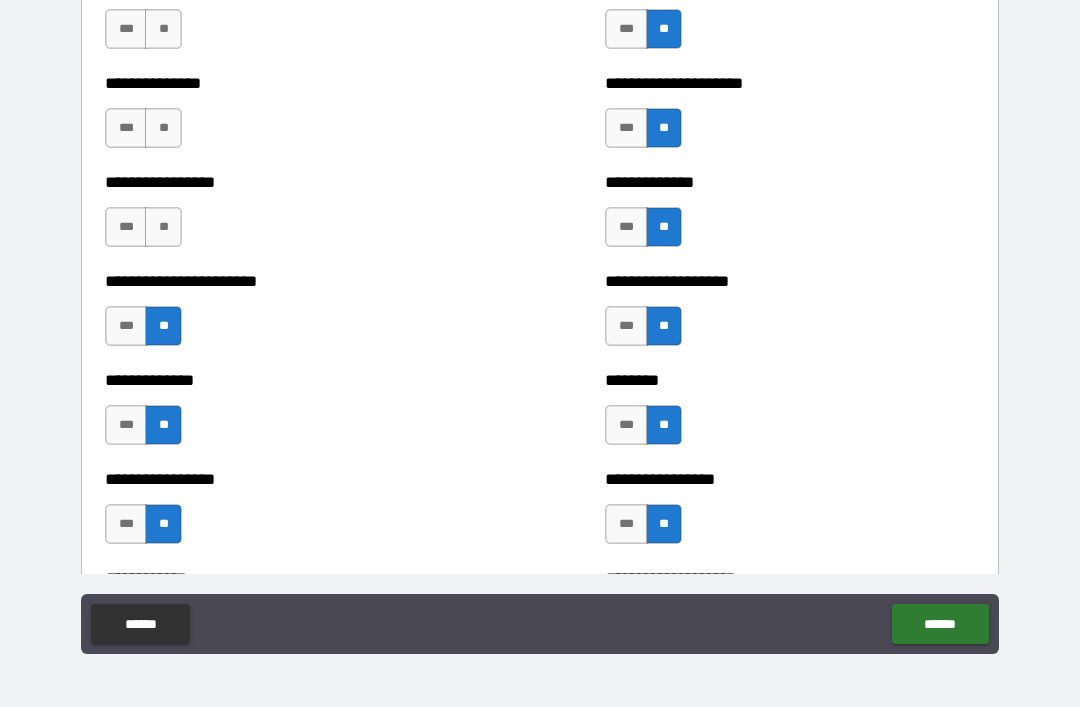 click on "**" at bounding box center [163, 227] 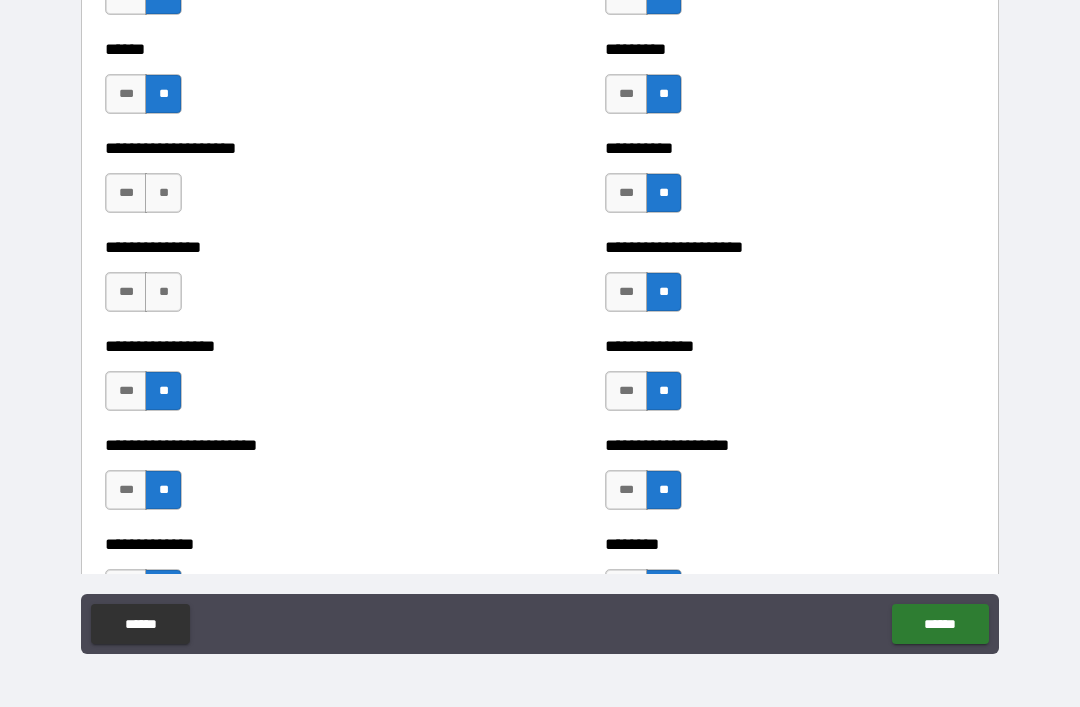 scroll, scrollTop: 3154, scrollLeft: 0, axis: vertical 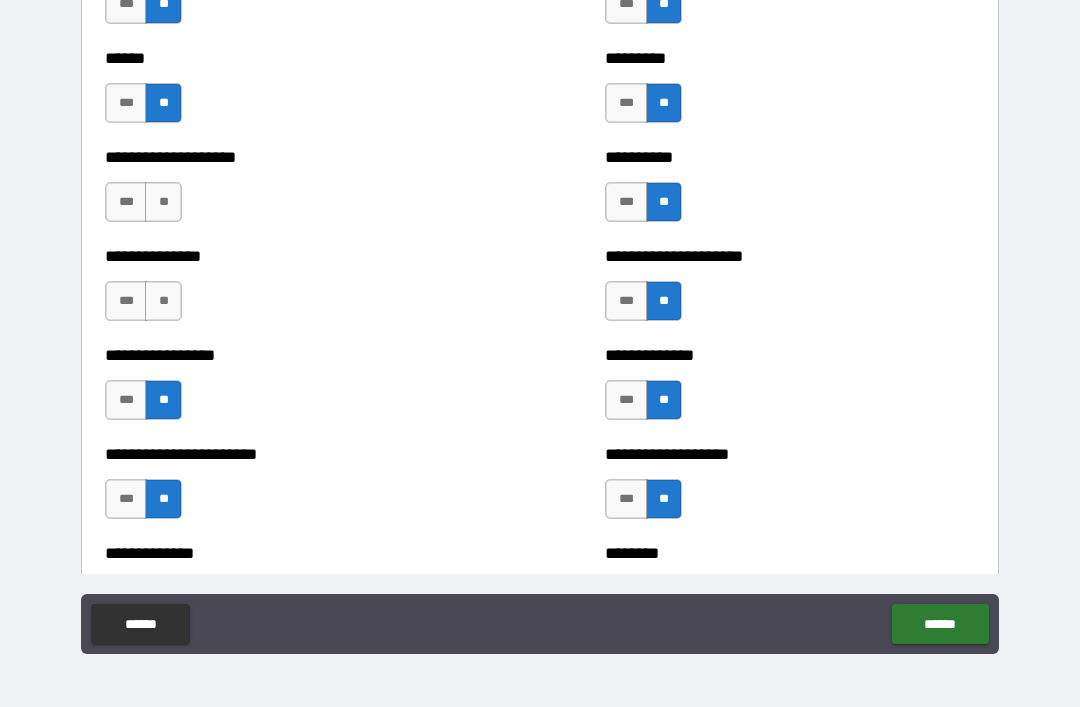 click on "**" at bounding box center [163, 301] 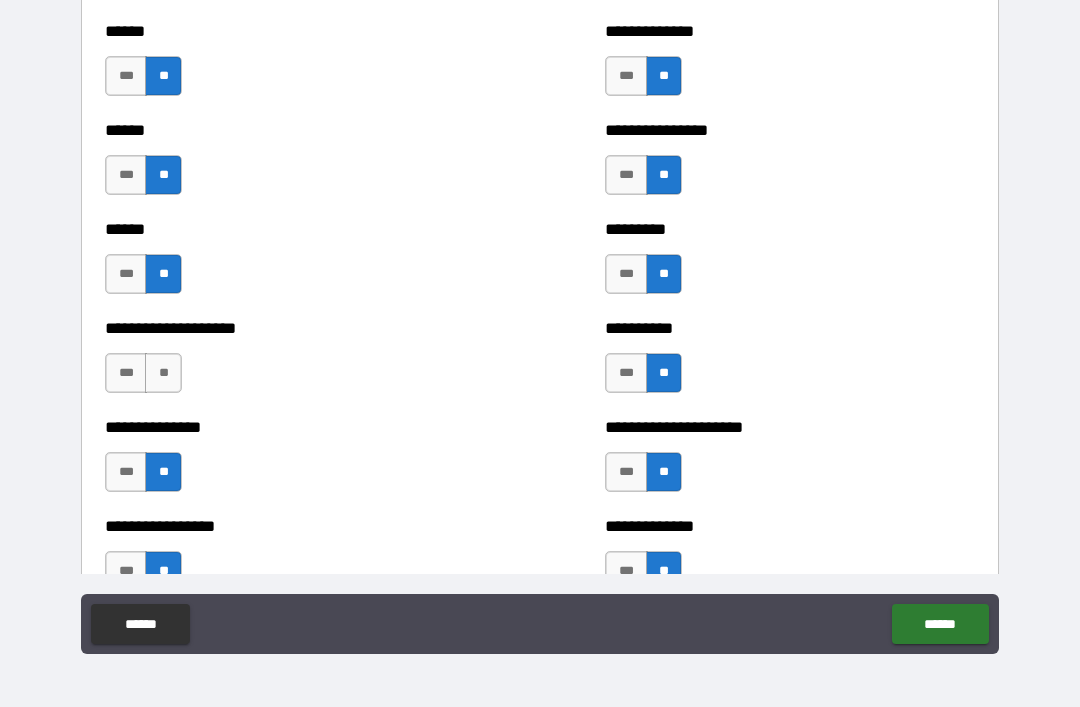 scroll, scrollTop: 2979, scrollLeft: 0, axis: vertical 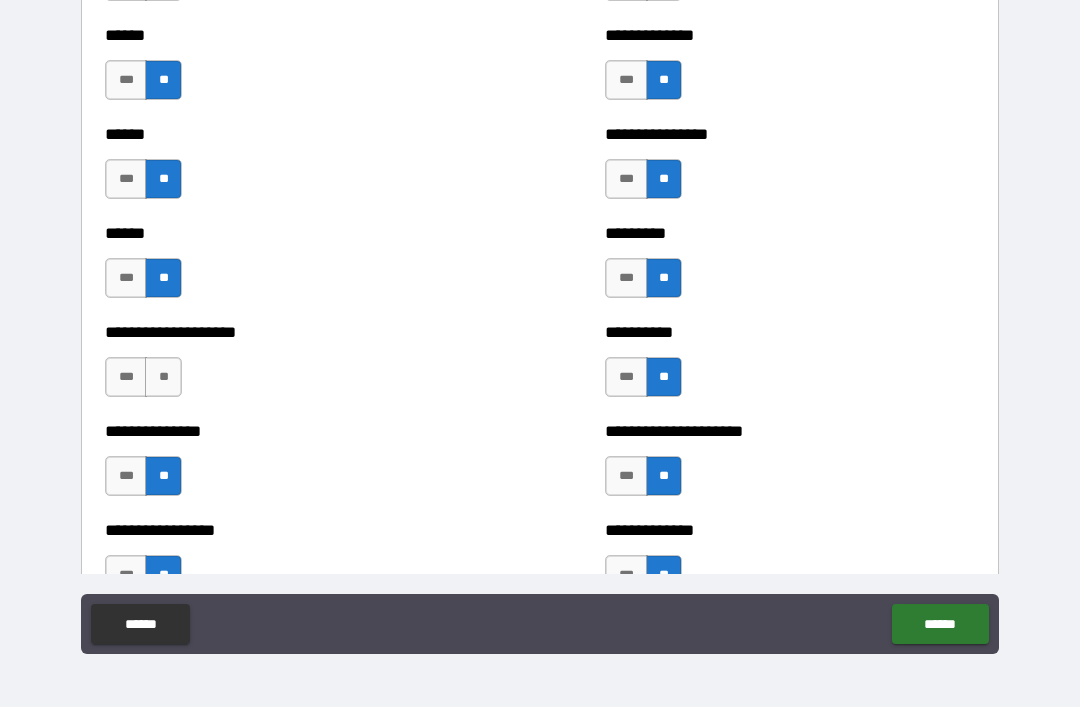 click on "**" at bounding box center (163, 377) 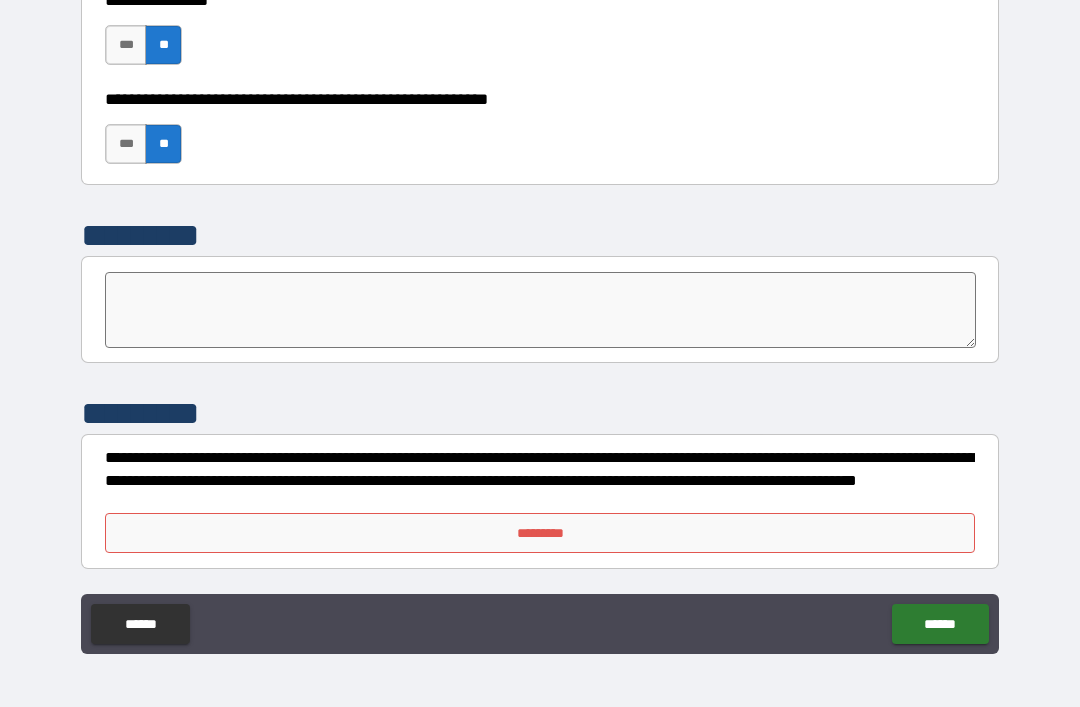 scroll, scrollTop: 6182, scrollLeft: 0, axis: vertical 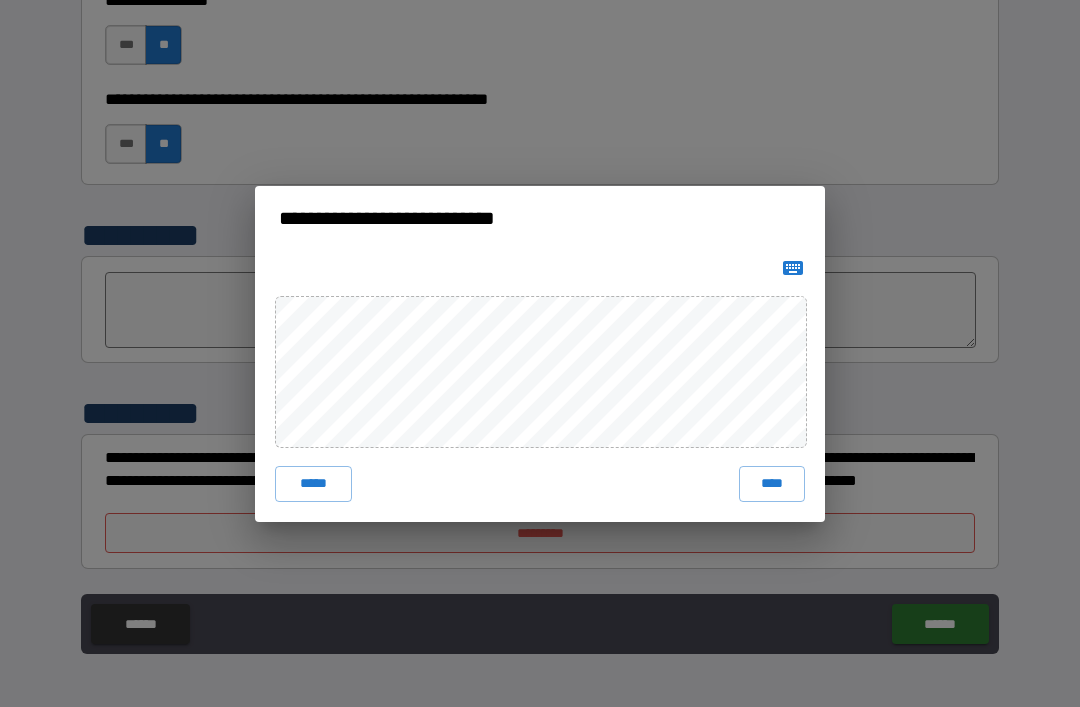 click on "****" at bounding box center (772, 484) 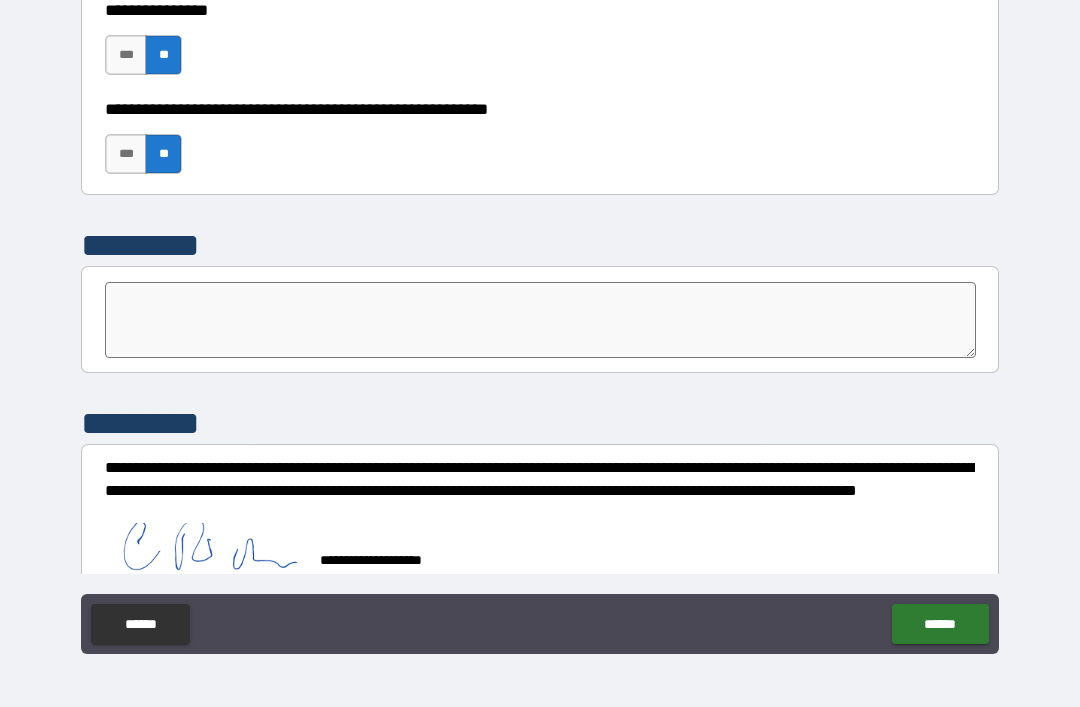 click on "******" at bounding box center [940, 624] 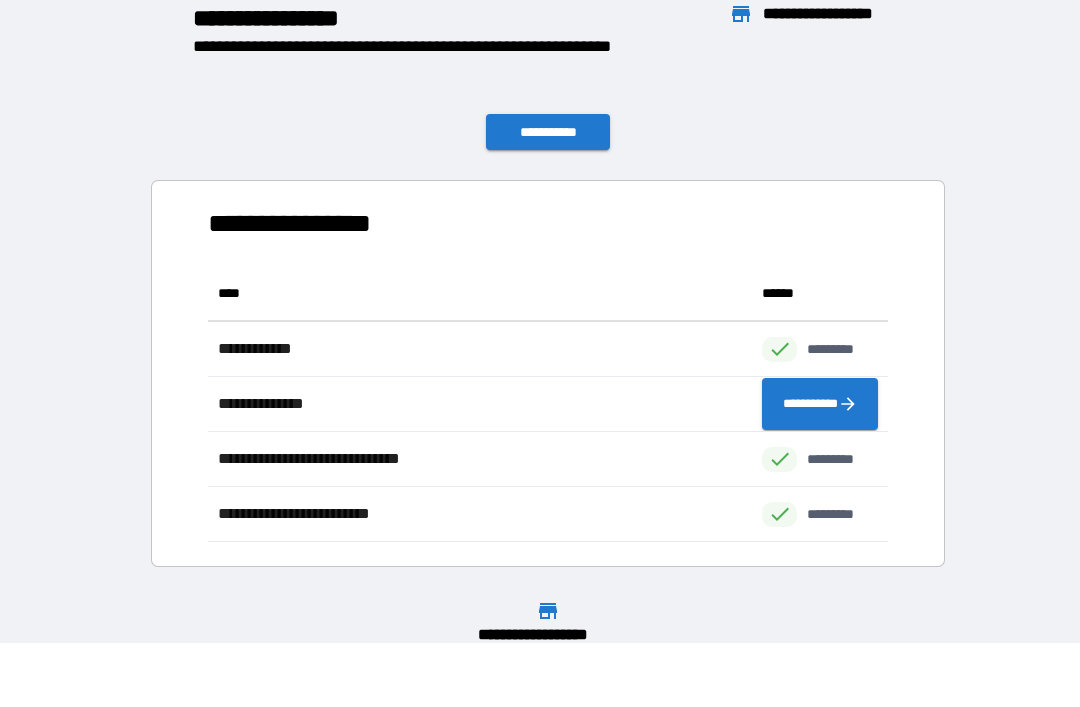 scroll, scrollTop: 1, scrollLeft: 1, axis: both 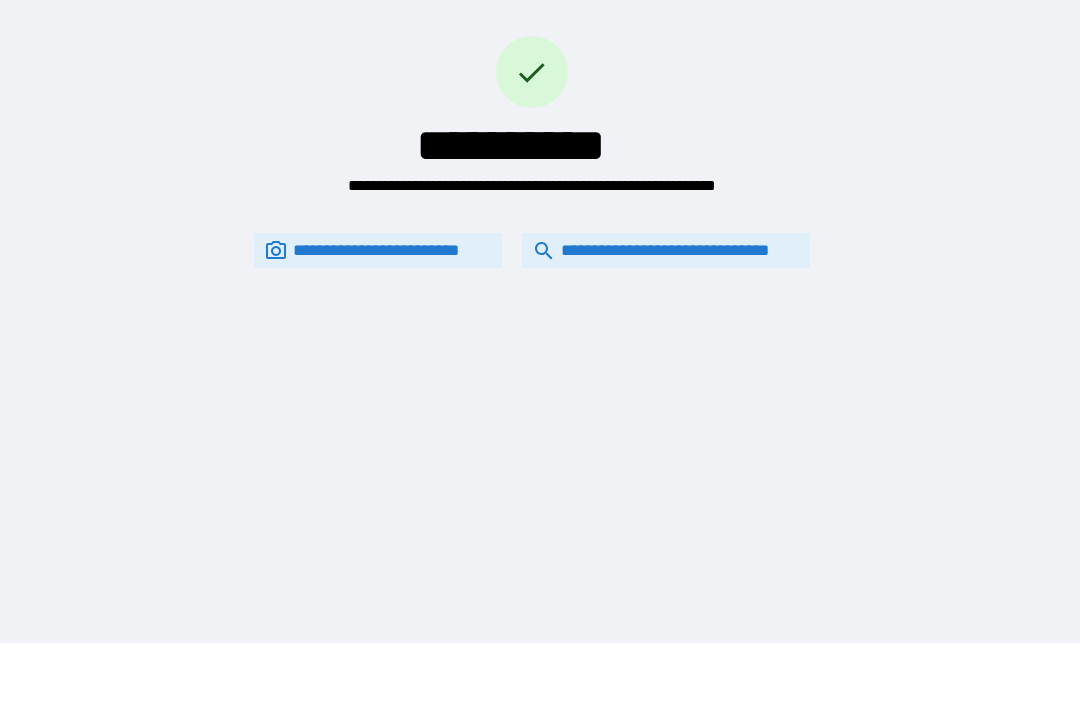 click on "**********" at bounding box center (666, 250) 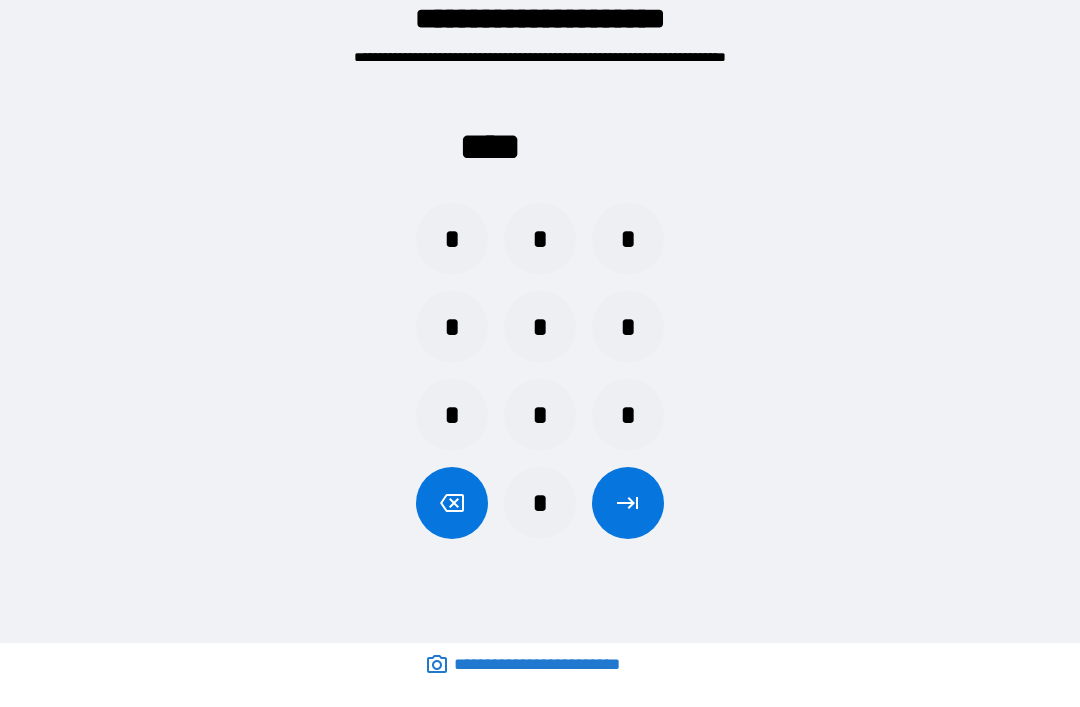 click on "*" at bounding box center (540, 239) 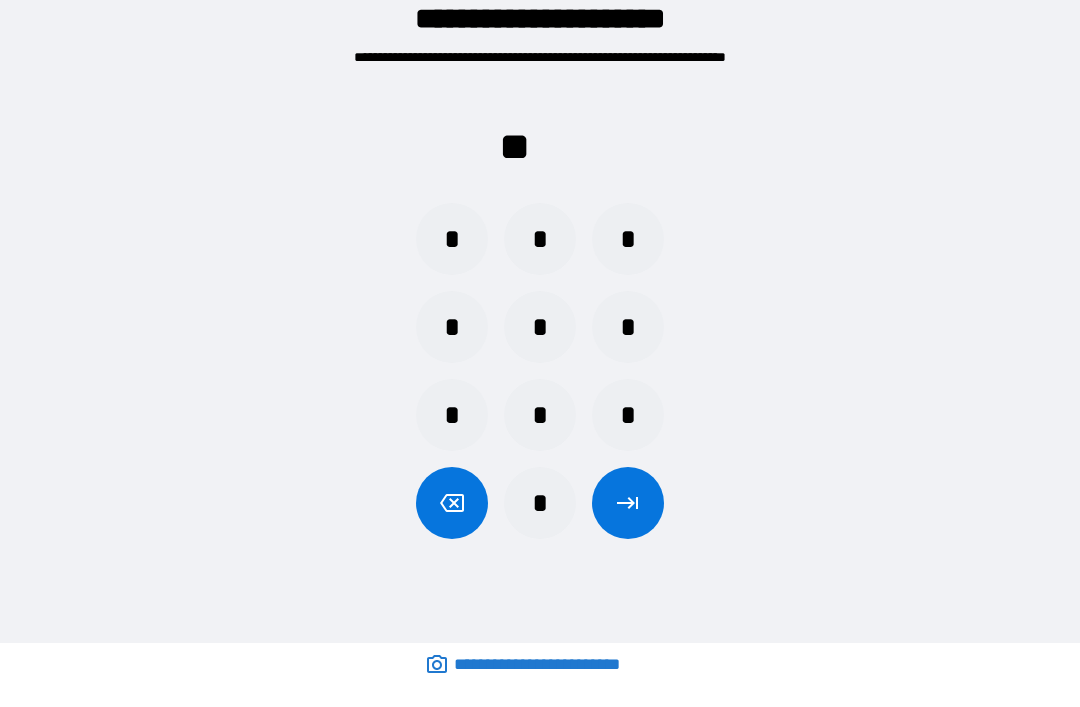 click on "*" at bounding box center (540, 327) 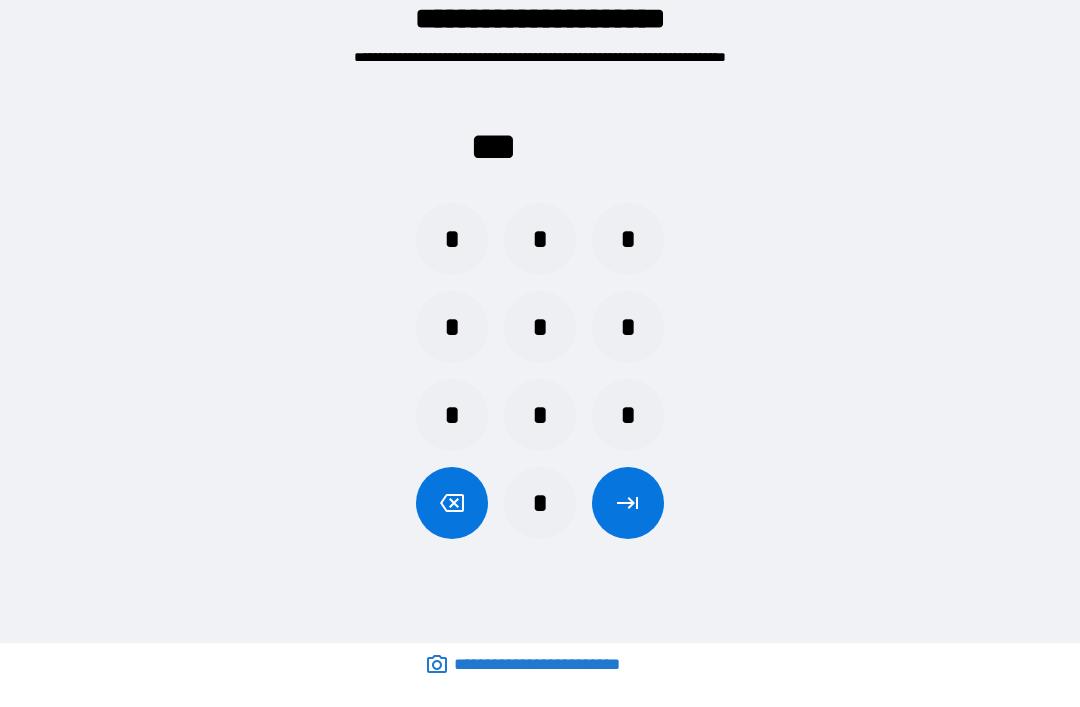 click on "*" at bounding box center [628, 327] 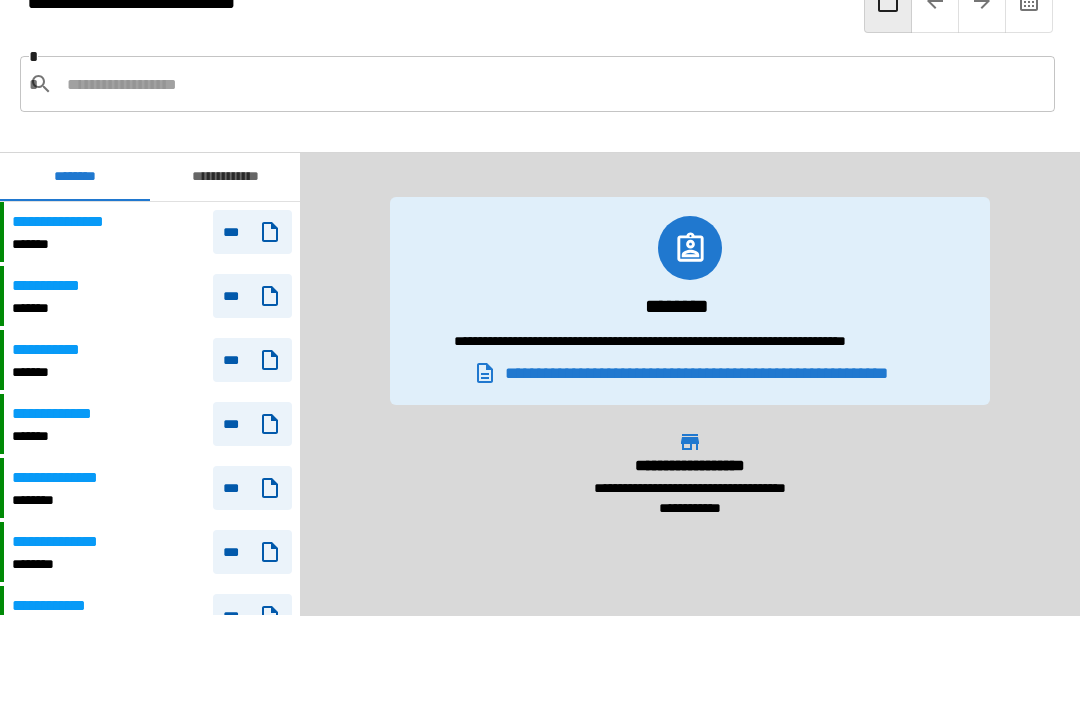 scroll, scrollTop: 120, scrollLeft: 0, axis: vertical 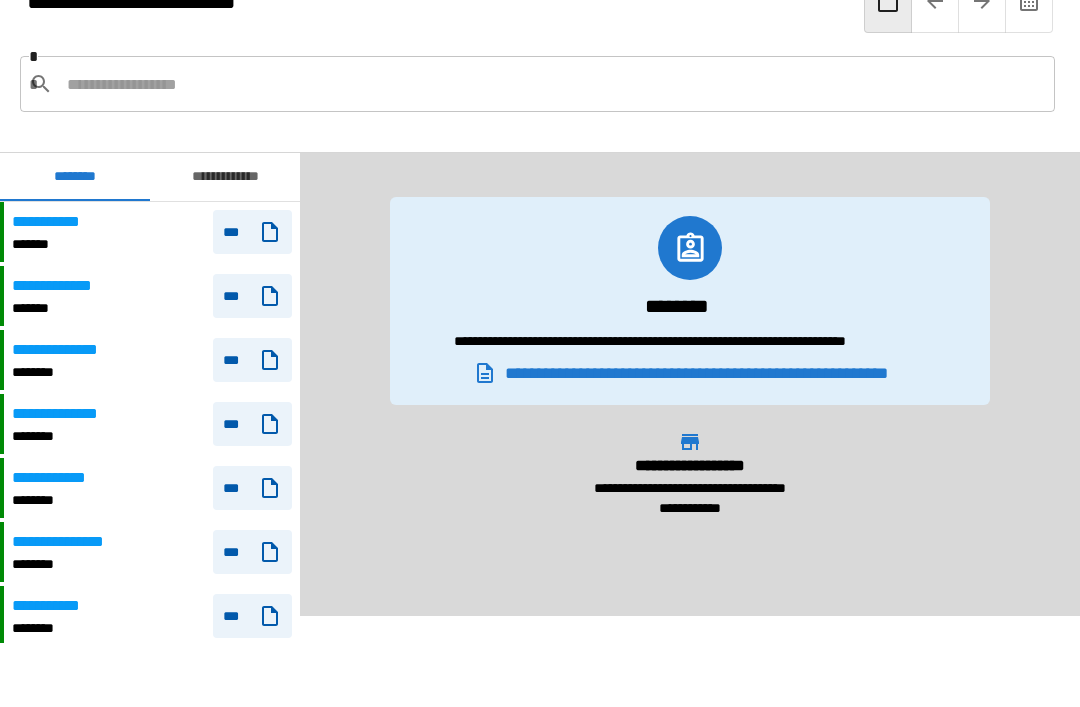 click on "**********" at bounding box center [152, 552] 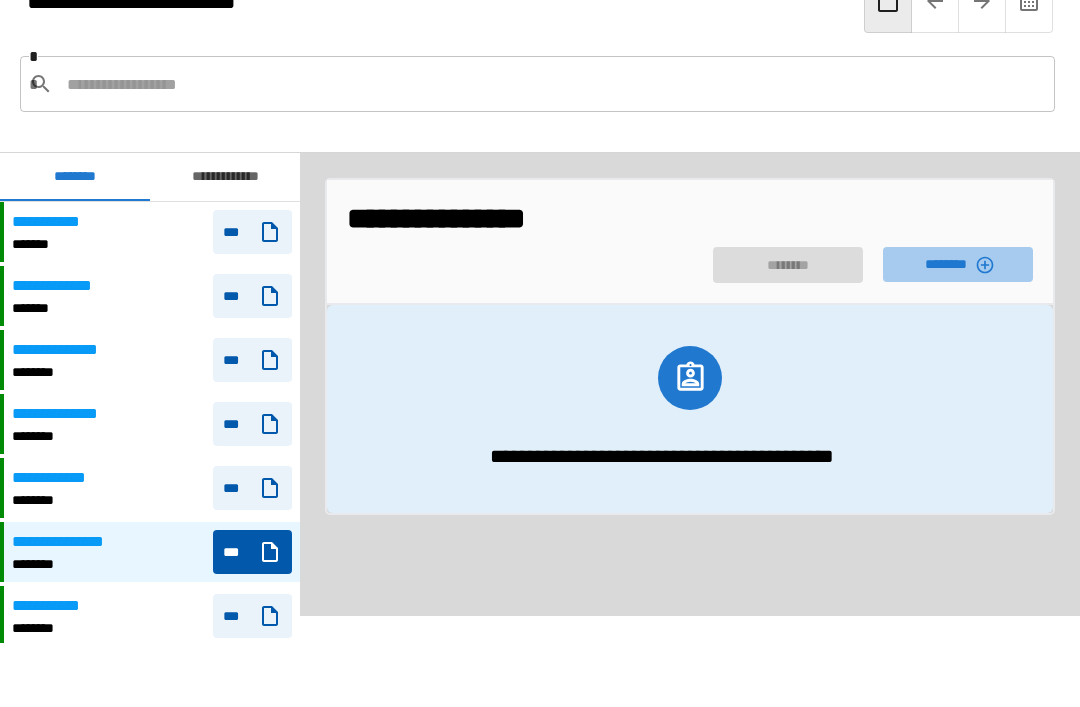 click on "********" at bounding box center [958, 264] 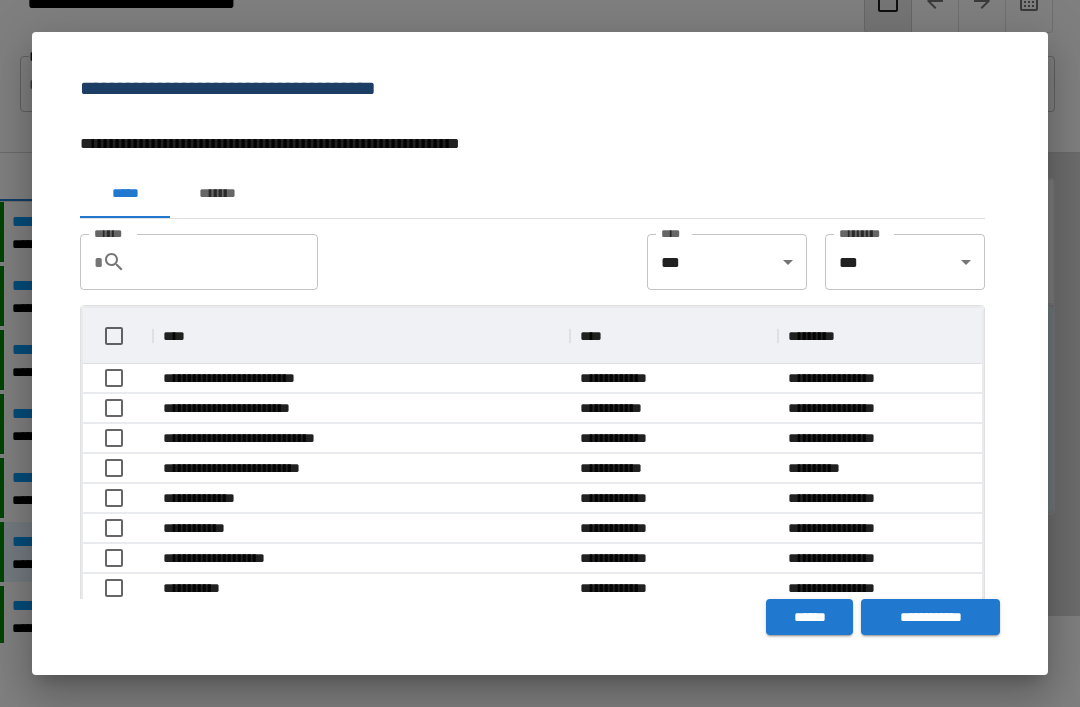 scroll, scrollTop: 296, scrollLeft: 899, axis: both 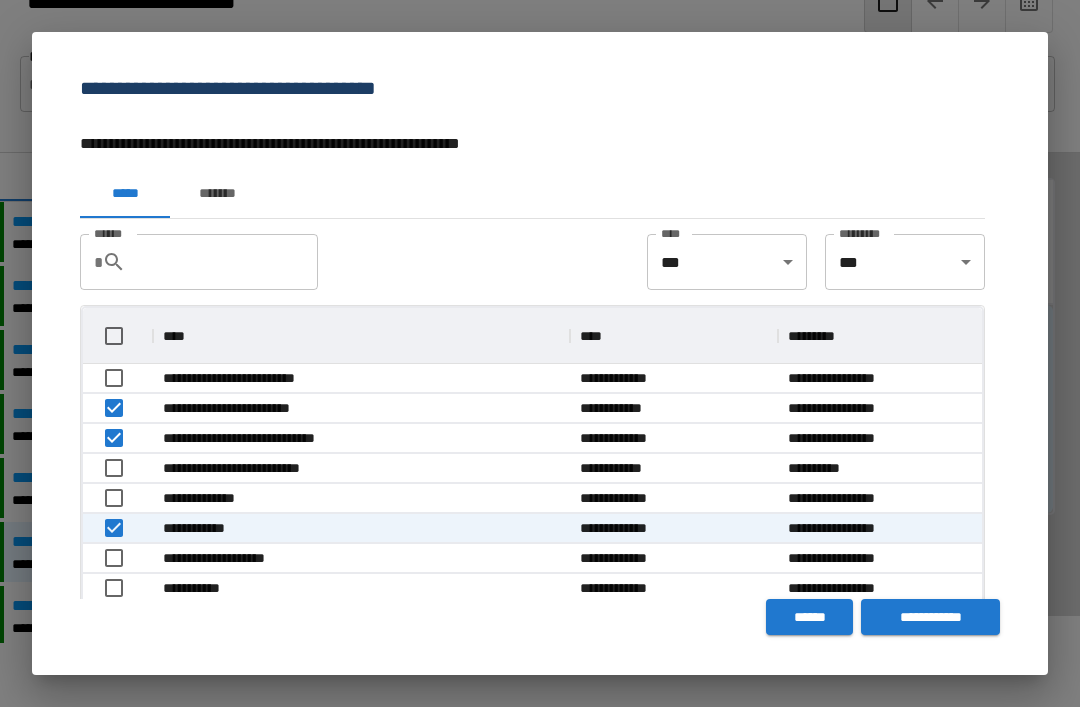 click on "**********" at bounding box center (930, 617) 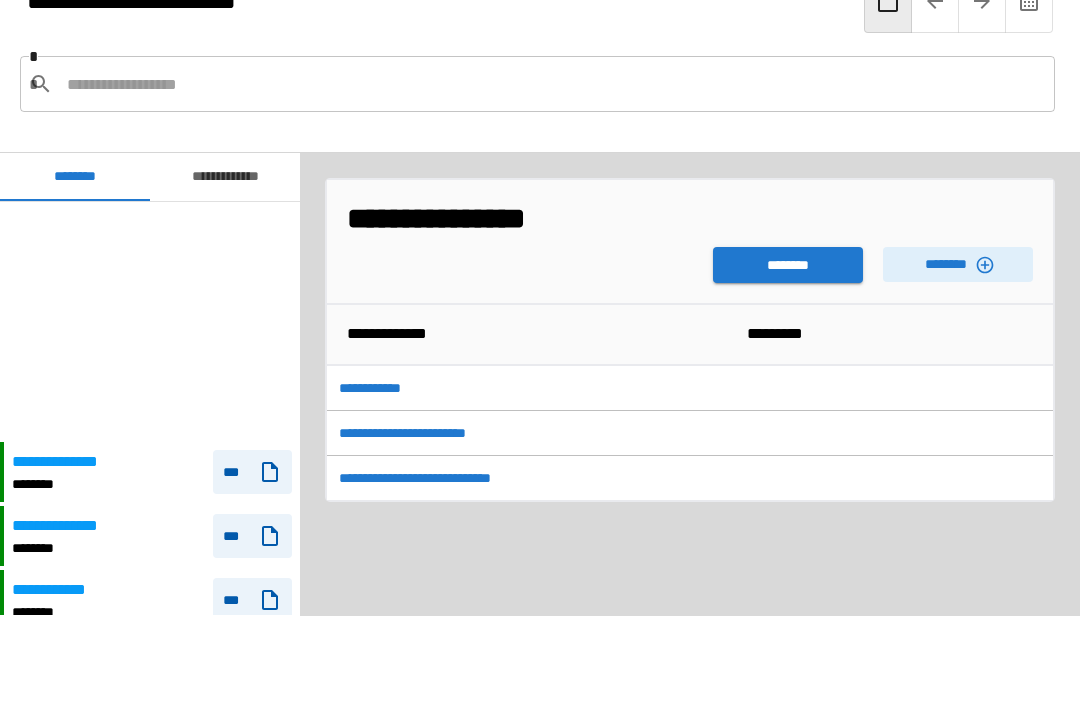 scroll, scrollTop: 240, scrollLeft: 0, axis: vertical 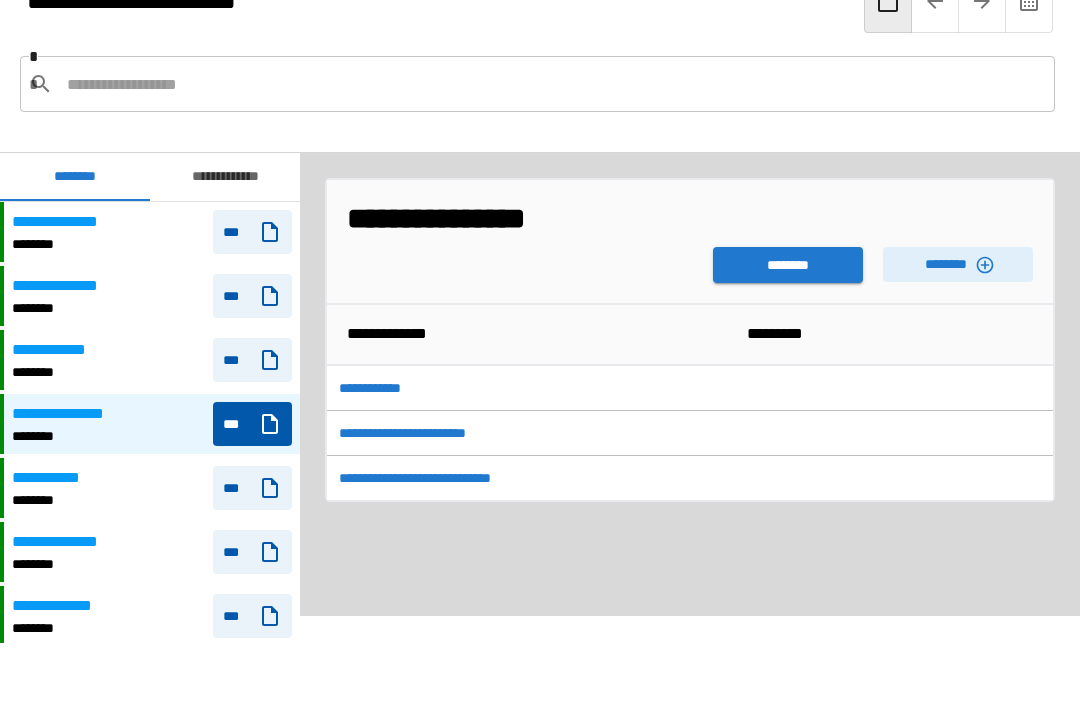 click on "********" at bounding box center [788, 265] 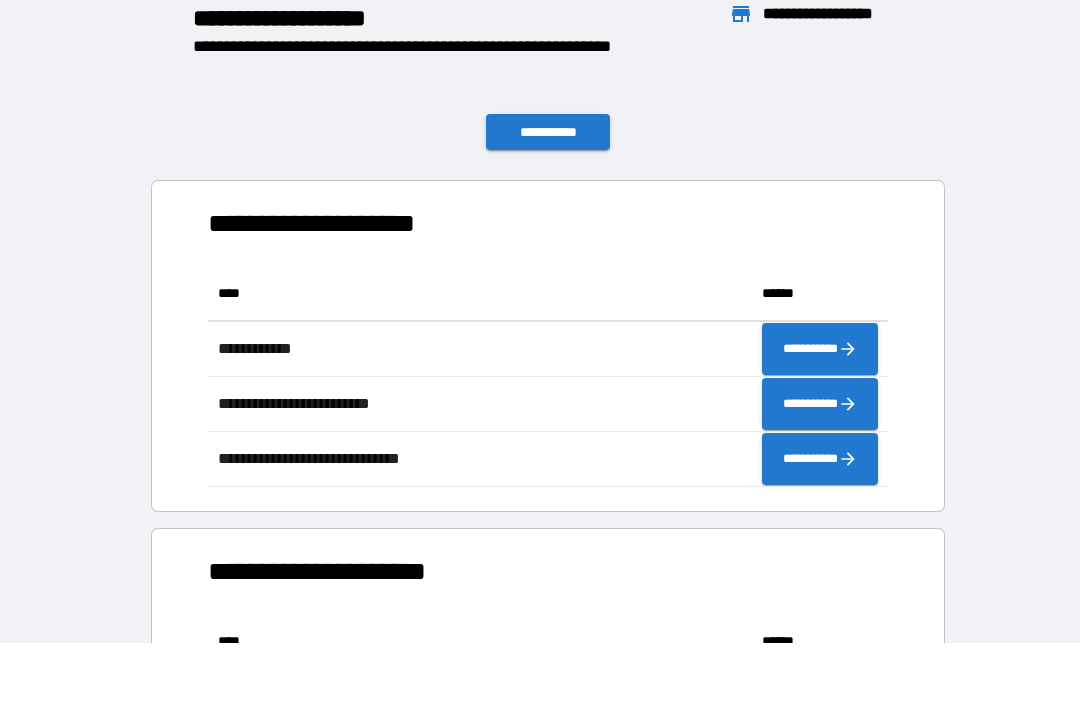 scroll, scrollTop: 1, scrollLeft: 1, axis: both 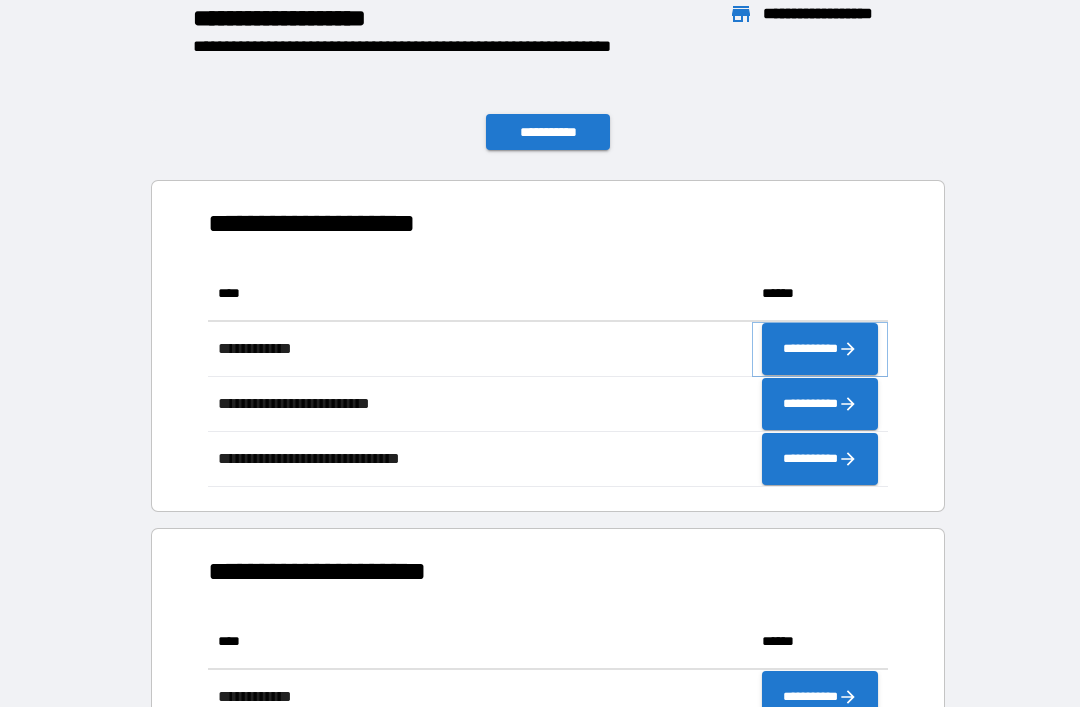 click on "**********" at bounding box center [820, 349] 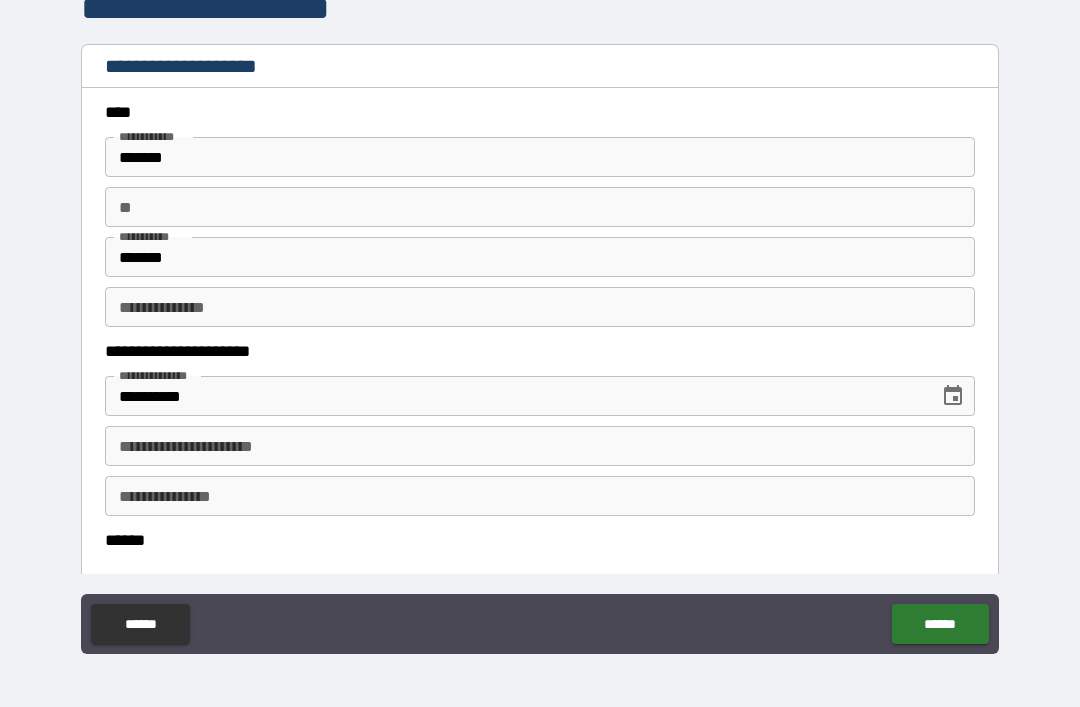 click on "**********" at bounding box center (540, 446) 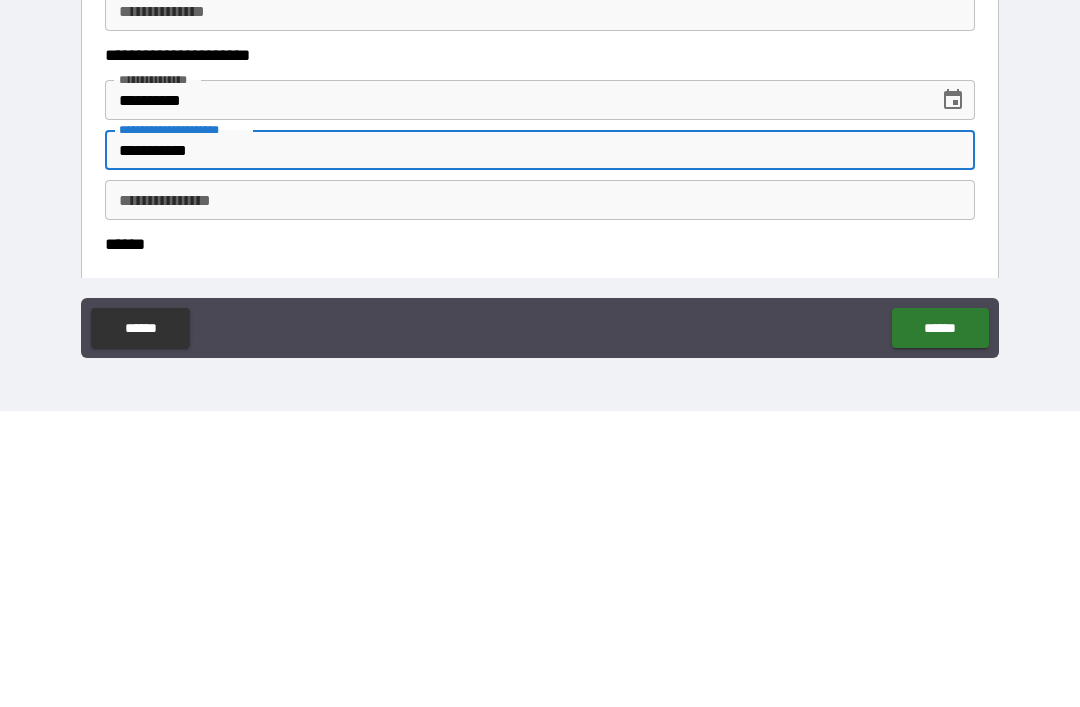 type on "**********" 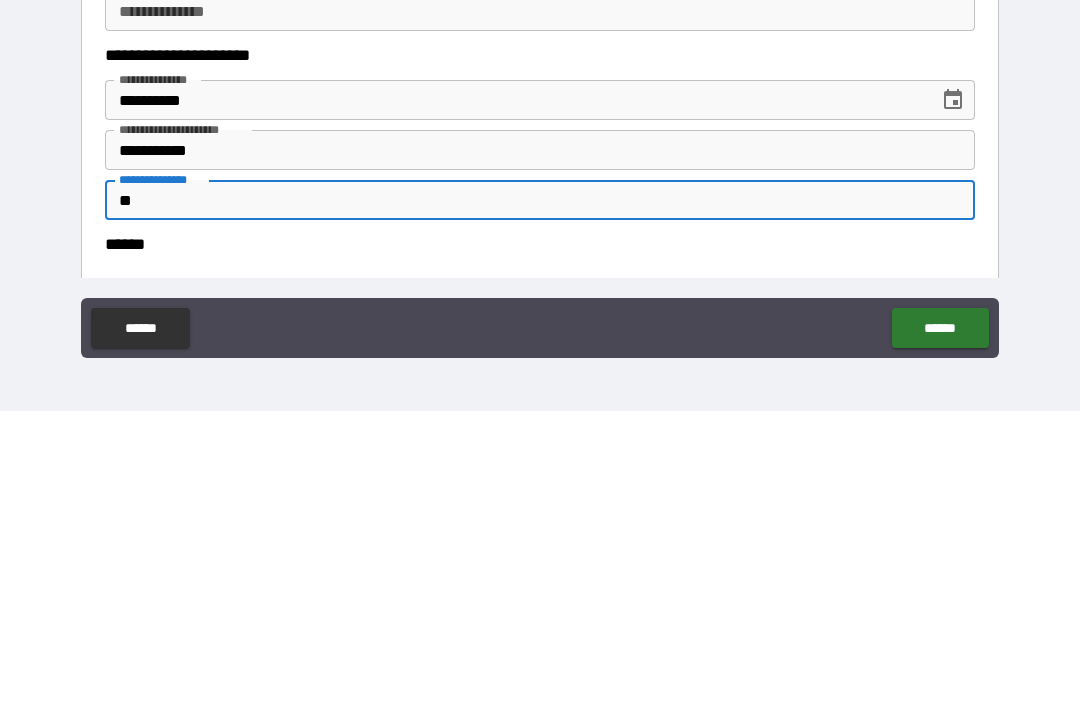 type on "*" 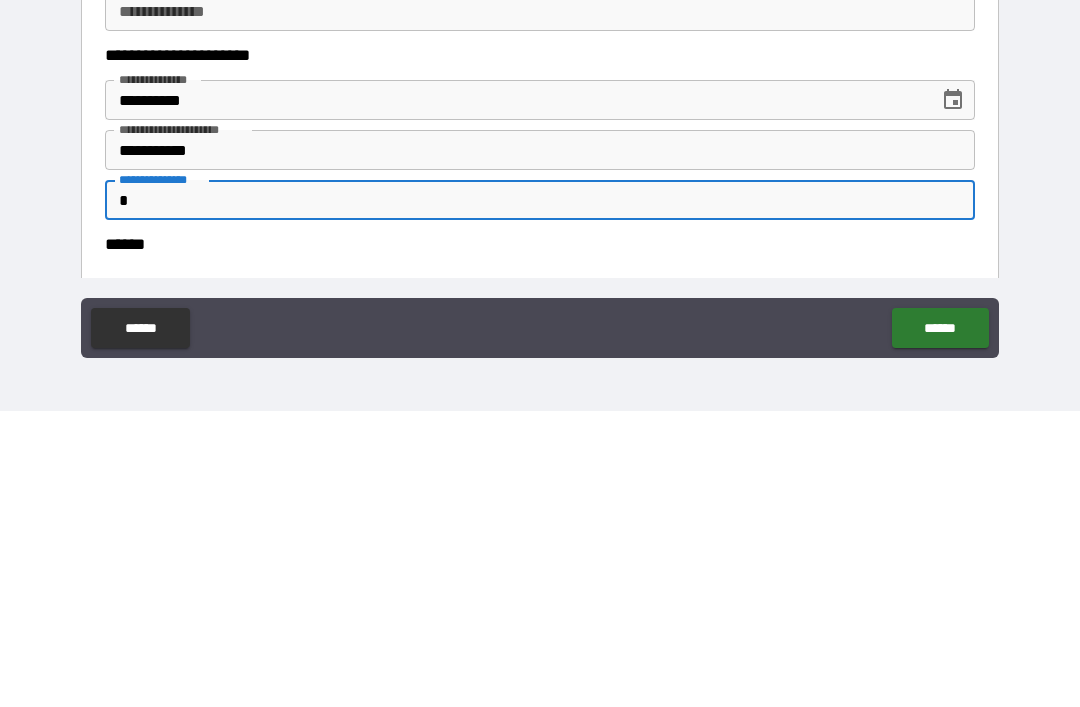 type 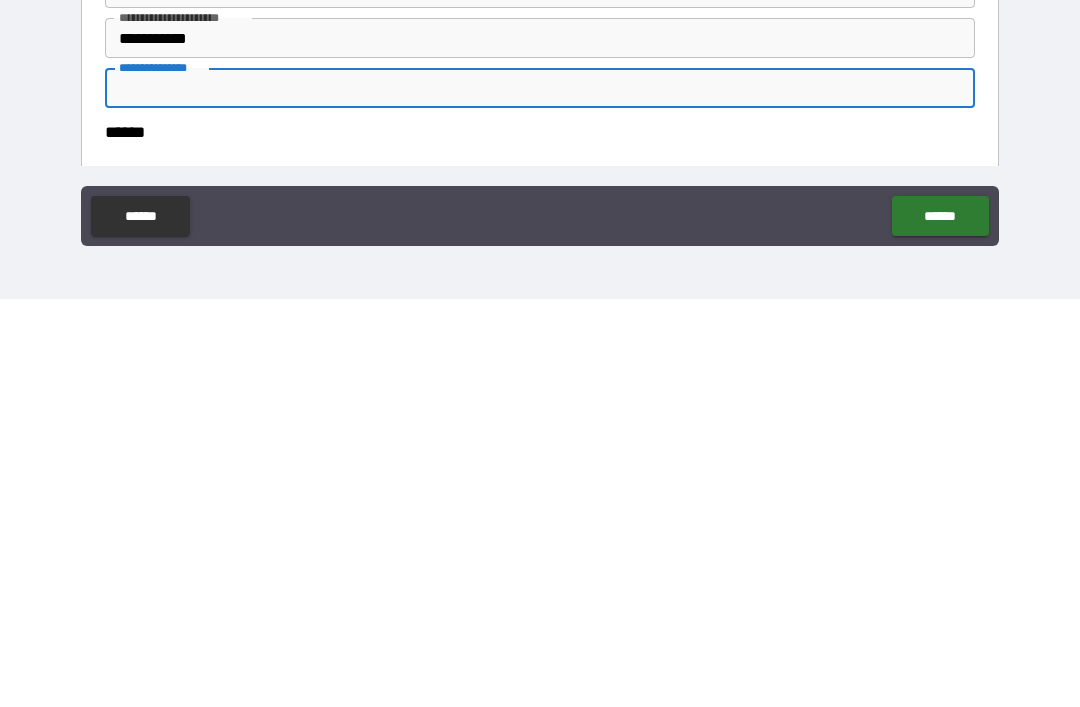 click on "******" at bounding box center [940, 624] 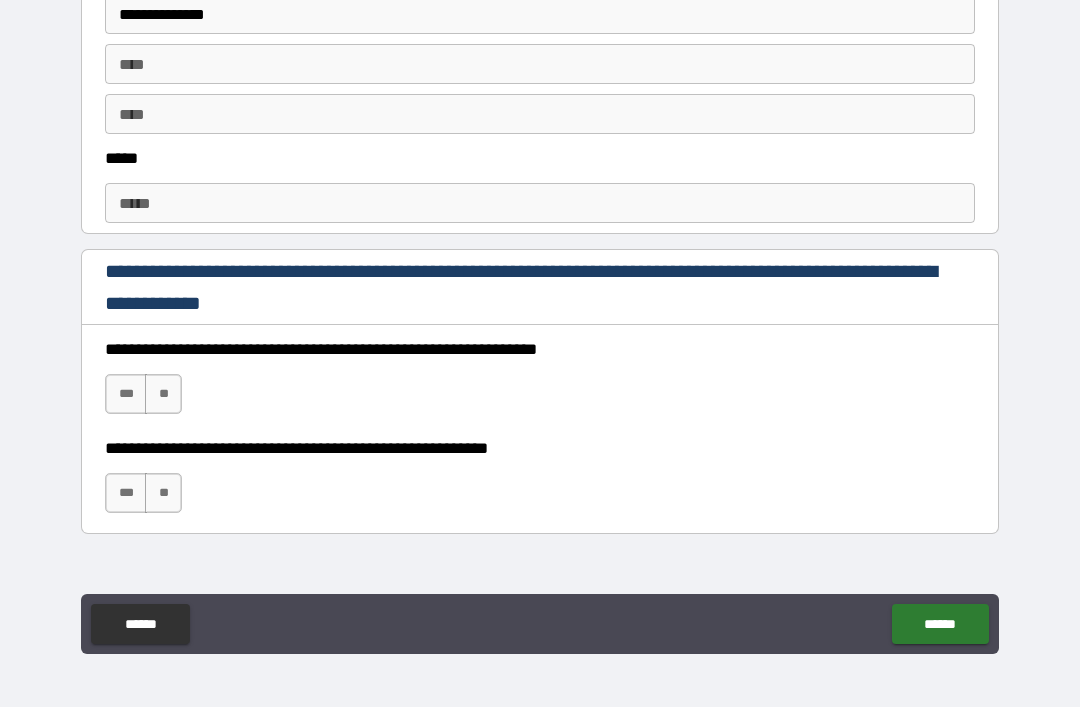 scroll, scrollTop: 1107, scrollLeft: 0, axis: vertical 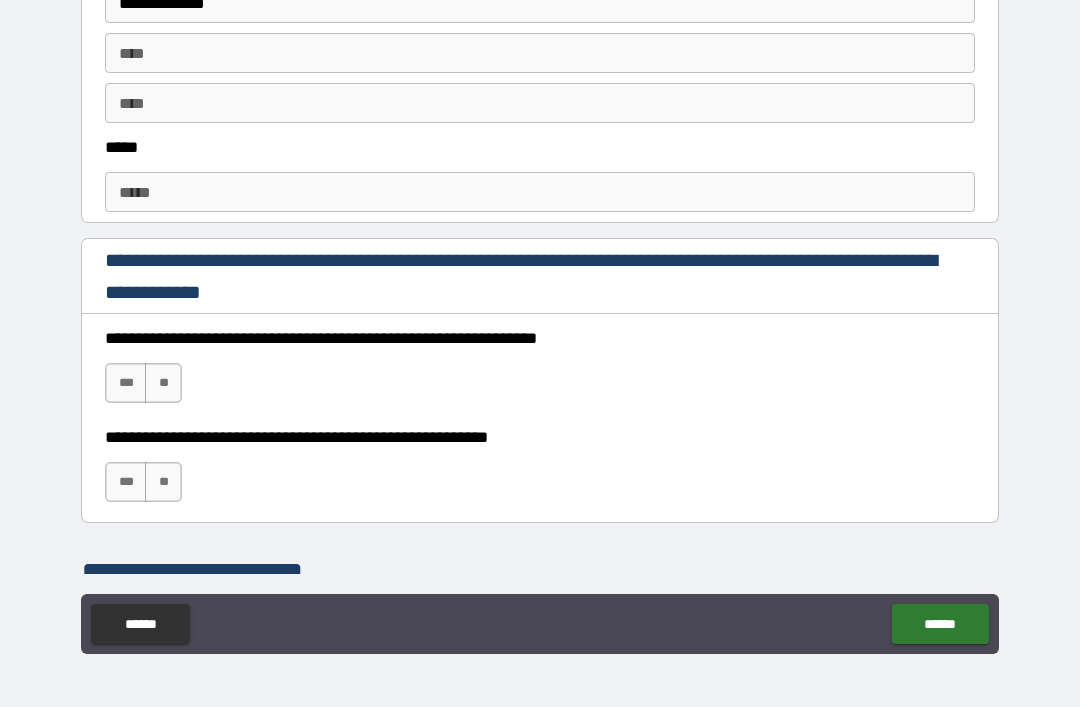 click on "***" at bounding box center [126, 383] 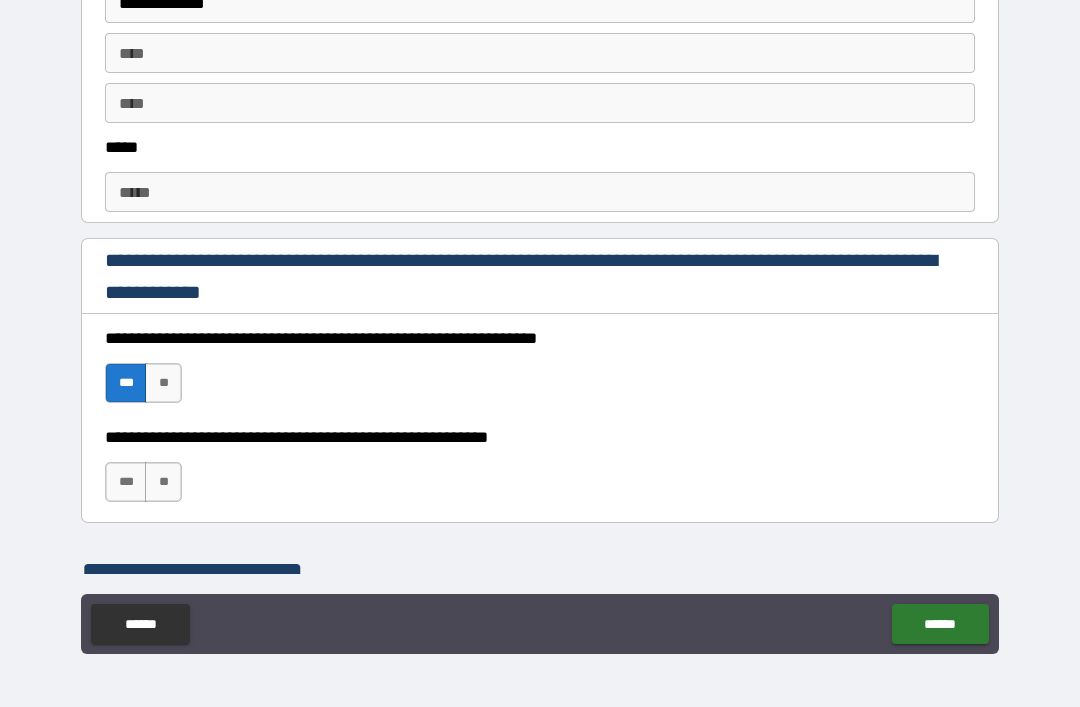 click on "**" at bounding box center (163, 482) 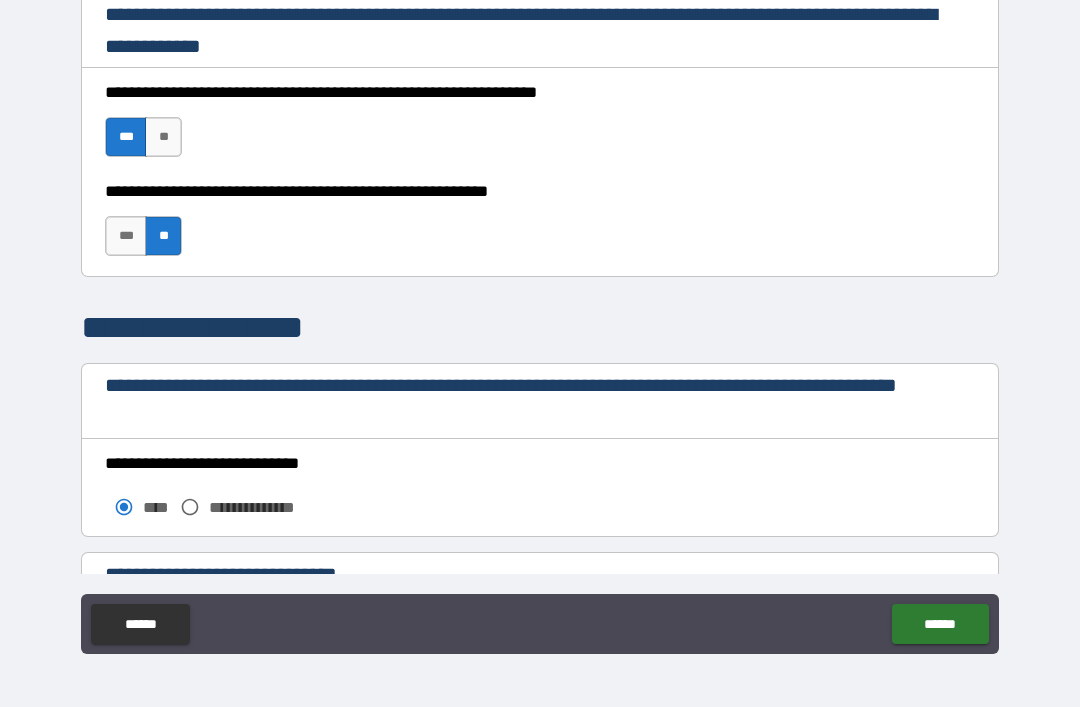 scroll, scrollTop: 1384, scrollLeft: 0, axis: vertical 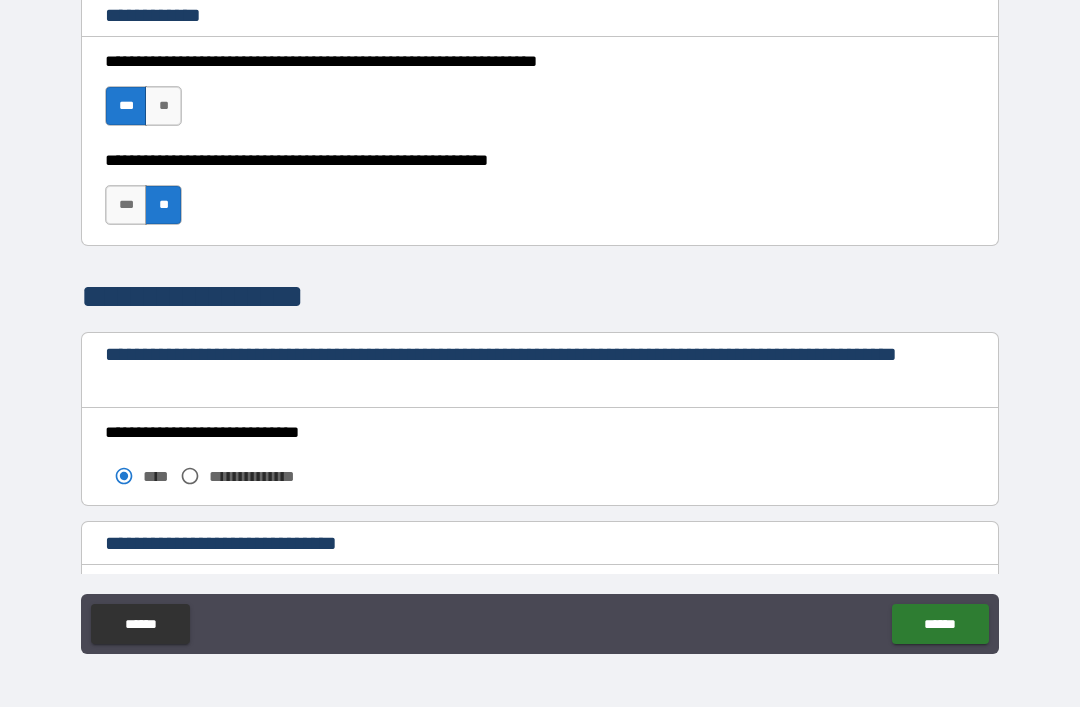 click on "******" at bounding box center (940, 624) 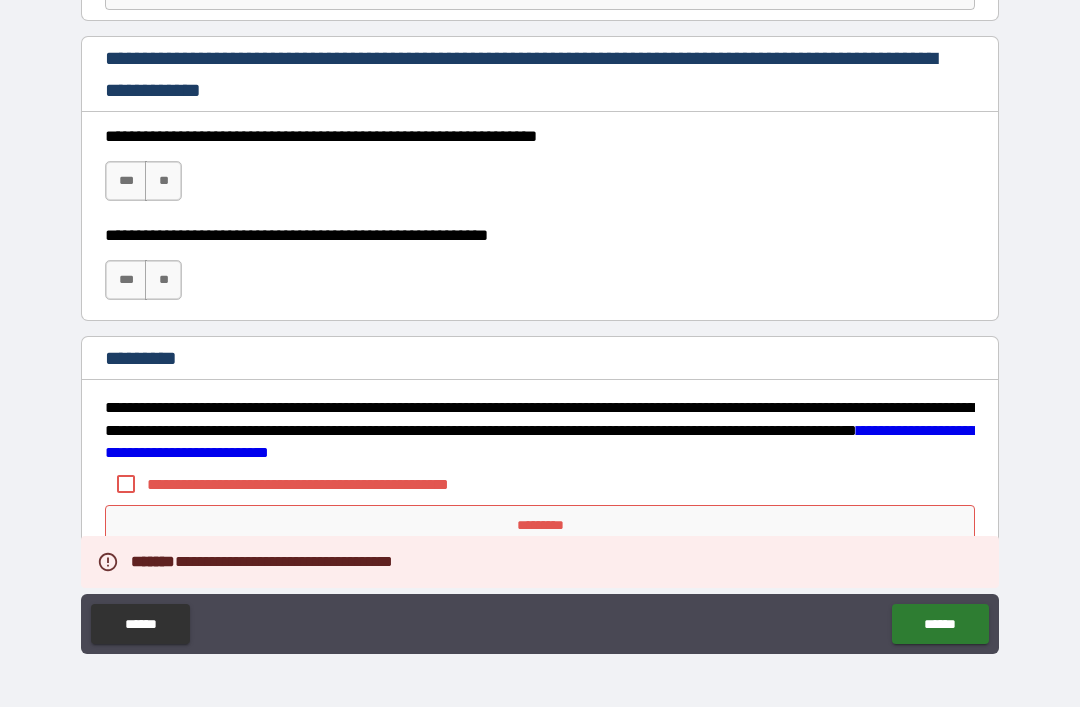scroll, scrollTop: 2948, scrollLeft: 0, axis: vertical 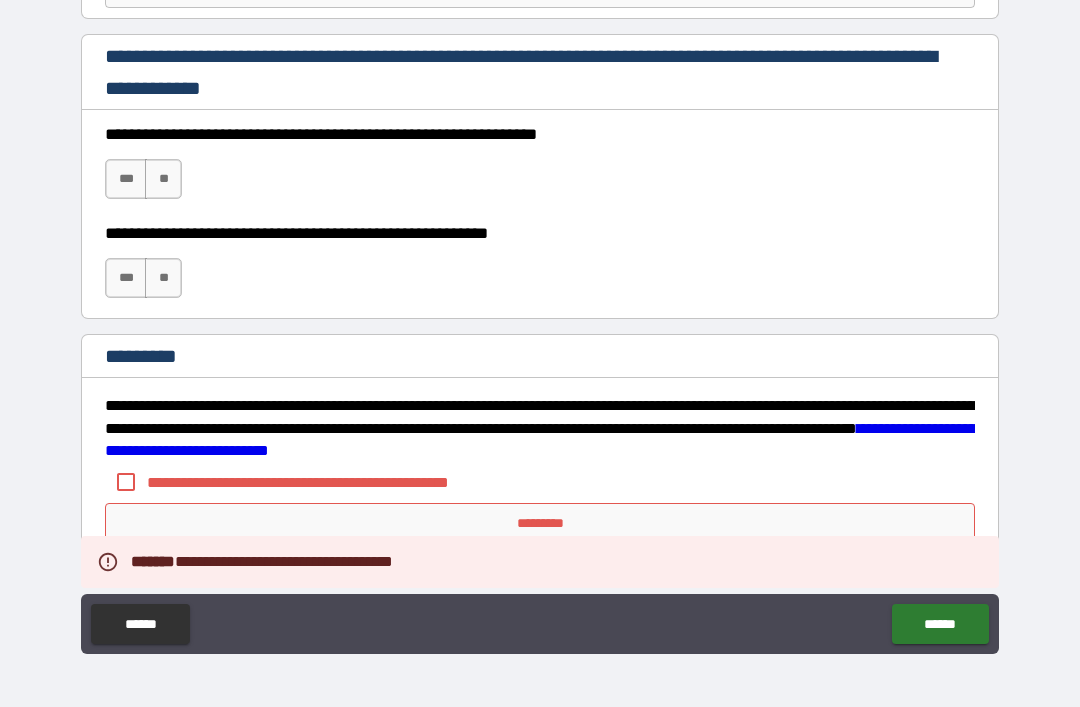 click on "***" at bounding box center [126, 179] 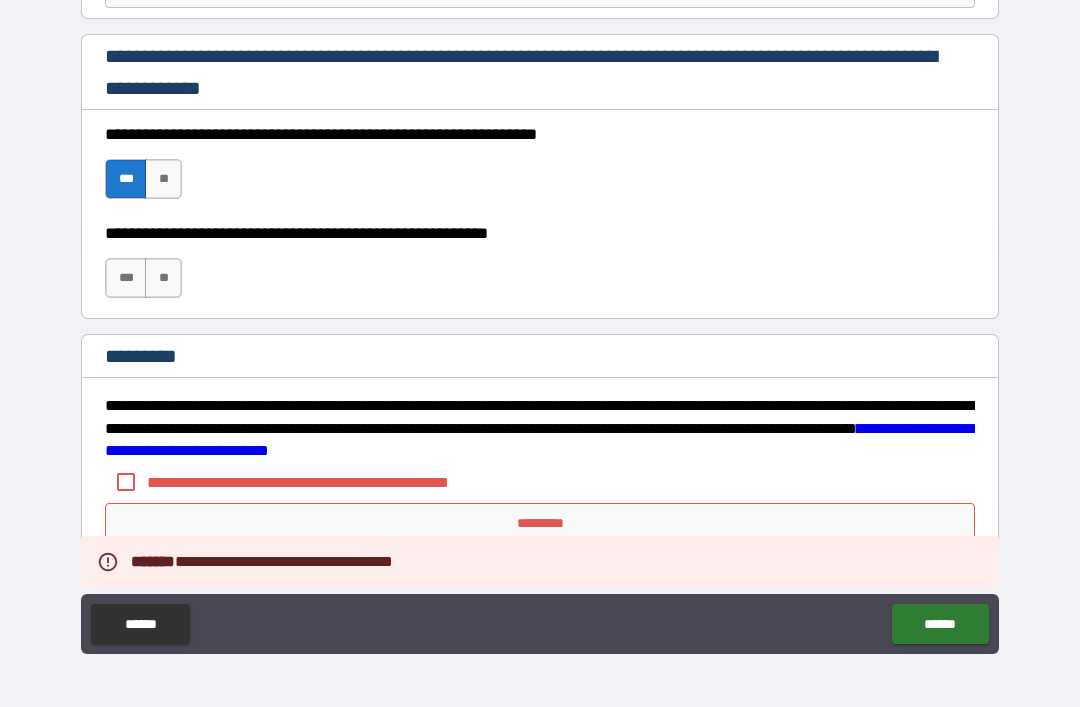 click on "**" at bounding box center (163, 278) 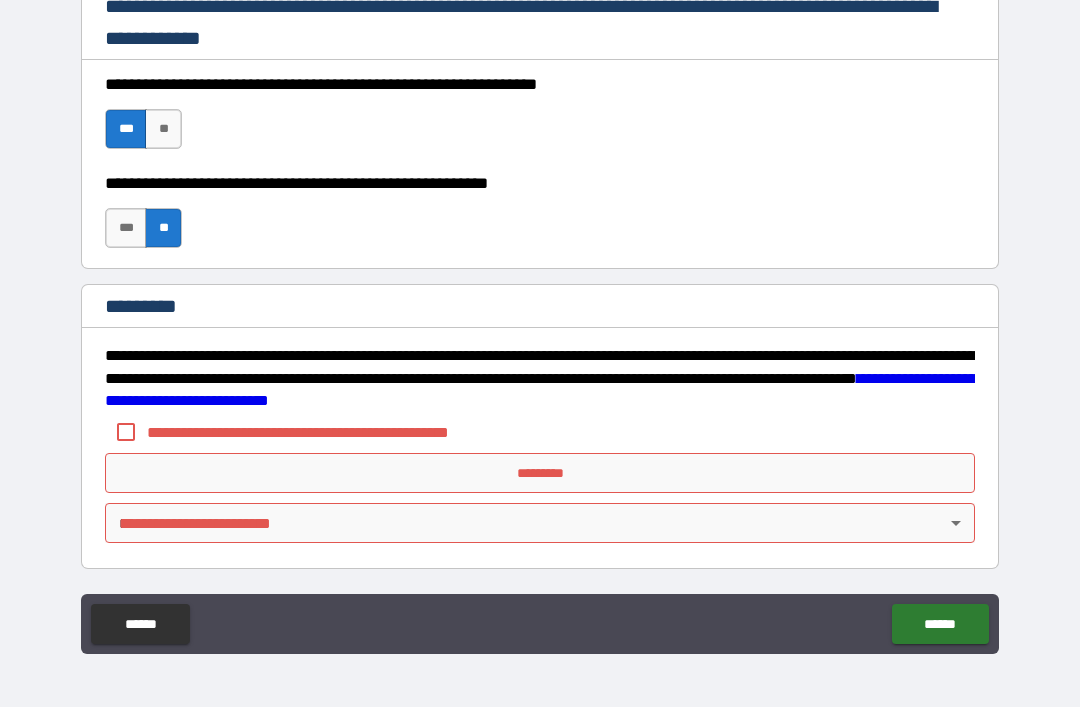 scroll, scrollTop: 2998, scrollLeft: 0, axis: vertical 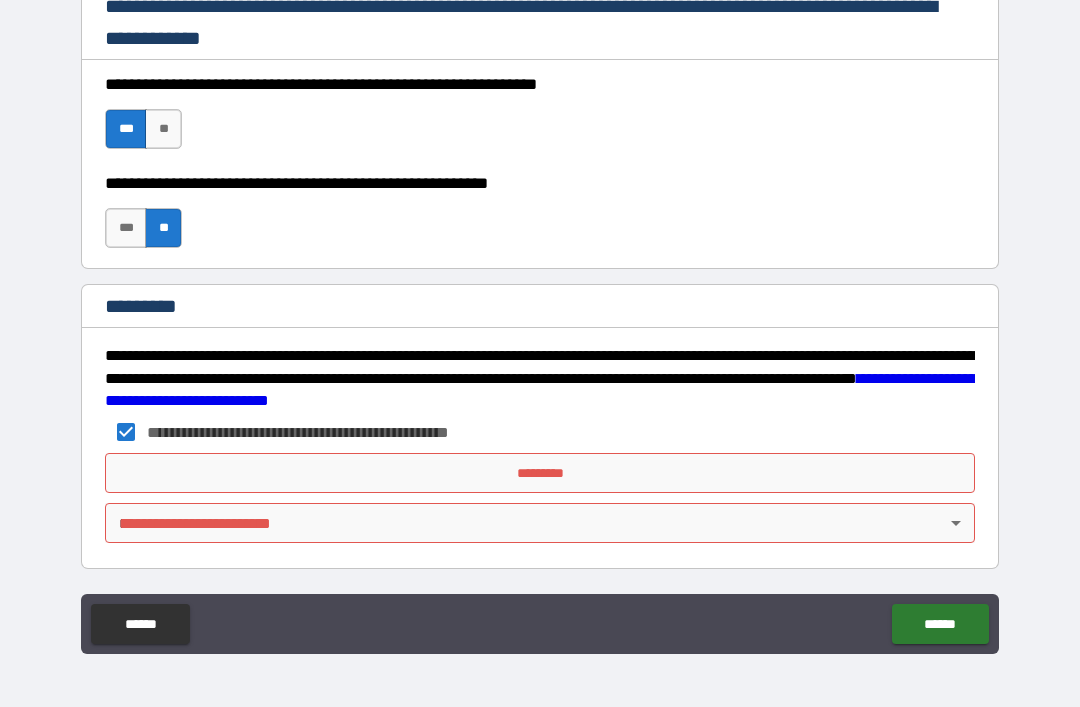 click on "*********" at bounding box center [540, 473] 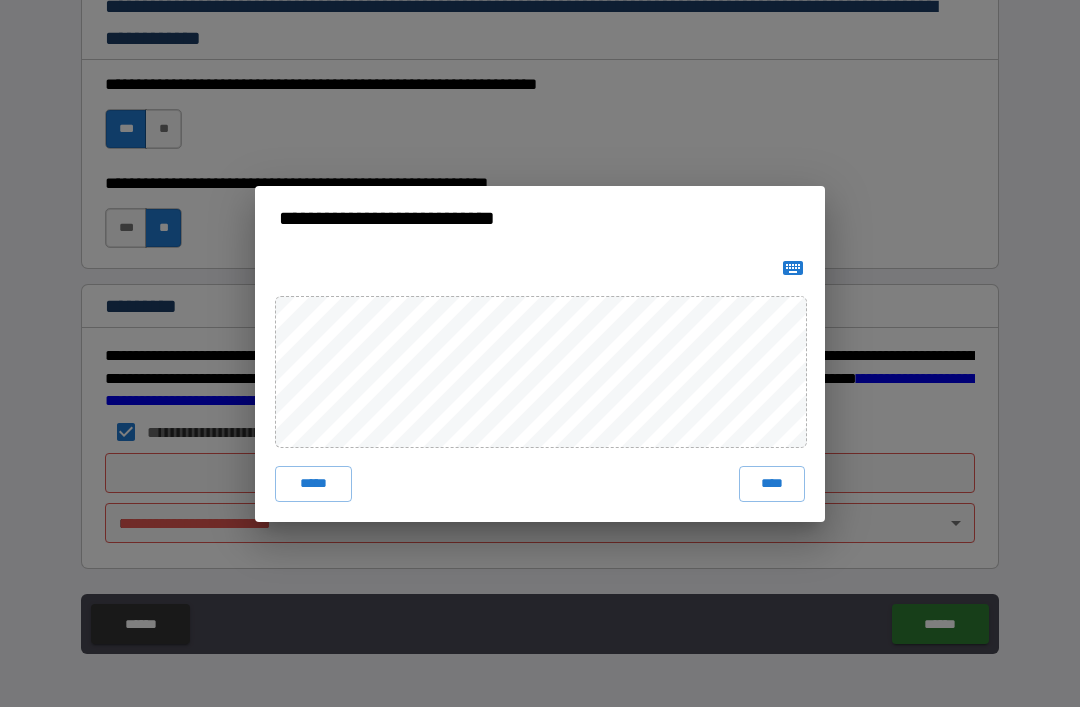 click on "****" at bounding box center (772, 484) 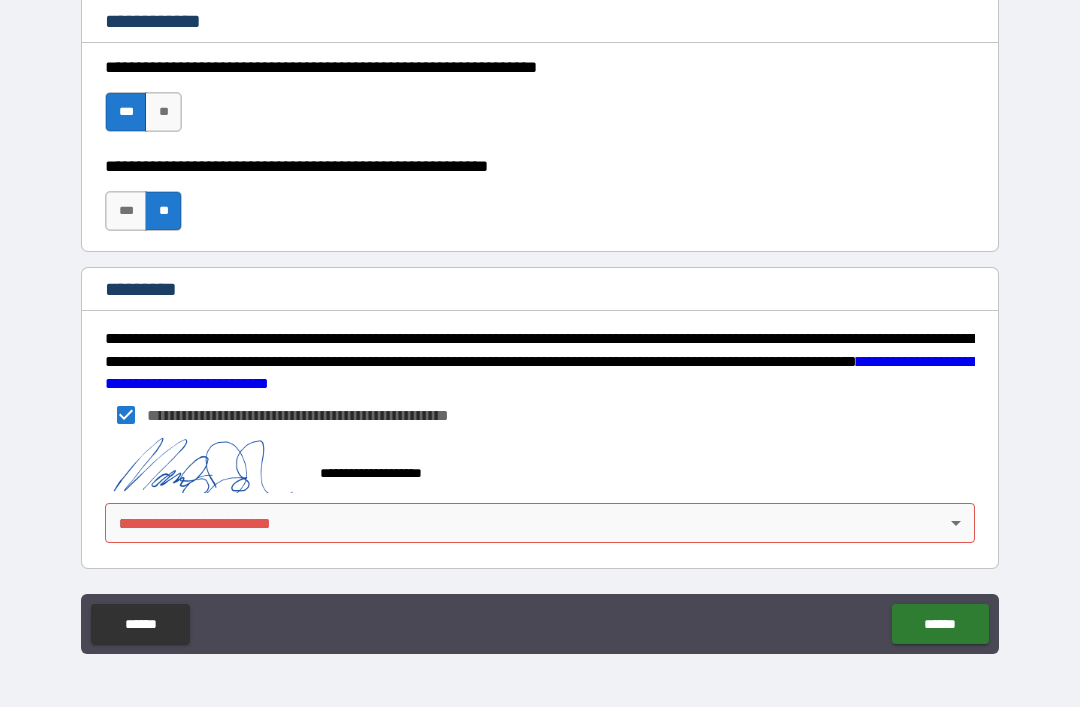 scroll, scrollTop: 3015, scrollLeft: 0, axis: vertical 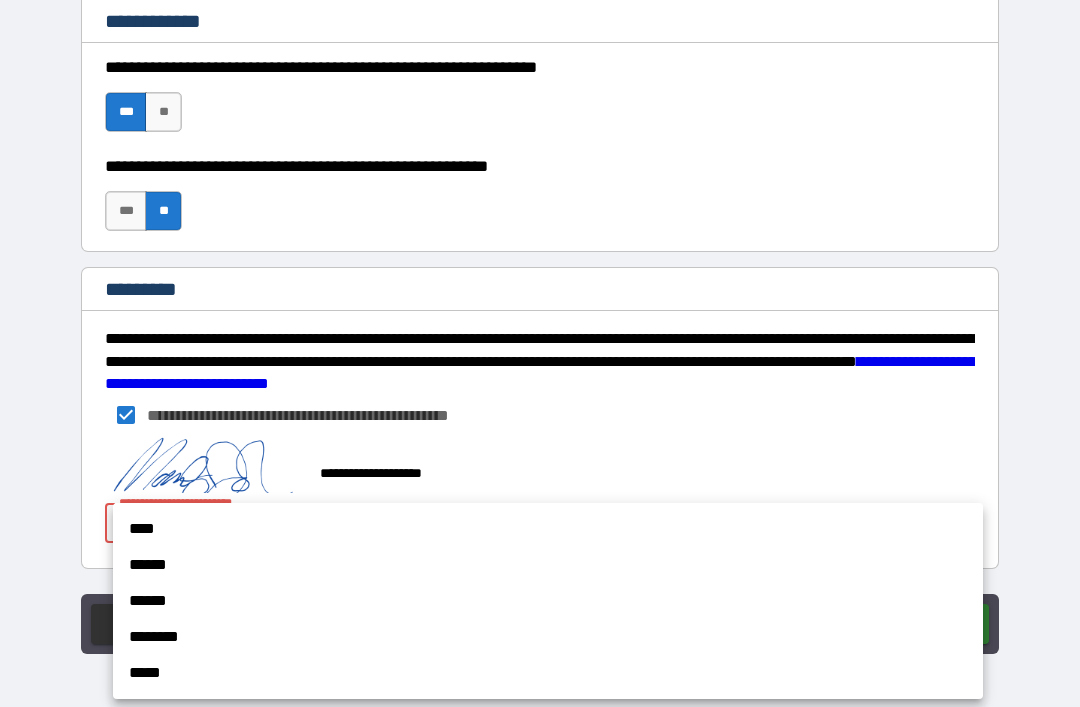 click on "****" at bounding box center (548, 529) 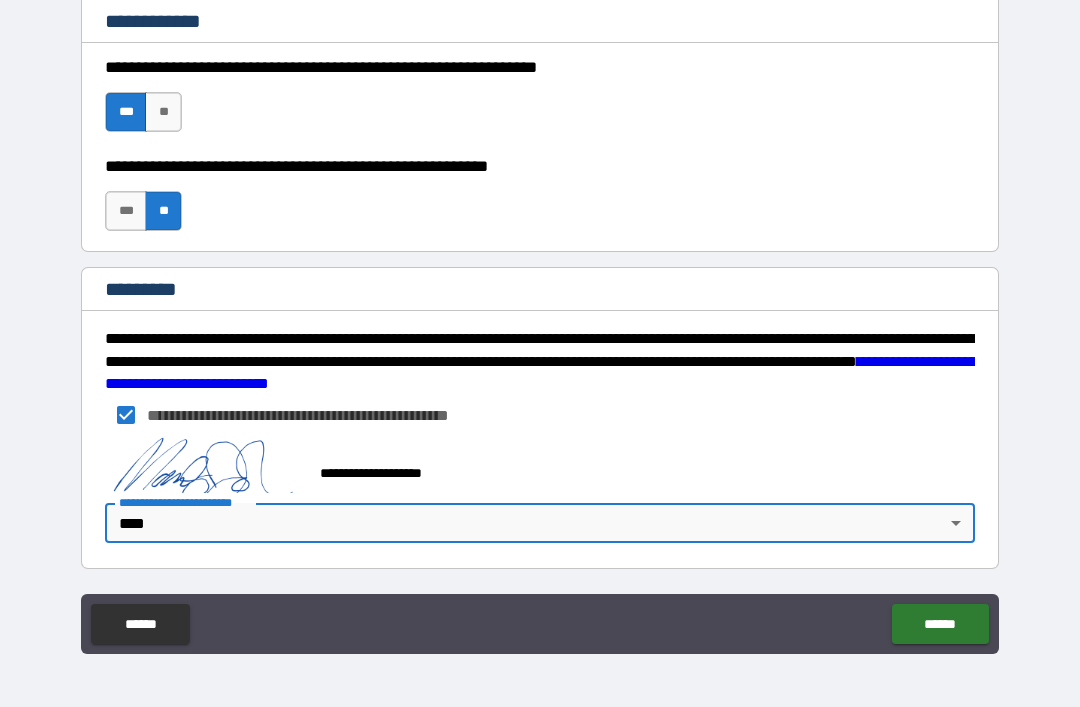 click on "******" at bounding box center [940, 624] 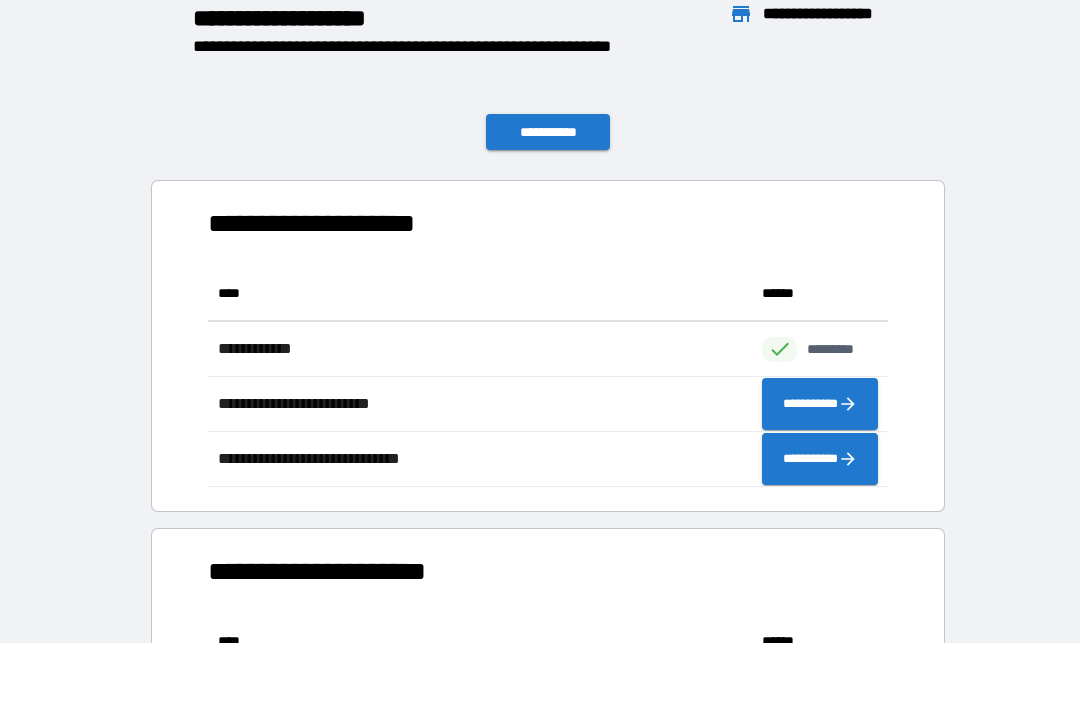 scroll, scrollTop: 221, scrollLeft: 680, axis: both 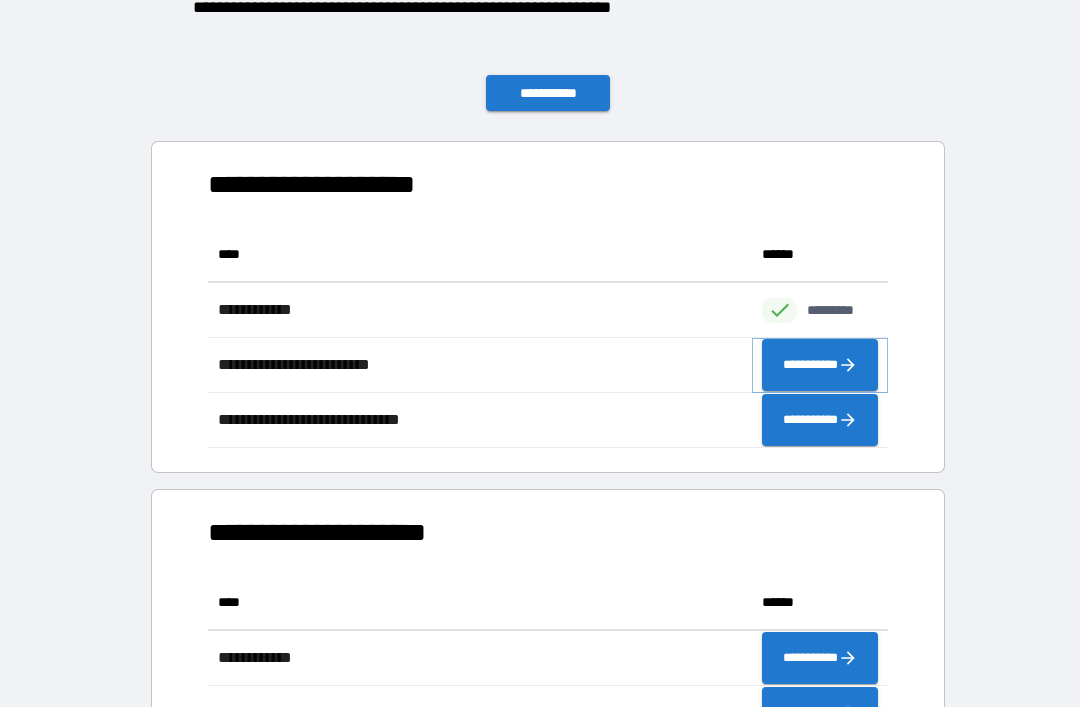 click on "**********" at bounding box center [820, 365] 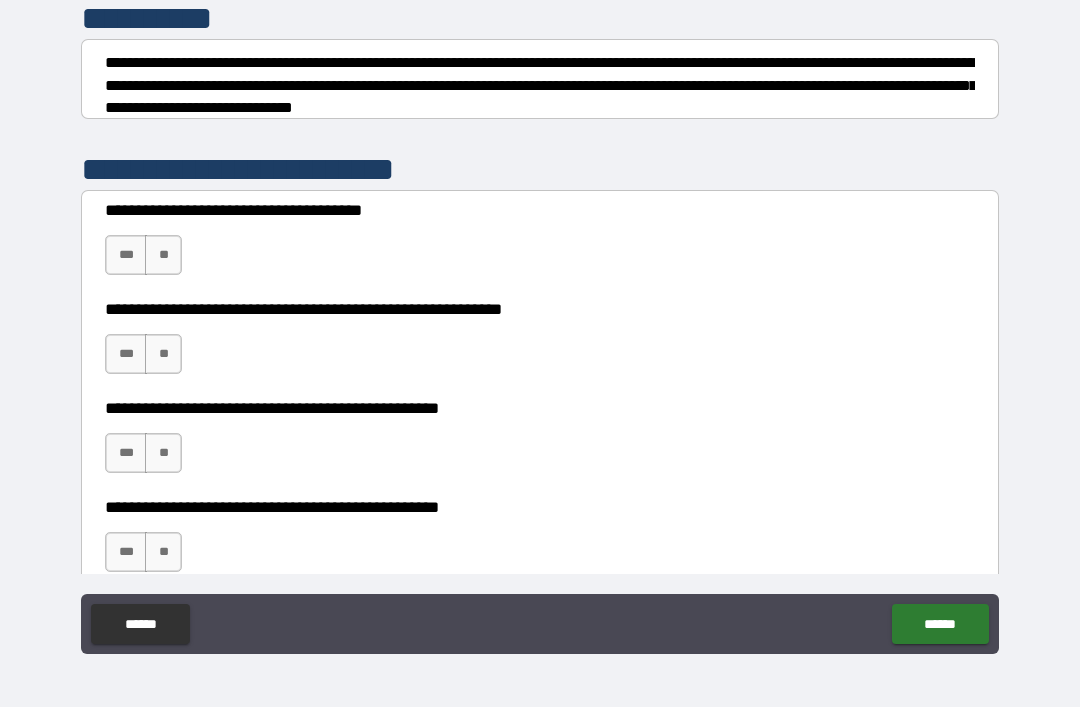 scroll, scrollTop: 268, scrollLeft: 0, axis: vertical 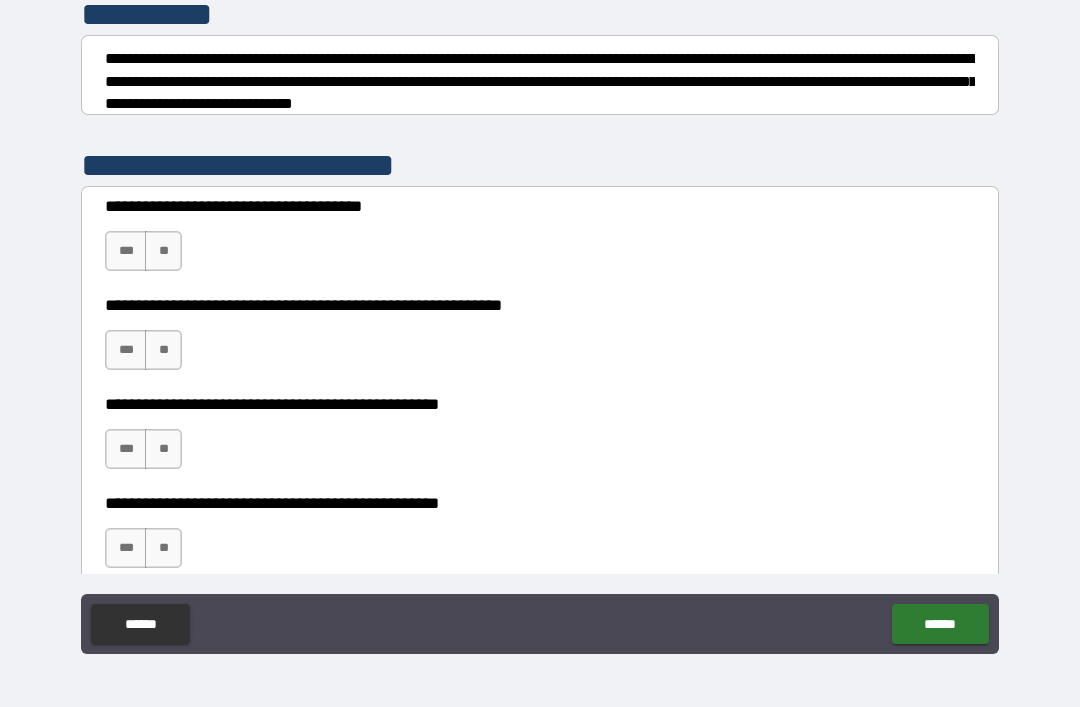 click on "**" at bounding box center (163, 251) 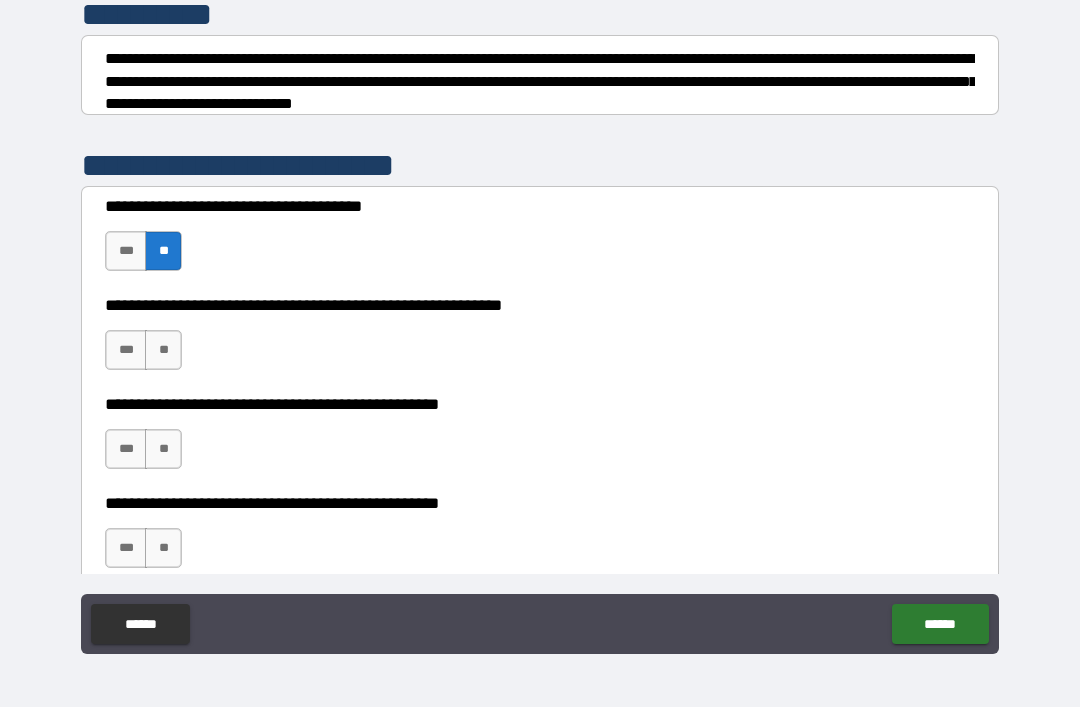 click on "***" at bounding box center (126, 350) 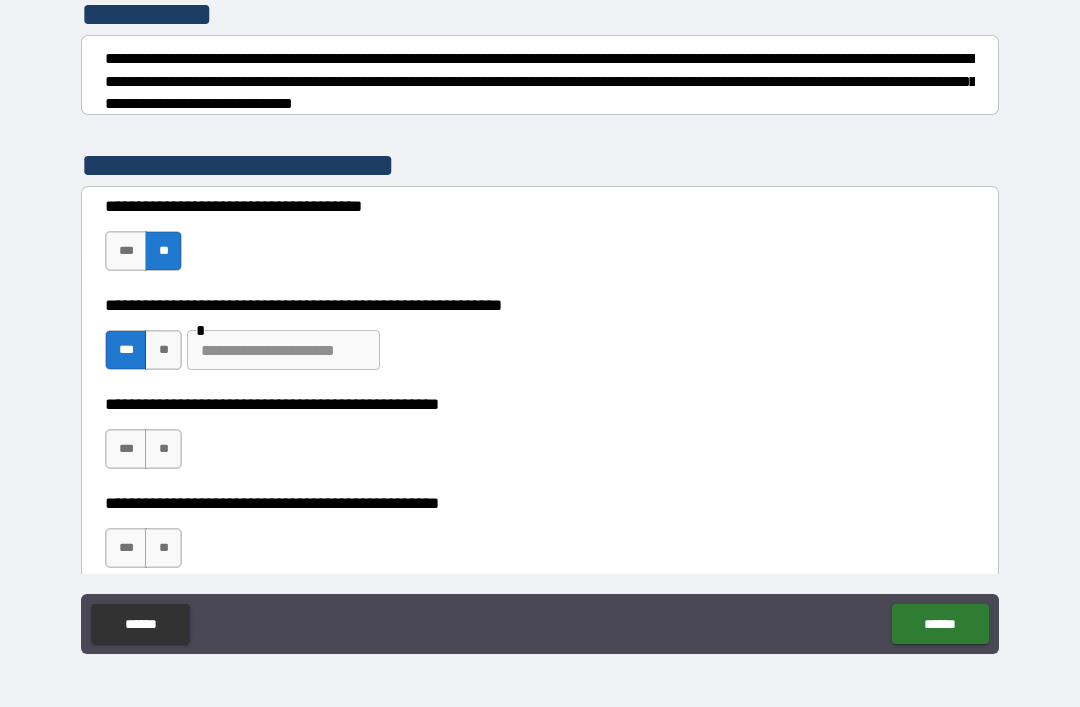 click at bounding box center [283, 350] 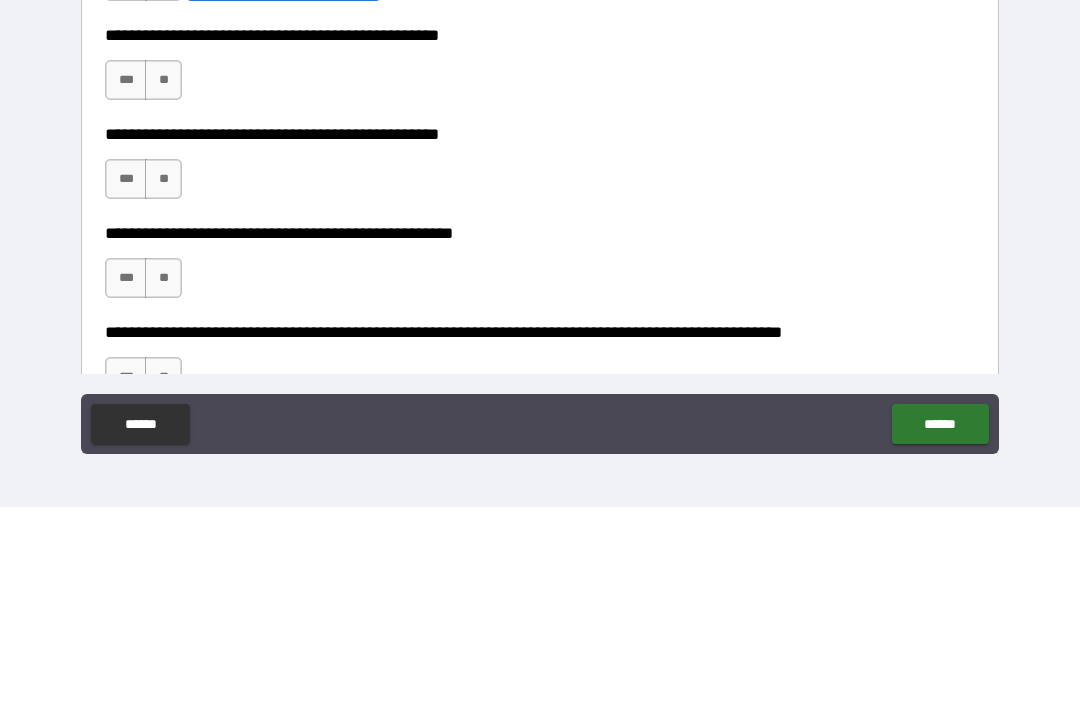 scroll, scrollTop: 436, scrollLeft: 0, axis: vertical 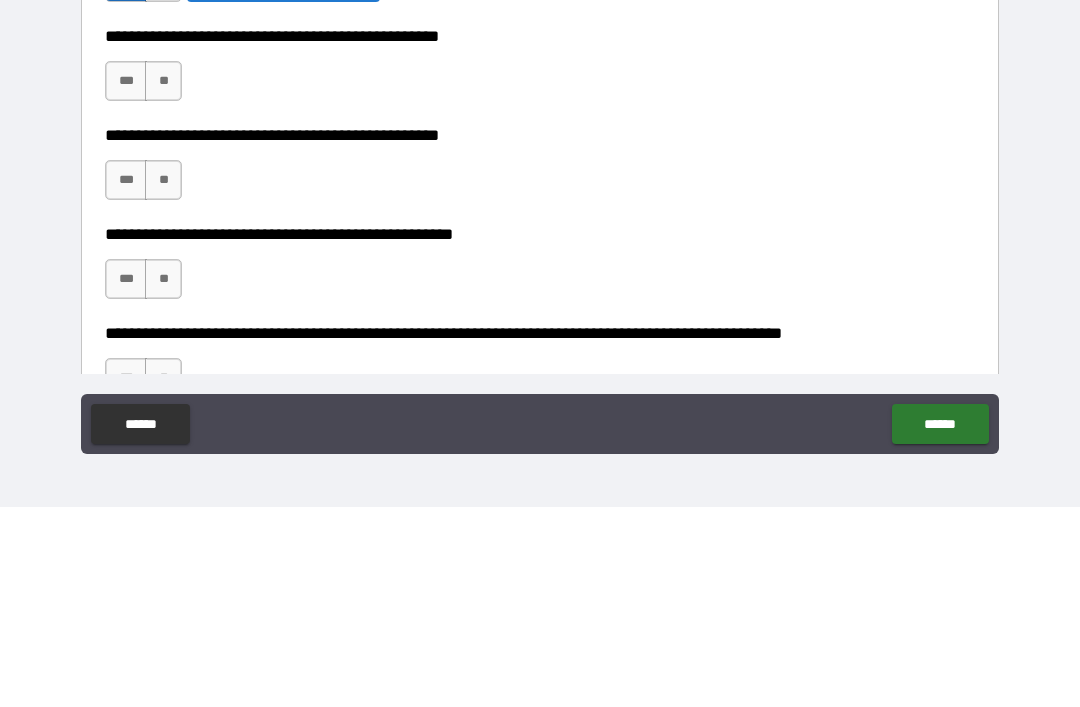 type on "********" 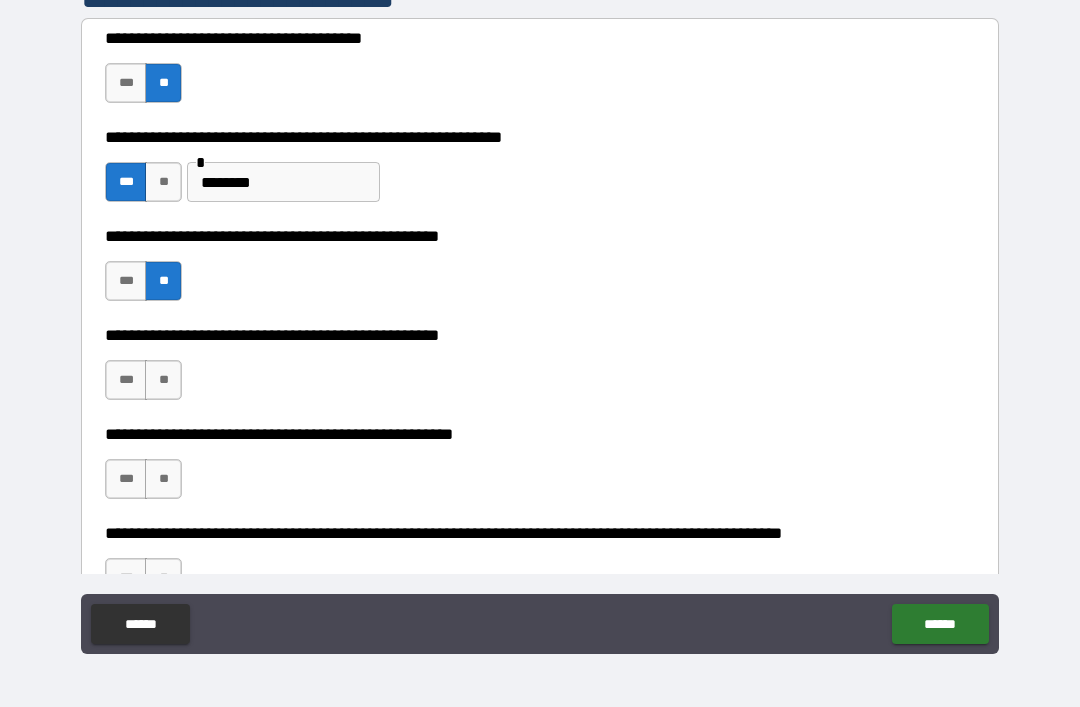 click on "**" at bounding box center (163, 380) 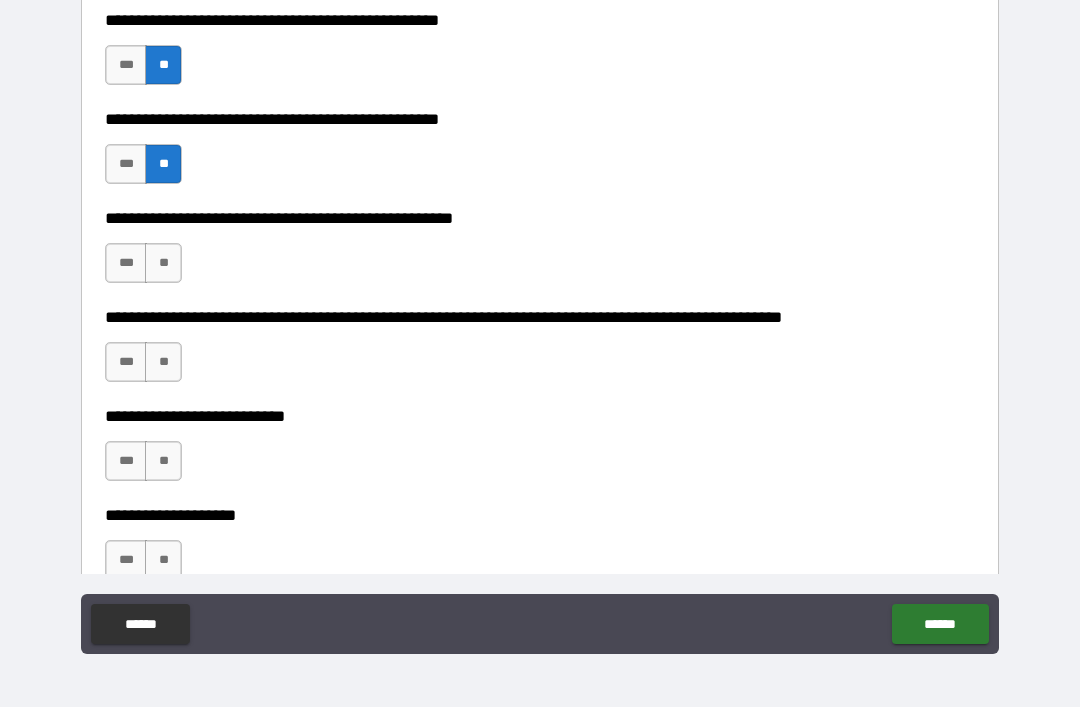 scroll, scrollTop: 653, scrollLeft: 0, axis: vertical 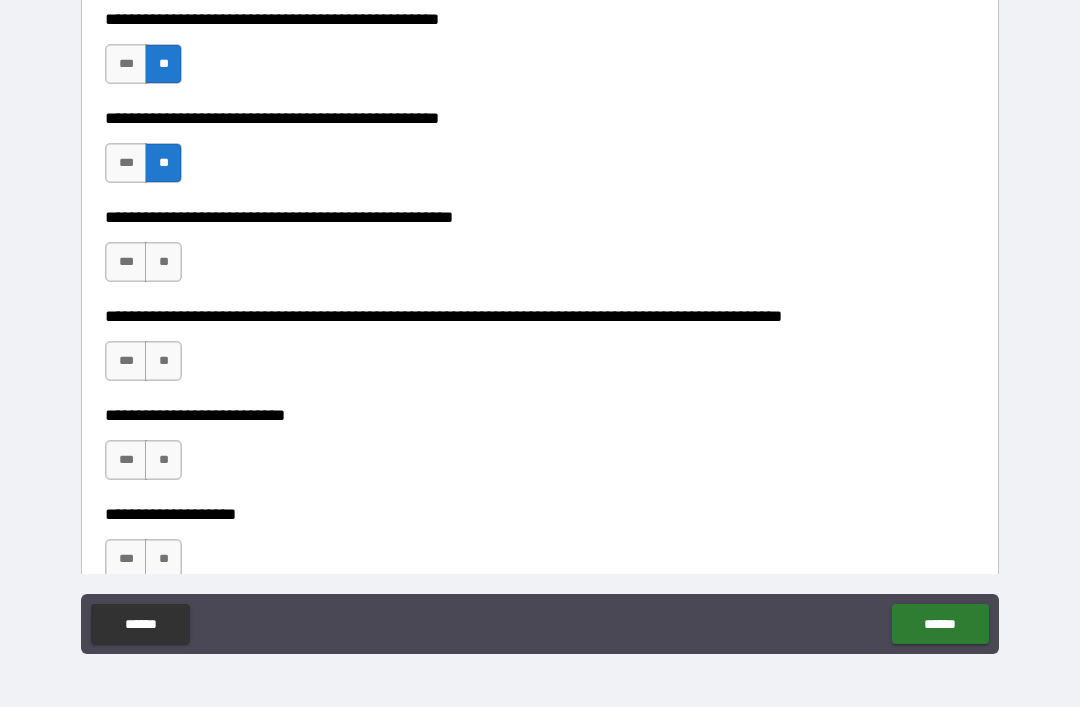 click on "**" at bounding box center [163, 262] 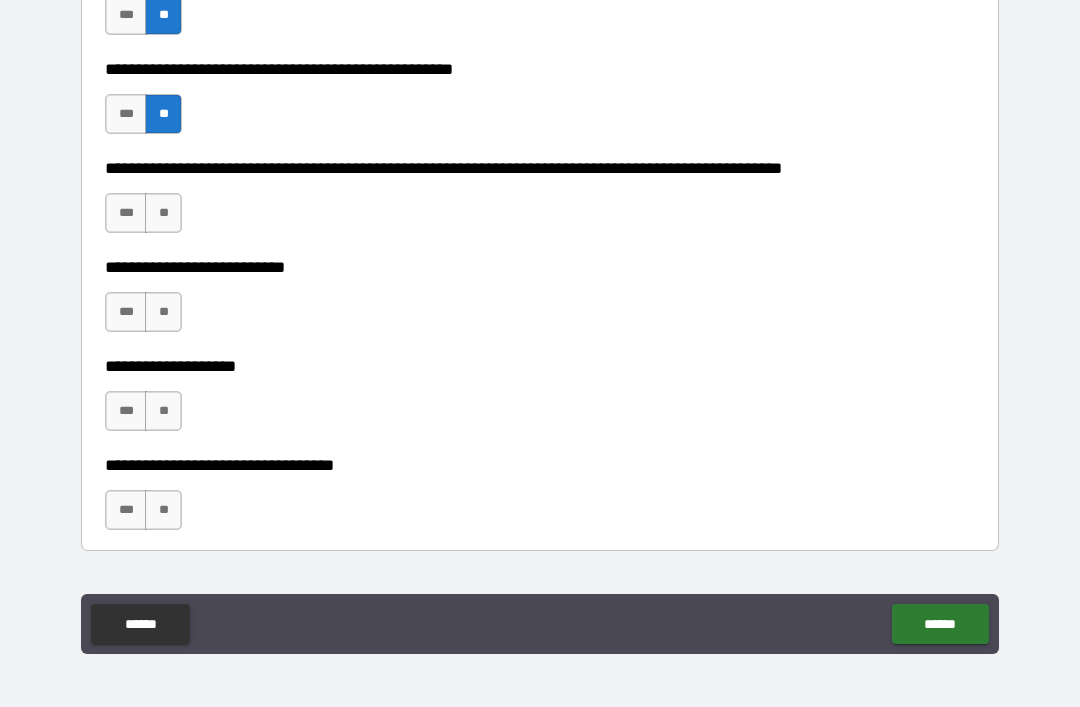 scroll, scrollTop: 829, scrollLeft: 0, axis: vertical 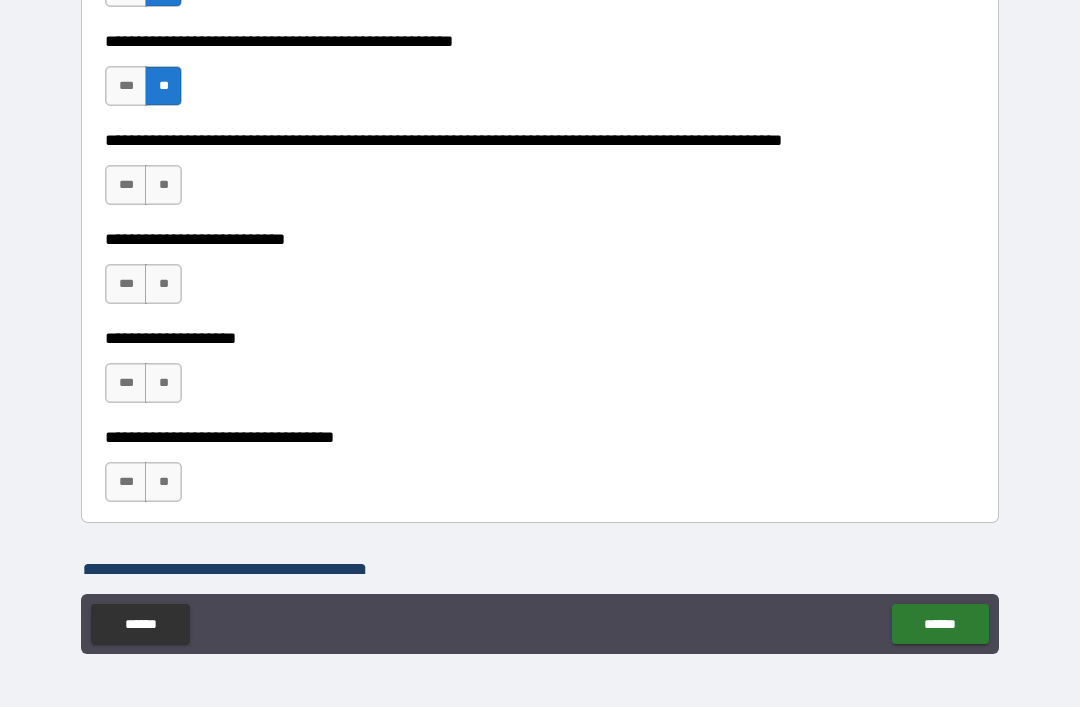 click on "**" at bounding box center (163, 185) 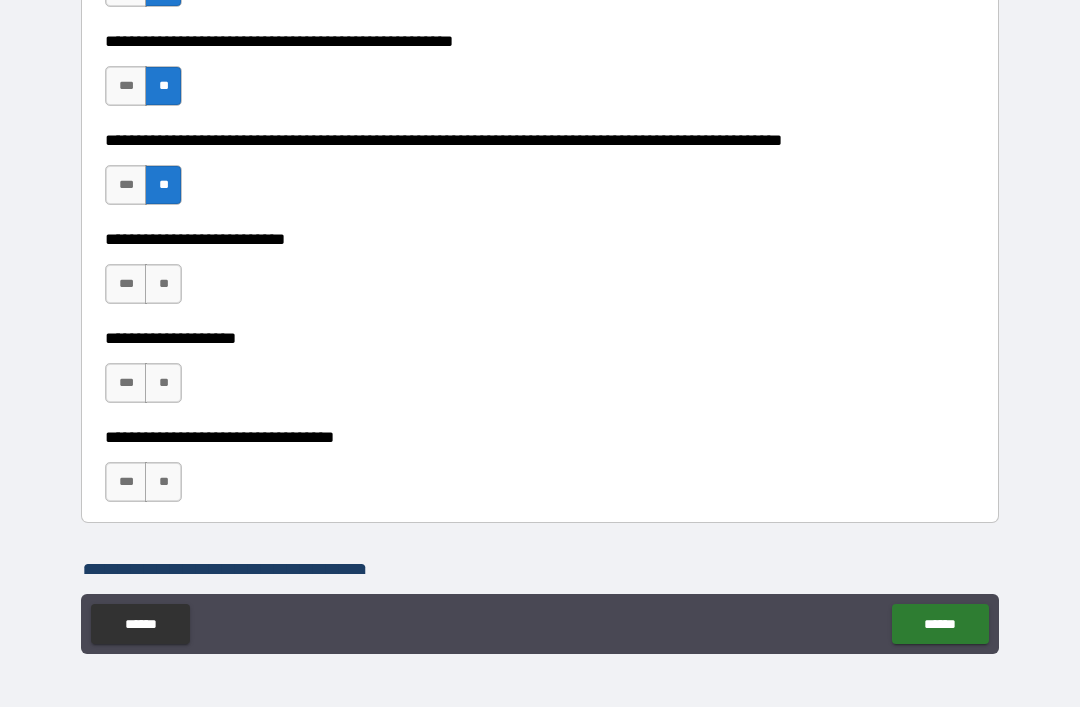 click on "**" at bounding box center (163, 284) 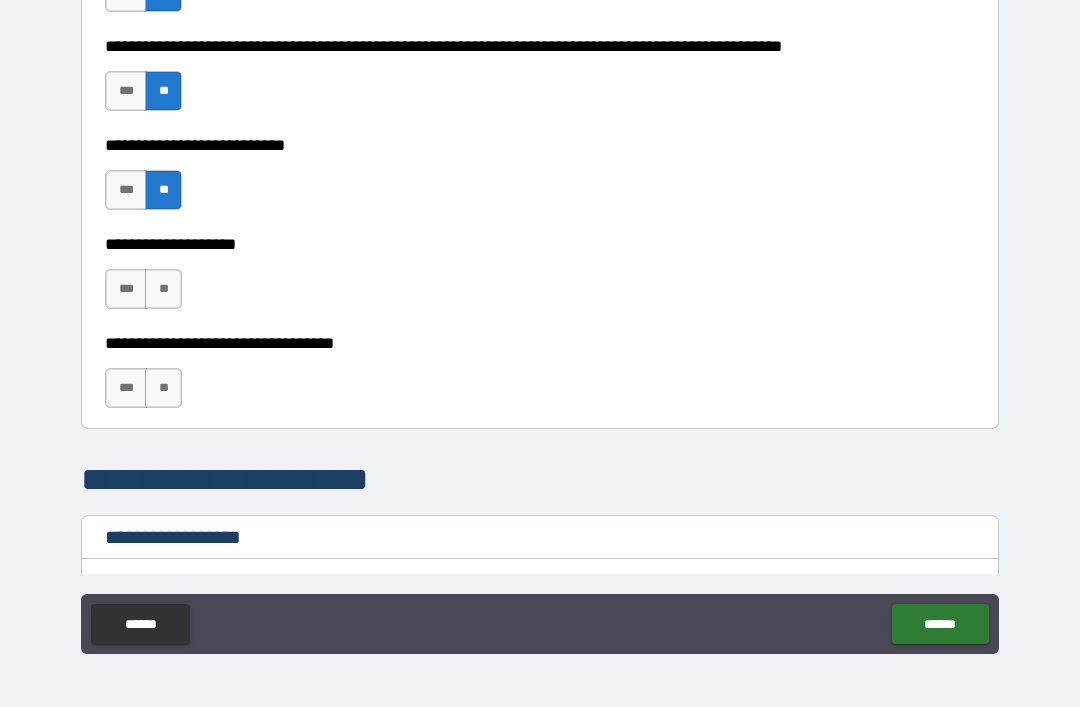 scroll, scrollTop: 957, scrollLeft: 0, axis: vertical 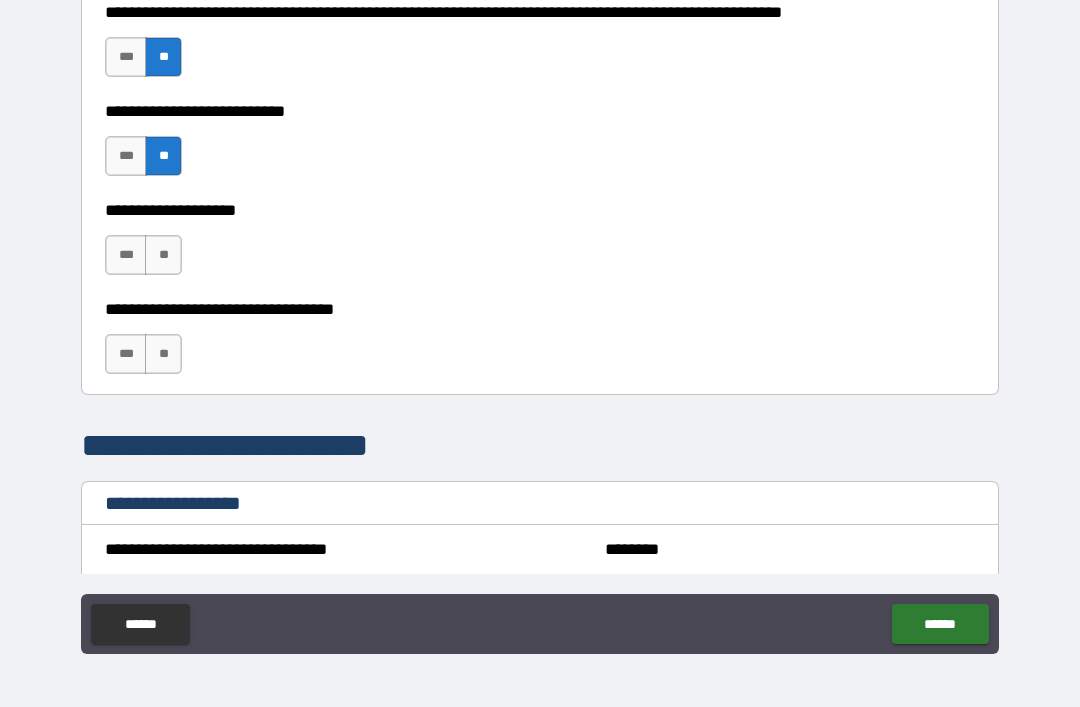 click on "**" at bounding box center [163, 255] 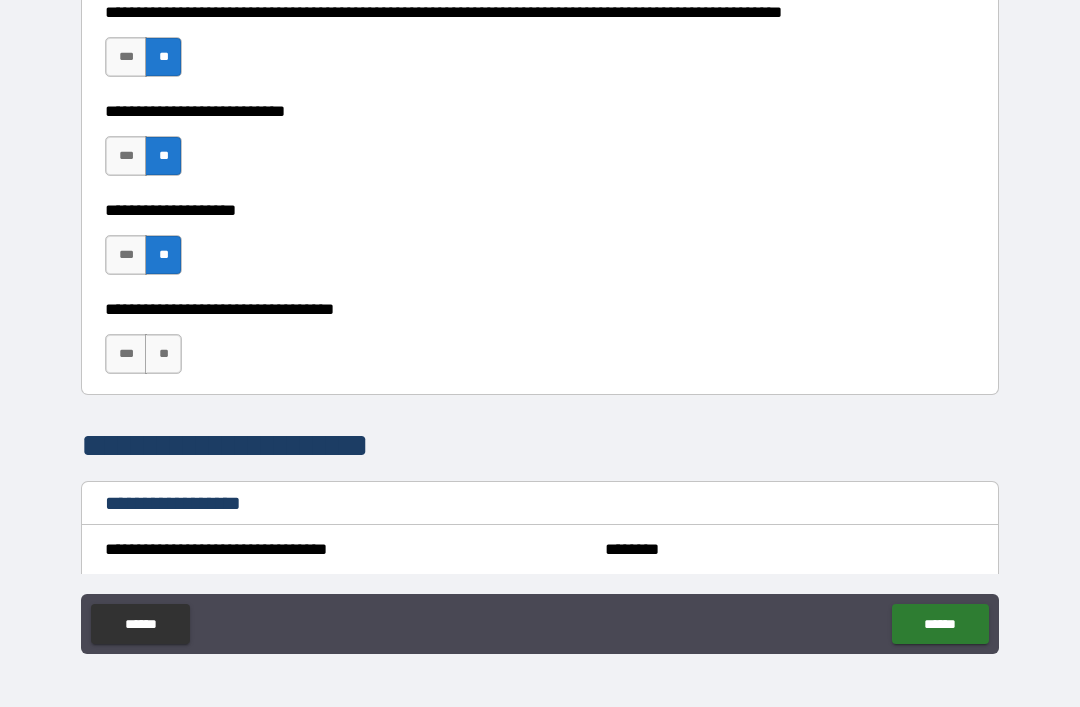 click on "**" at bounding box center [163, 354] 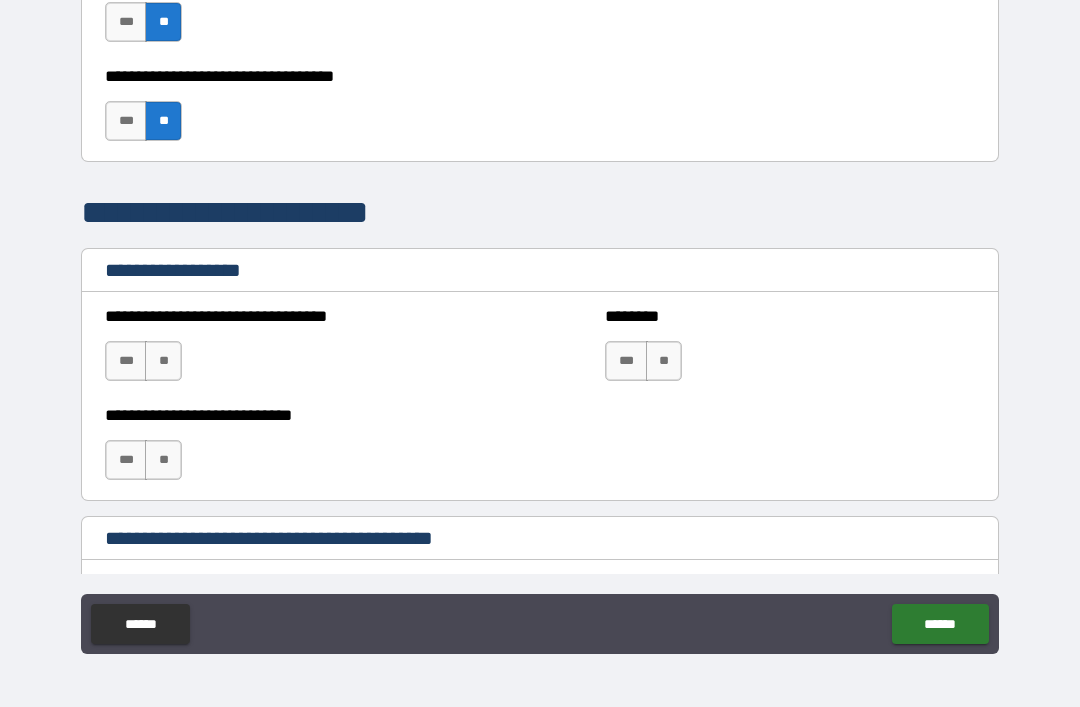 scroll, scrollTop: 1189, scrollLeft: 0, axis: vertical 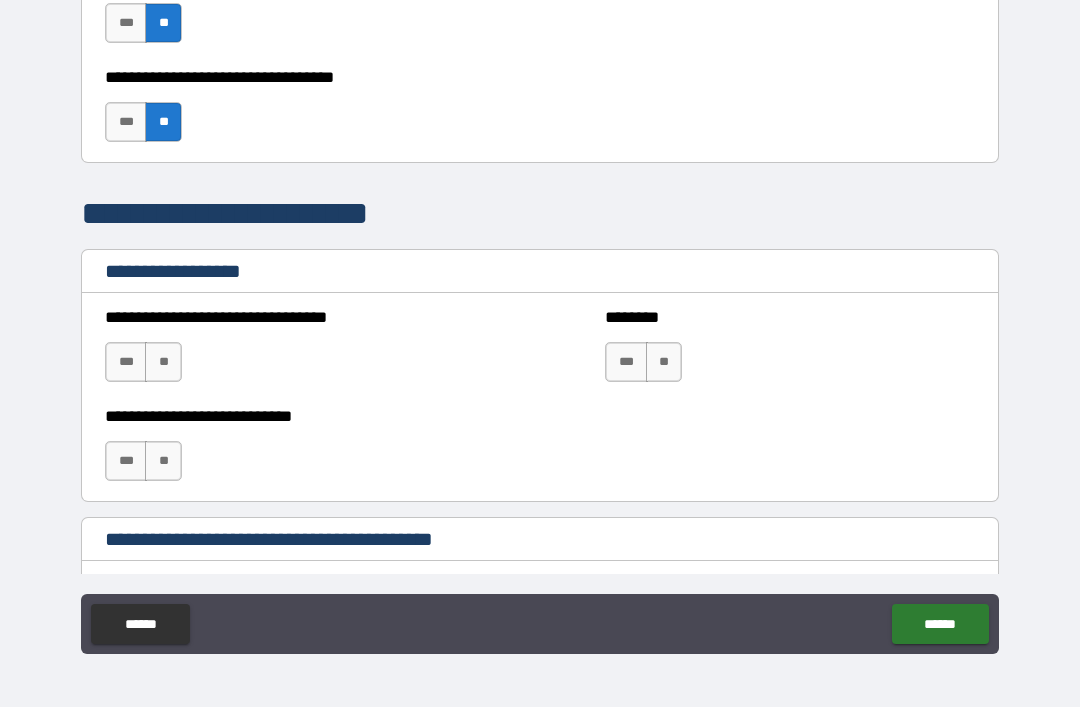 click on "**" at bounding box center (163, 362) 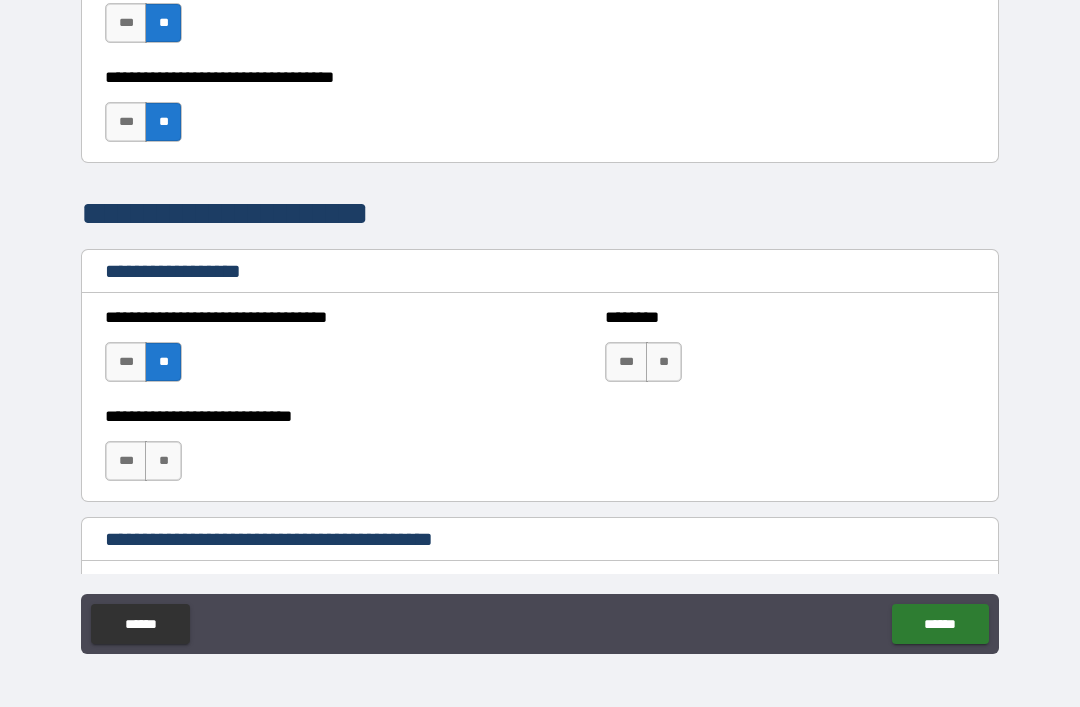 click on "**" at bounding box center (163, 461) 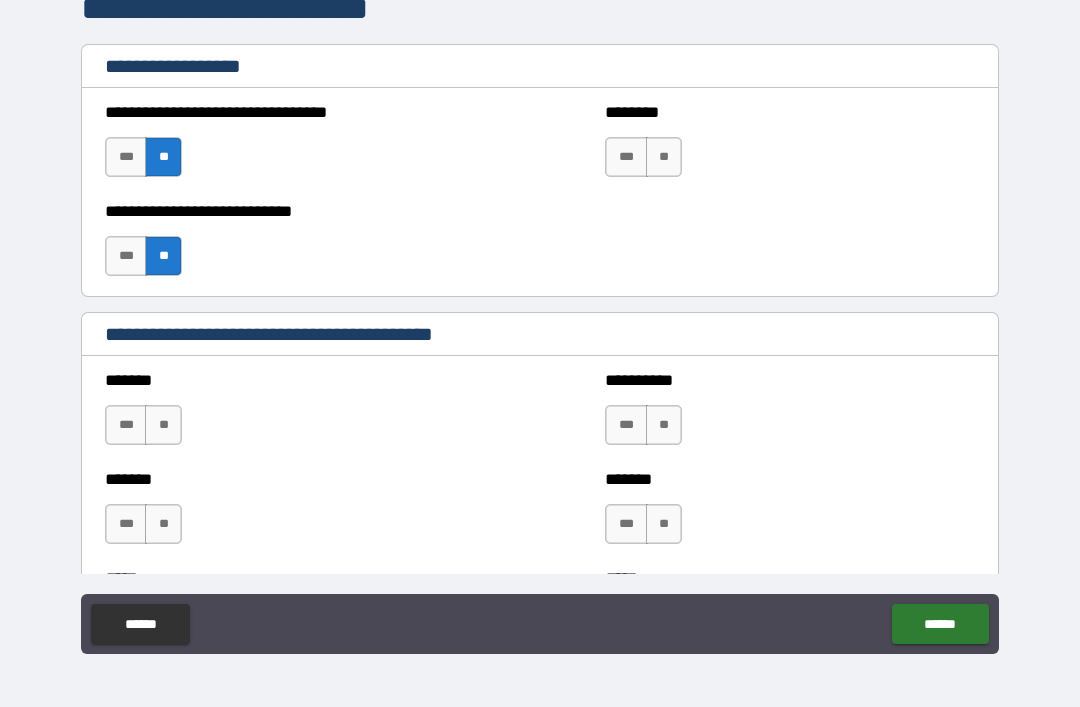 scroll, scrollTop: 1395, scrollLeft: 0, axis: vertical 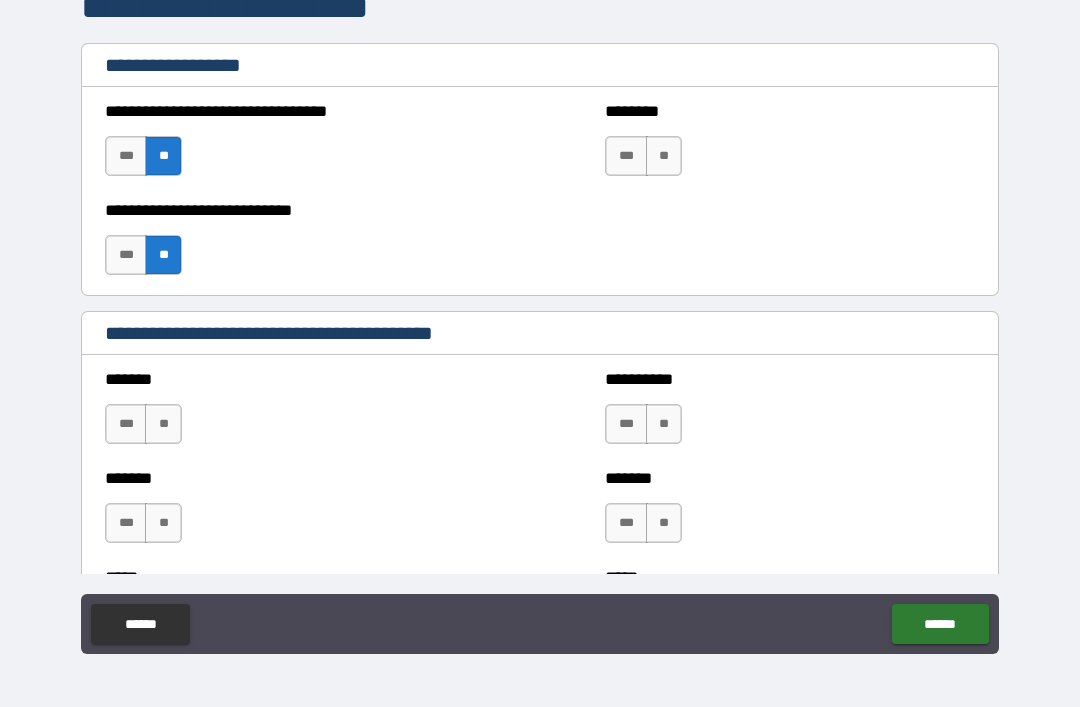 click on "**" at bounding box center (664, 156) 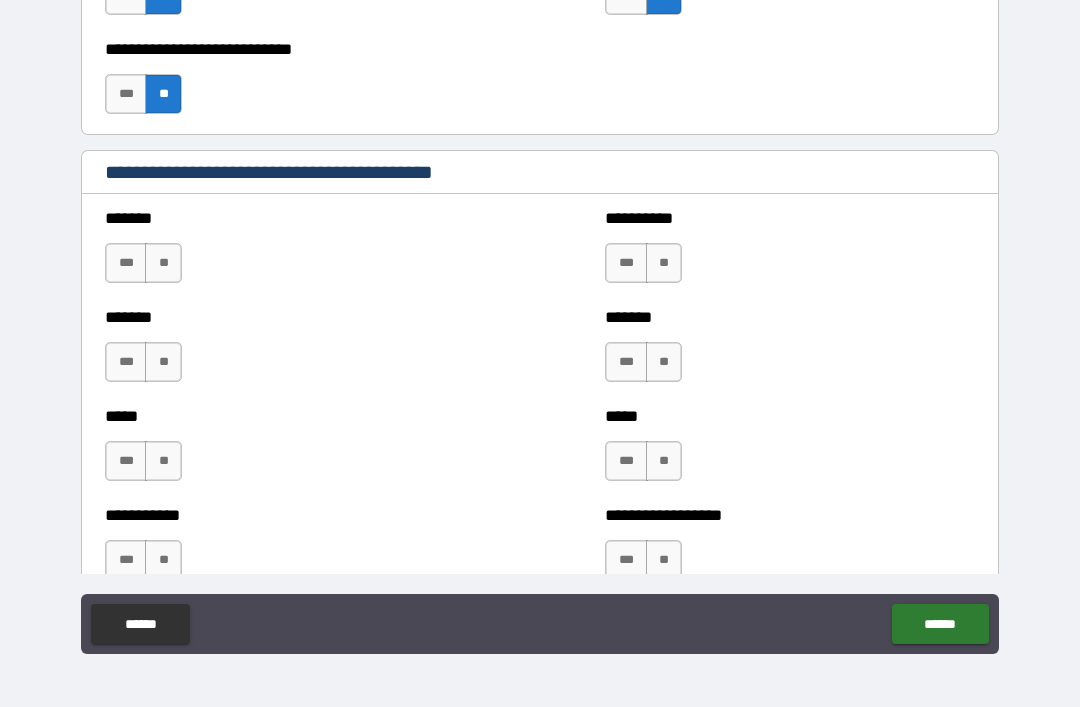 scroll, scrollTop: 1557, scrollLeft: 0, axis: vertical 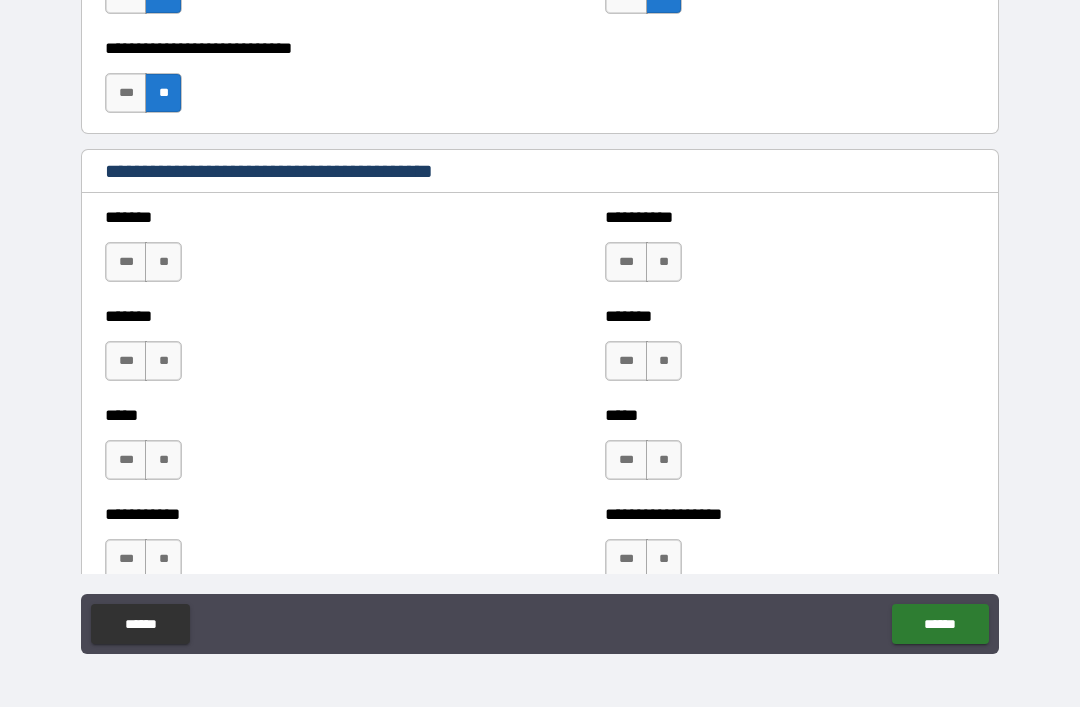 click on "**" at bounding box center (163, 262) 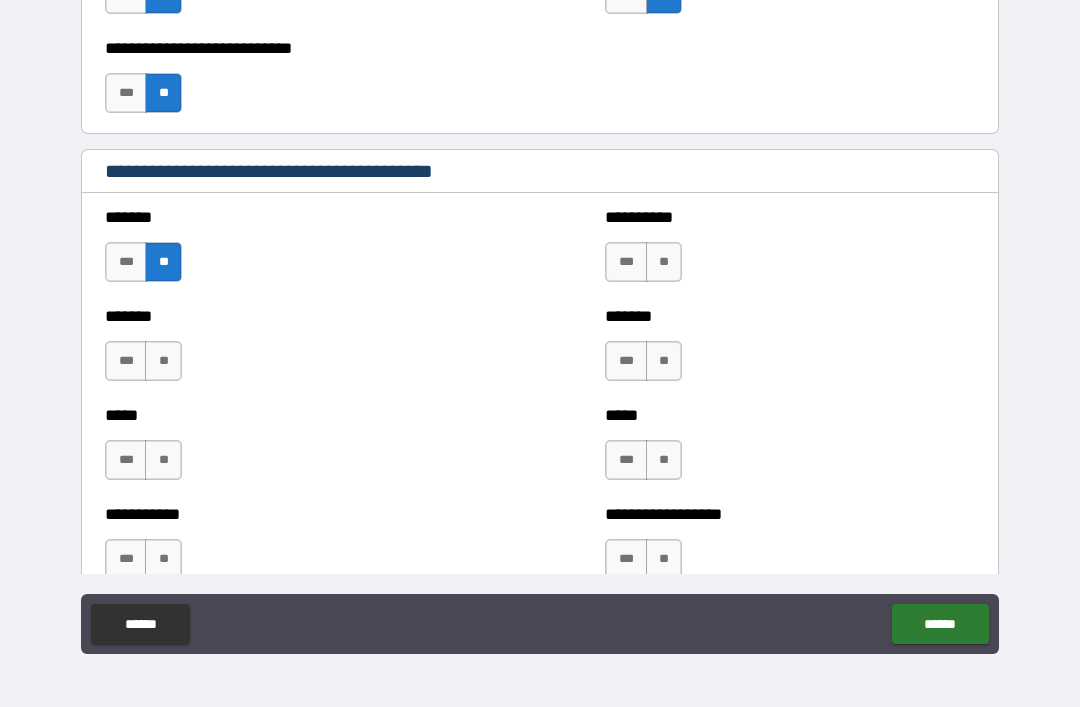 click on "**" at bounding box center (163, 361) 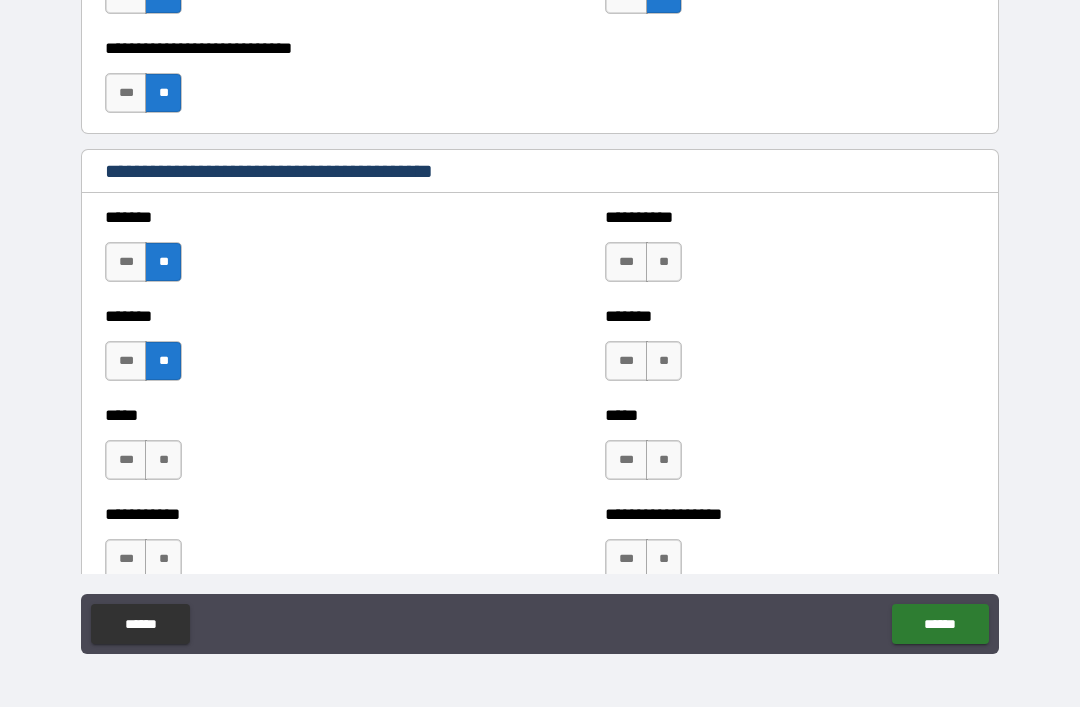 click on "**" at bounding box center (163, 460) 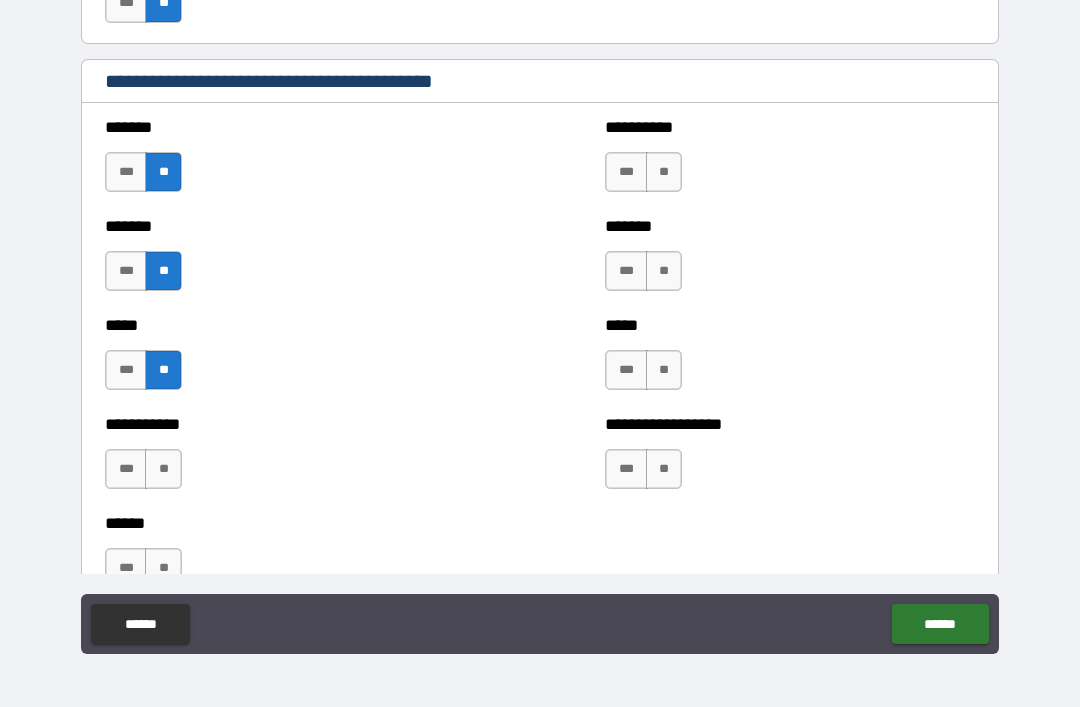 scroll, scrollTop: 1662, scrollLeft: 0, axis: vertical 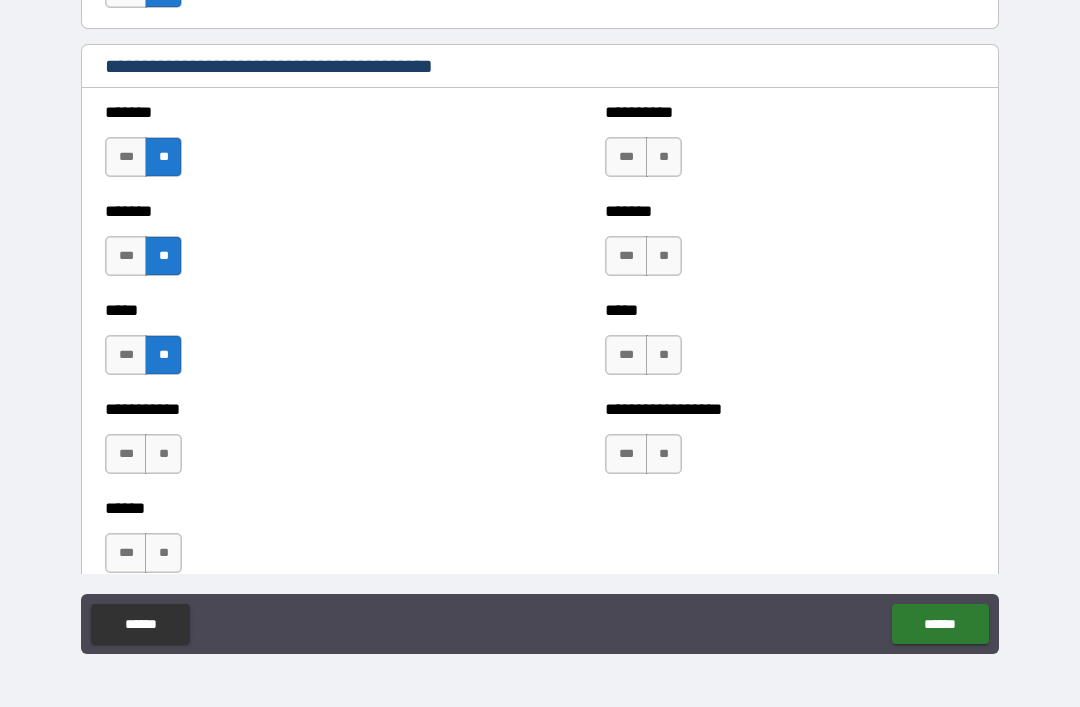 click on "**" at bounding box center (664, 157) 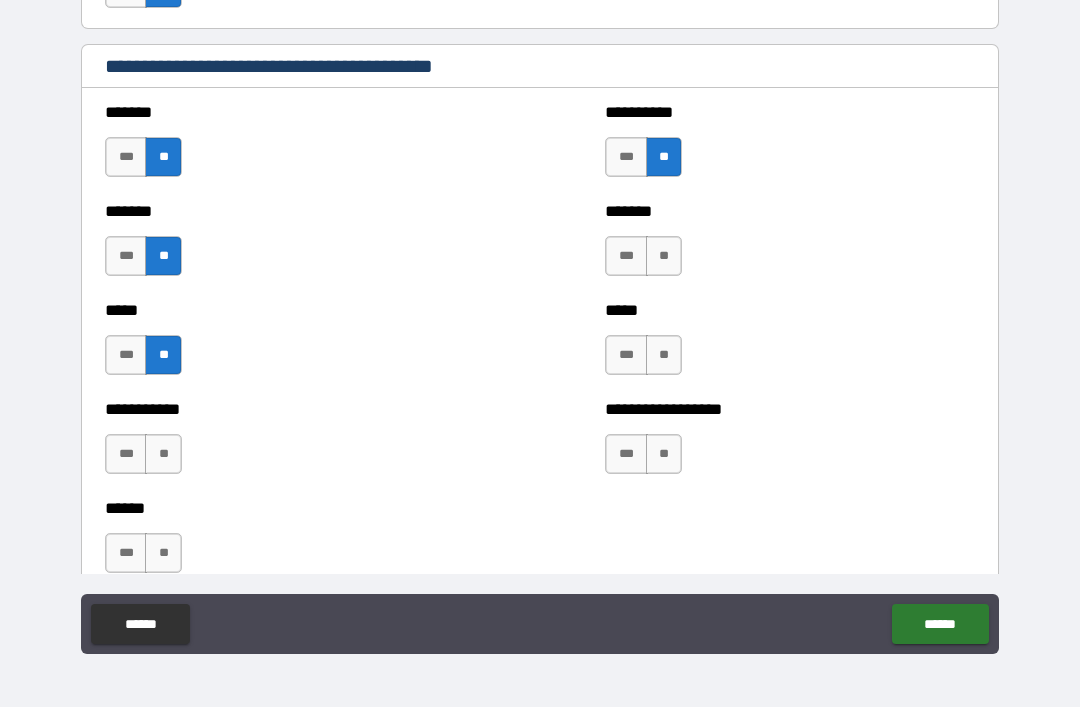 click on "**" at bounding box center (664, 256) 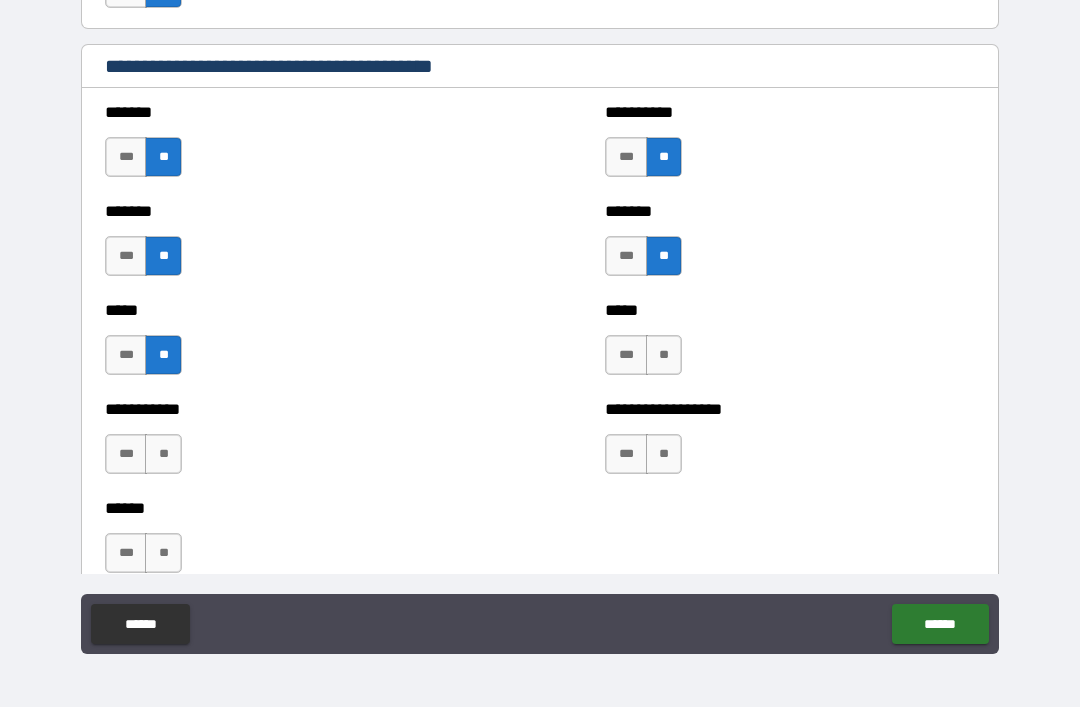 click on "**" at bounding box center [664, 355] 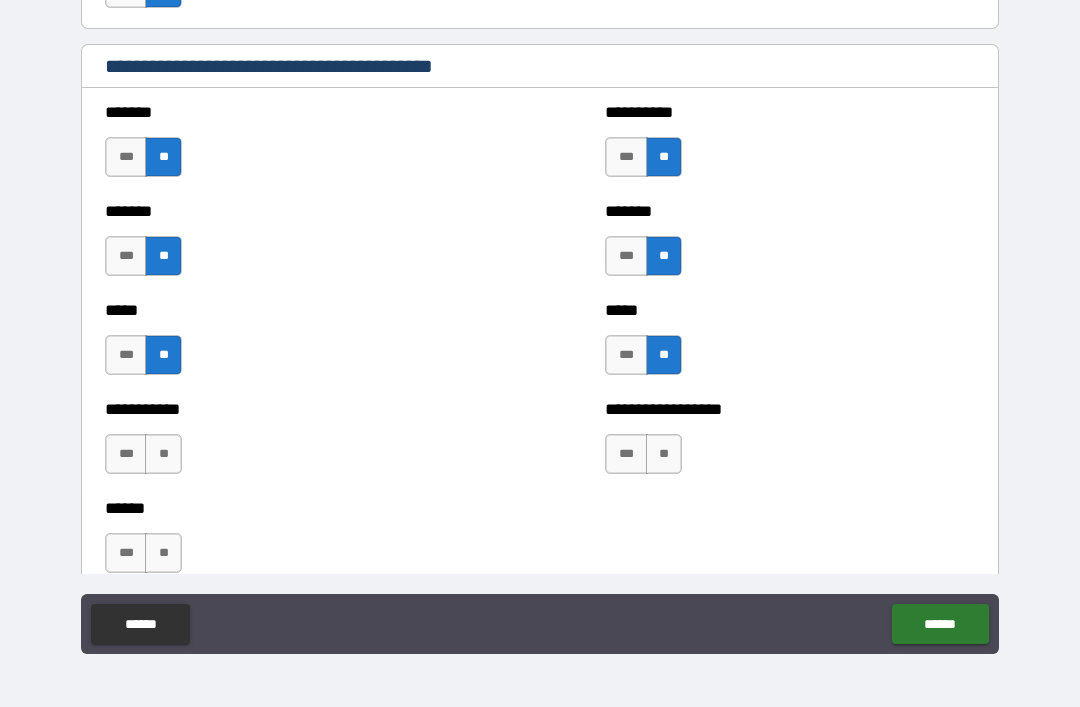 click on "***" at bounding box center (626, 355) 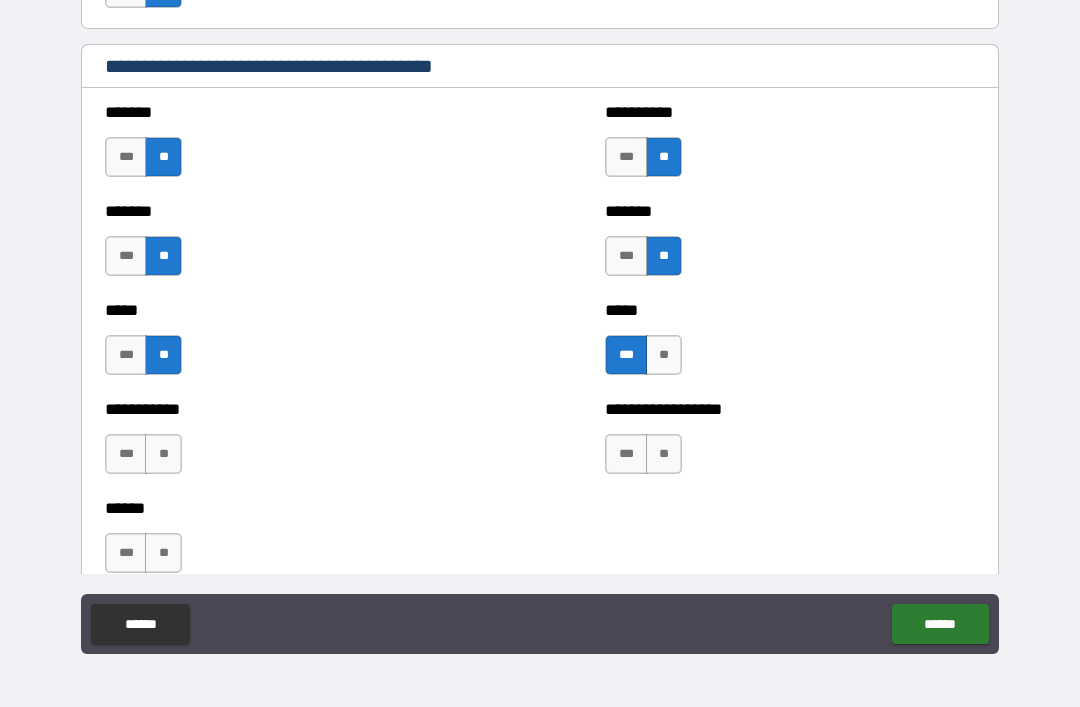 click on "**" at bounding box center (664, 454) 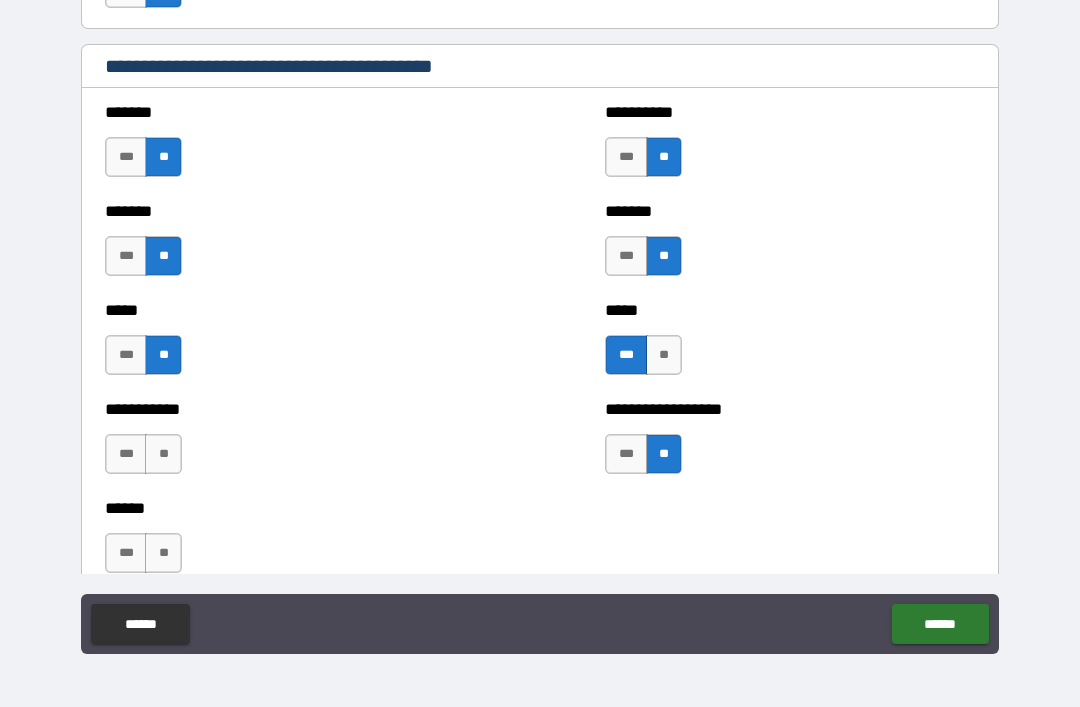 click on "***" at bounding box center [626, 157] 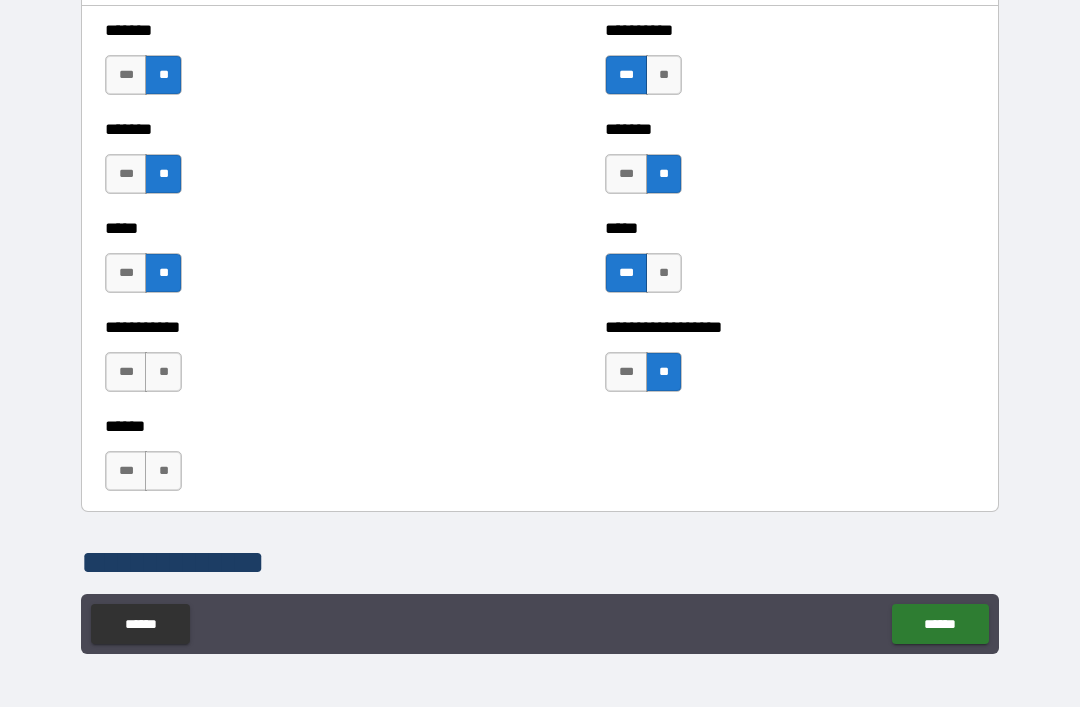 scroll, scrollTop: 1797, scrollLeft: 0, axis: vertical 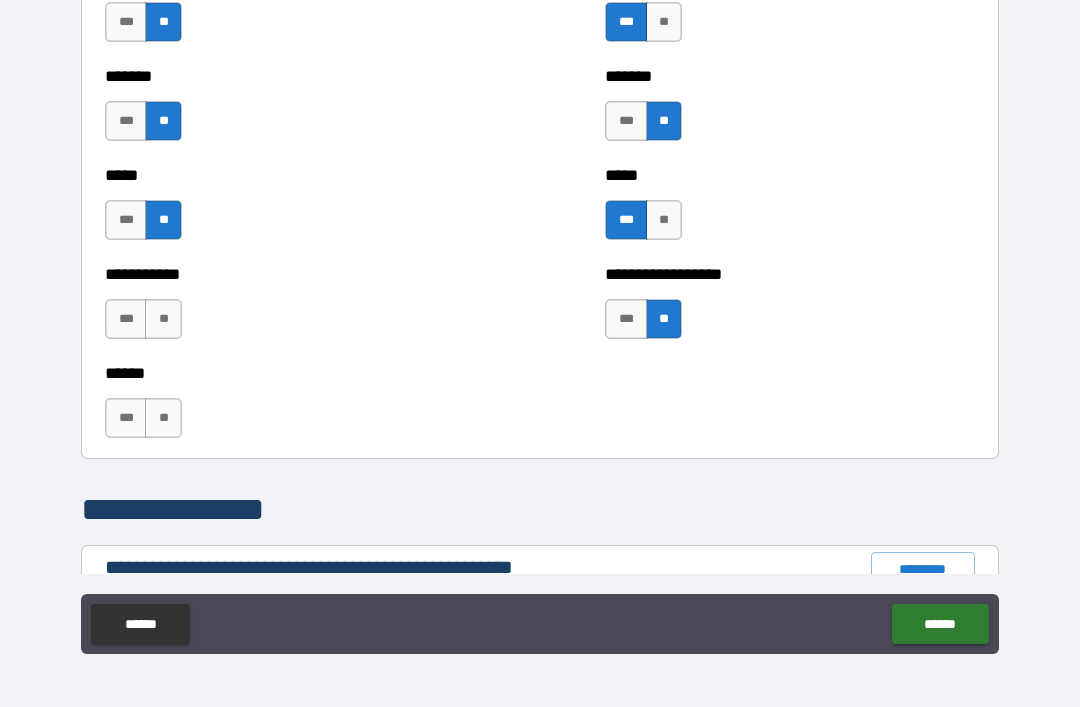 click on "**" at bounding box center (163, 319) 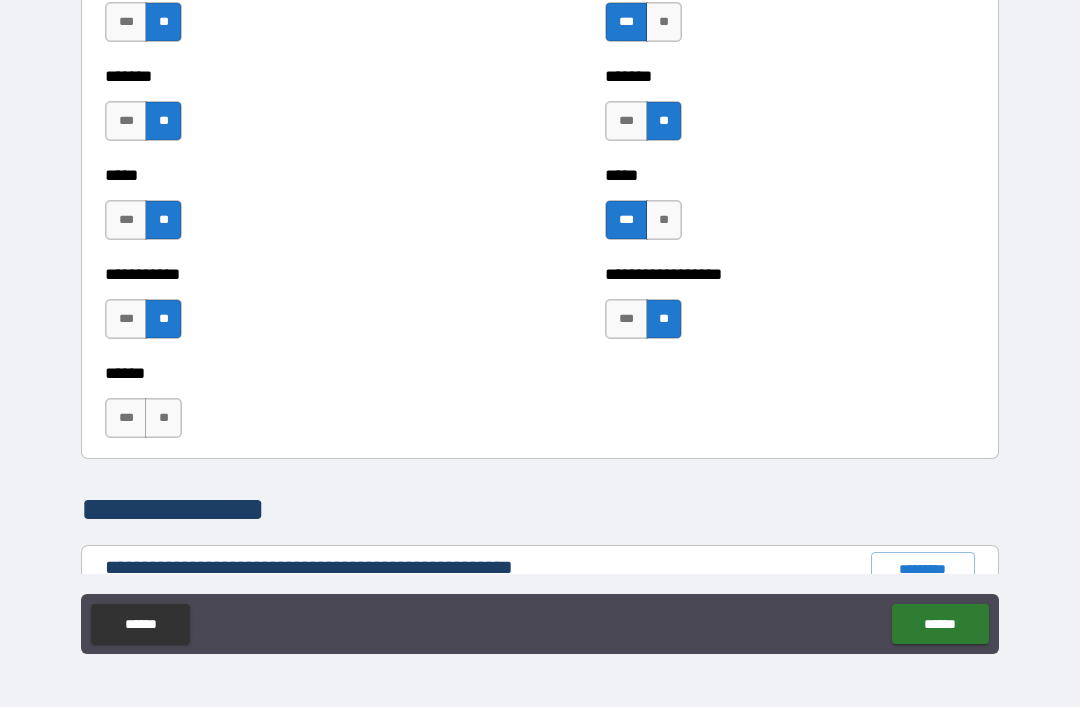 click on "**" at bounding box center (163, 418) 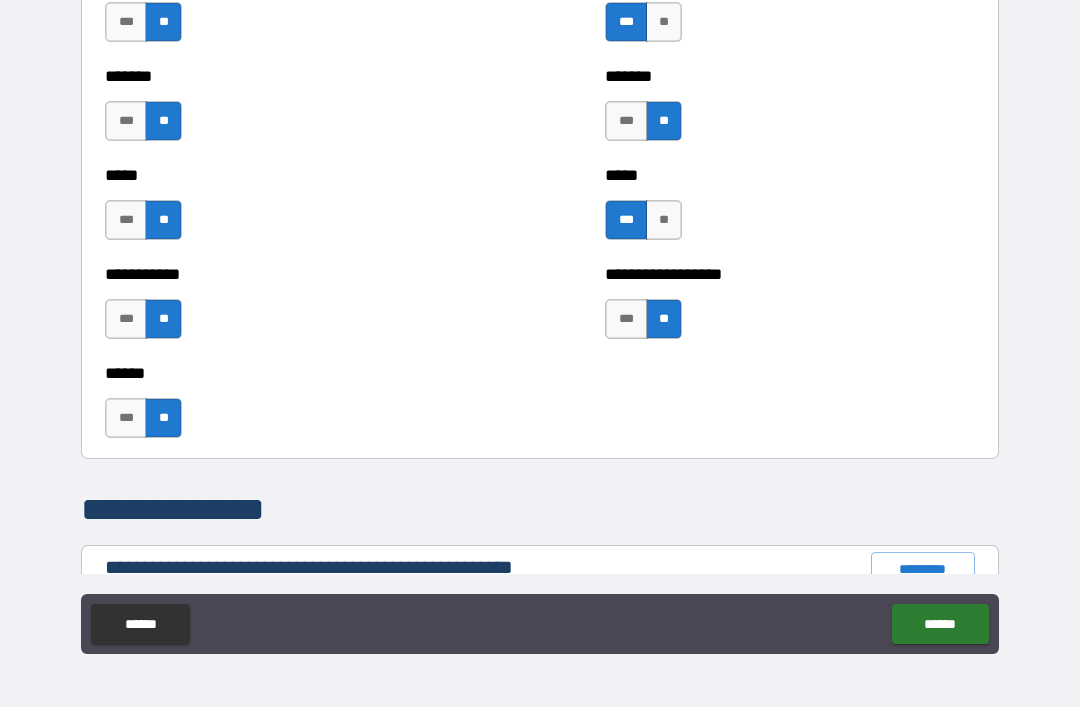 click on "**" at bounding box center (664, 22) 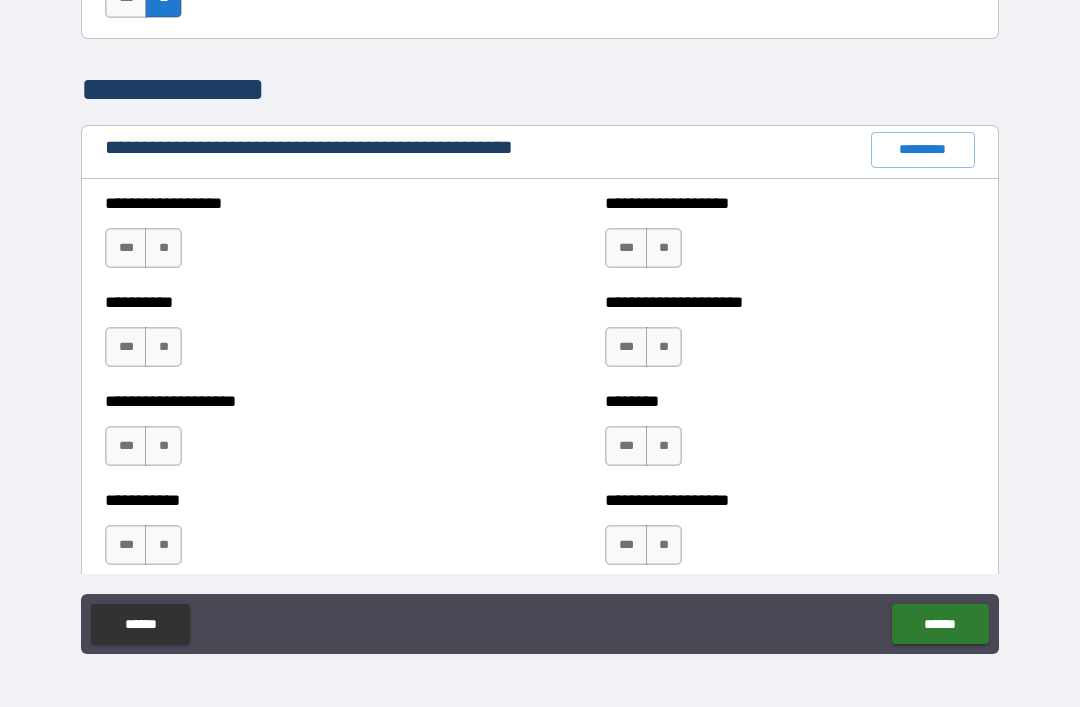 scroll, scrollTop: 2239, scrollLeft: 0, axis: vertical 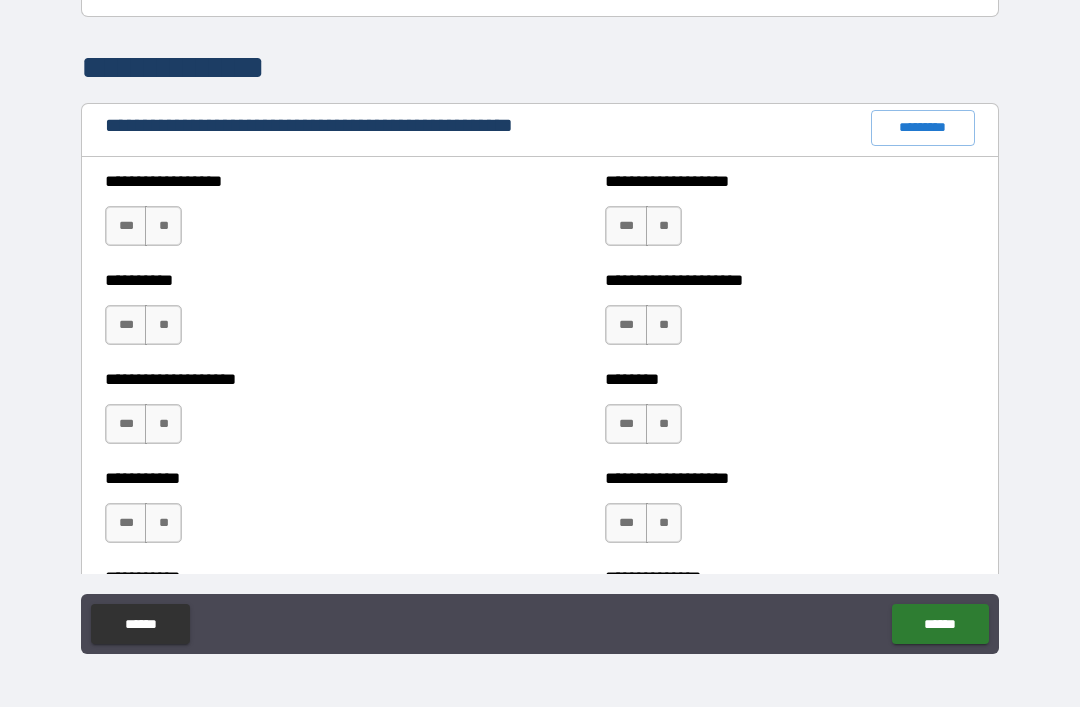 click on "**" at bounding box center (163, 226) 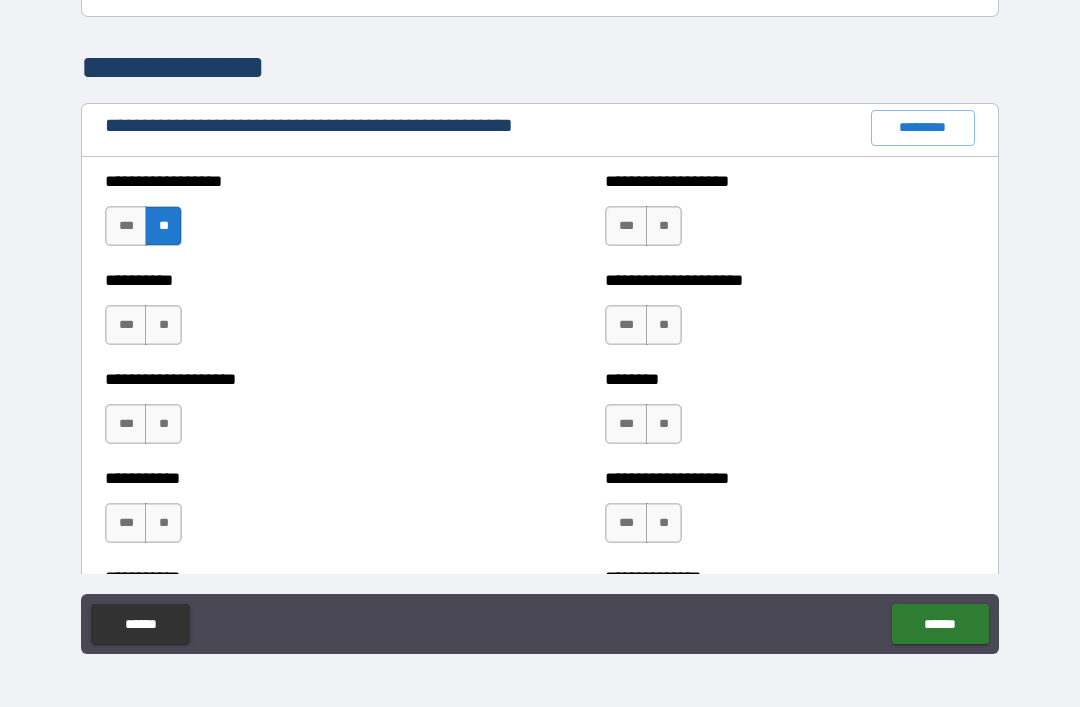 click on "**" at bounding box center (163, 325) 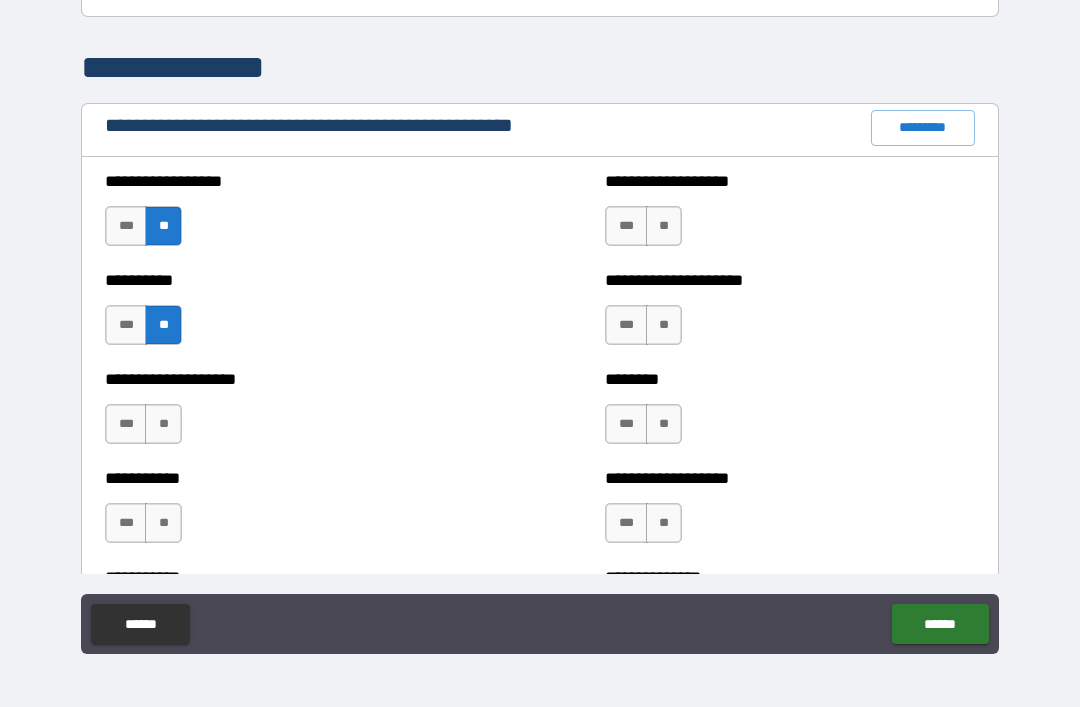 click on "**" at bounding box center [163, 424] 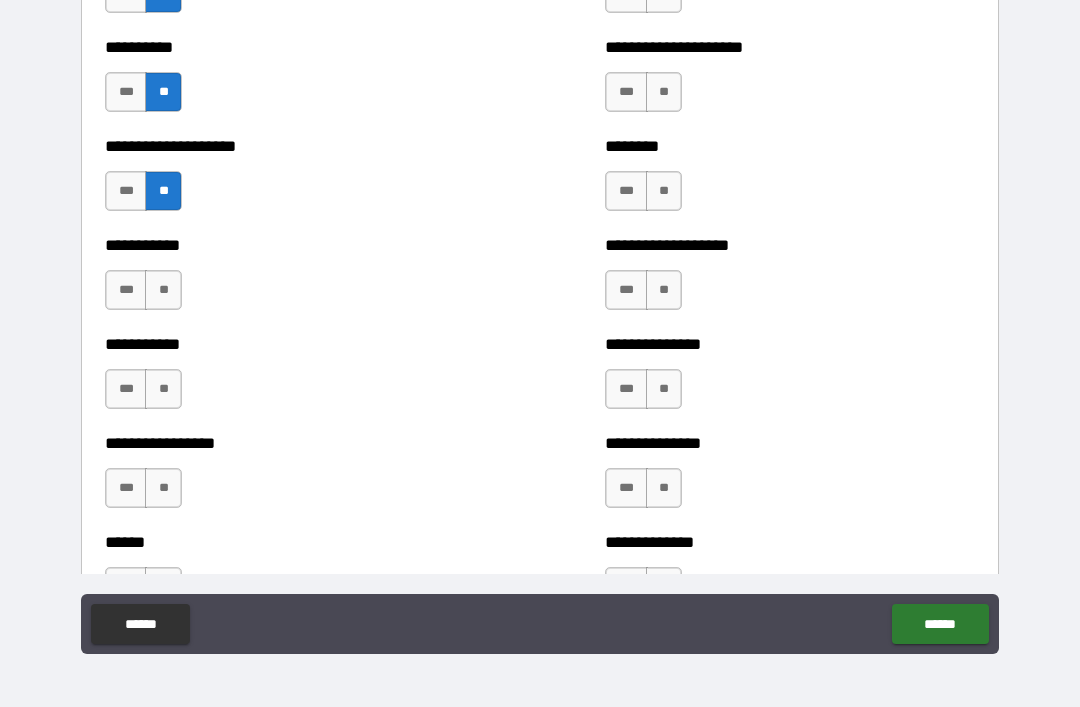 scroll, scrollTop: 2474, scrollLeft: 0, axis: vertical 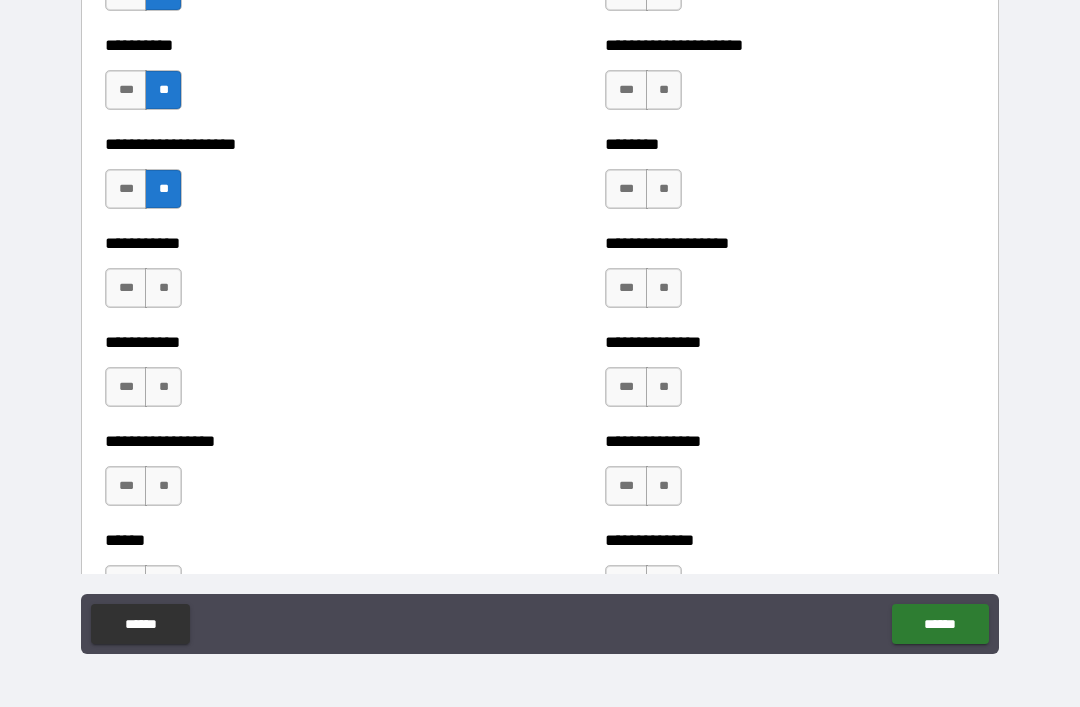 click on "**" at bounding box center [163, 288] 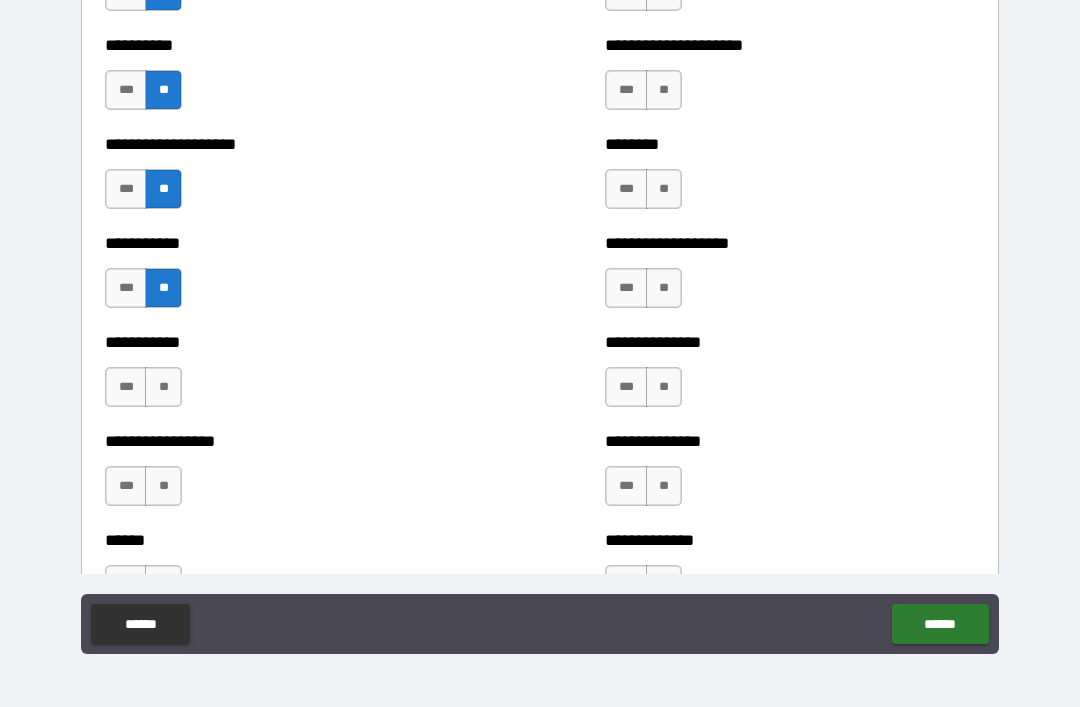 click on "**" at bounding box center [163, 387] 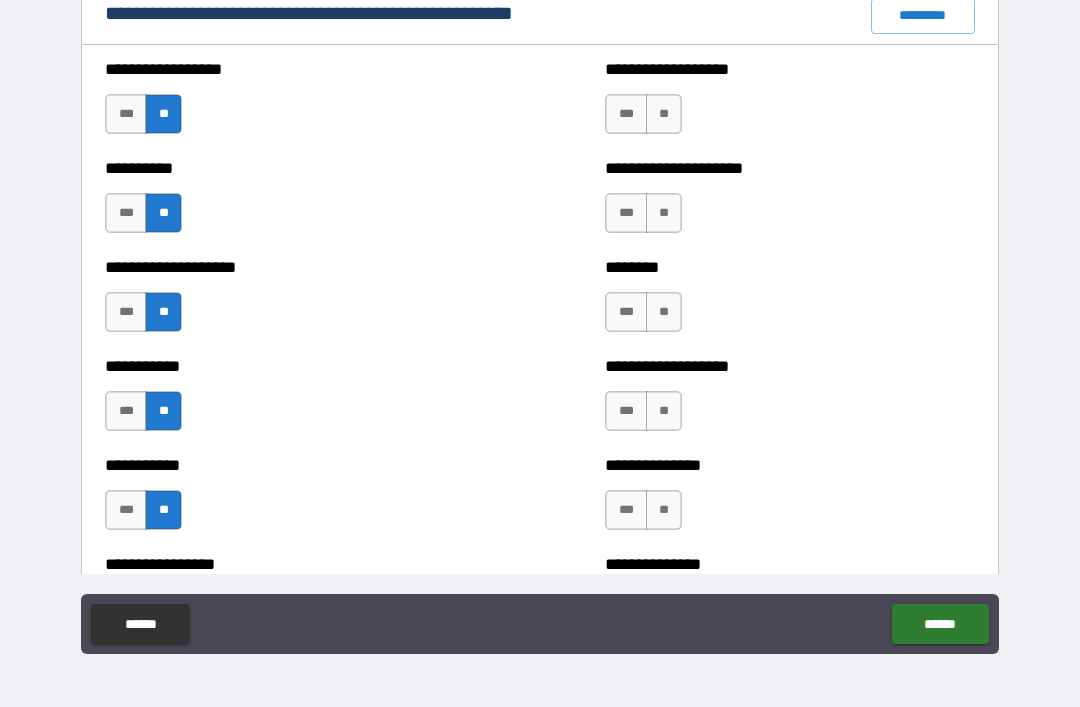 scroll, scrollTop: 2164, scrollLeft: 0, axis: vertical 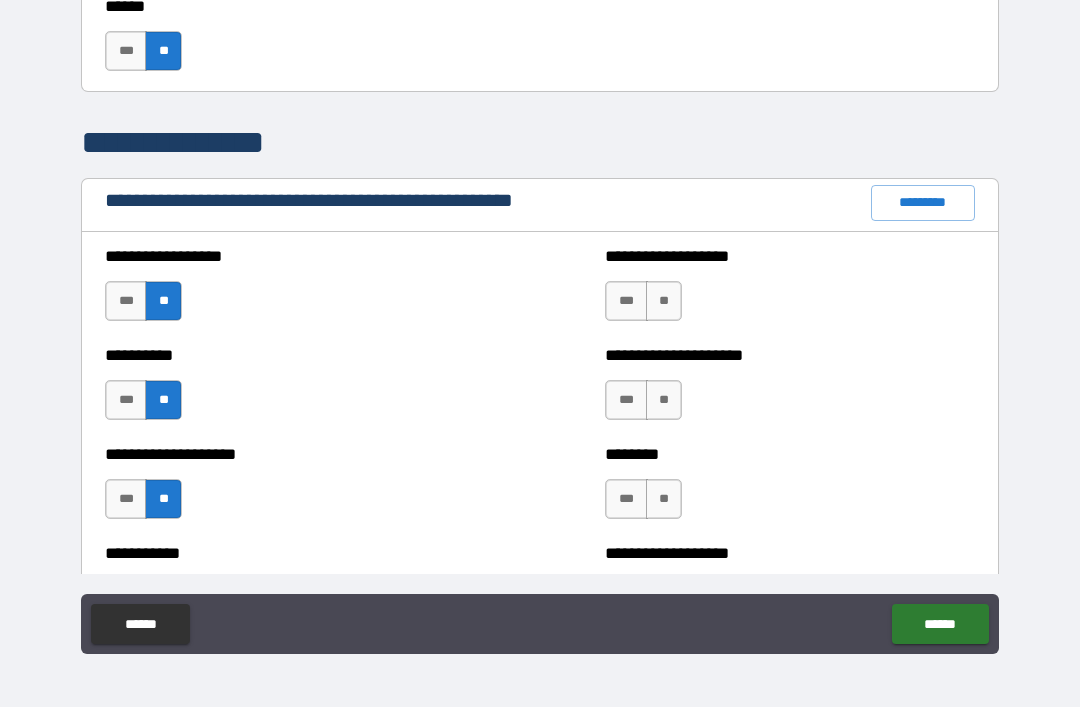 click on "**" at bounding box center (664, 301) 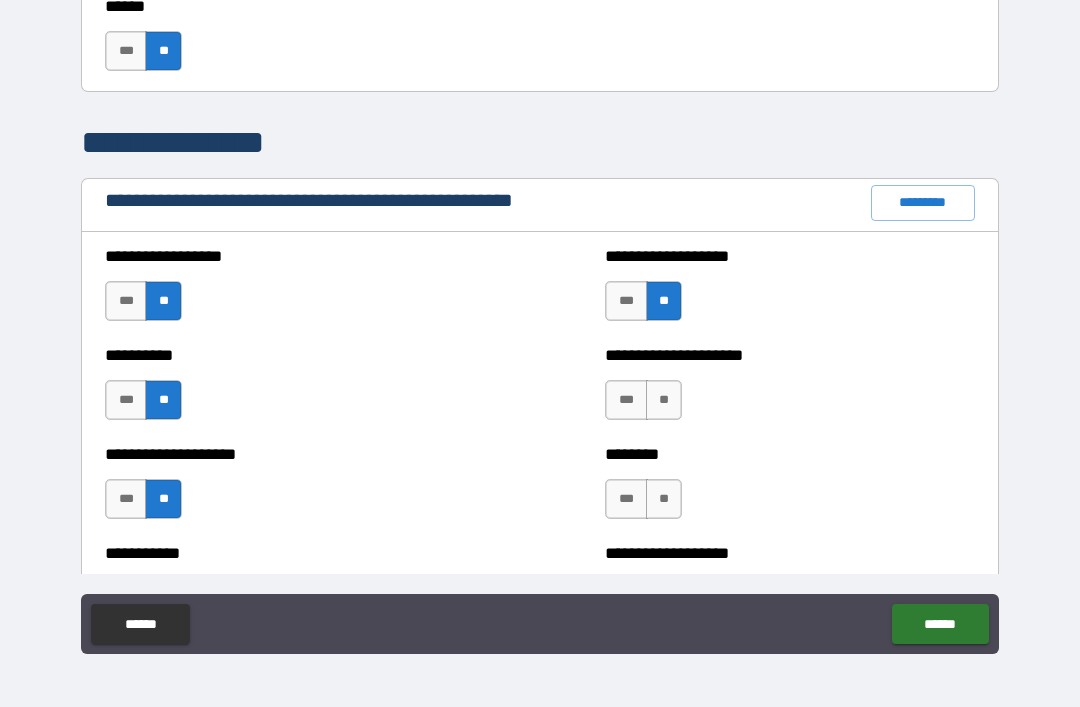click on "**" at bounding box center [664, 400] 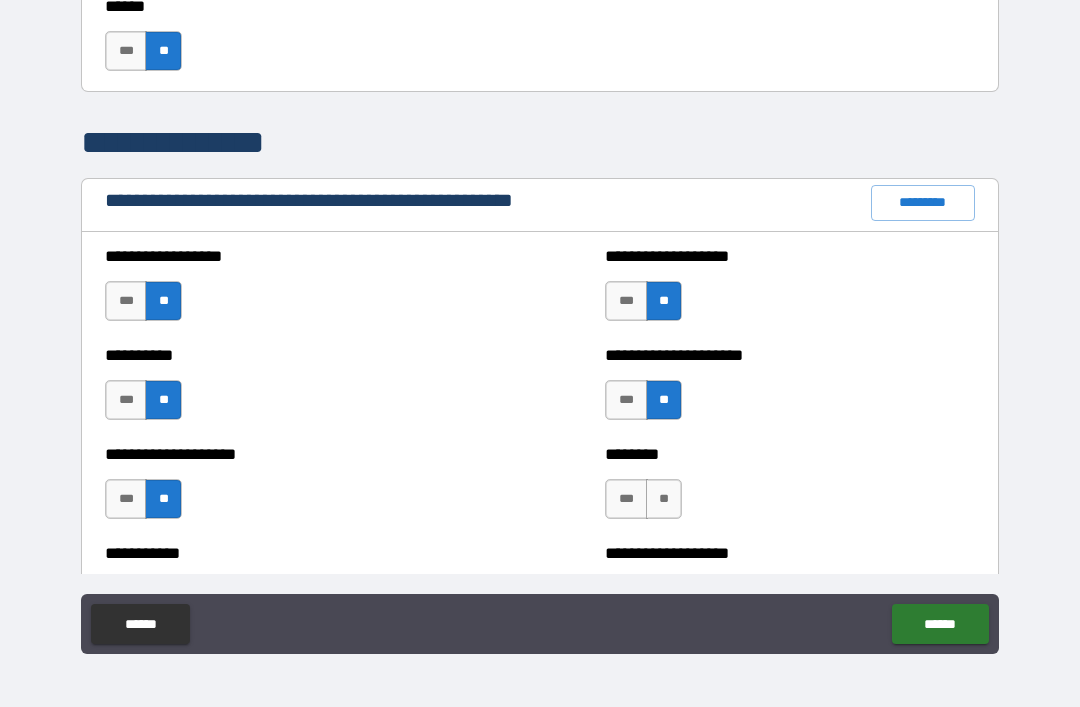 click on "**" at bounding box center [664, 499] 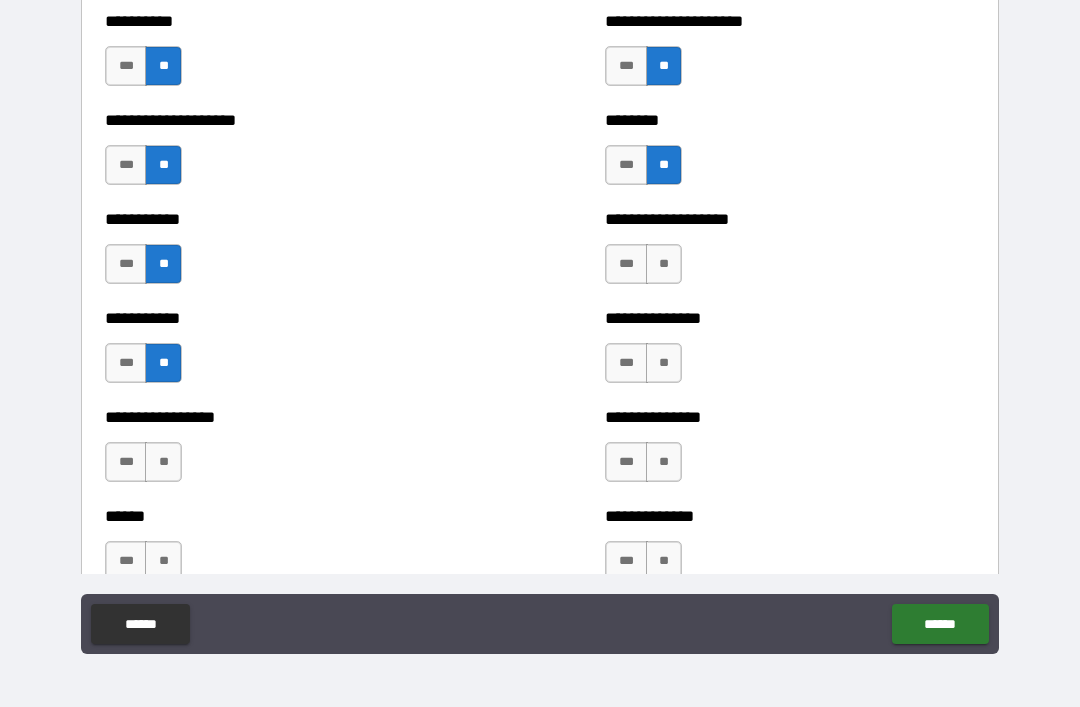 scroll, scrollTop: 2508, scrollLeft: 0, axis: vertical 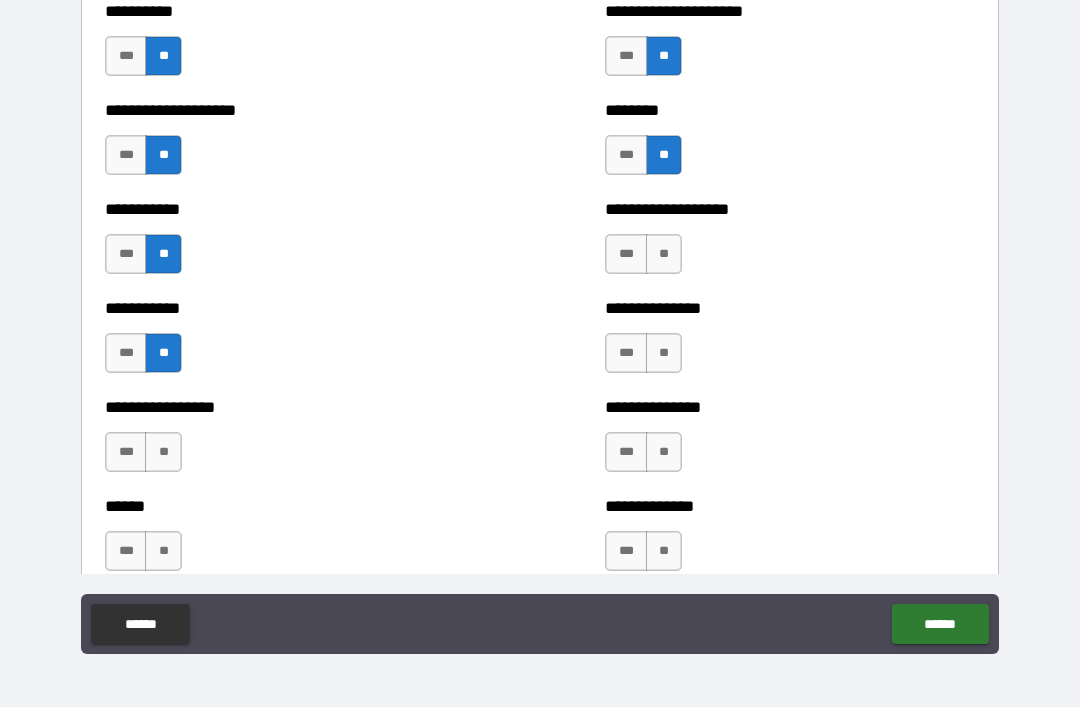 click on "**" at bounding box center (664, 254) 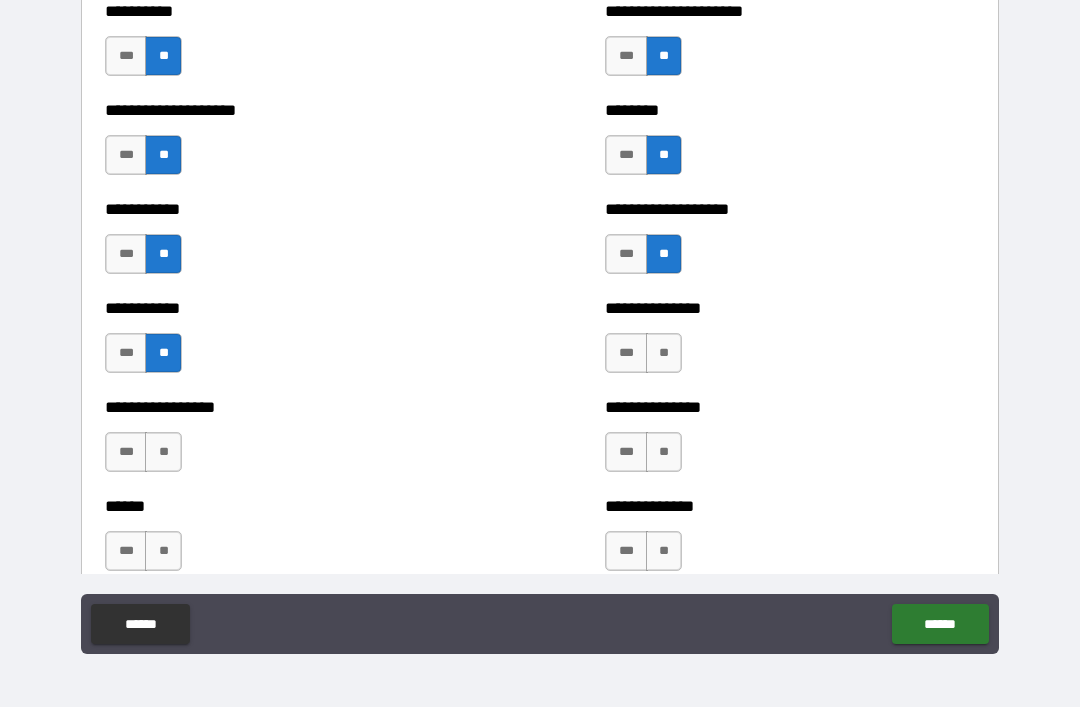 click on "**" at bounding box center (664, 353) 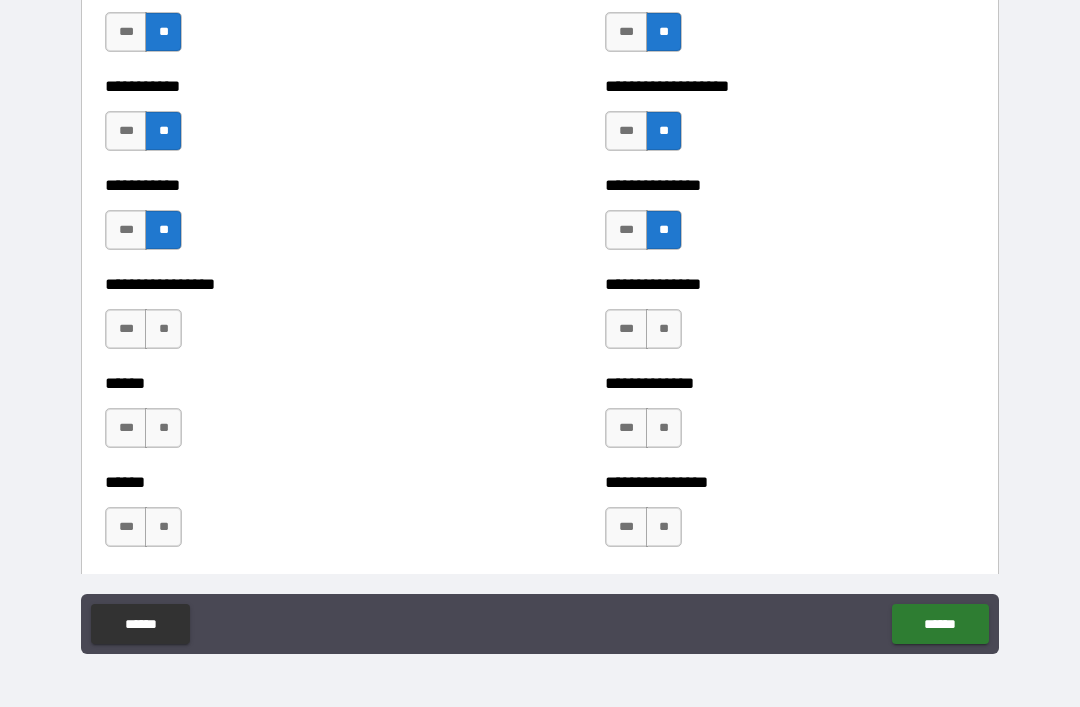 click on "**" at bounding box center [664, 329] 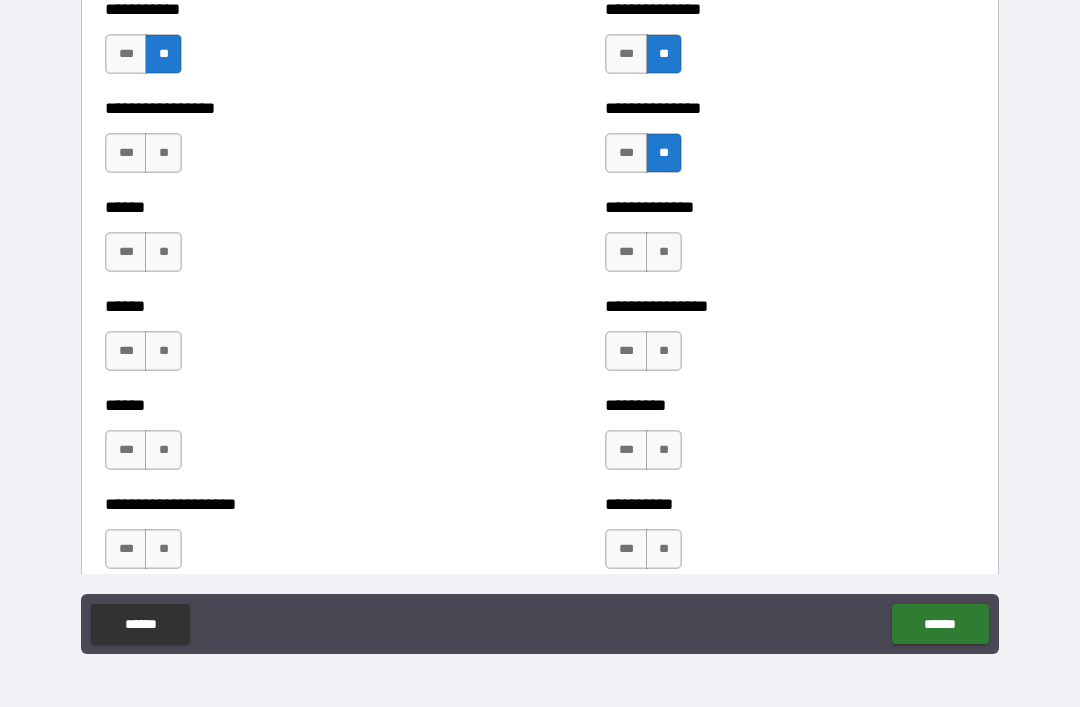 click on "**" at bounding box center [664, 252] 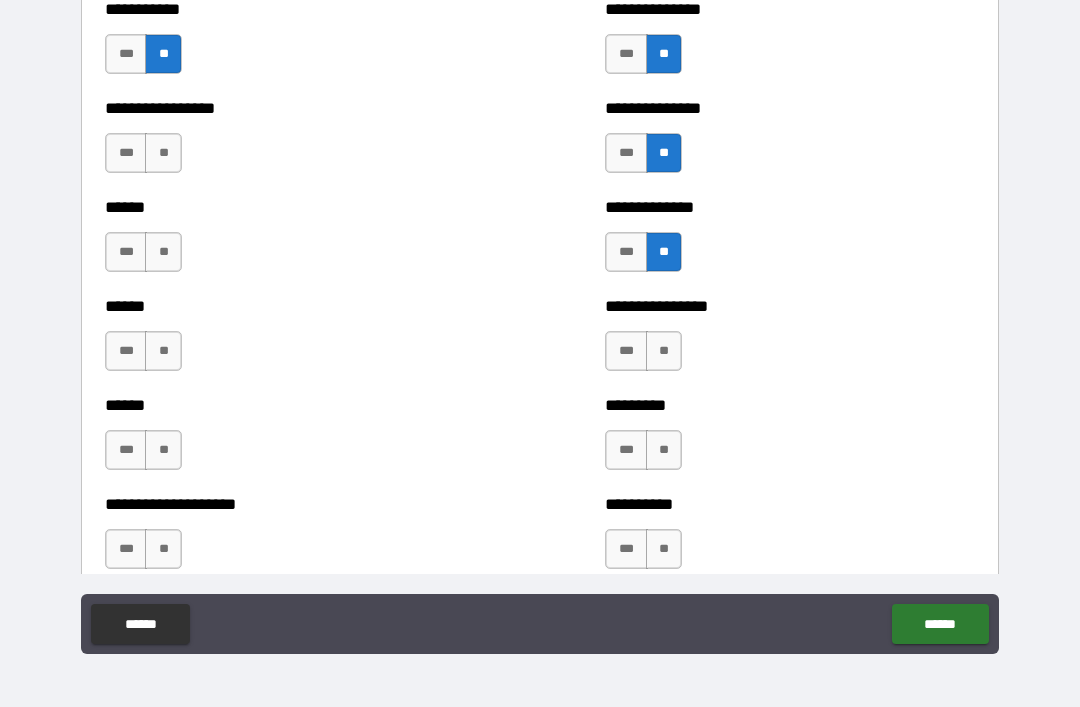 click on "**" at bounding box center [163, 153] 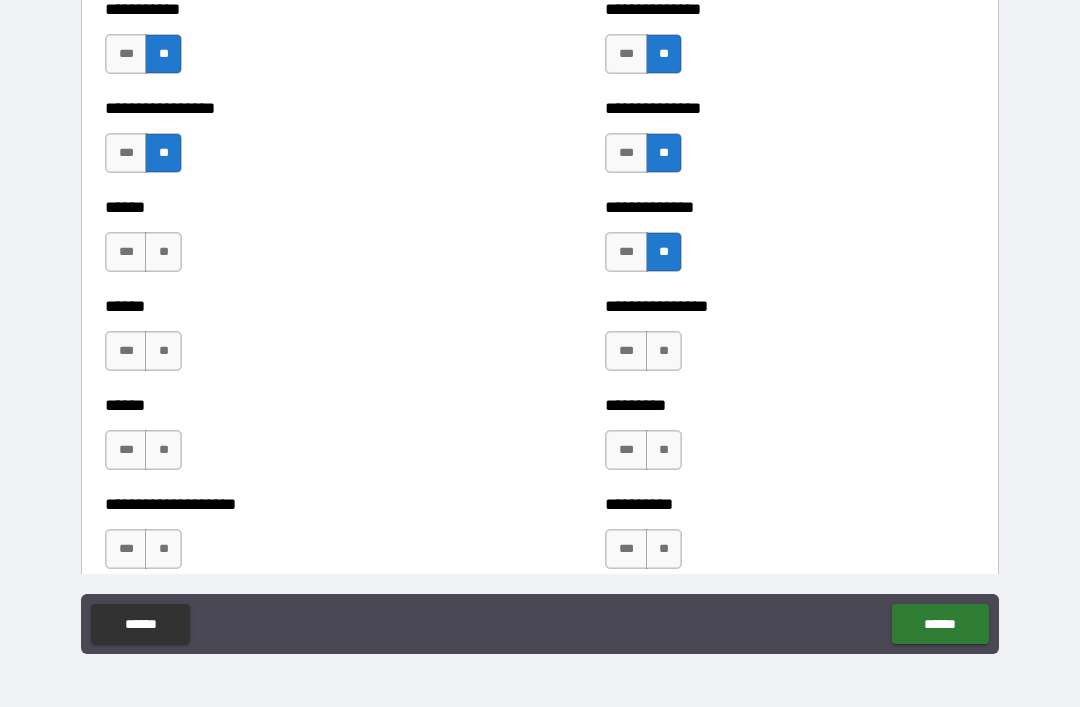 click on "**" at bounding box center (163, 252) 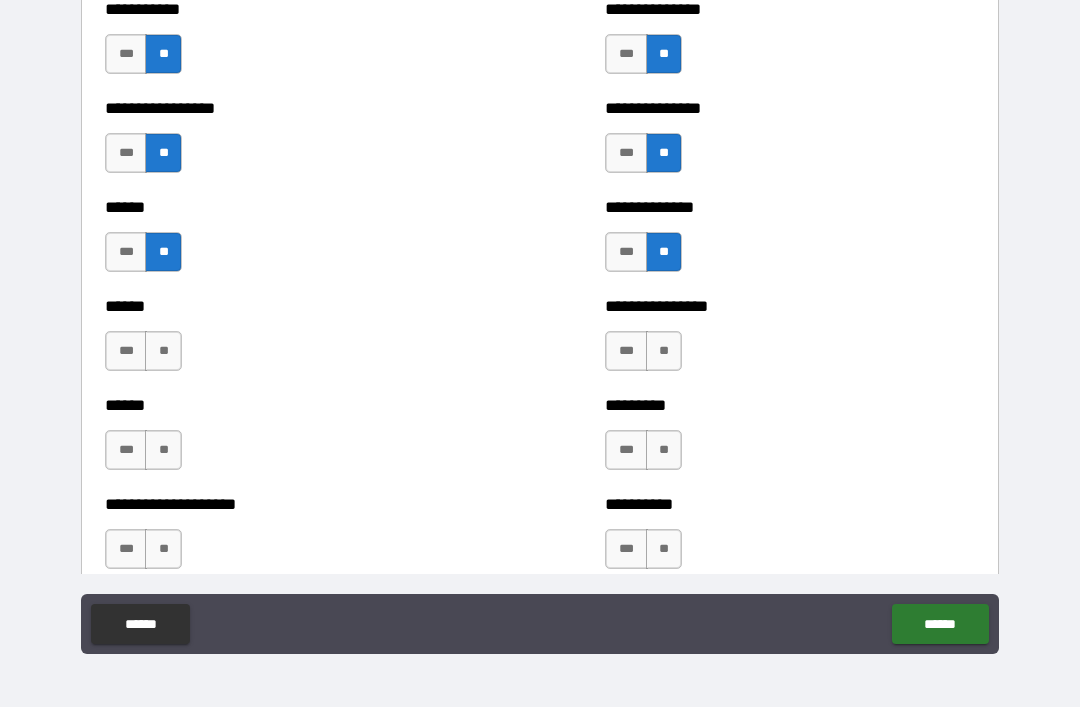 click on "**" at bounding box center [163, 351] 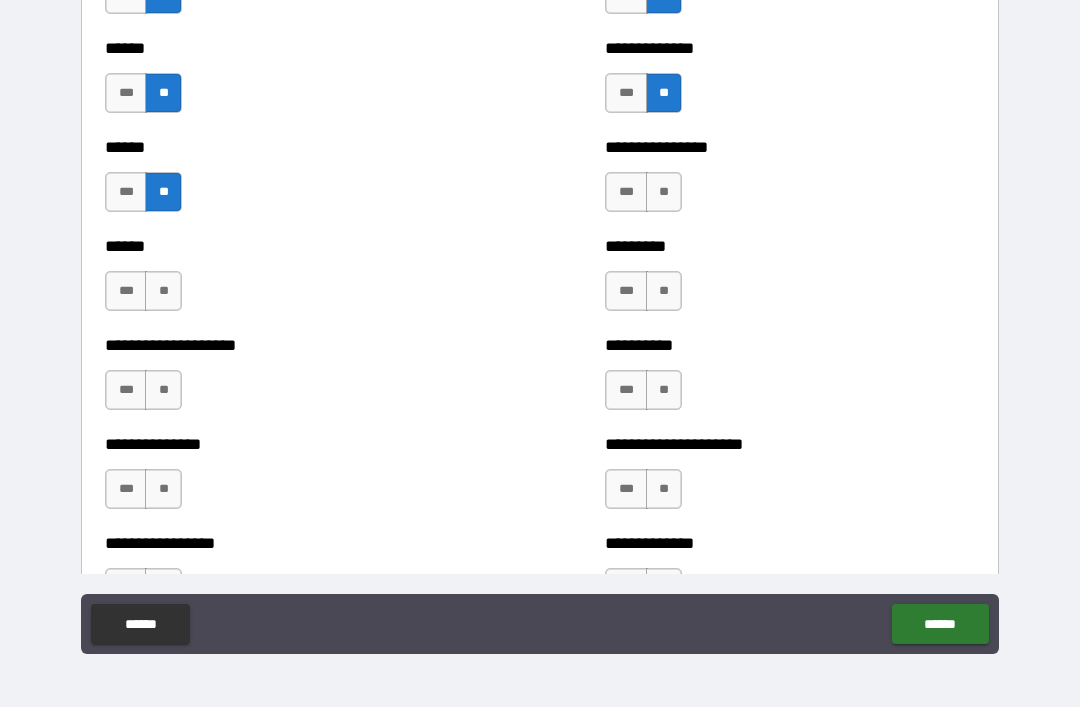 scroll, scrollTop: 2970, scrollLeft: 0, axis: vertical 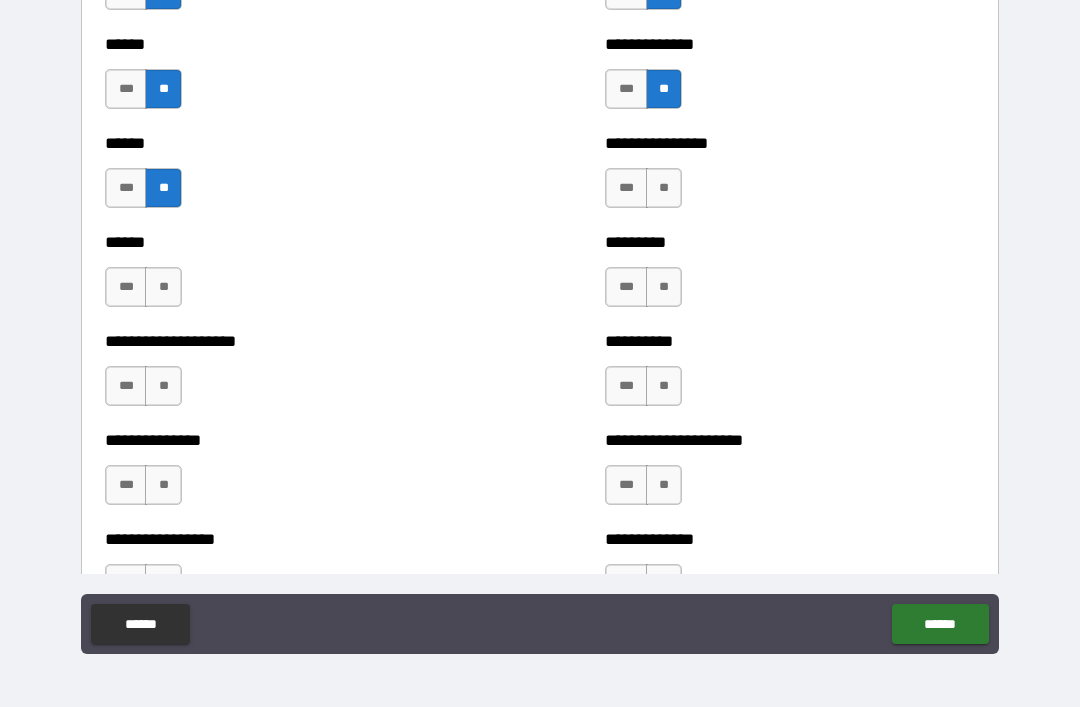 click on "**" at bounding box center [664, 188] 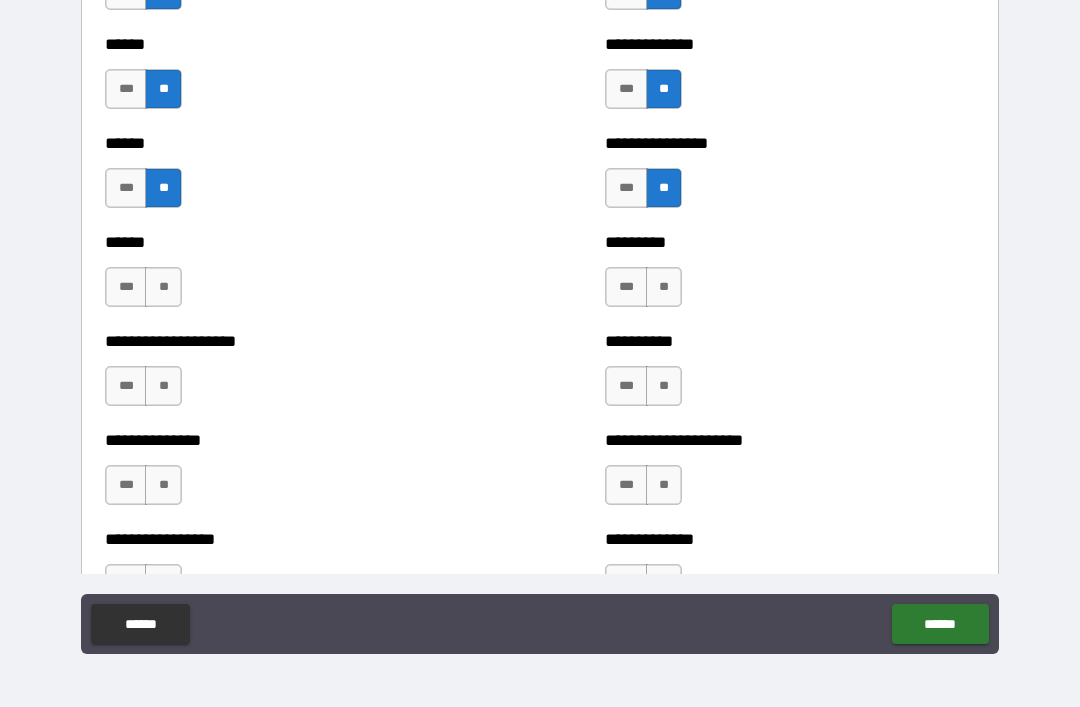 click on "**" at bounding box center [664, 287] 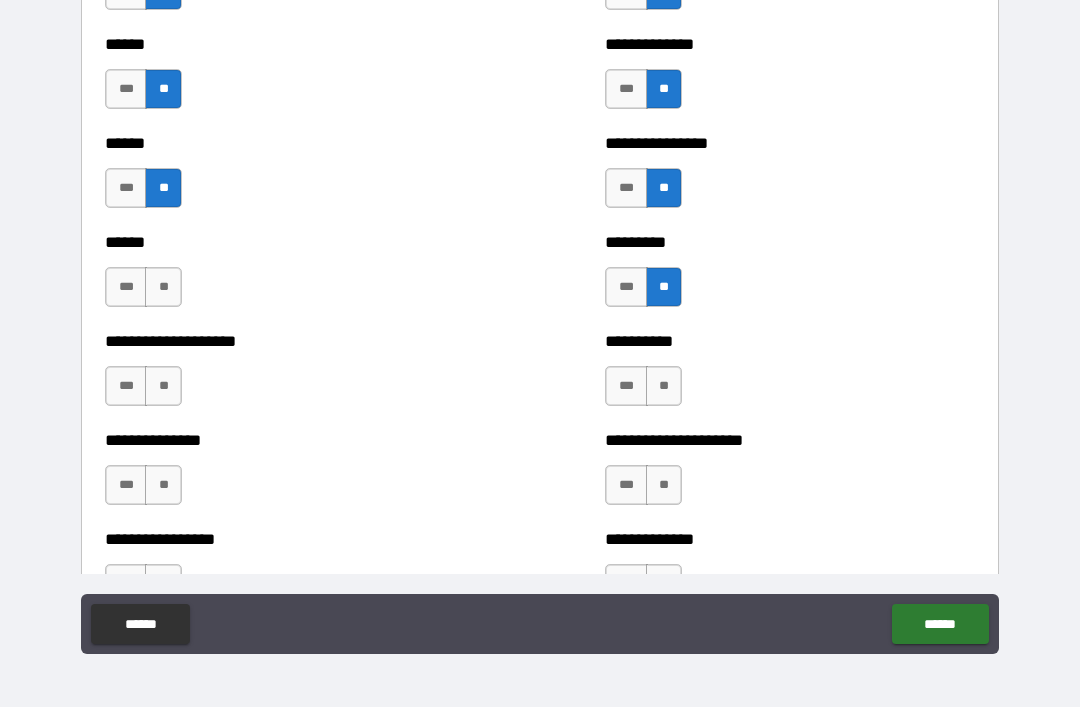 click on "**" at bounding box center [163, 287] 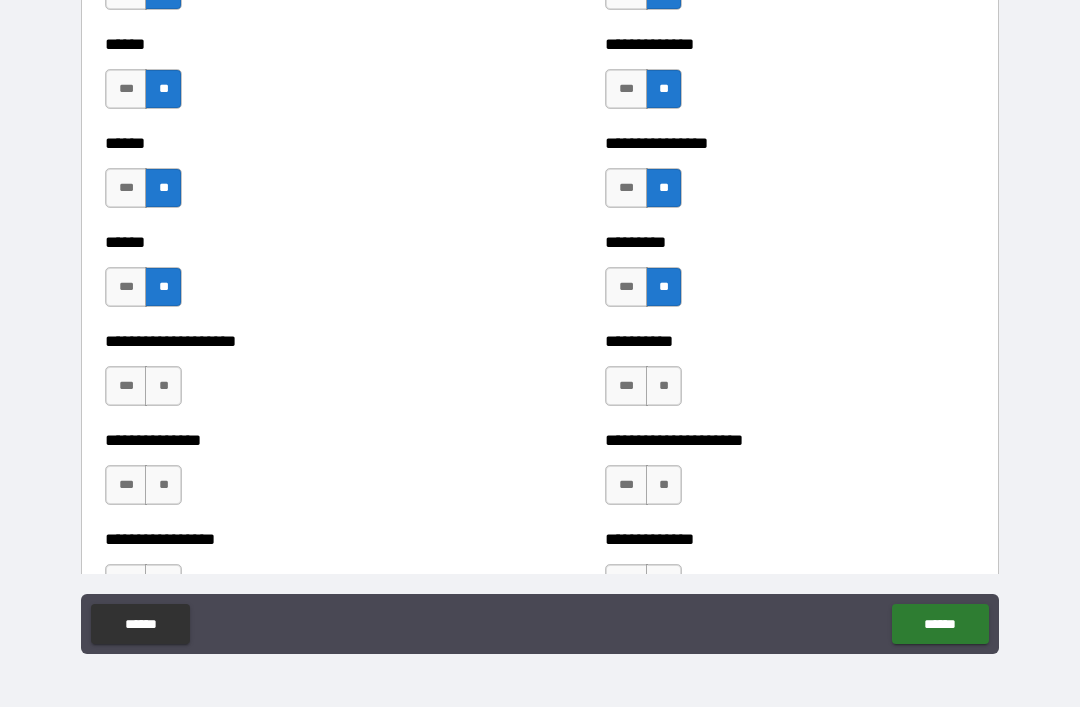 click on "**" at bounding box center (163, 386) 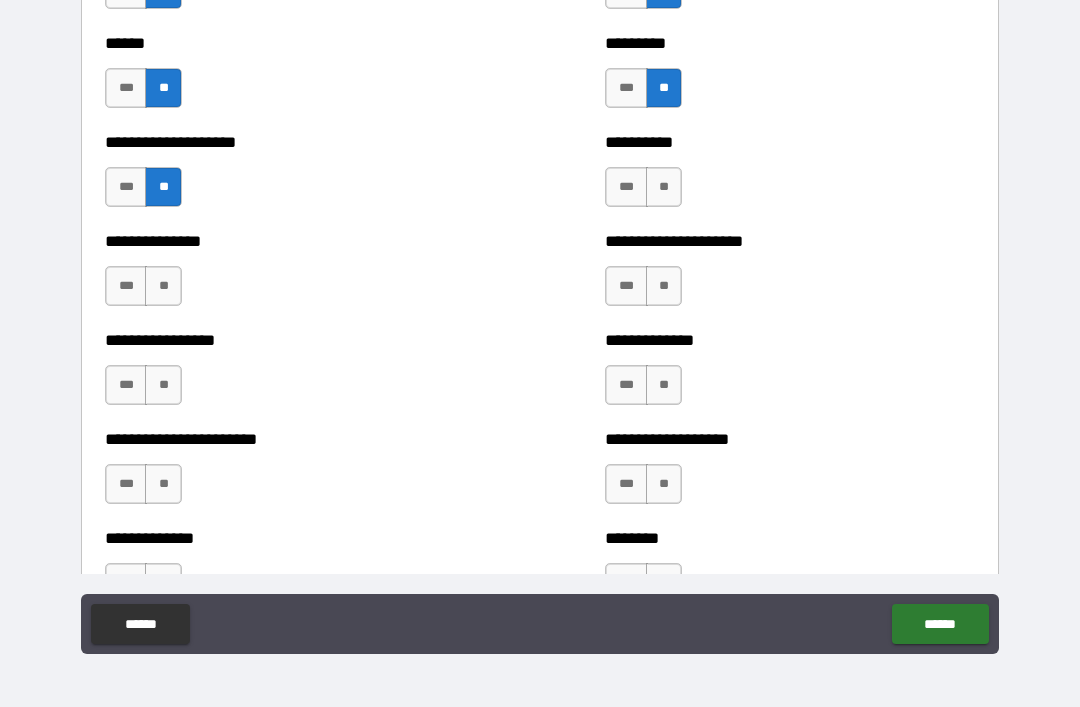 scroll, scrollTop: 3171, scrollLeft: 0, axis: vertical 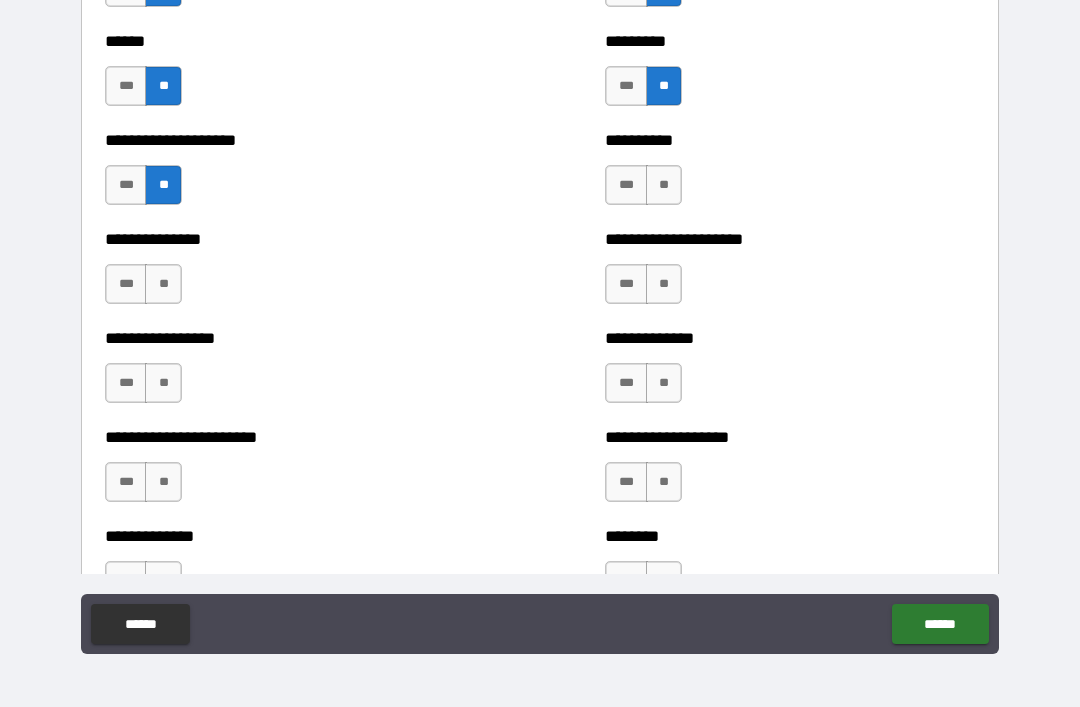 click on "**" at bounding box center [163, 284] 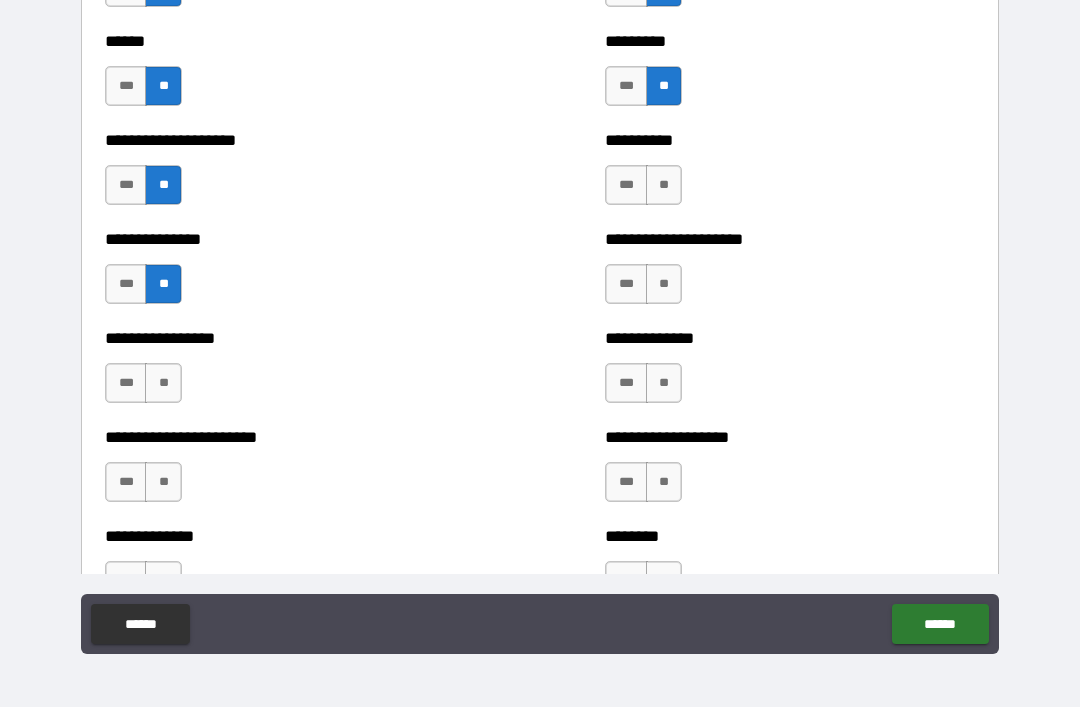 click on "**" at bounding box center [163, 383] 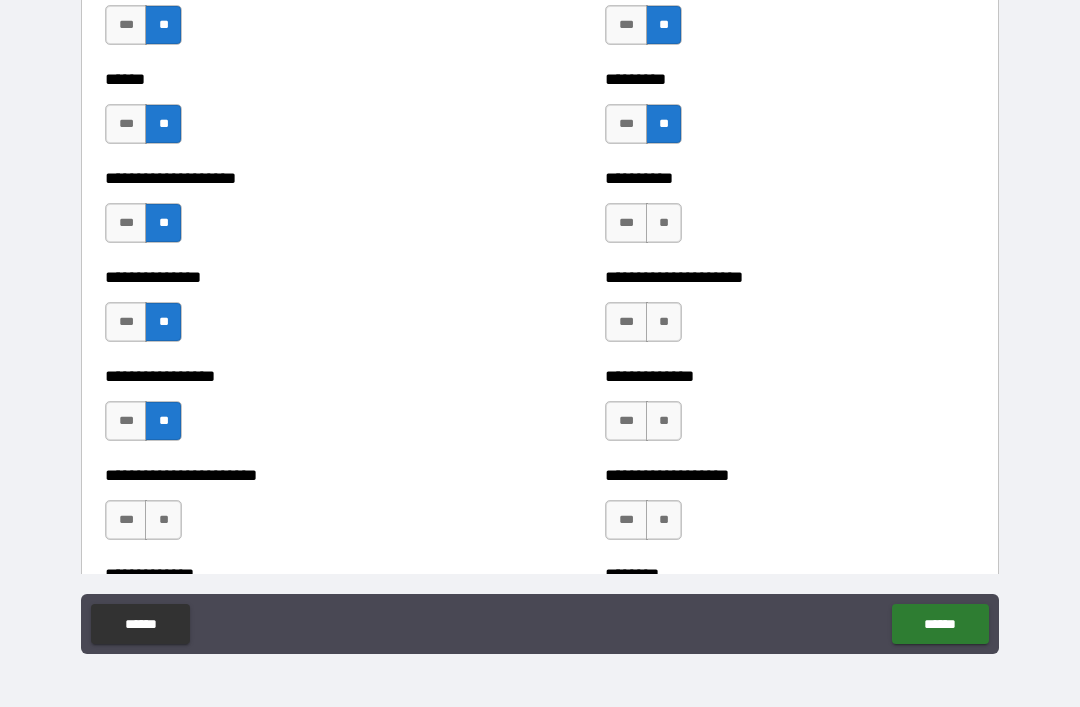scroll, scrollTop: 3131, scrollLeft: 0, axis: vertical 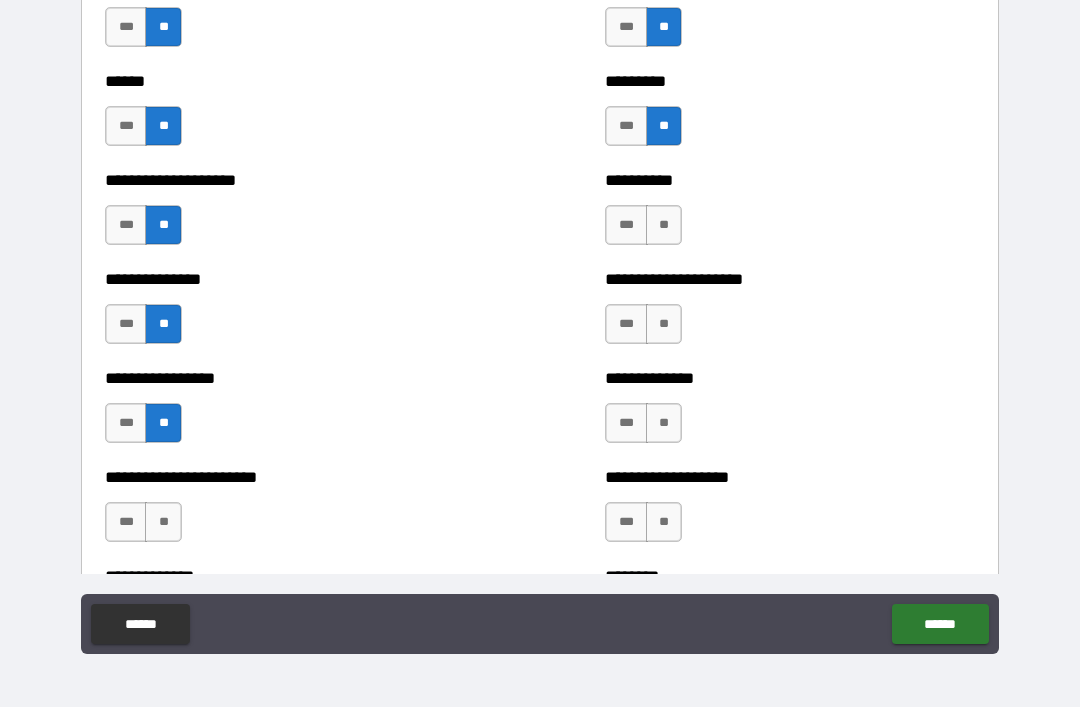 click on "**" at bounding box center [664, 225] 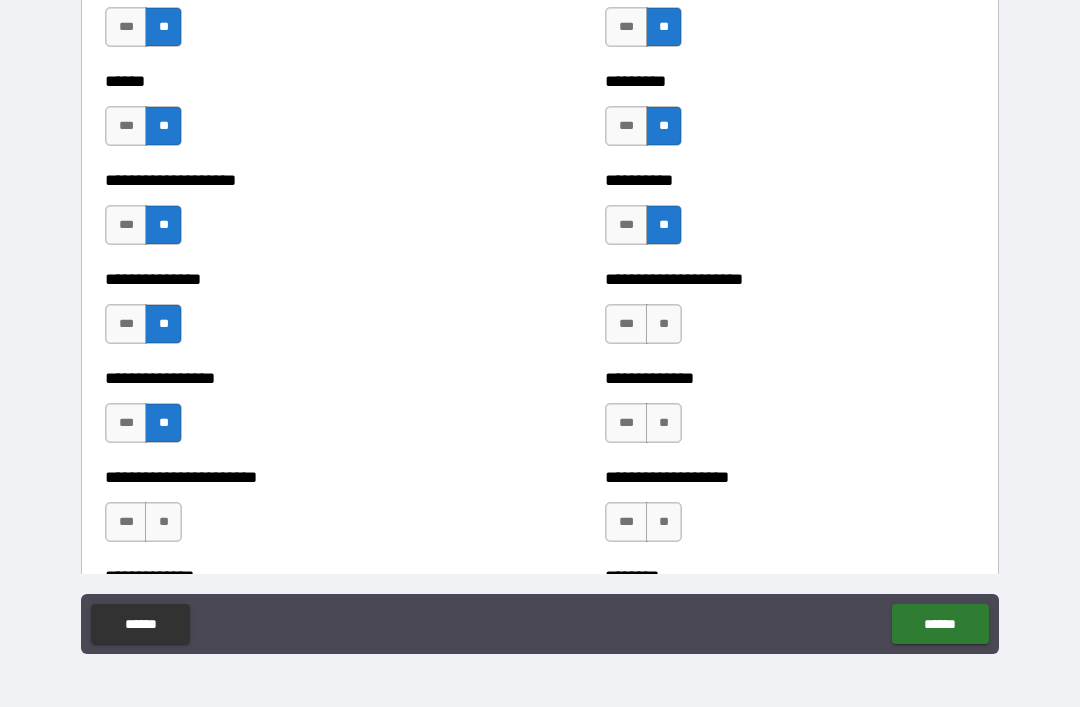 click on "**" at bounding box center (664, 324) 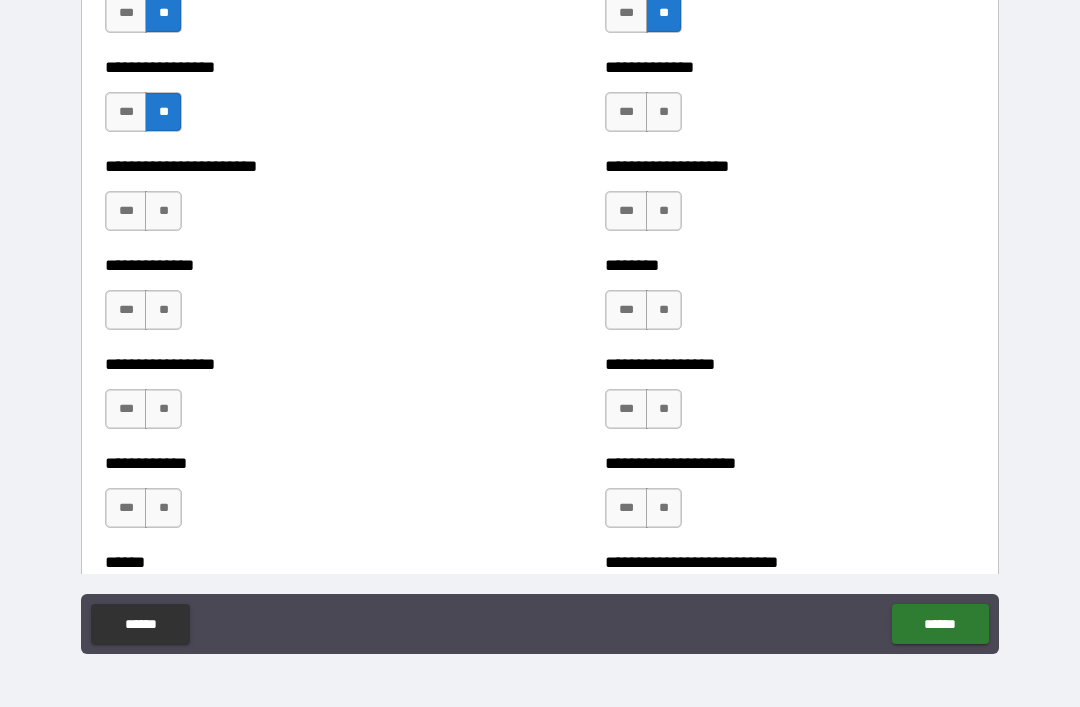 scroll, scrollTop: 3406, scrollLeft: 0, axis: vertical 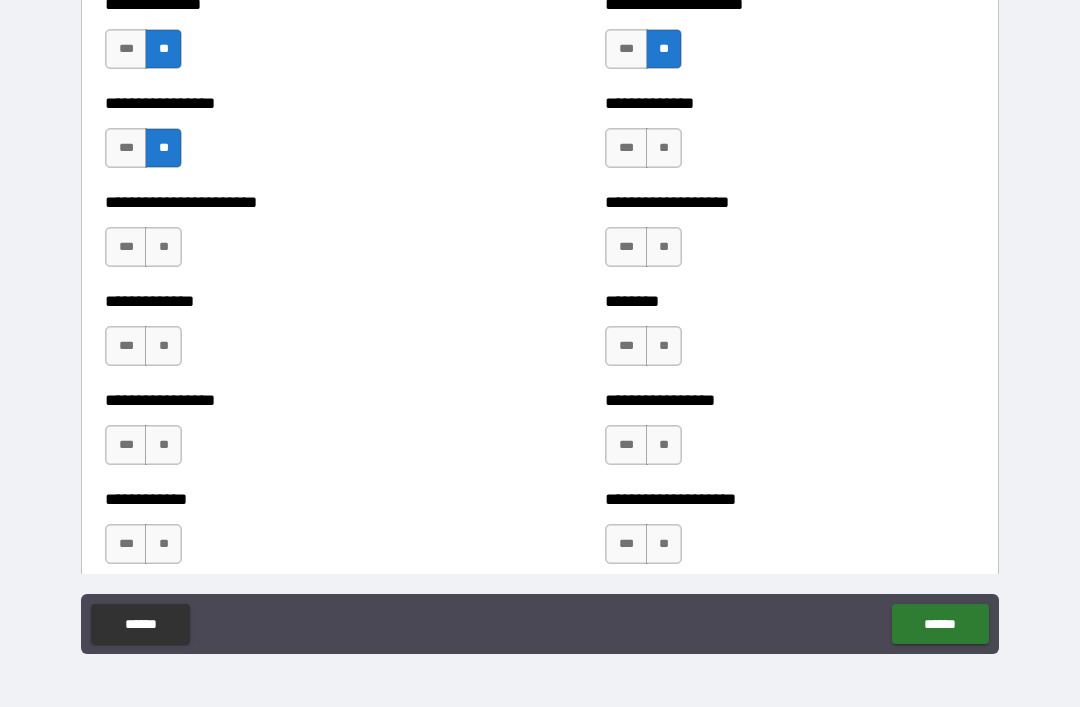 click on "**" at bounding box center (664, 148) 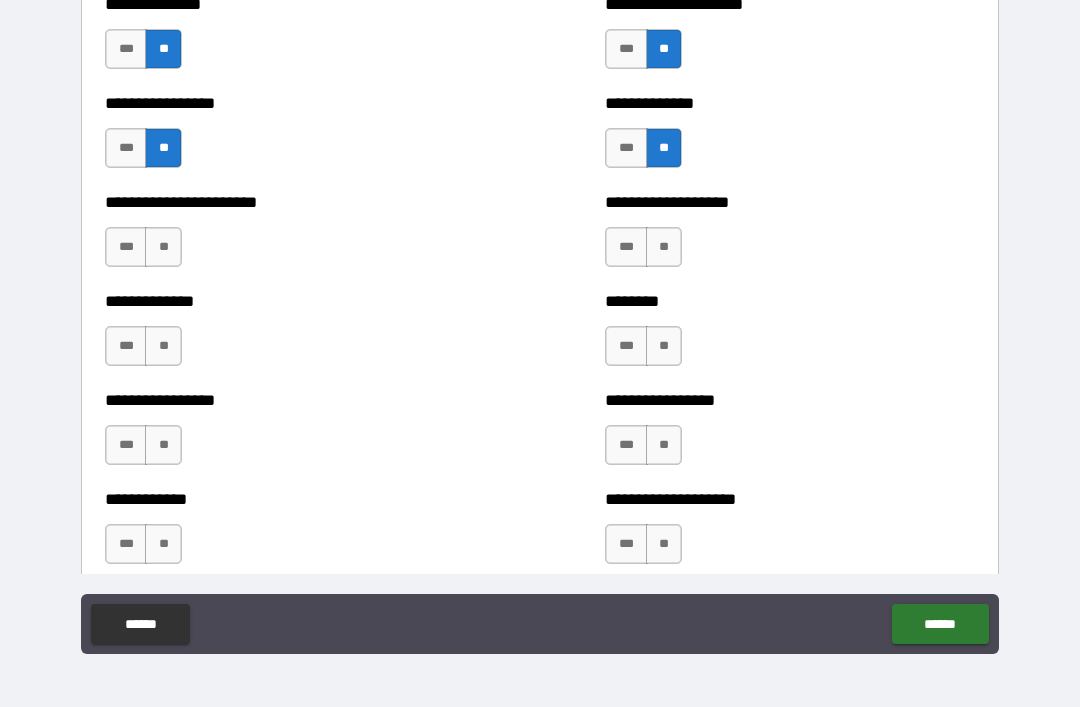 click on "**" at bounding box center (664, 247) 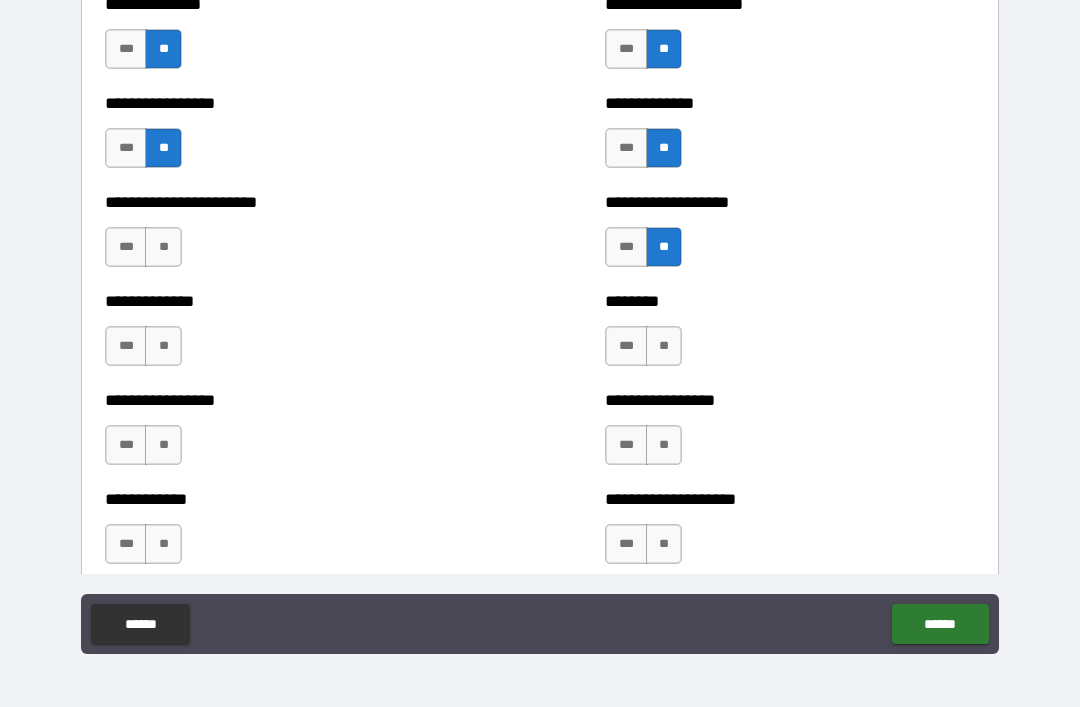 click on "**" at bounding box center [664, 346] 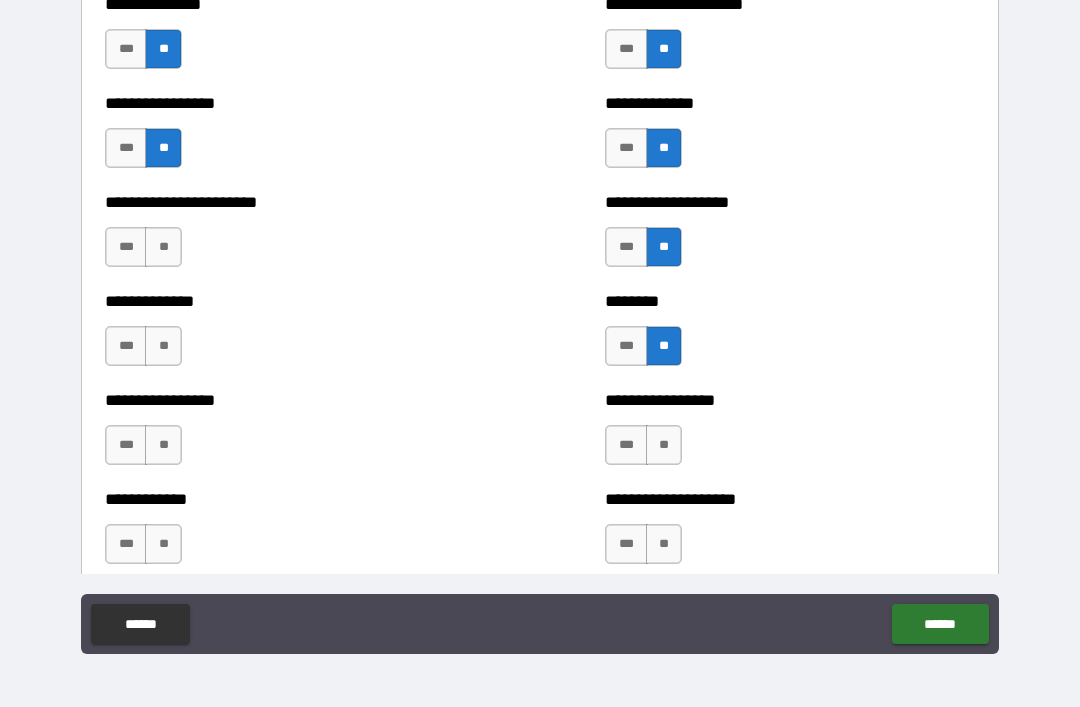 click on "**" at bounding box center [163, 247] 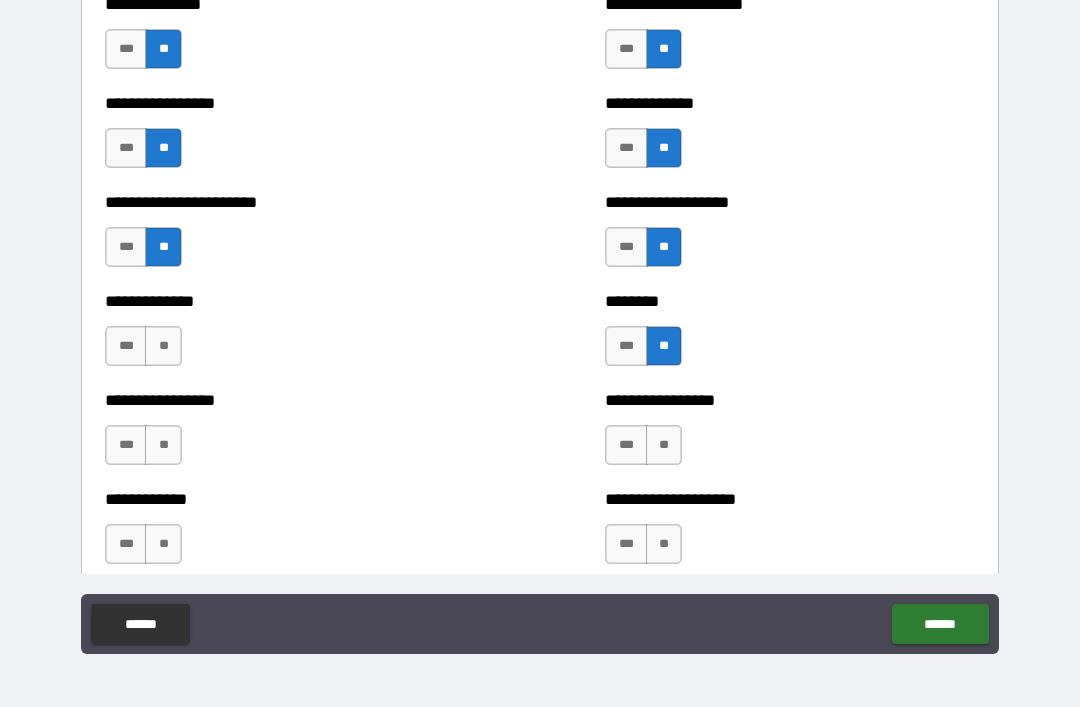 click on "**" at bounding box center (163, 346) 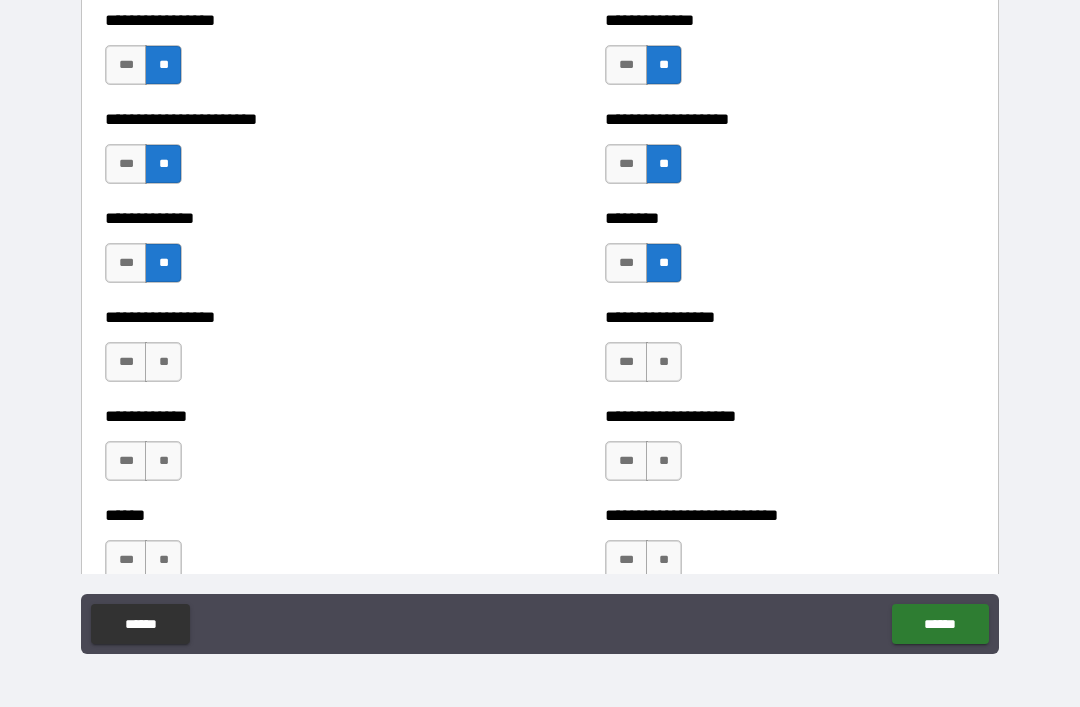 scroll, scrollTop: 3505, scrollLeft: 0, axis: vertical 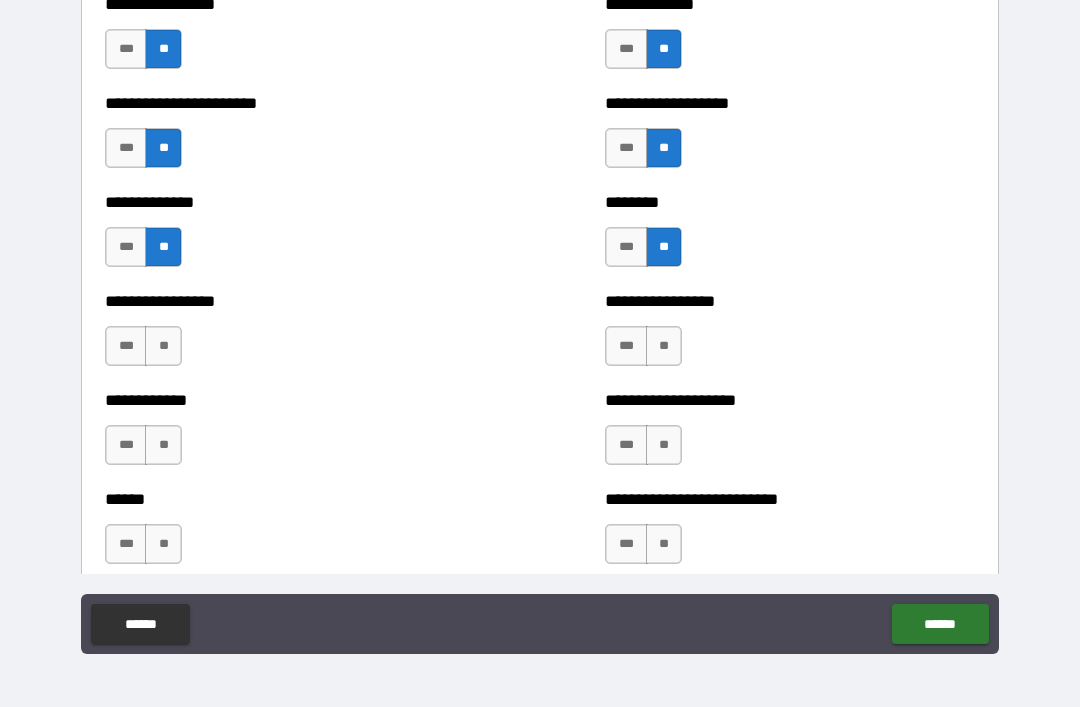 click on "**" at bounding box center [163, 346] 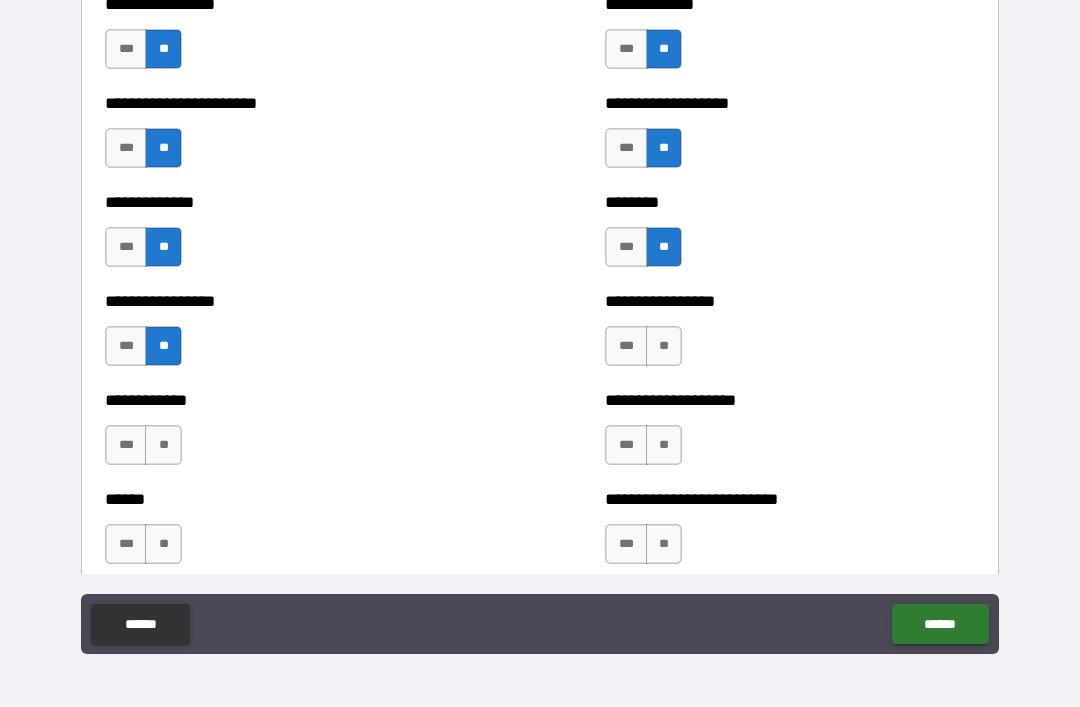 click on "**" at bounding box center [163, 445] 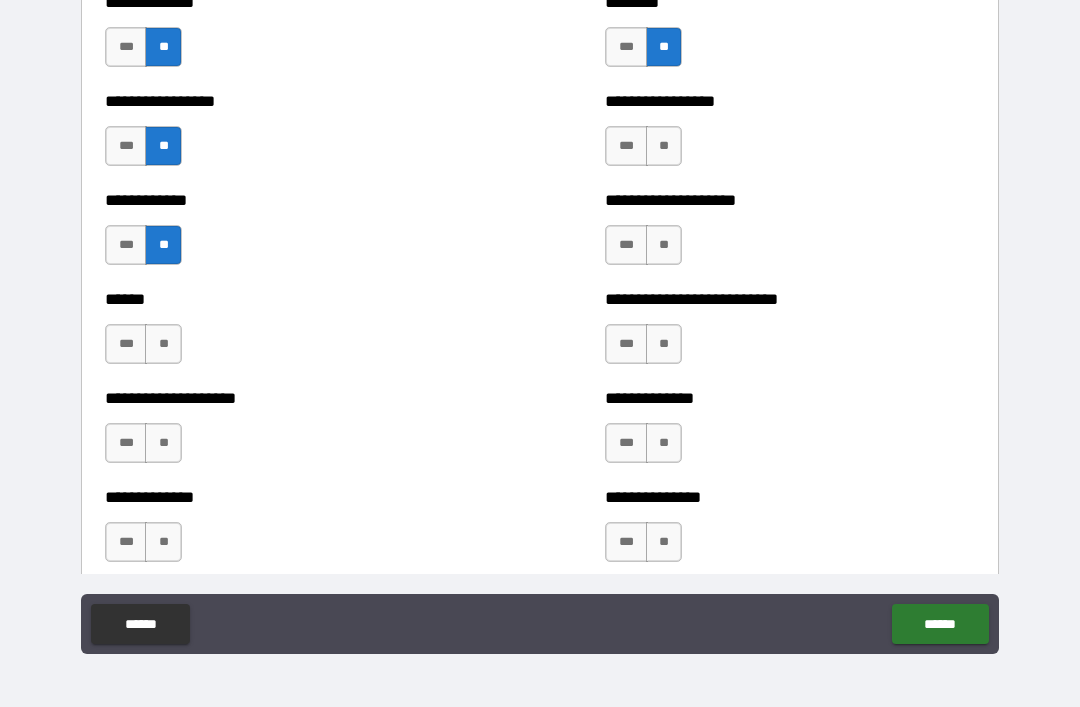 scroll, scrollTop: 3707, scrollLeft: 0, axis: vertical 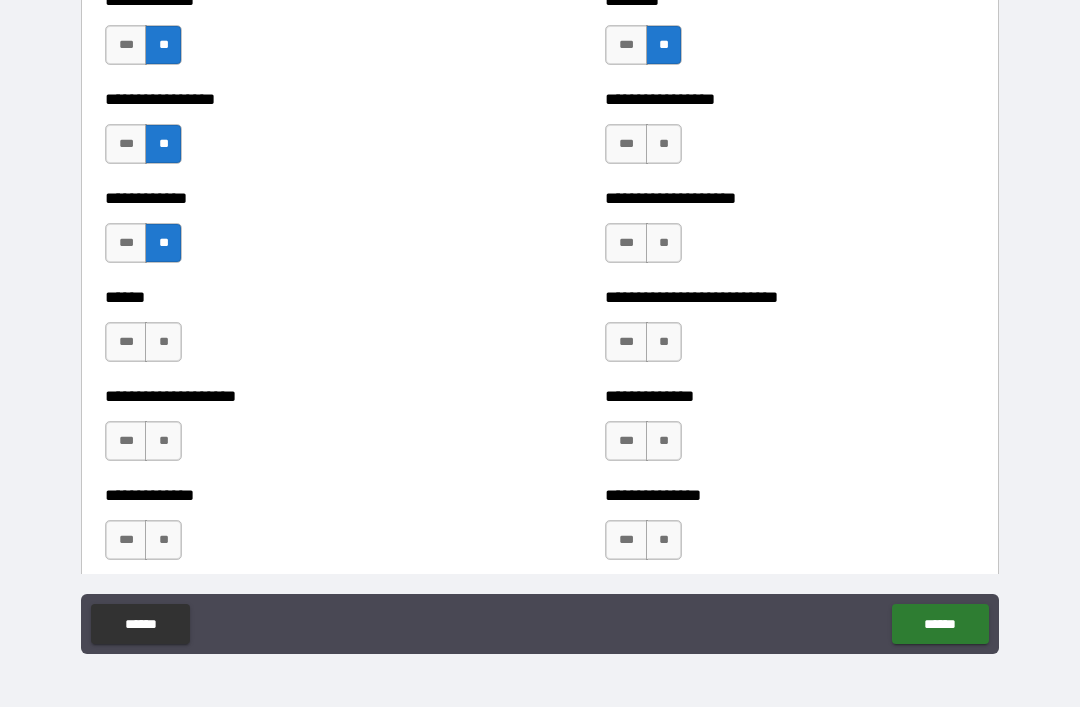 click on "**" at bounding box center [163, 342] 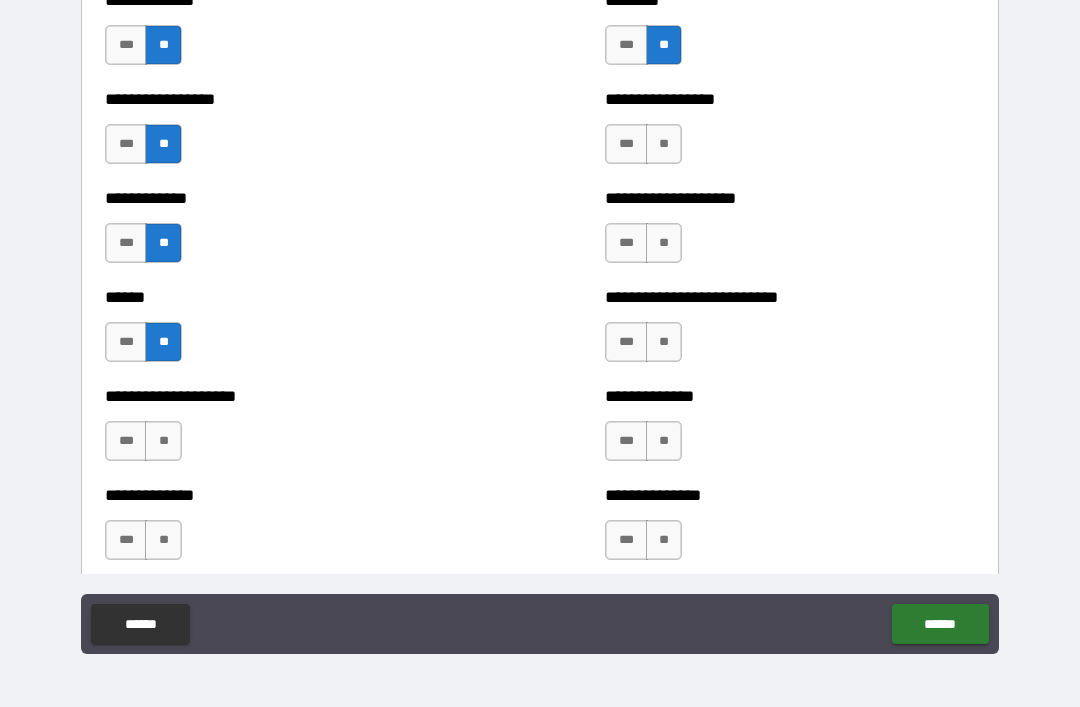 click on "**" at bounding box center [664, 144] 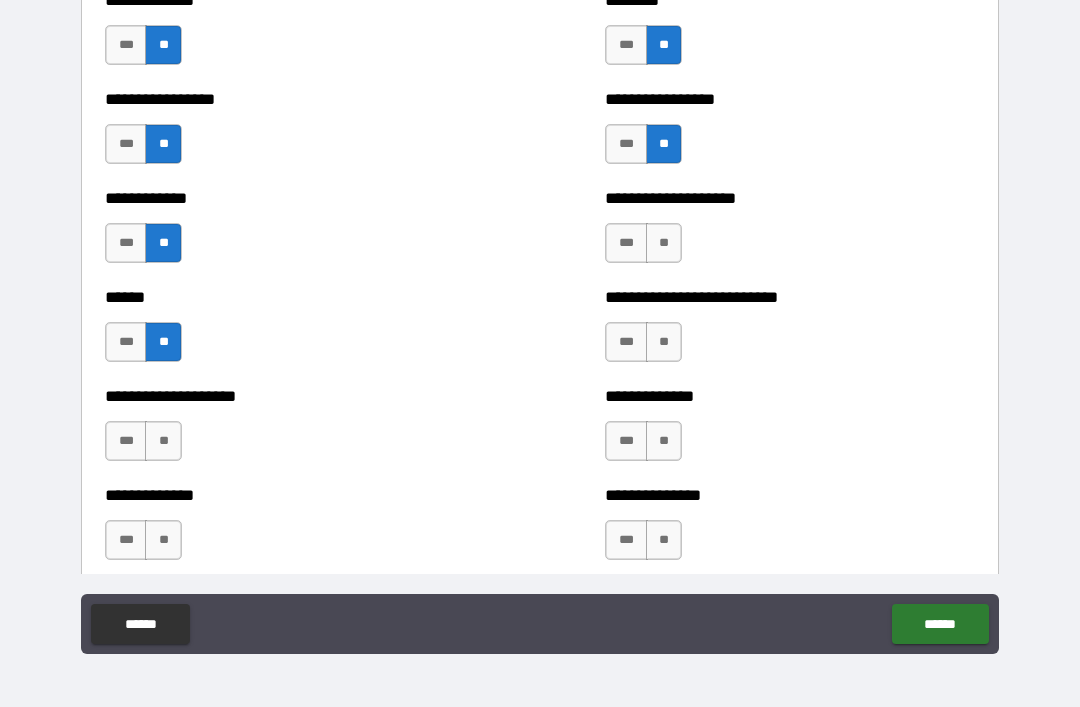 click on "**" at bounding box center (664, 243) 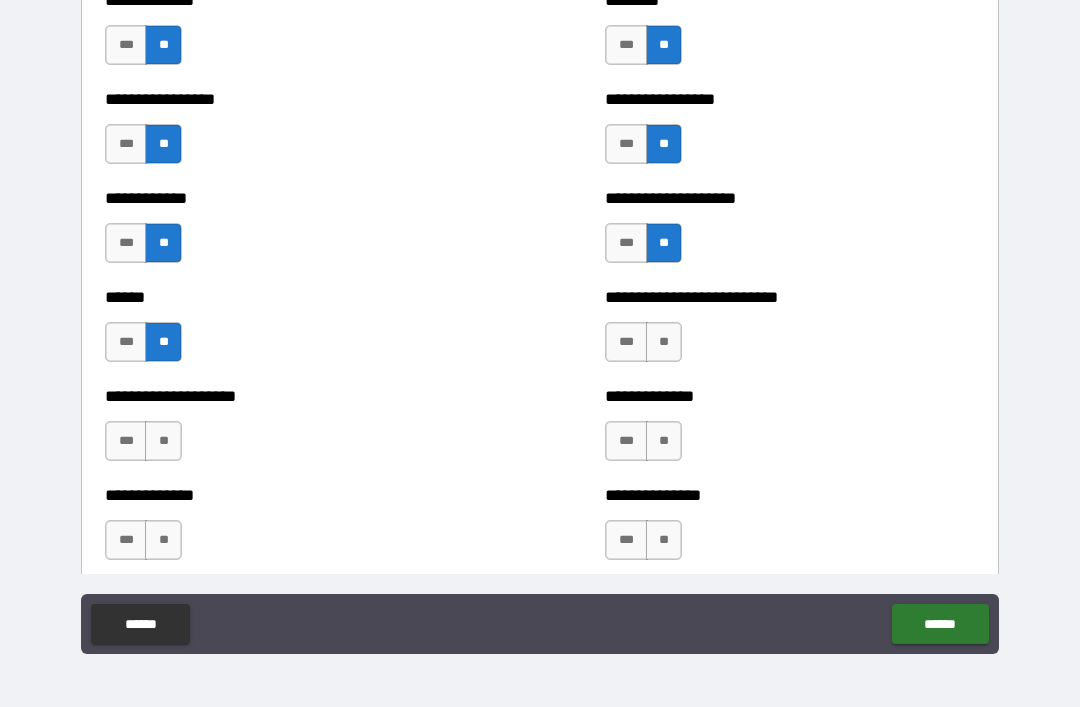 click on "**" at bounding box center (664, 342) 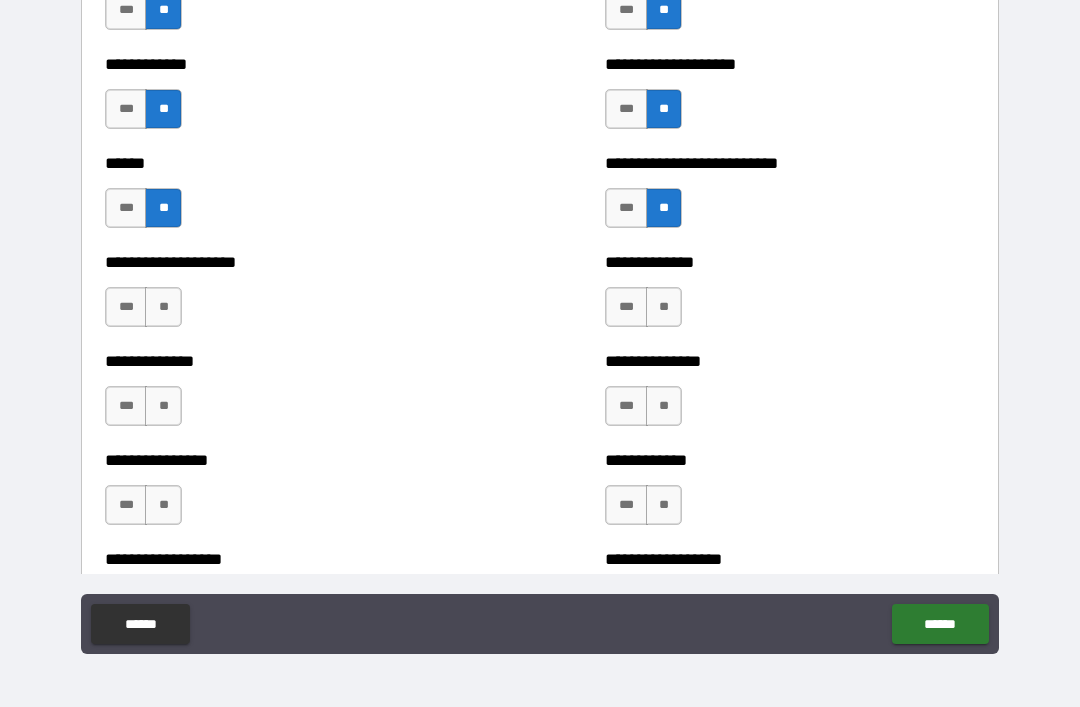 scroll, scrollTop: 3843, scrollLeft: 0, axis: vertical 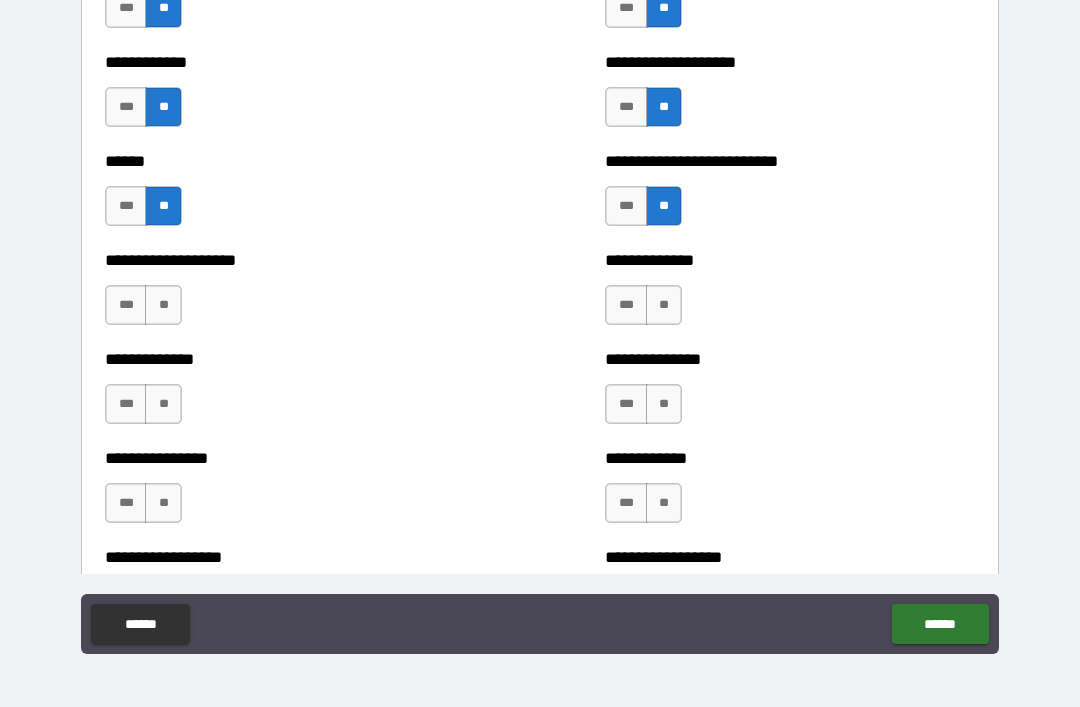click on "**" at bounding box center [664, 305] 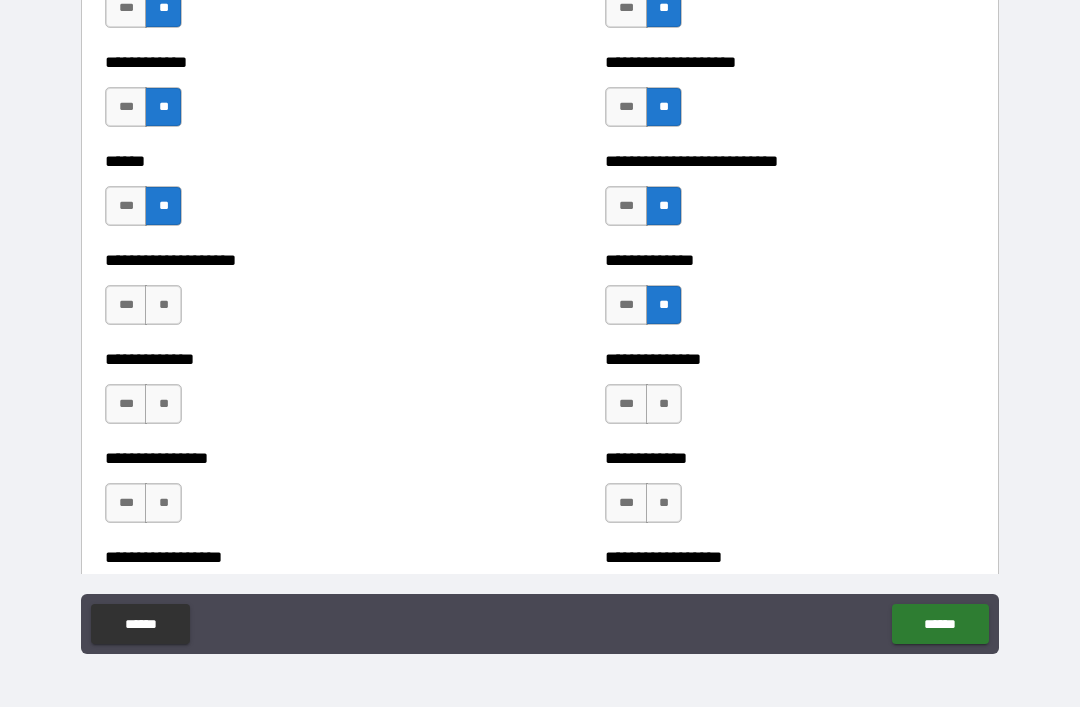 click on "**" at bounding box center (664, 404) 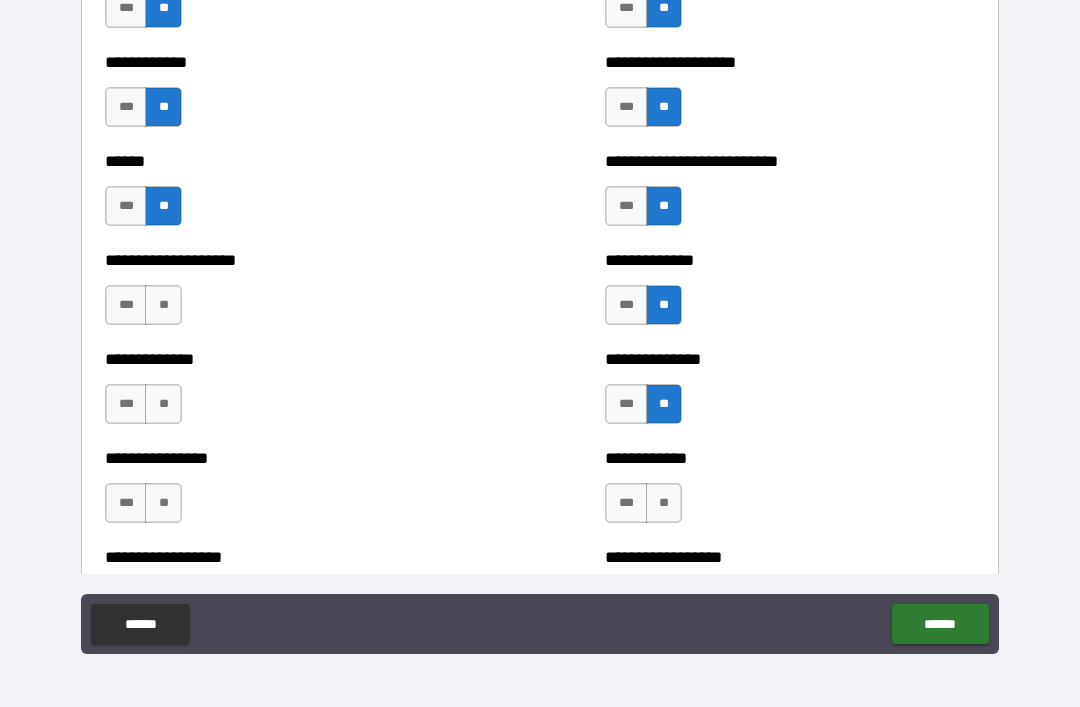 click on "**" at bounding box center [664, 503] 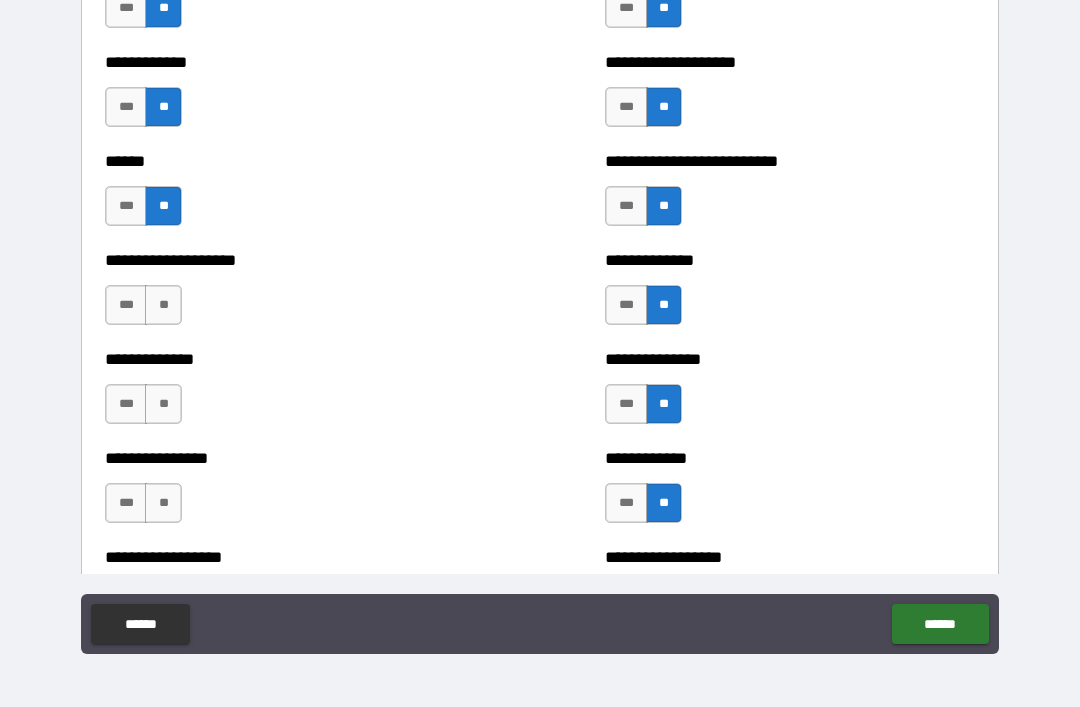 click on "**" at bounding box center (163, 305) 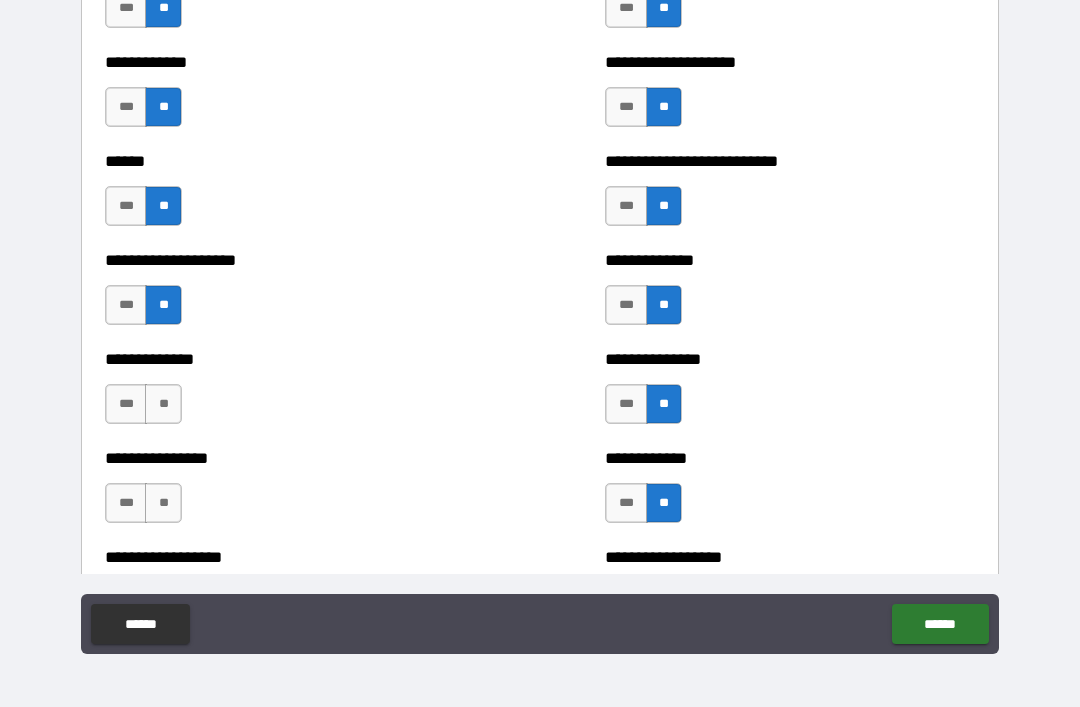 click on "**" at bounding box center (163, 404) 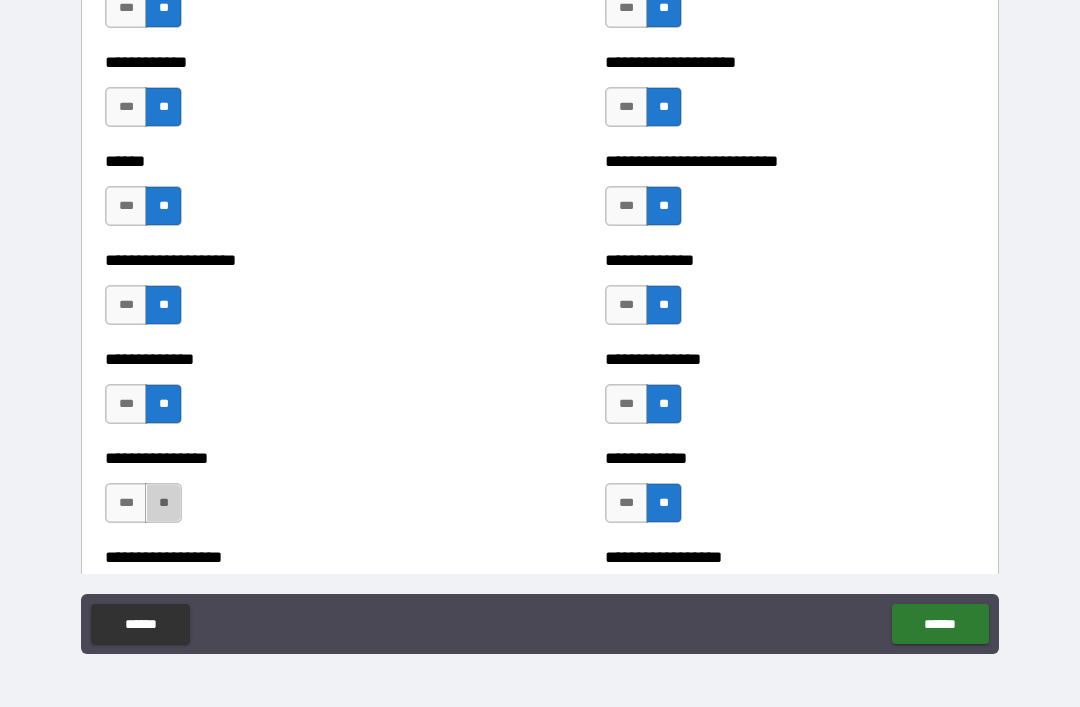 click on "**" at bounding box center (163, 503) 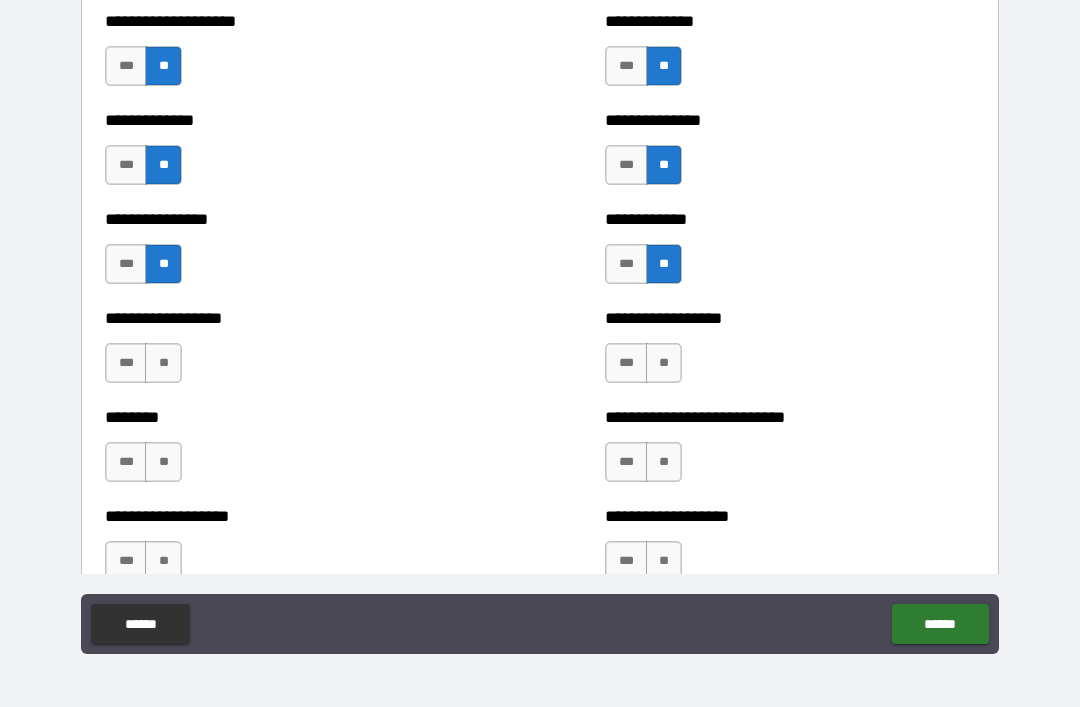 scroll, scrollTop: 4081, scrollLeft: 0, axis: vertical 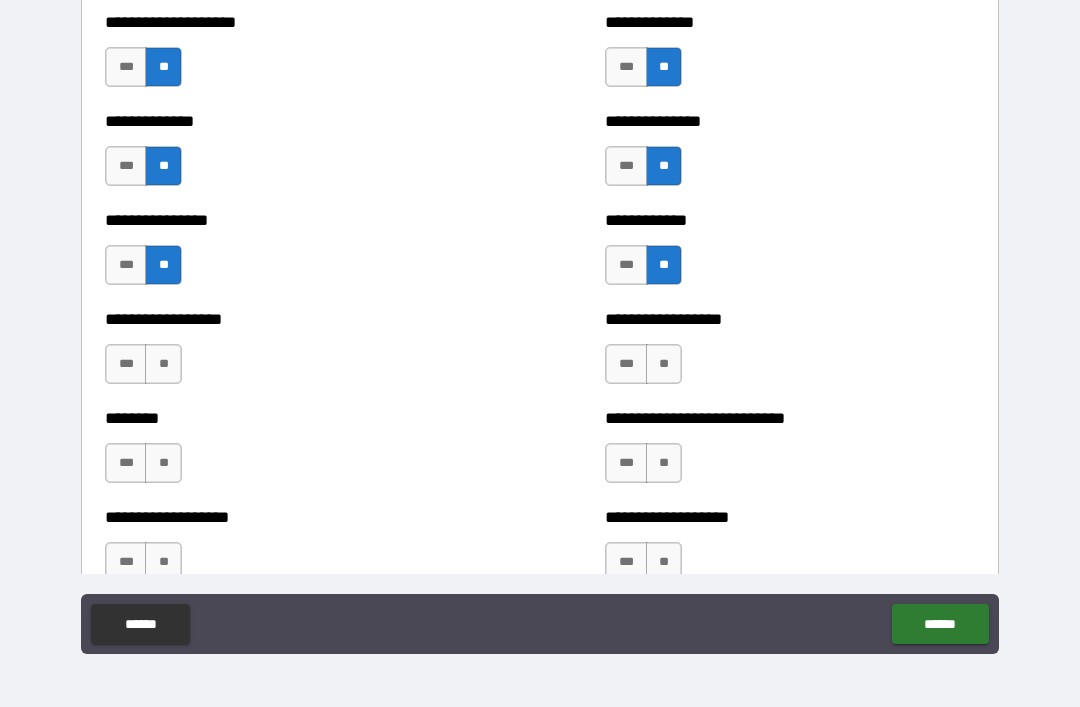 click on "**" at bounding box center (163, 364) 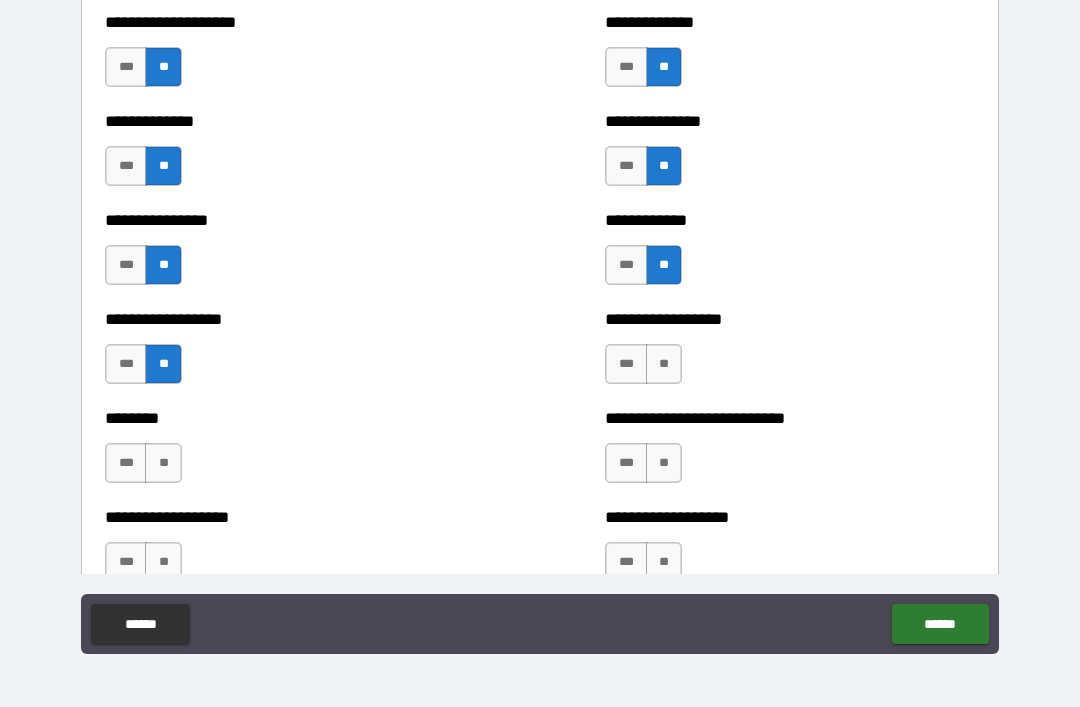click on "**" at bounding box center [664, 364] 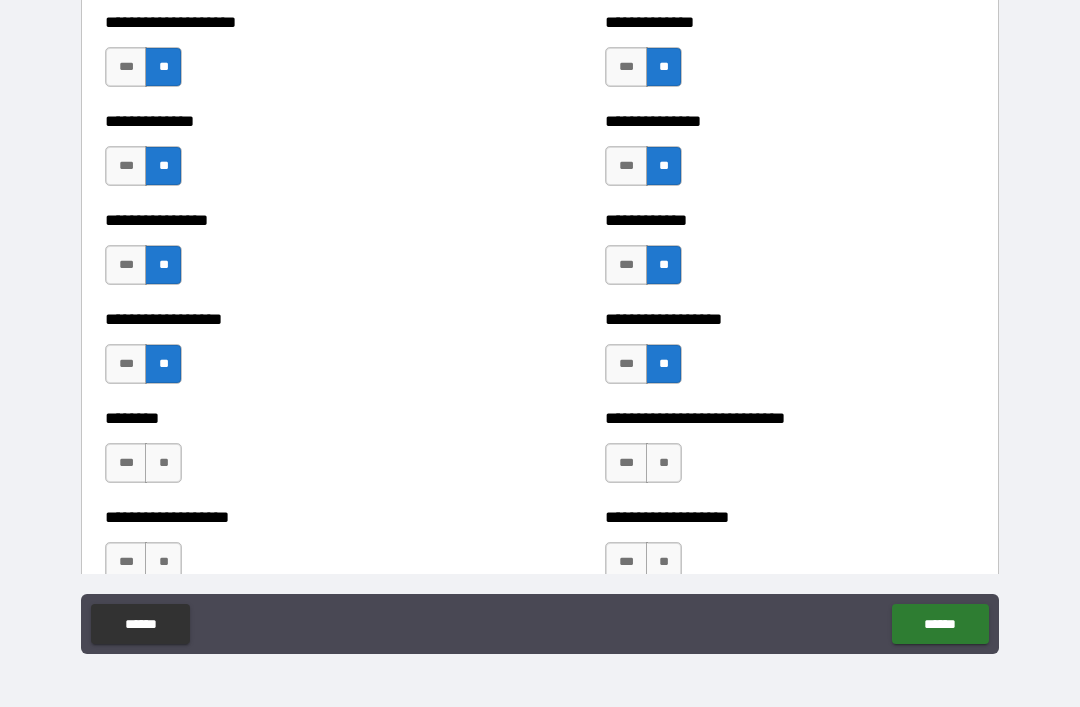 click on "**" at bounding box center (664, 463) 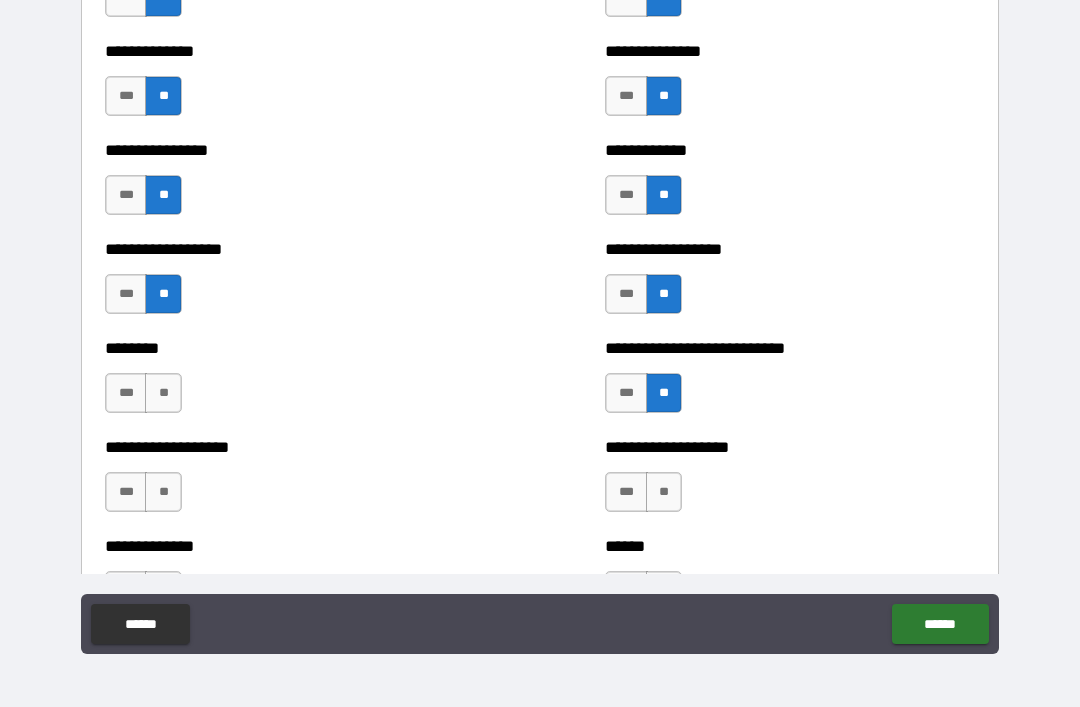 scroll, scrollTop: 4222, scrollLeft: 0, axis: vertical 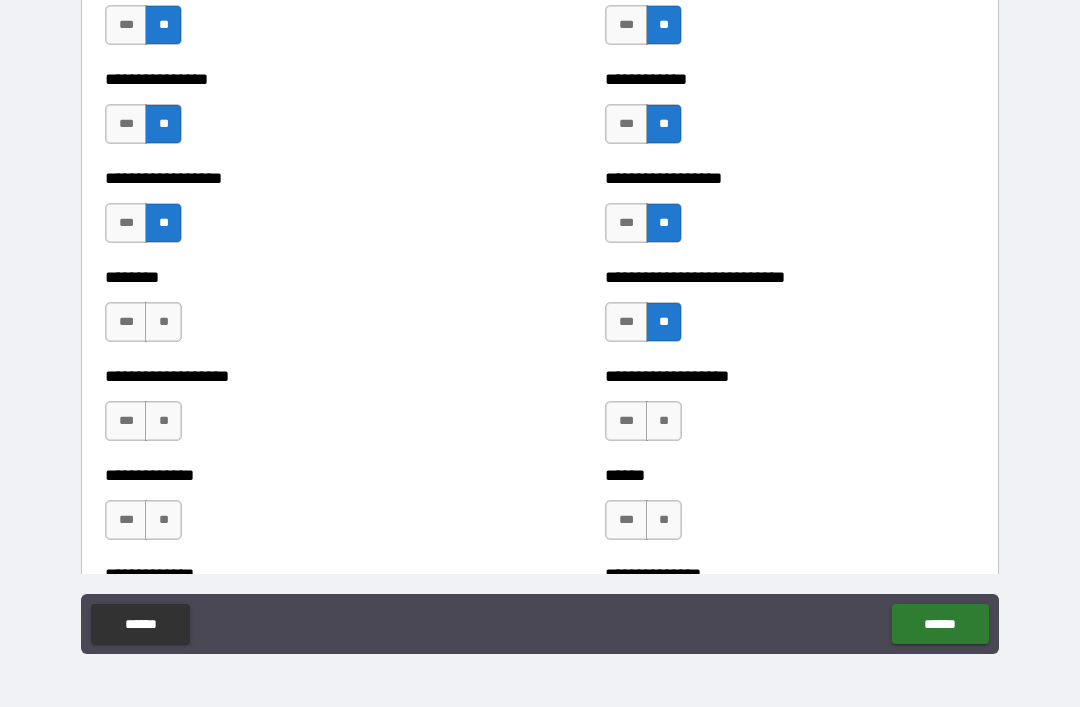 click on "**" at bounding box center [163, 322] 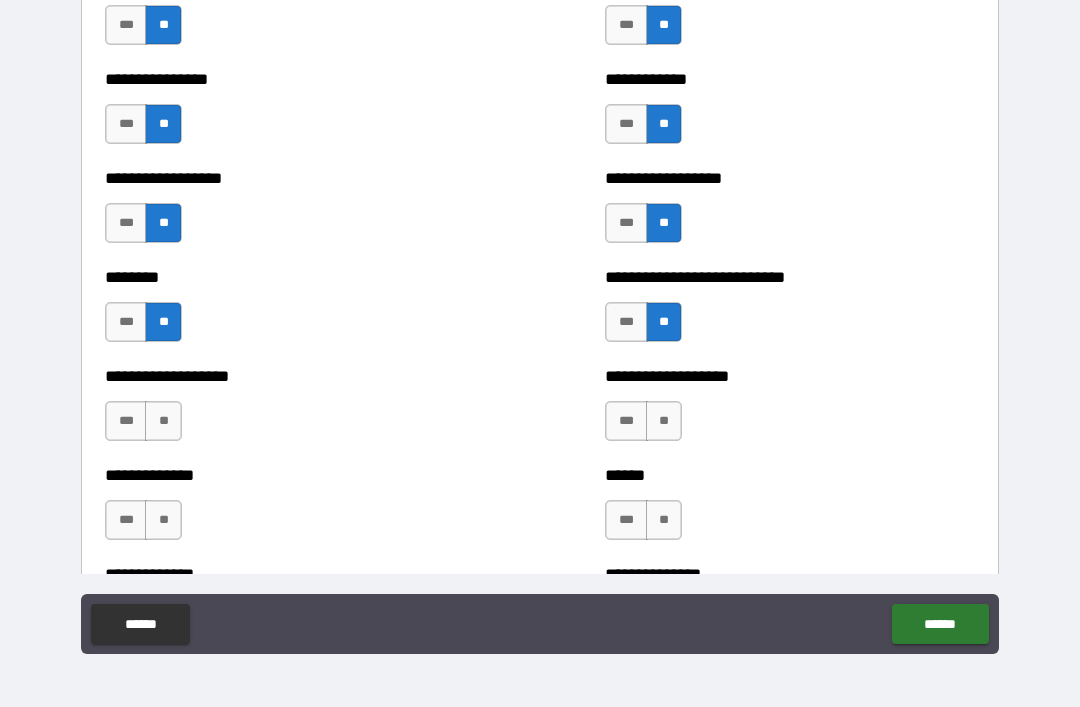 click on "**" at bounding box center (163, 421) 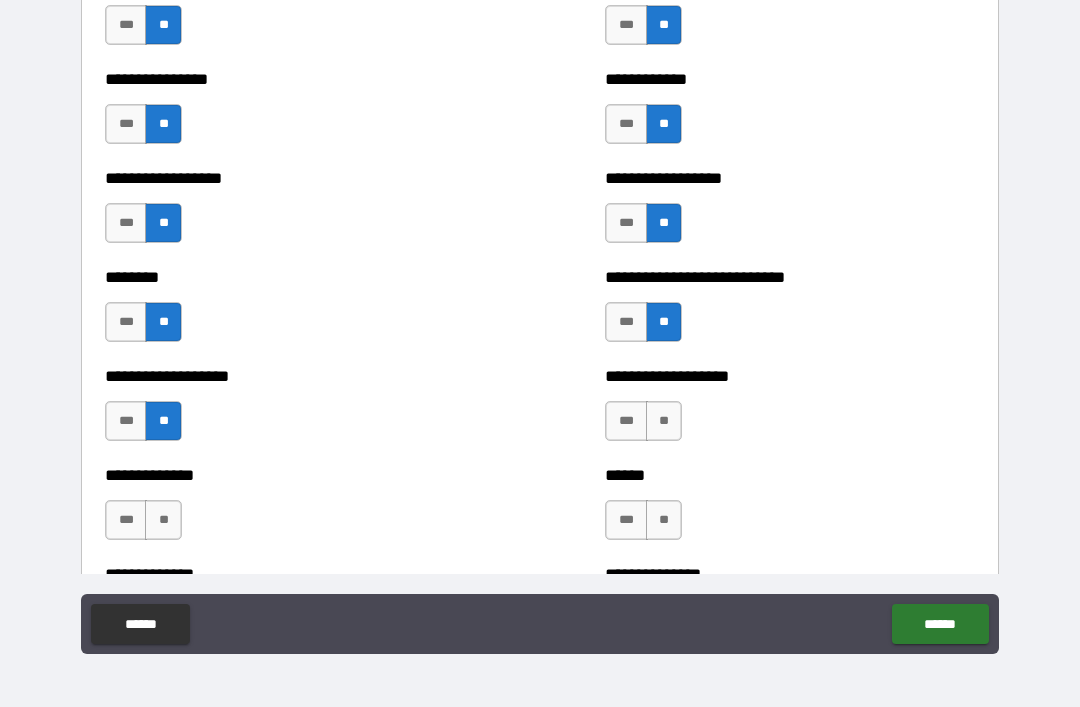 click on "**" at bounding box center [163, 520] 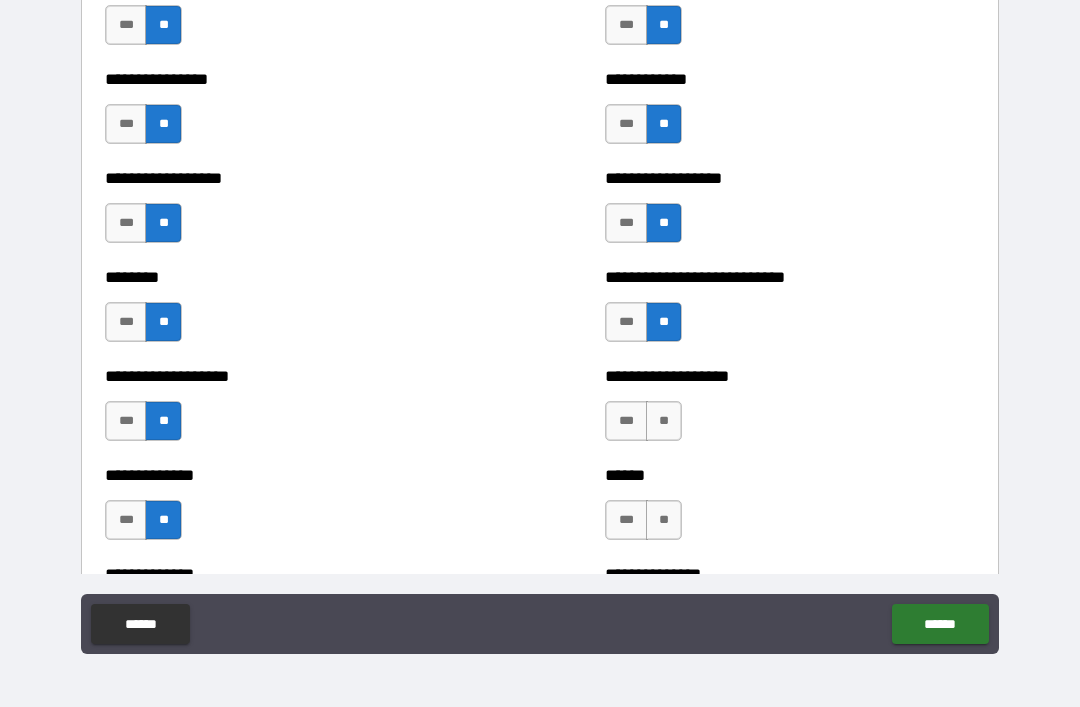 click on "**" at bounding box center [664, 421] 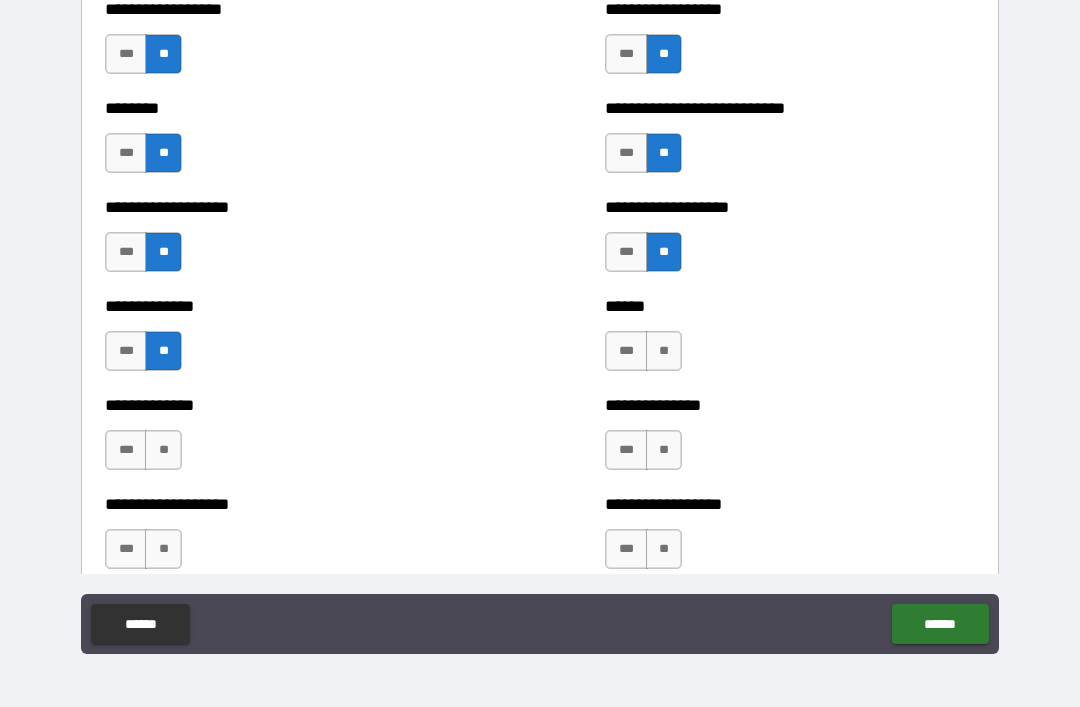scroll, scrollTop: 4392, scrollLeft: 0, axis: vertical 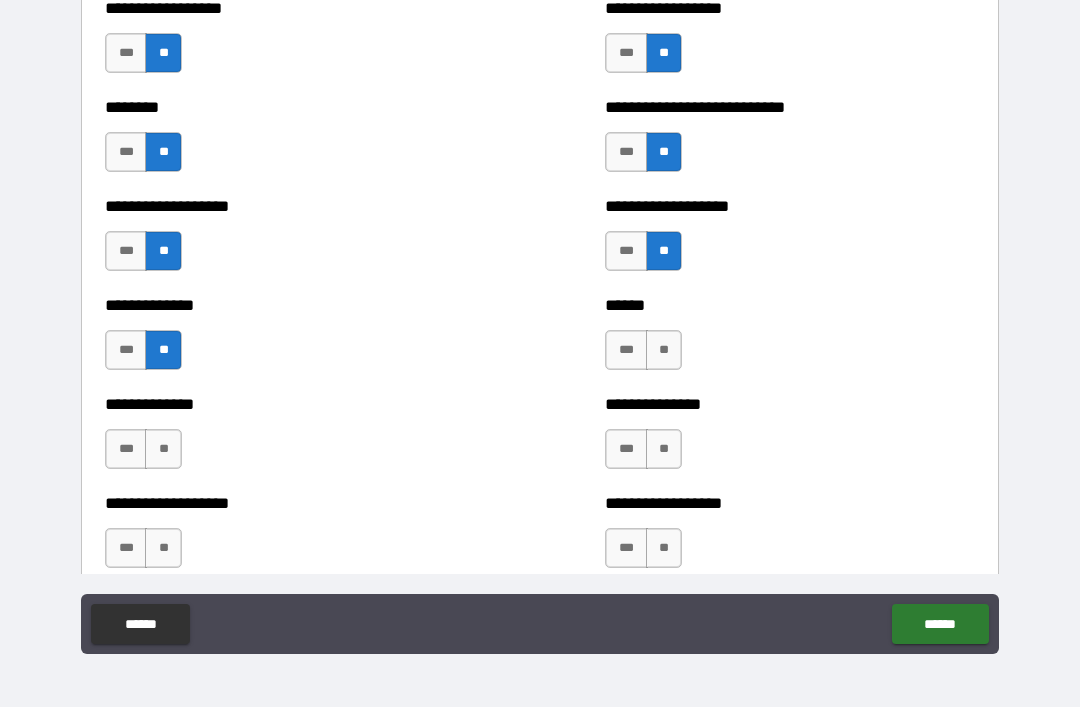 click on "**" at bounding box center (664, 350) 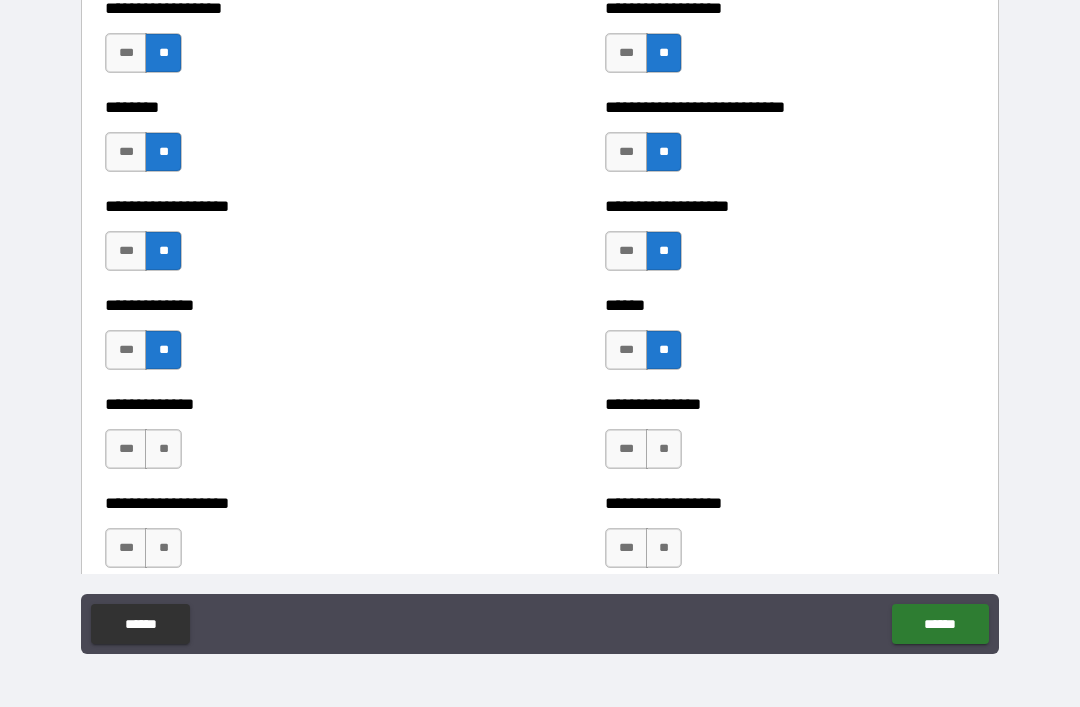 click on "**" at bounding box center (163, 449) 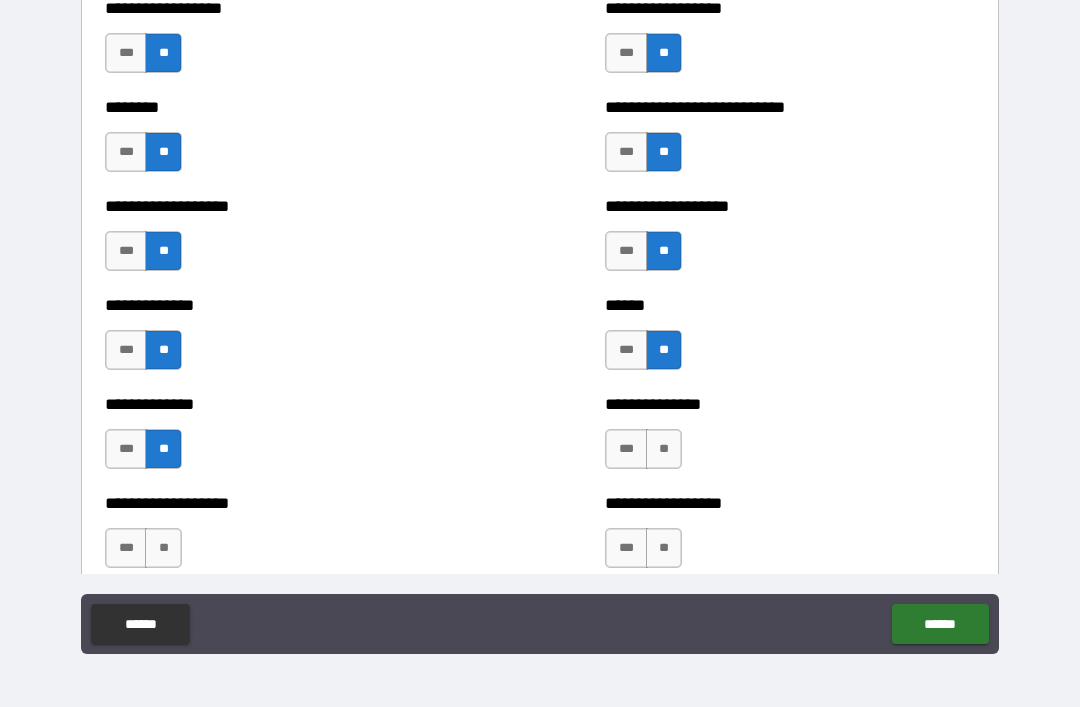 click on "**" at bounding box center (664, 449) 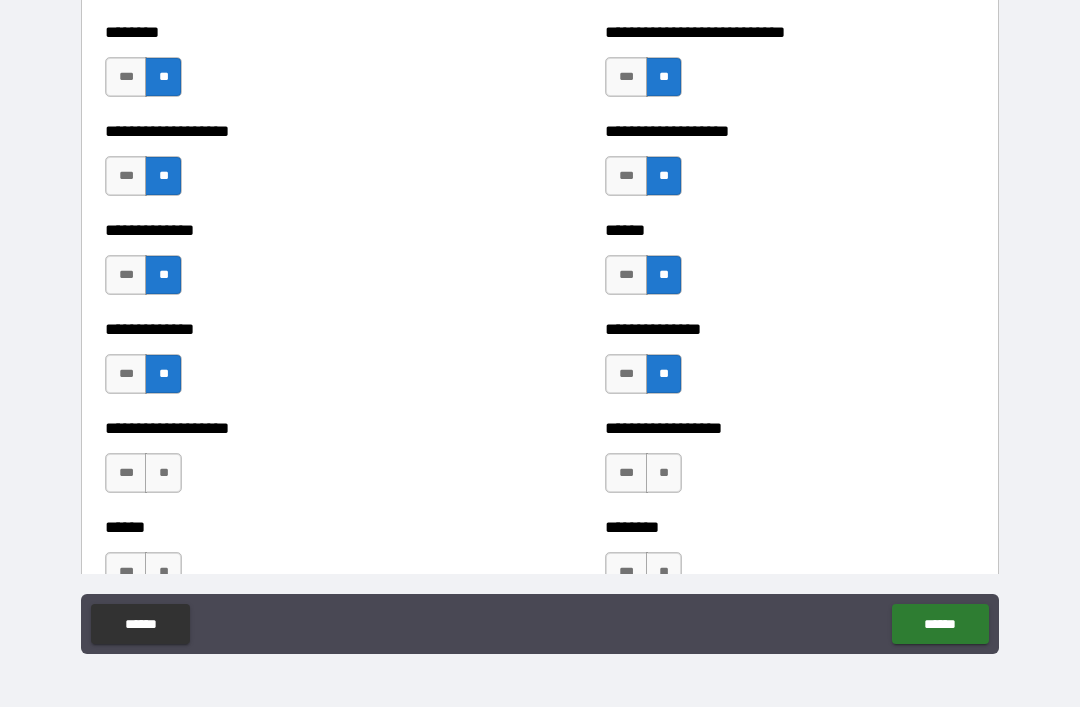 scroll, scrollTop: 4474, scrollLeft: 0, axis: vertical 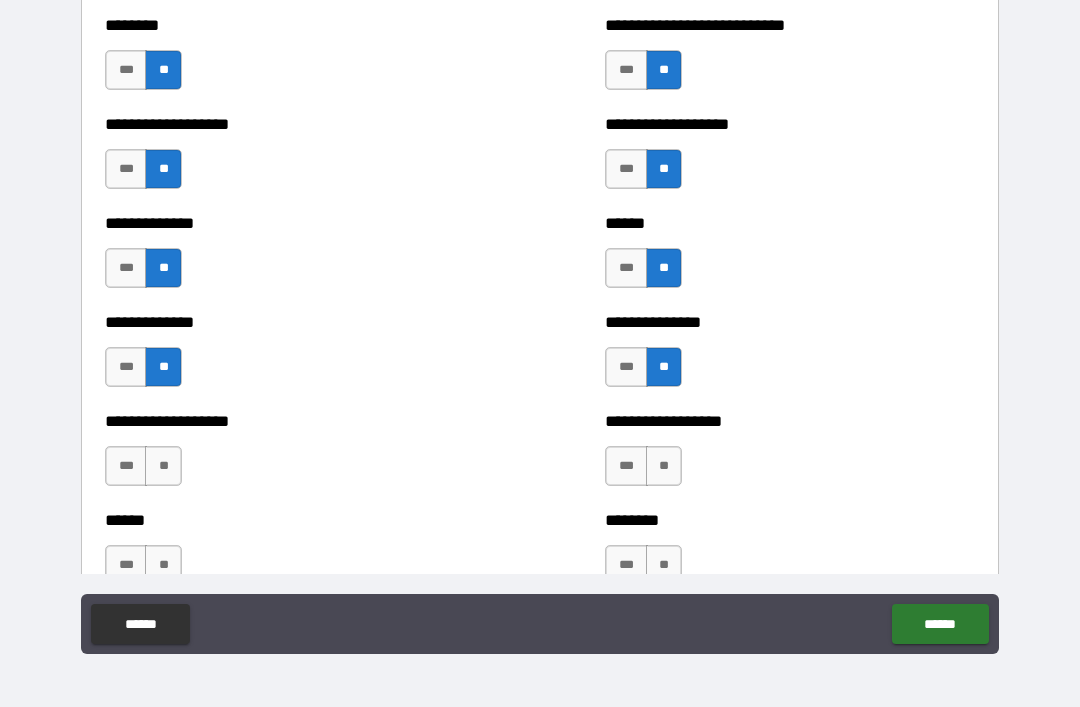 click on "**" at bounding box center (163, 466) 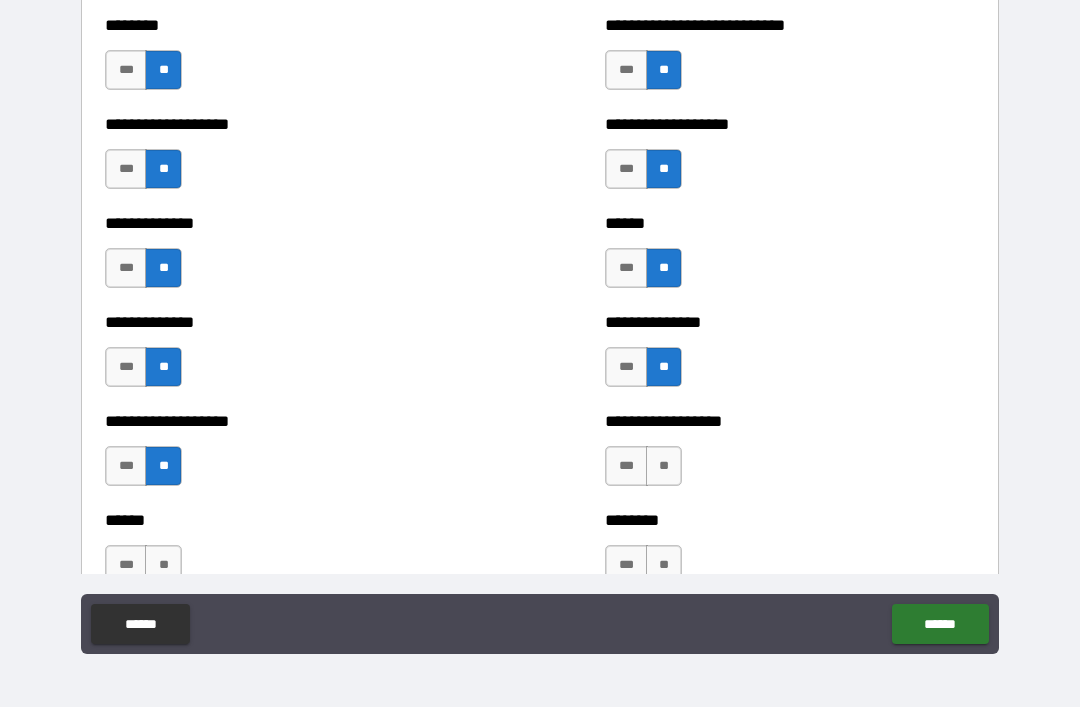 click on "**" at bounding box center (664, 466) 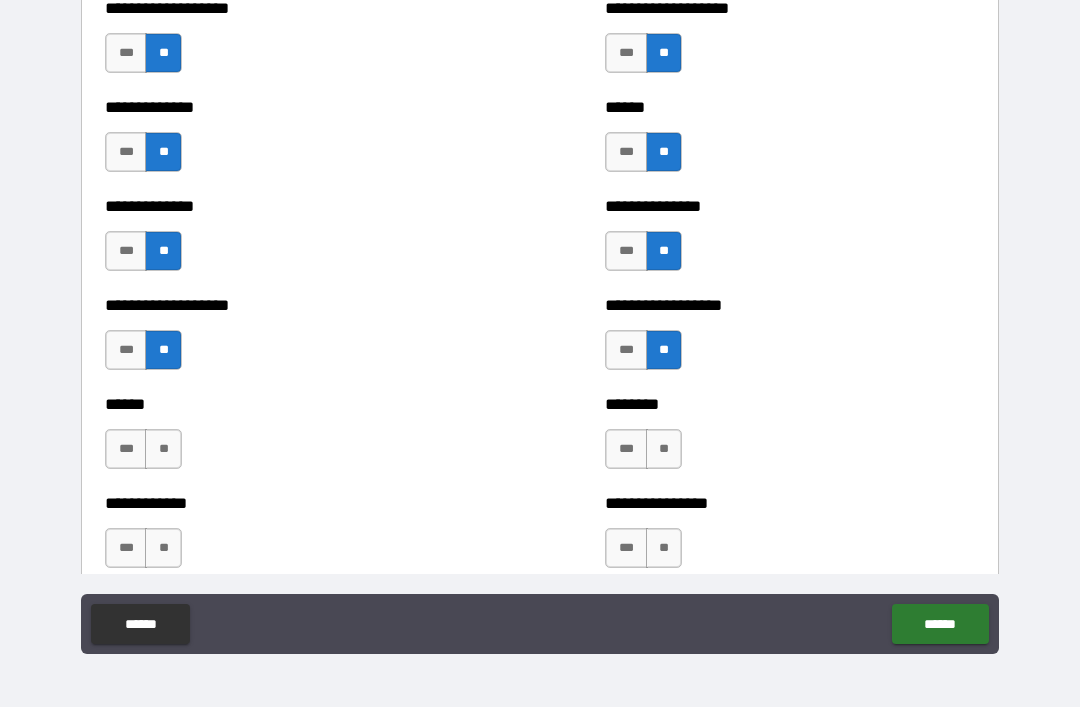 scroll, scrollTop: 4621, scrollLeft: 0, axis: vertical 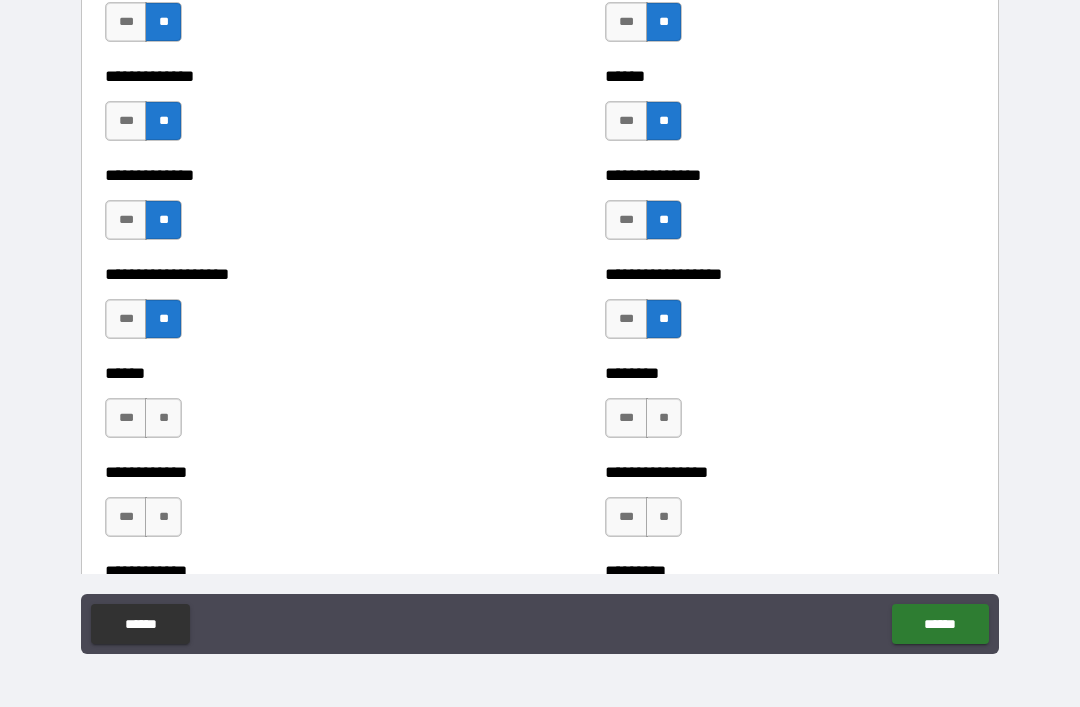click on "**" at bounding box center [664, 418] 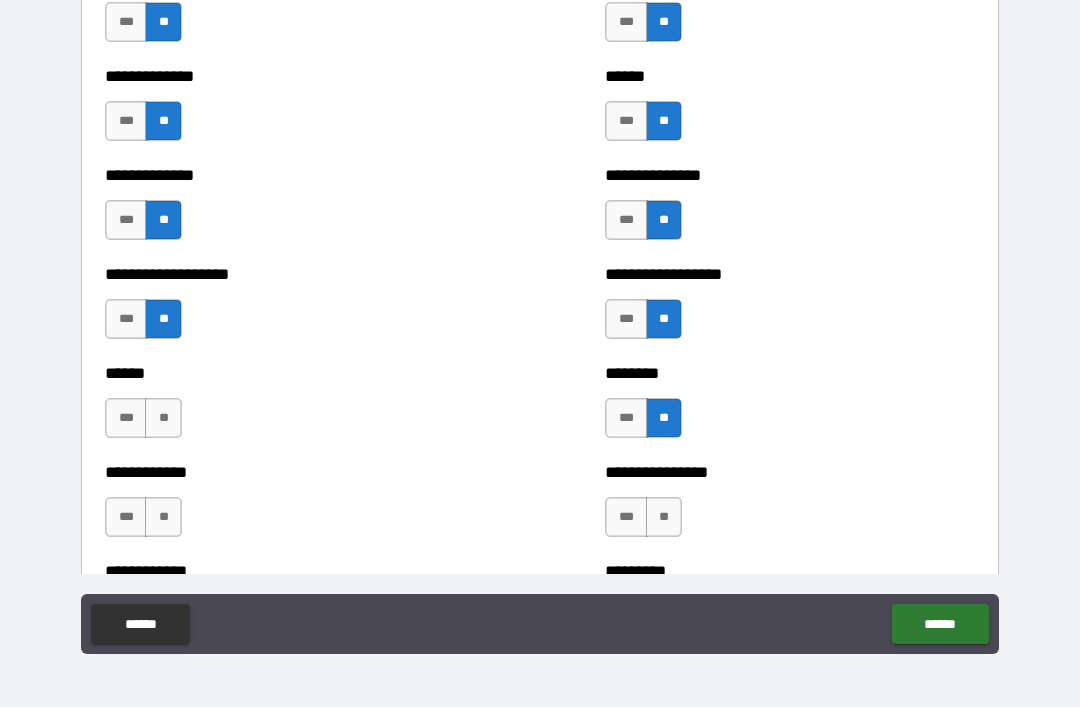 click on "**" at bounding box center [163, 418] 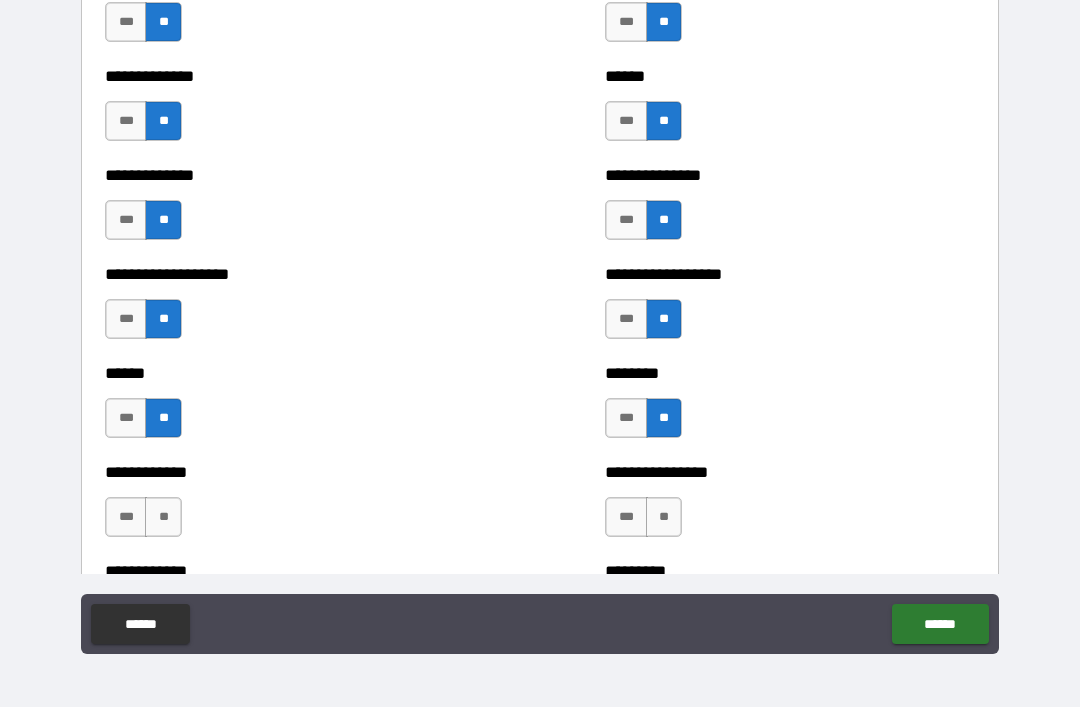 click on "**" at bounding box center (163, 517) 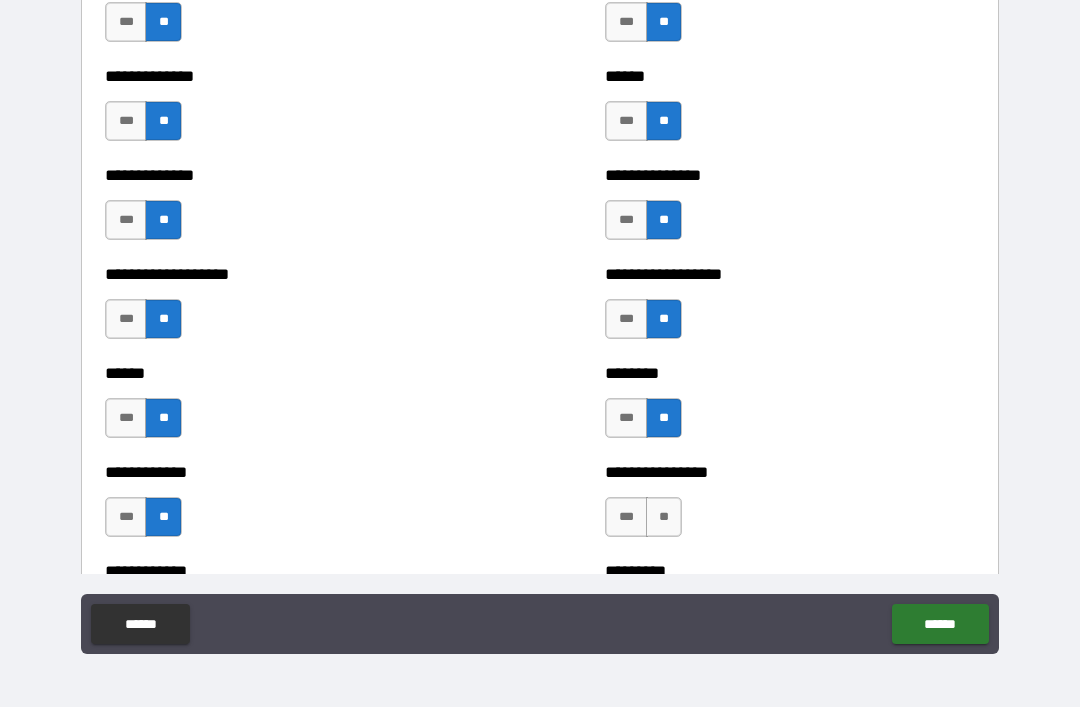 click on "**" at bounding box center [664, 517] 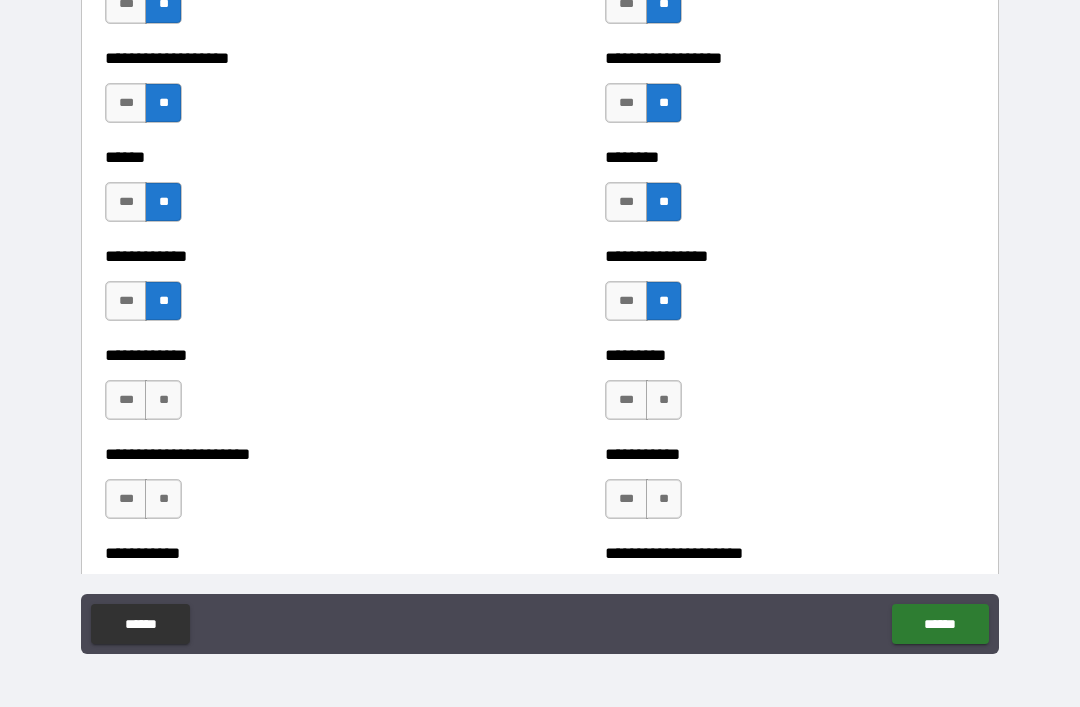 scroll, scrollTop: 4845, scrollLeft: 0, axis: vertical 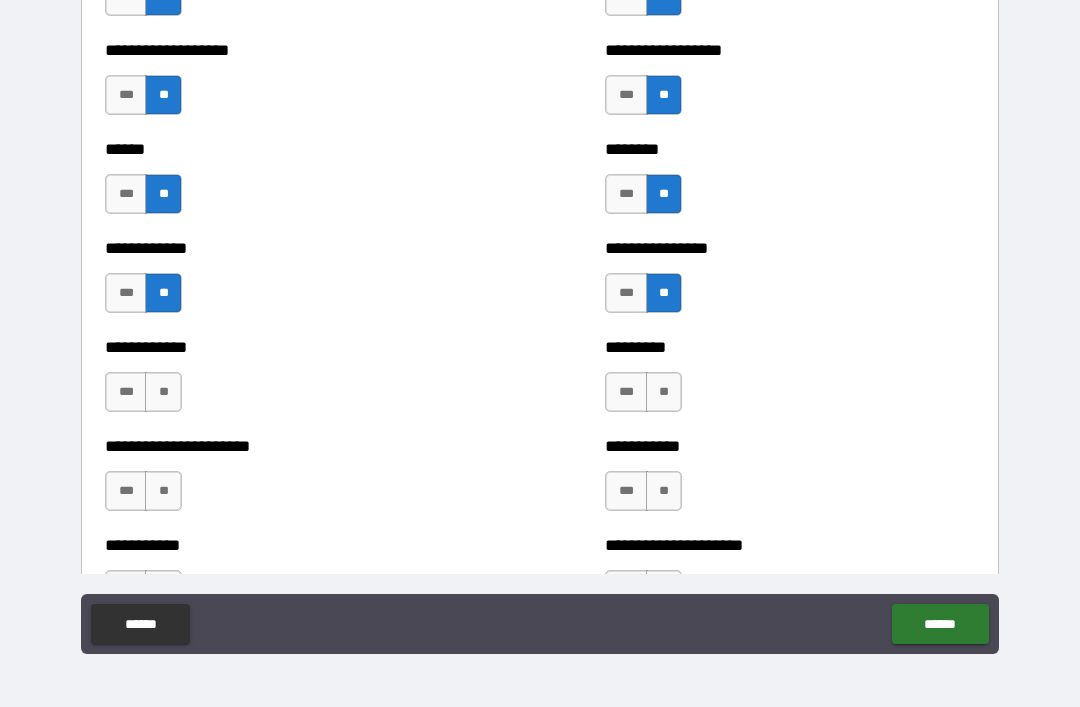 click on "**" at bounding box center (163, 392) 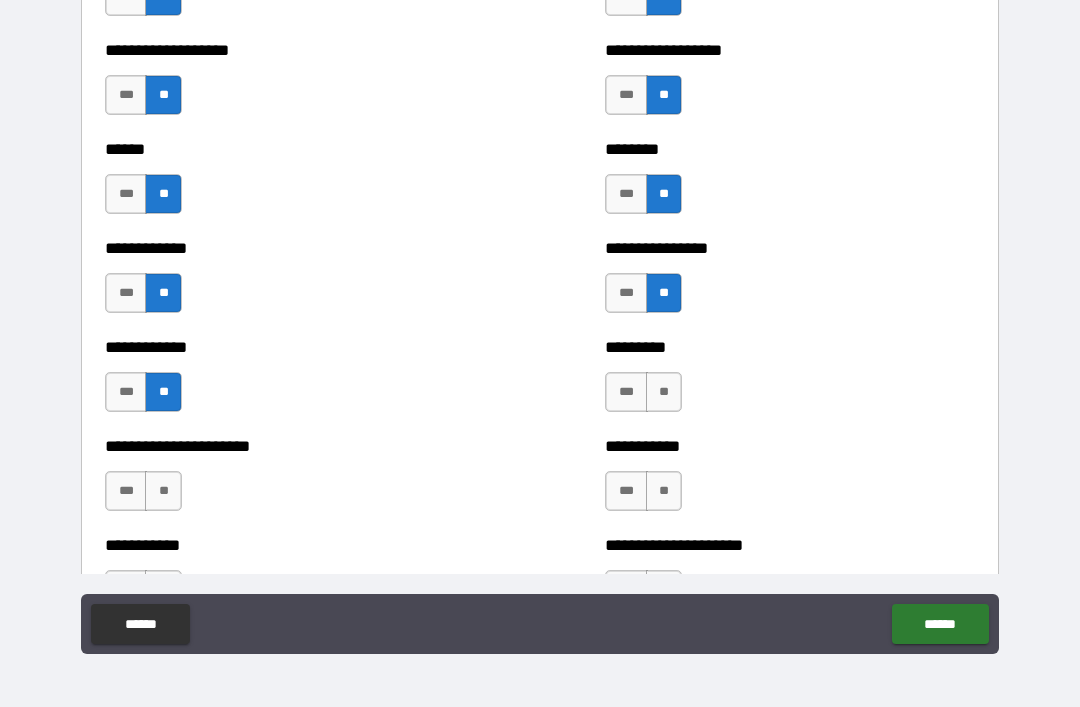 click on "**" at bounding box center (664, 392) 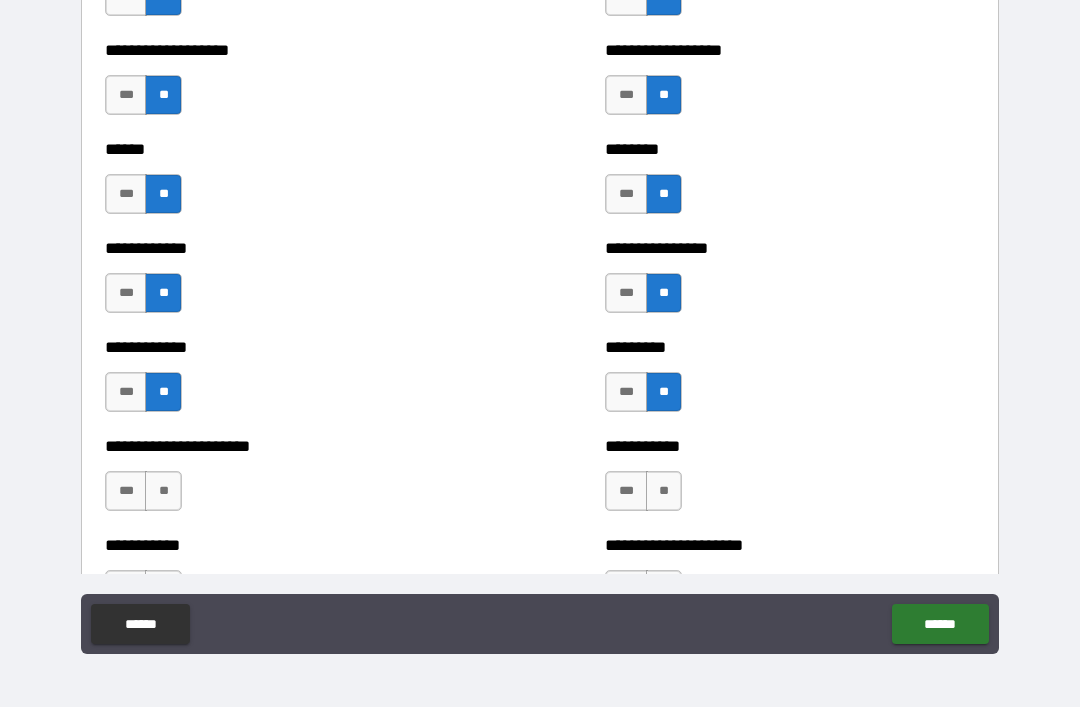 click on "**" at bounding box center (163, 491) 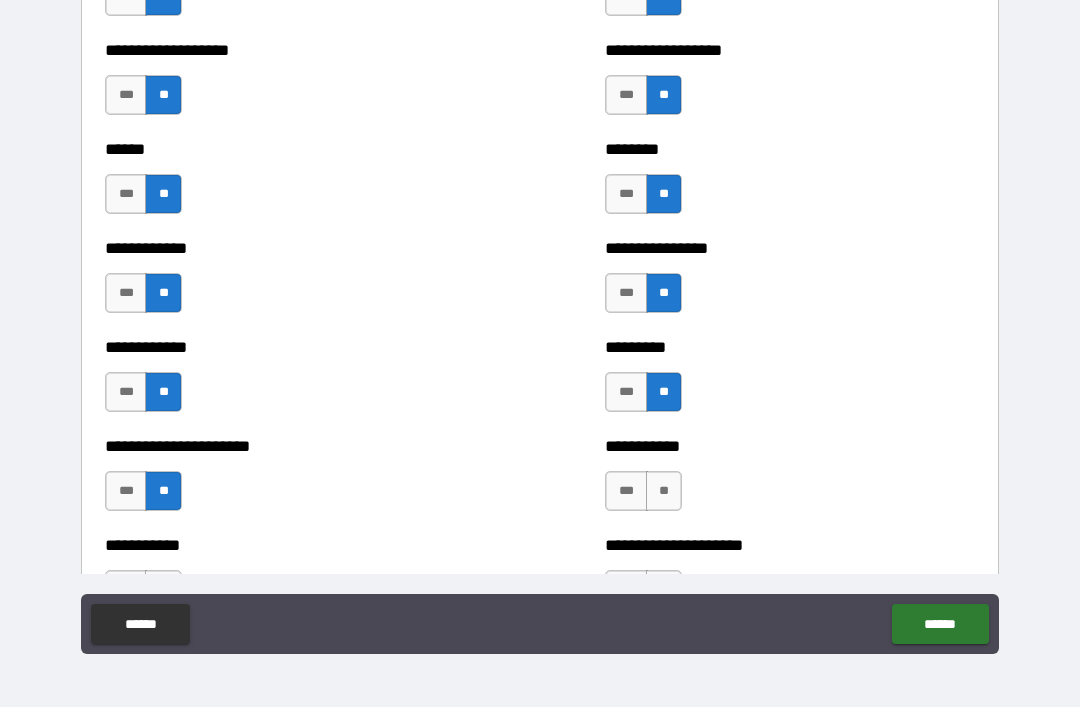 click on "**" at bounding box center [664, 491] 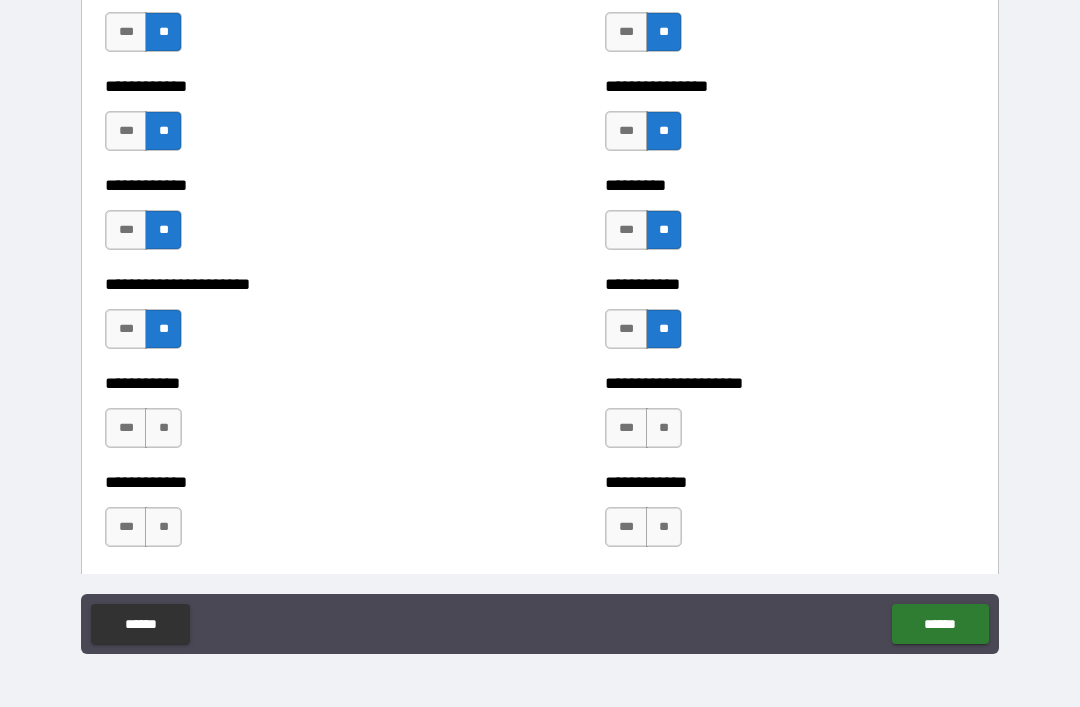 scroll, scrollTop: 5010, scrollLeft: 0, axis: vertical 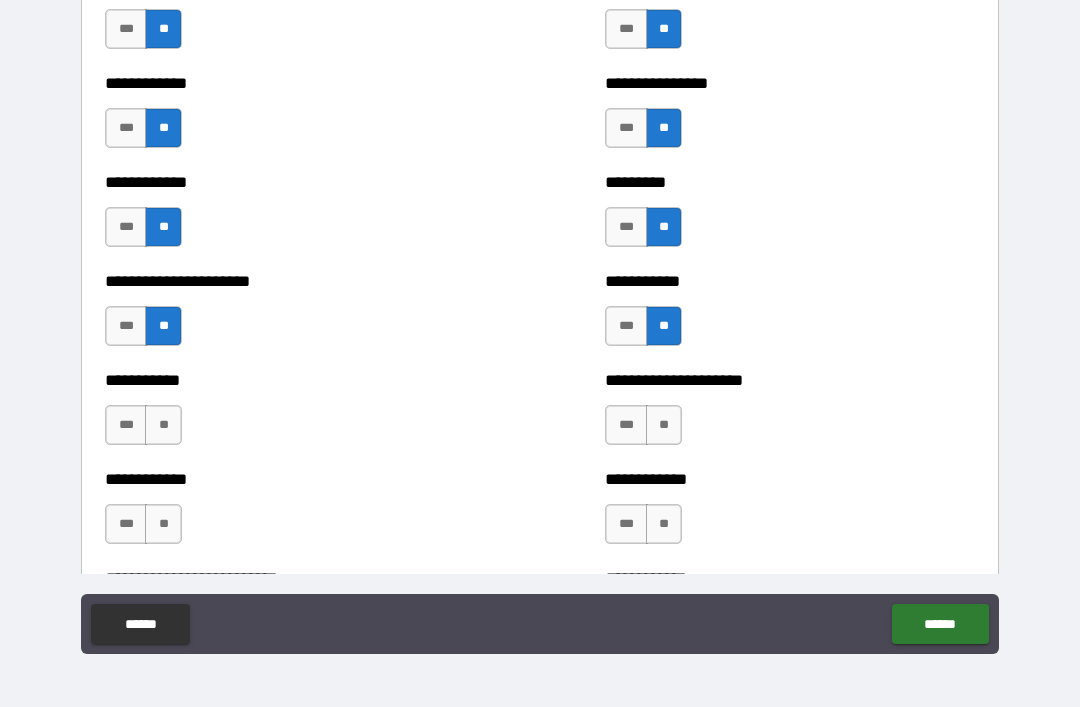 click on "**" at bounding box center [163, 425] 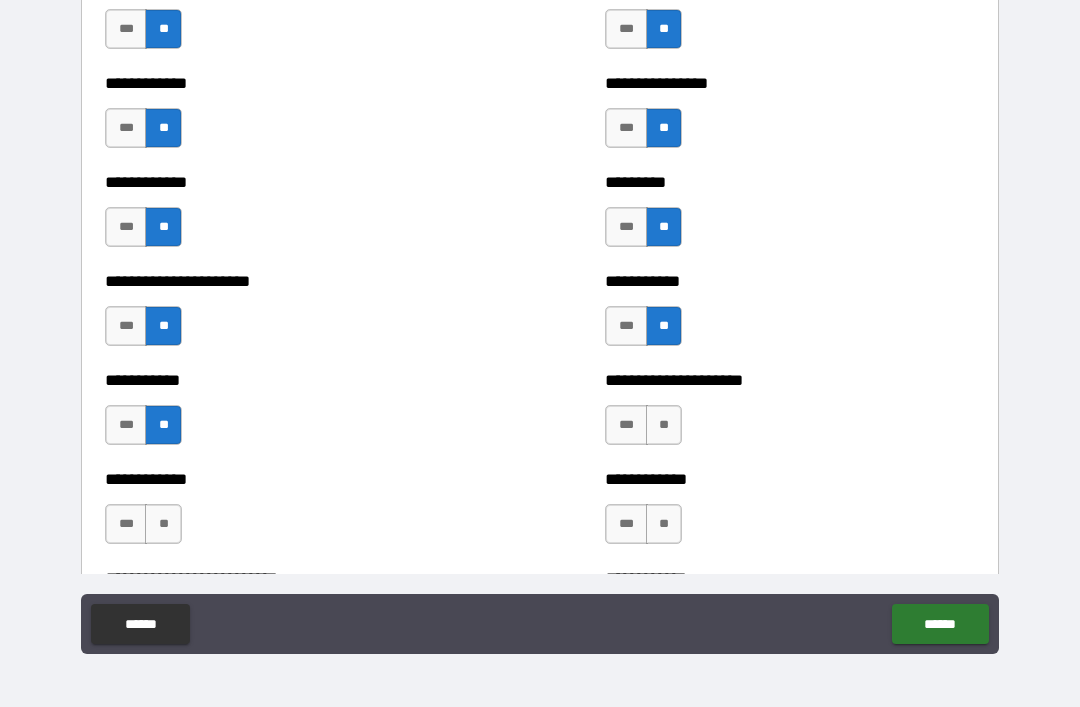 click on "**" at bounding box center (664, 425) 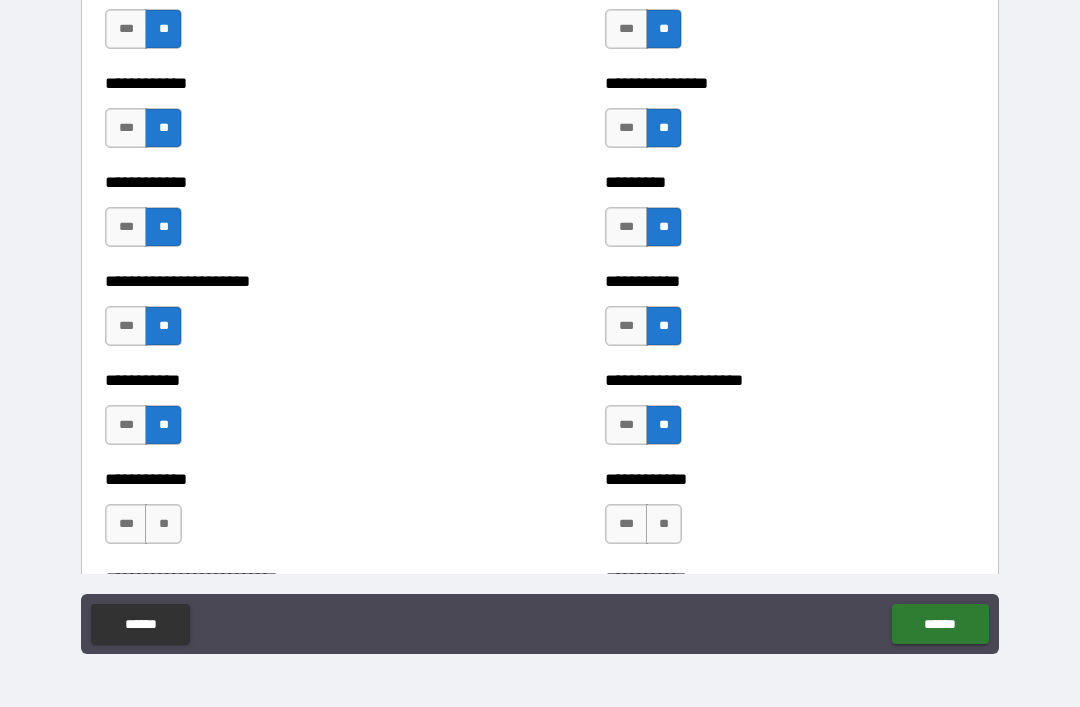 click on "**" at bounding box center [163, 524] 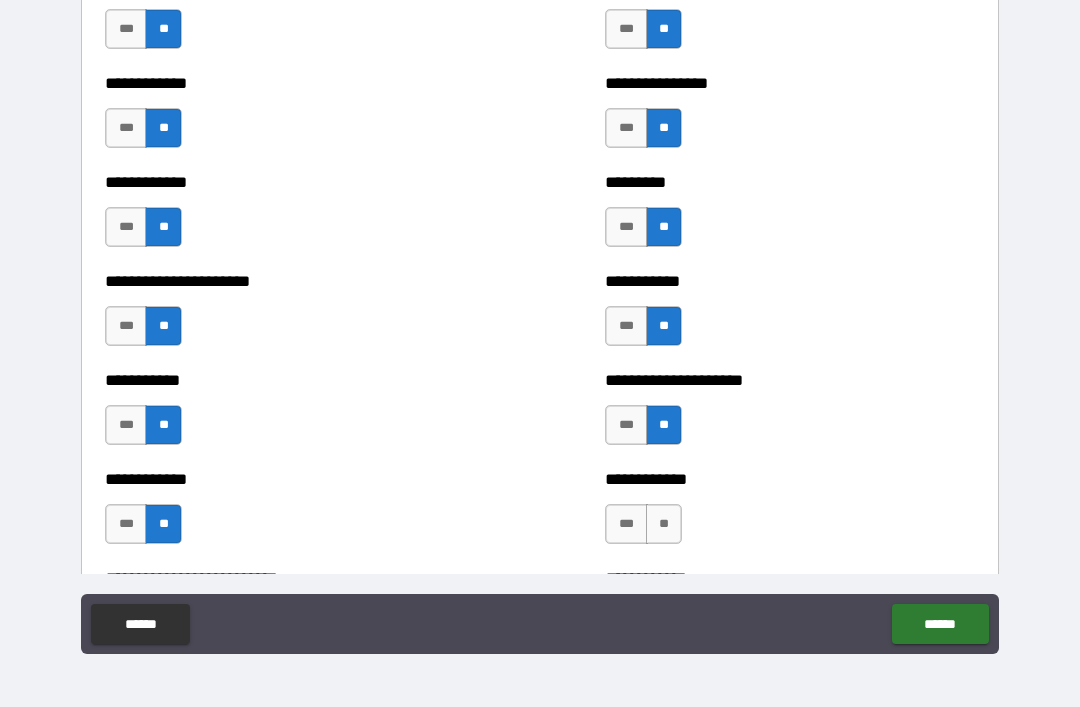 click on "**" at bounding box center (664, 524) 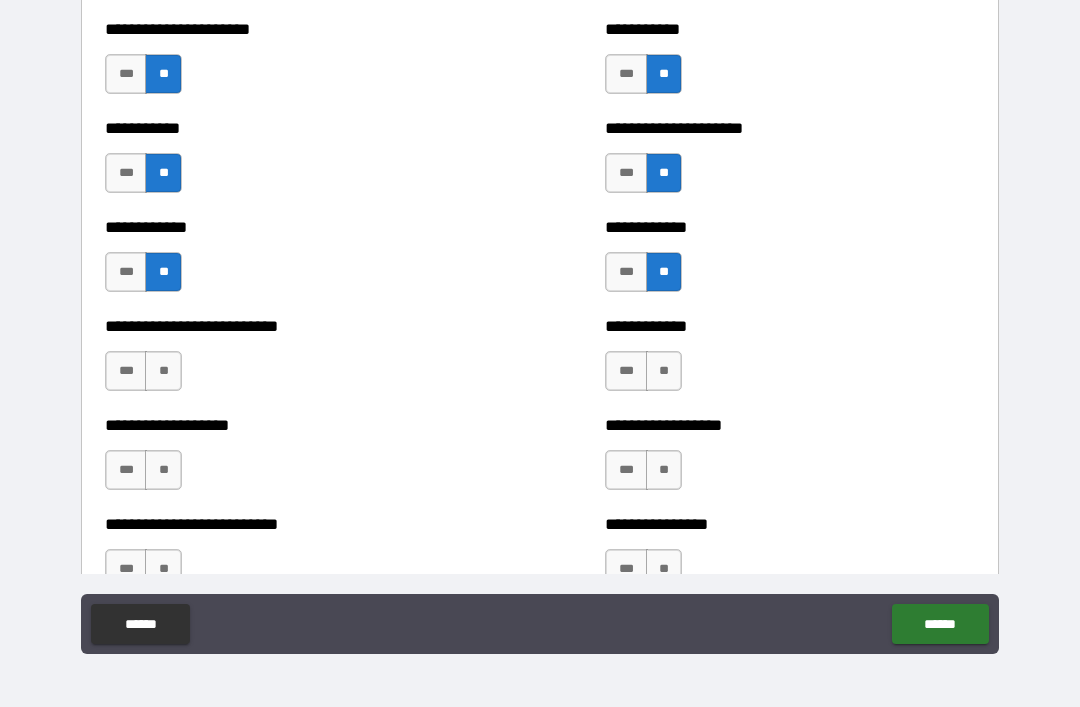 scroll, scrollTop: 5263, scrollLeft: 0, axis: vertical 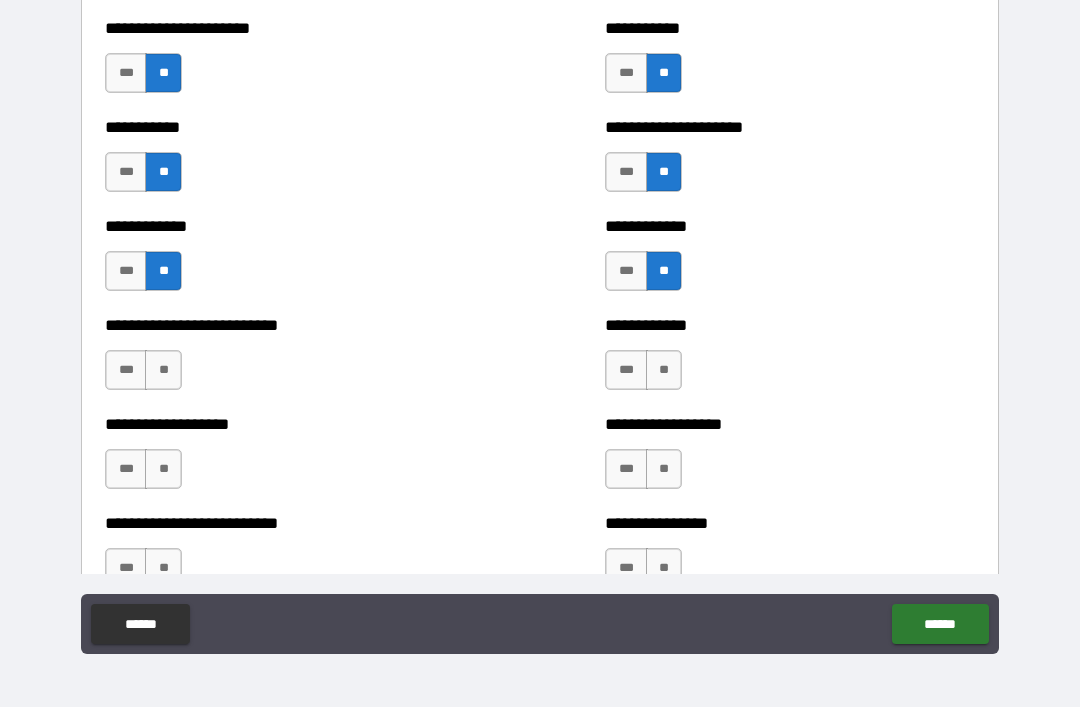 click on "**" at bounding box center (163, 370) 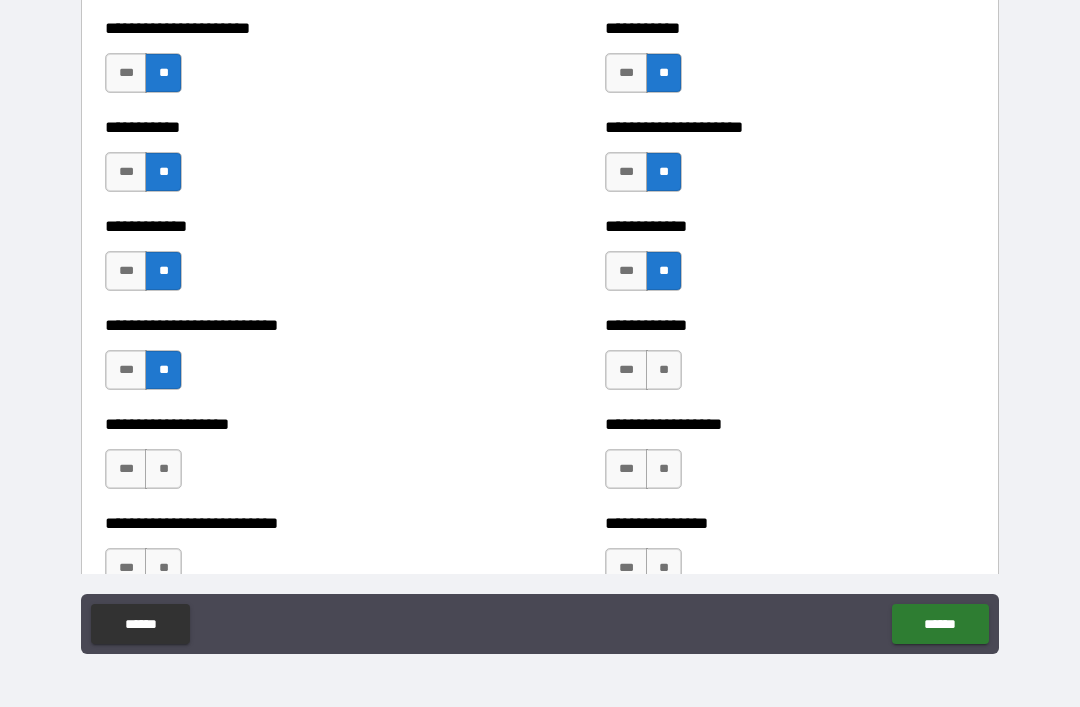 click on "**" at bounding box center [664, 370] 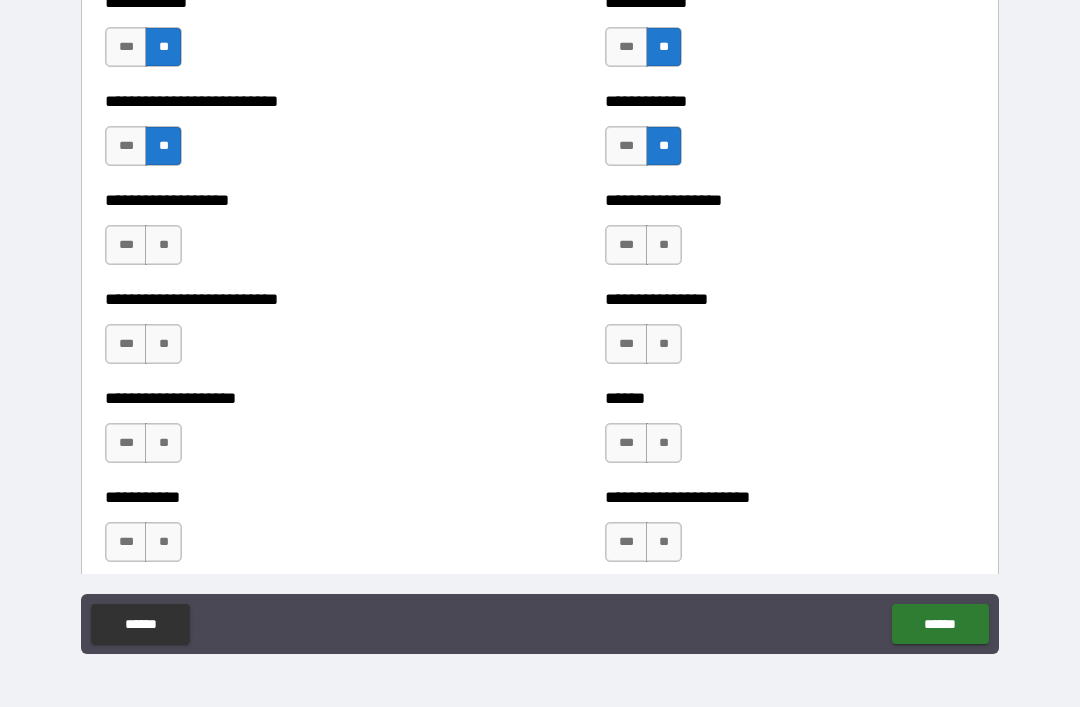 scroll, scrollTop: 5497, scrollLeft: 0, axis: vertical 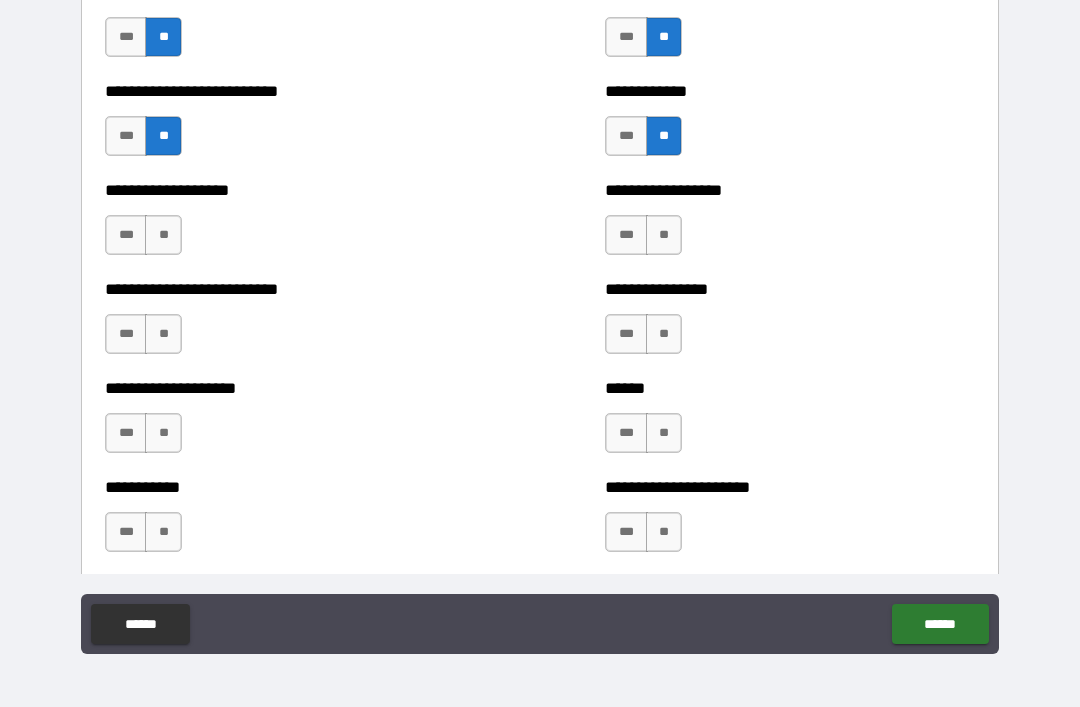 click on "**" at bounding box center [163, 235] 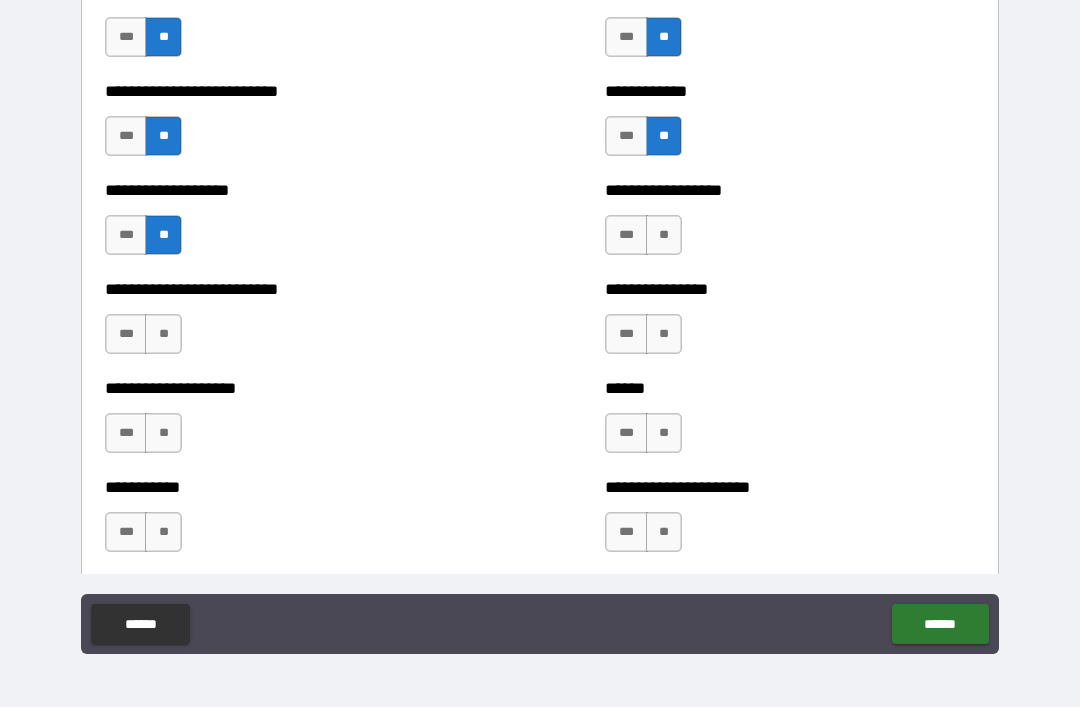 click on "**" at bounding box center [163, 334] 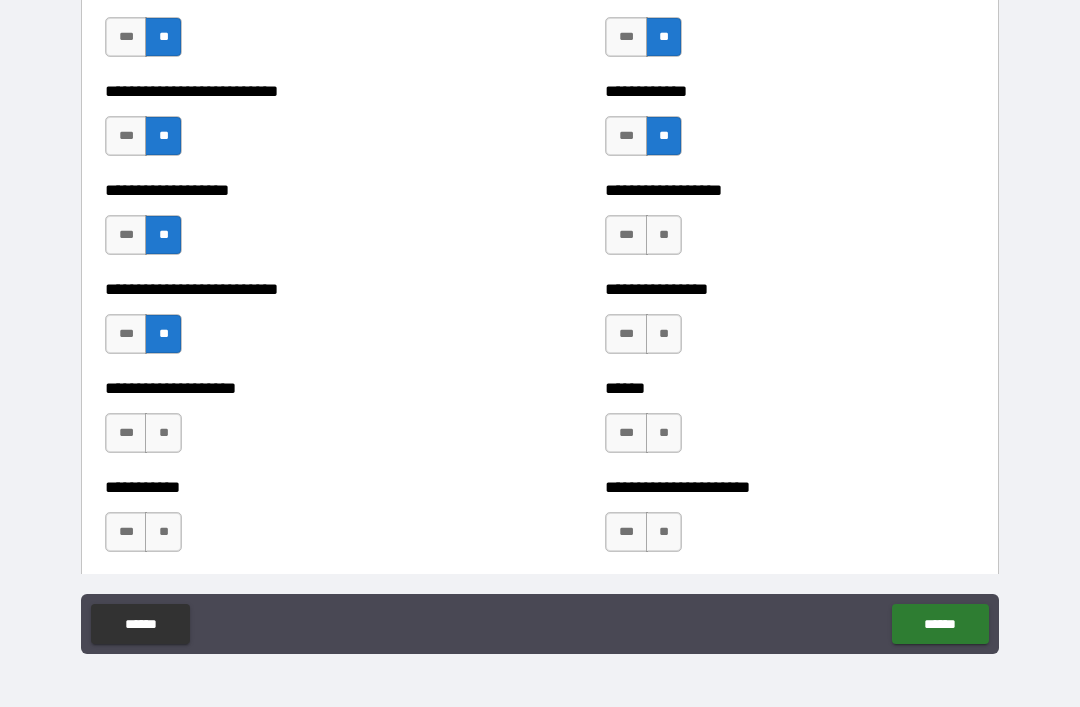 click on "**" at bounding box center [163, 433] 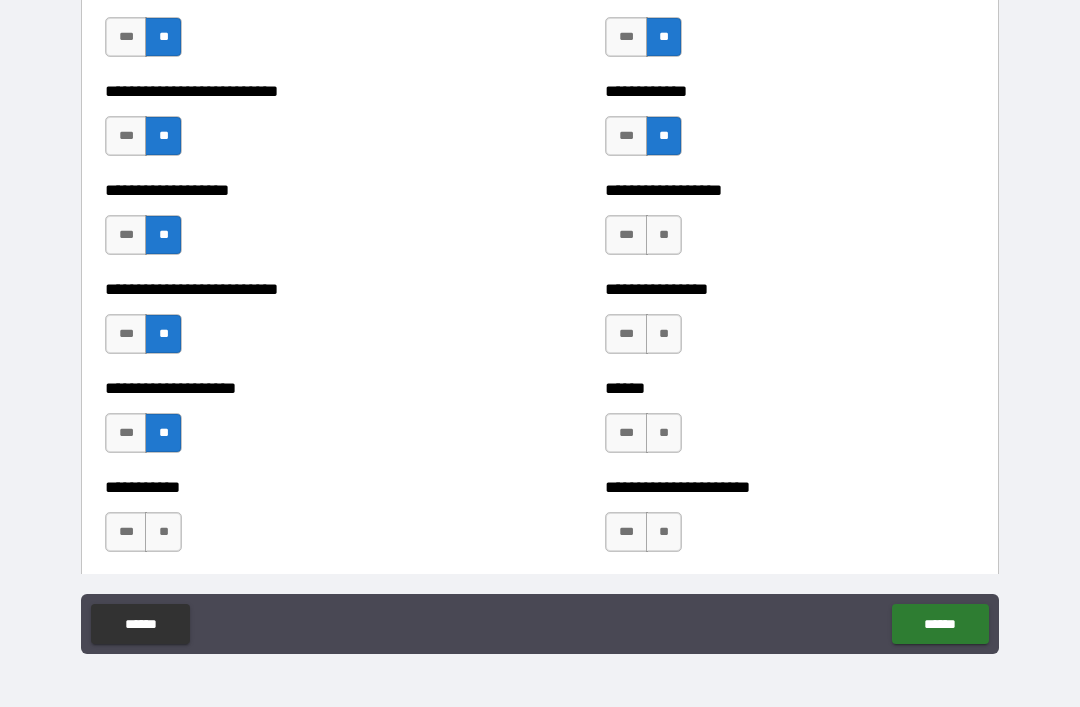 click on "**" at bounding box center (163, 532) 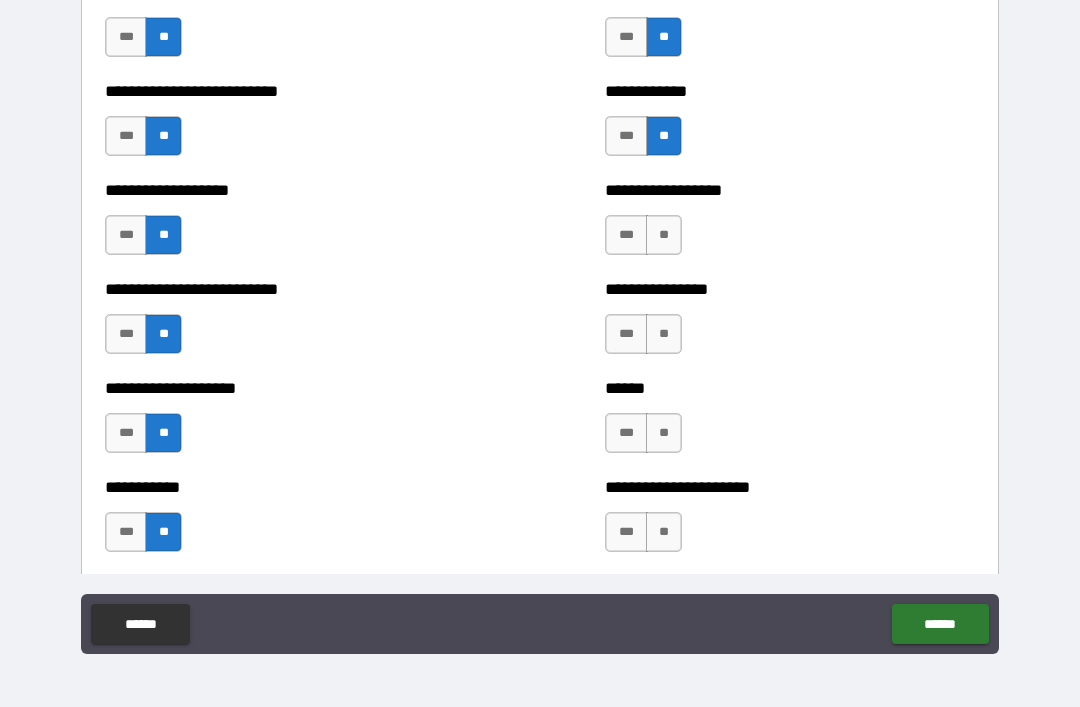 click on "**" at bounding box center [664, 532] 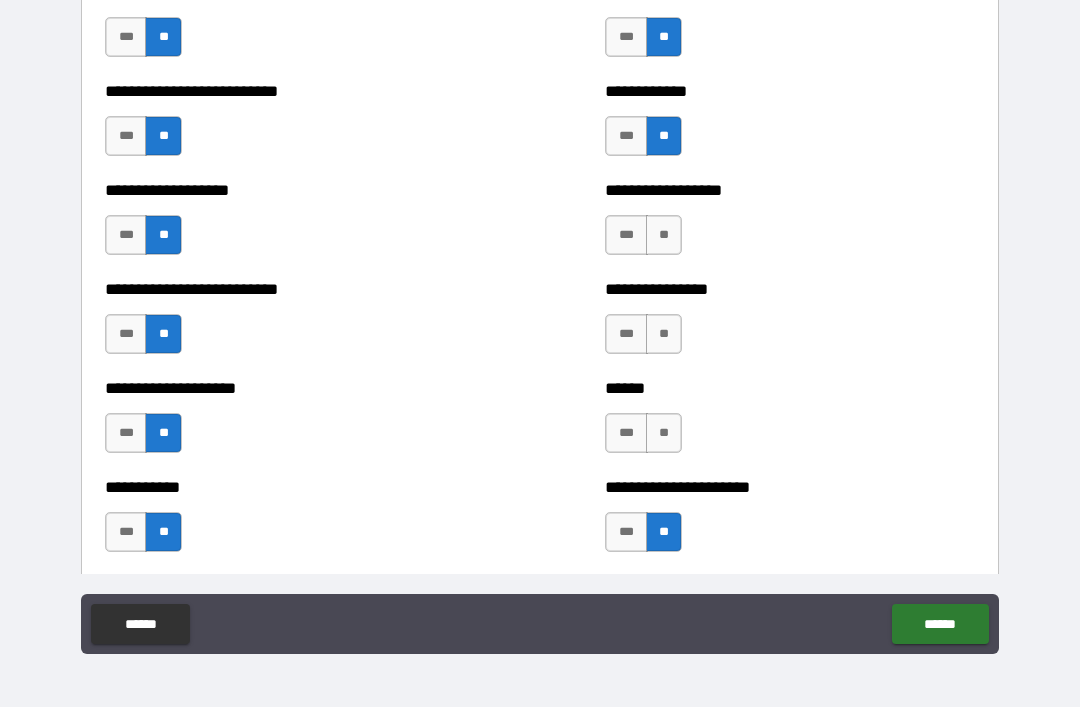 click on "**" at bounding box center [664, 433] 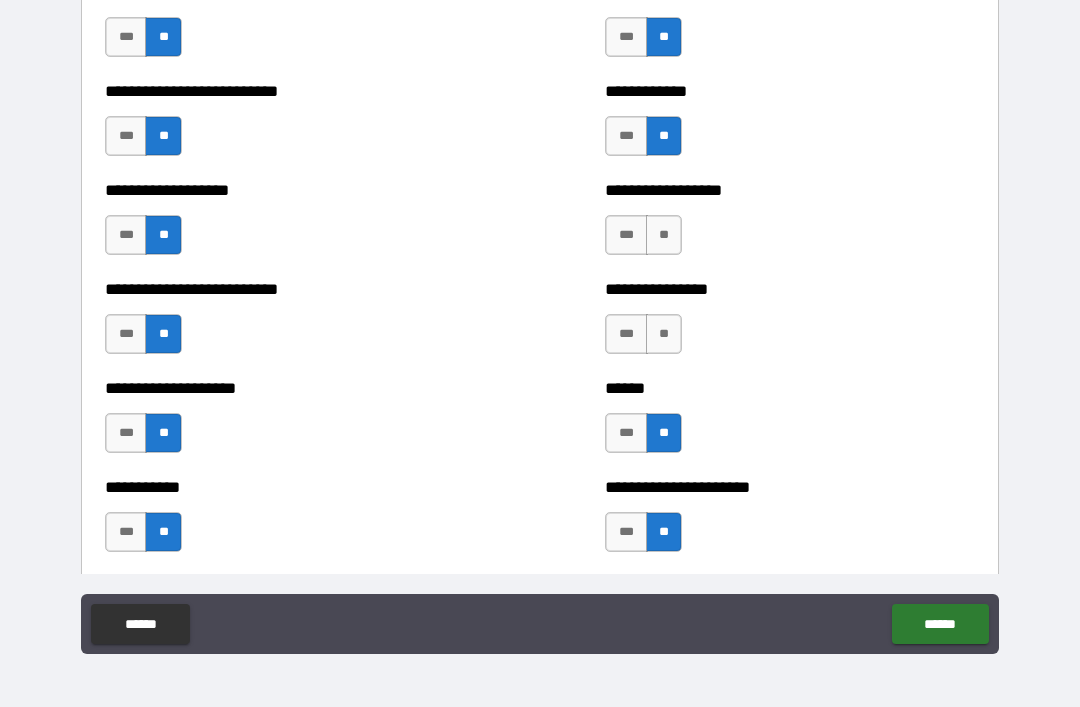 click on "**" at bounding box center (664, 334) 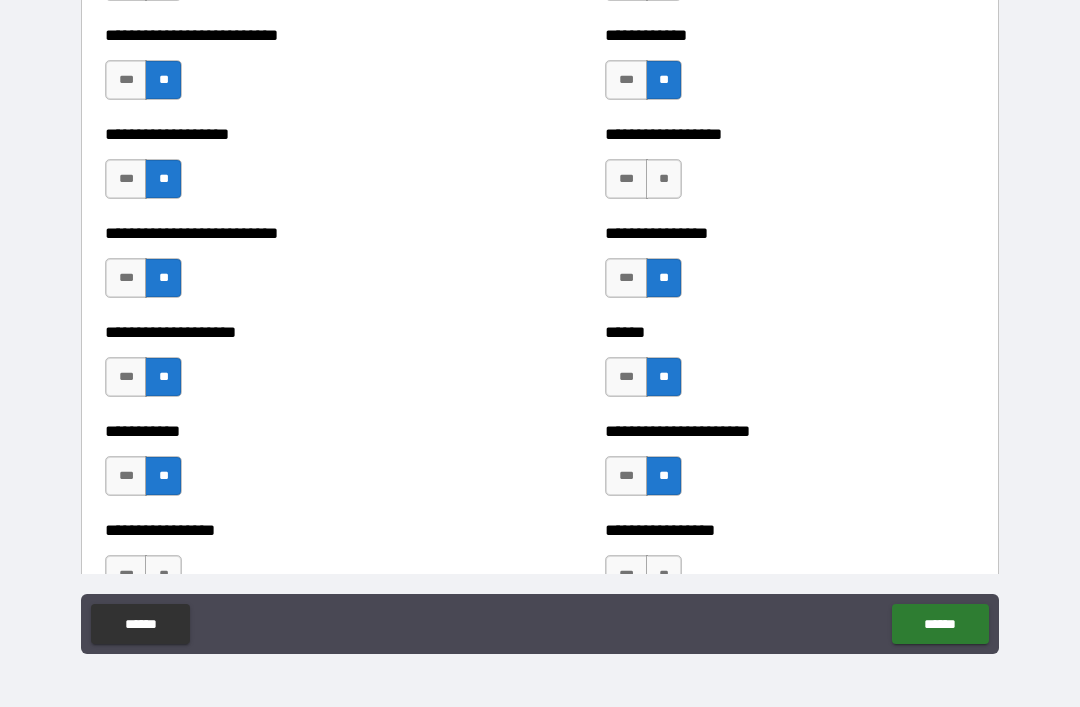 scroll, scrollTop: 5562, scrollLeft: 0, axis: vertical 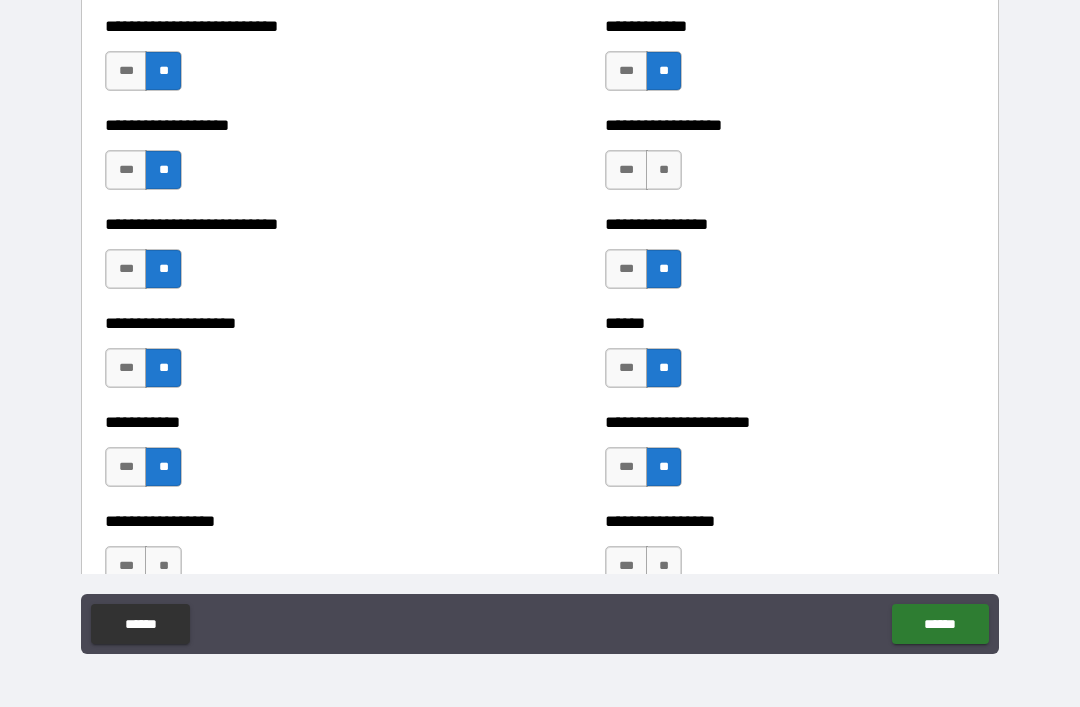click on "**" at bounding box center [664, 170] 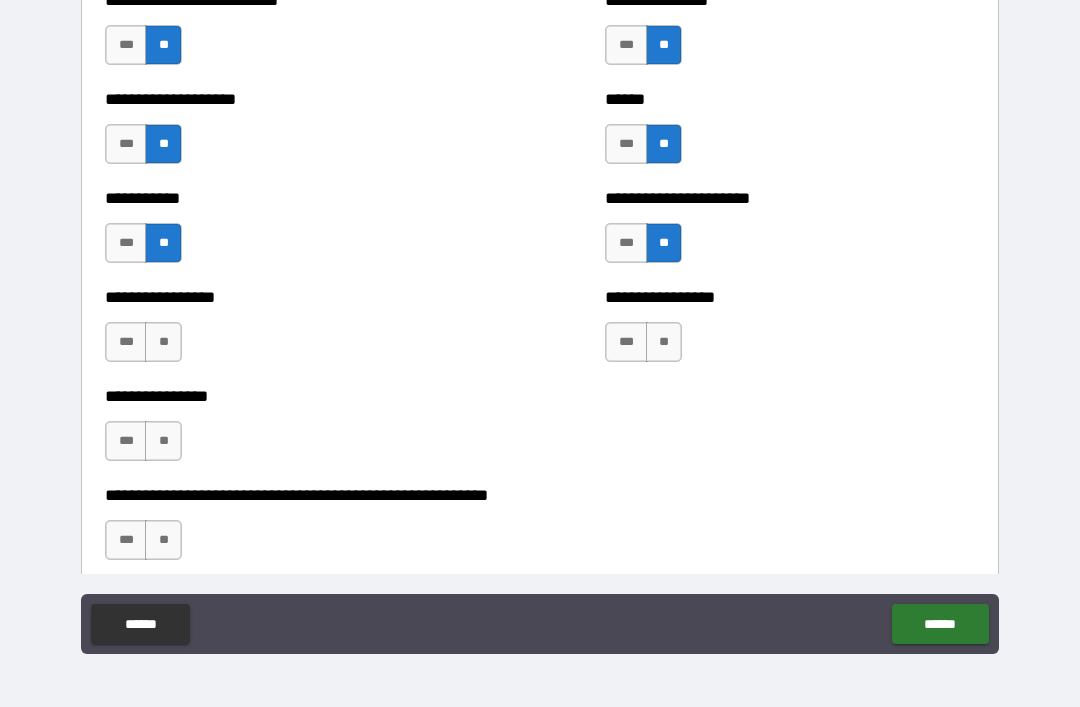 scroll, scrollTop: 5791, scrollLeft: 0, axis: vertical 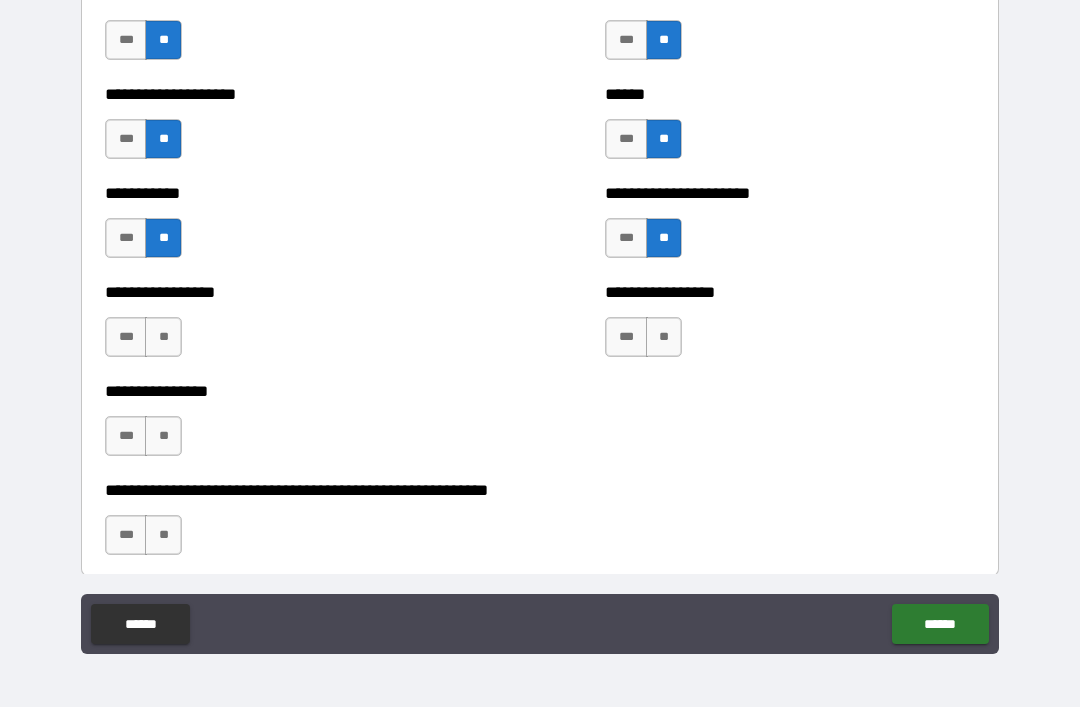 click on "**" at bounding box center (664, 337) 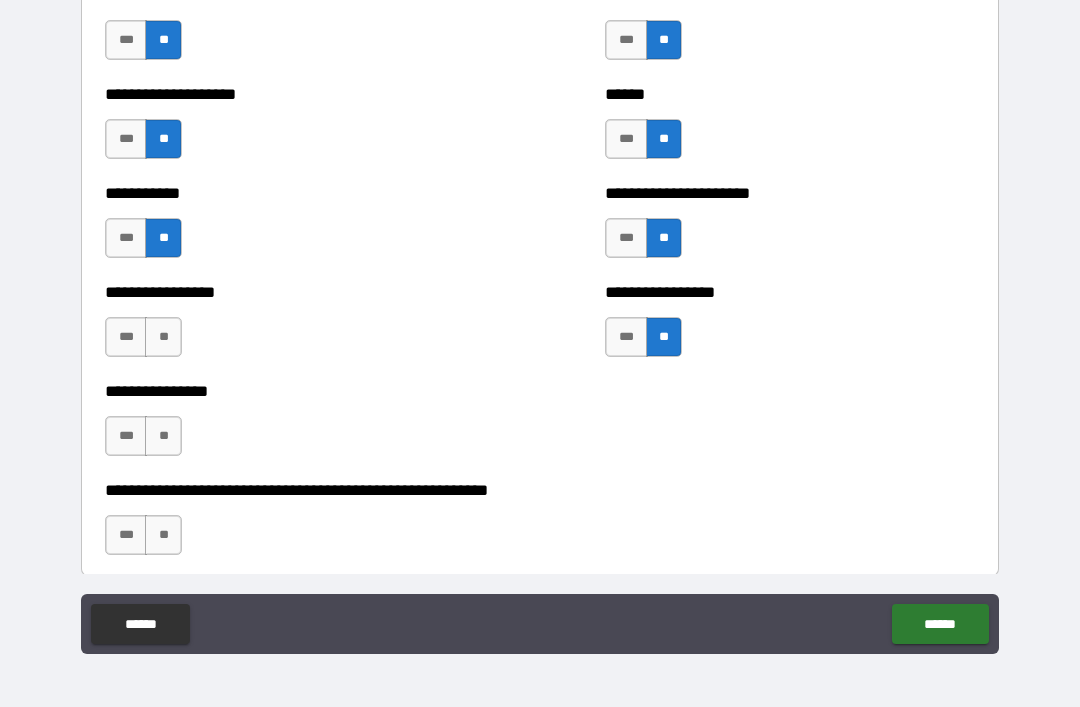 click on "**" at bounding box center (163, 337) 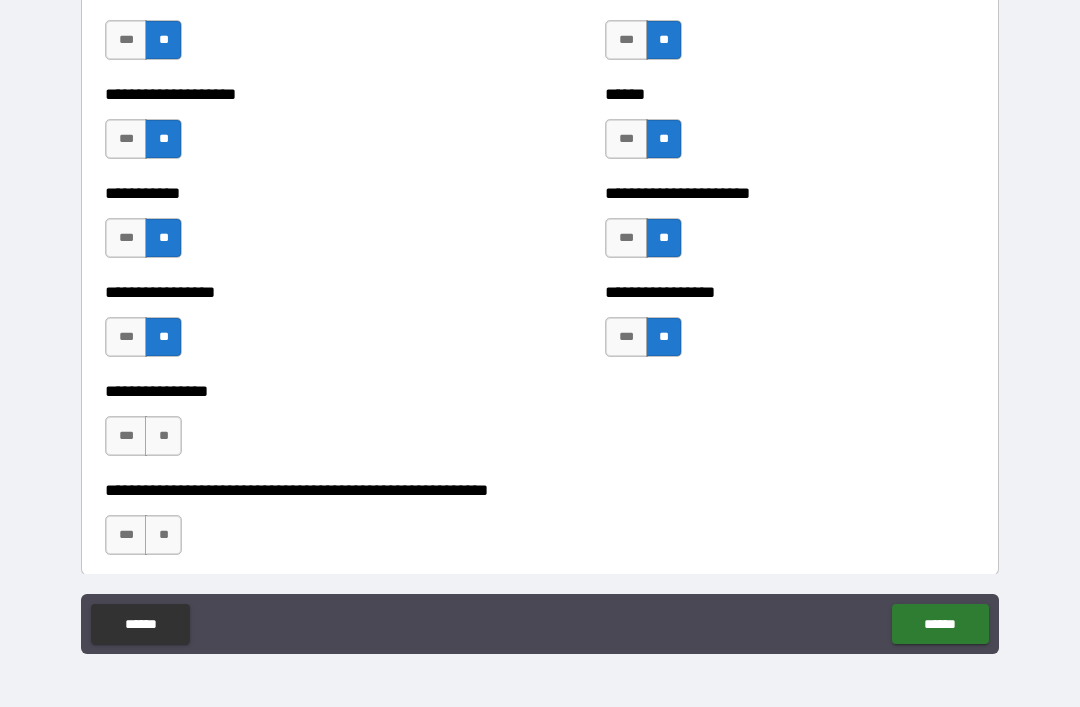click on "**" at bounding box center [163, 436] 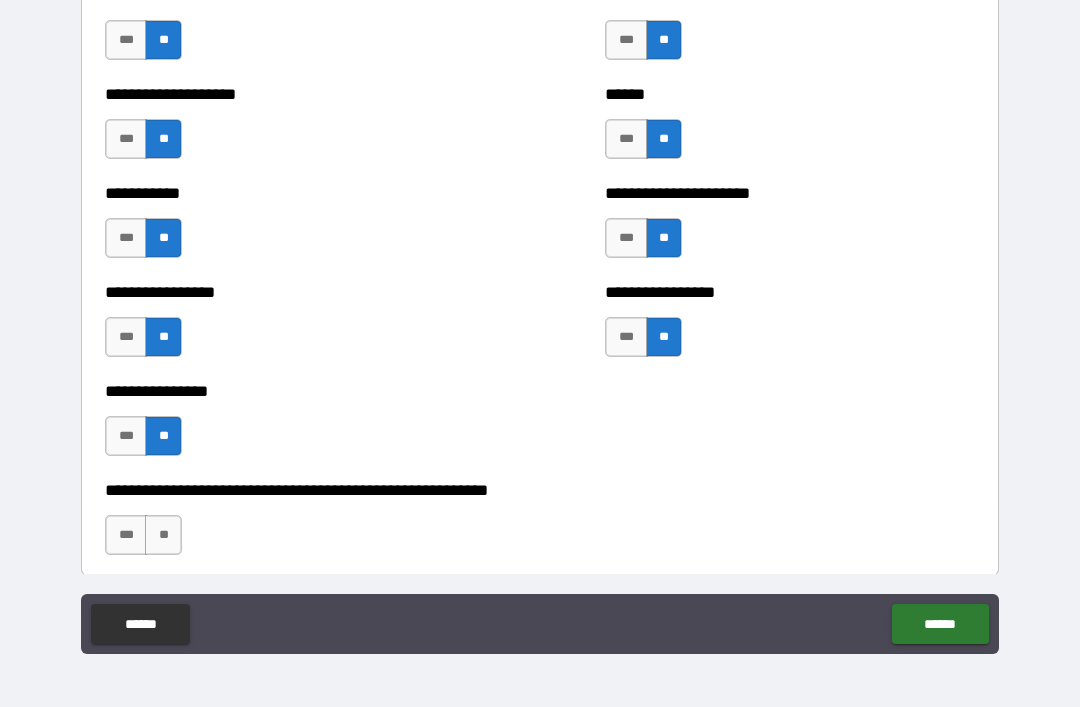 click on "**" at bounding box center (163, 535) 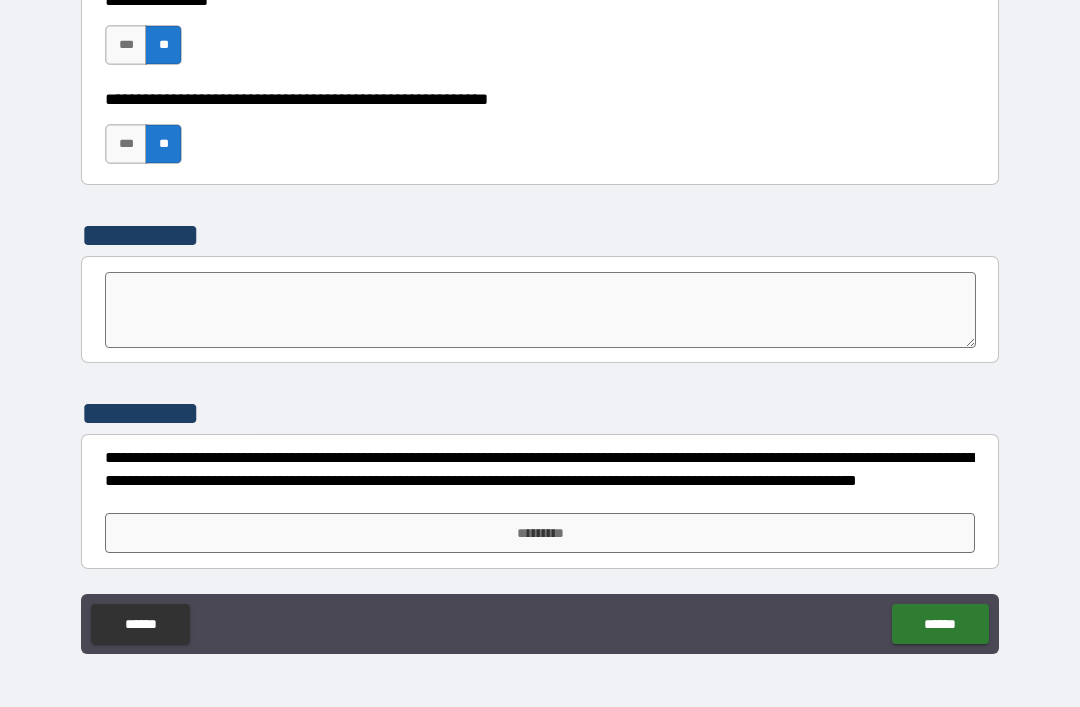 scroll, scrollTop: 6182, scrollLeft: 0, axis: vertical 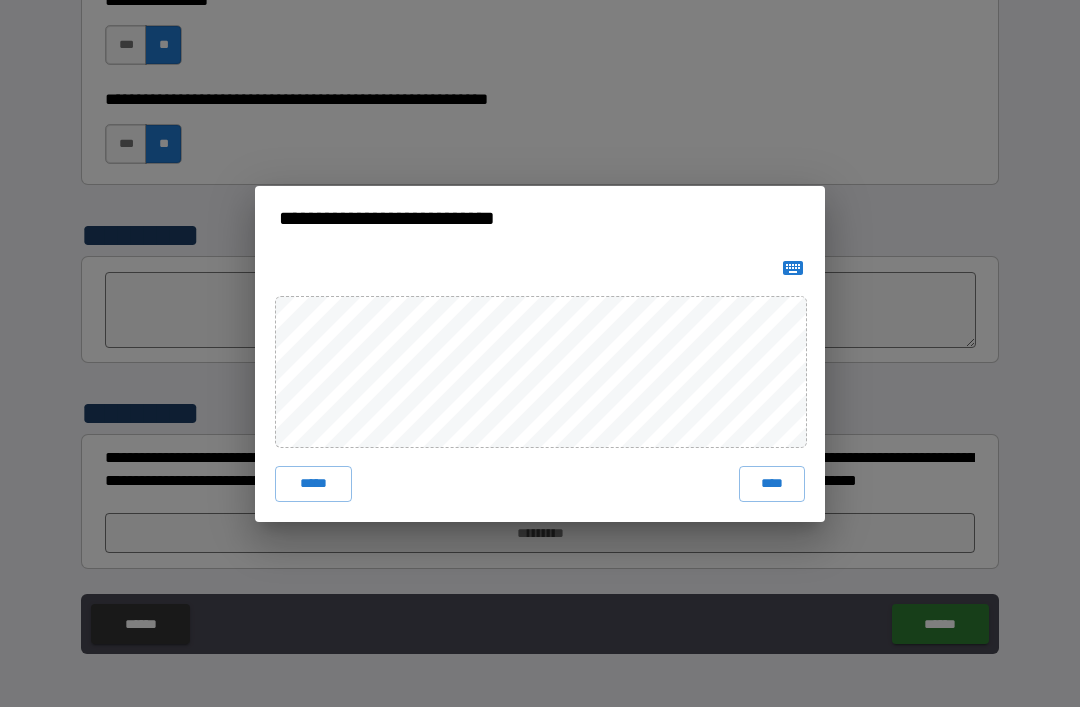 click on "****" at bounding box center (772, 484) 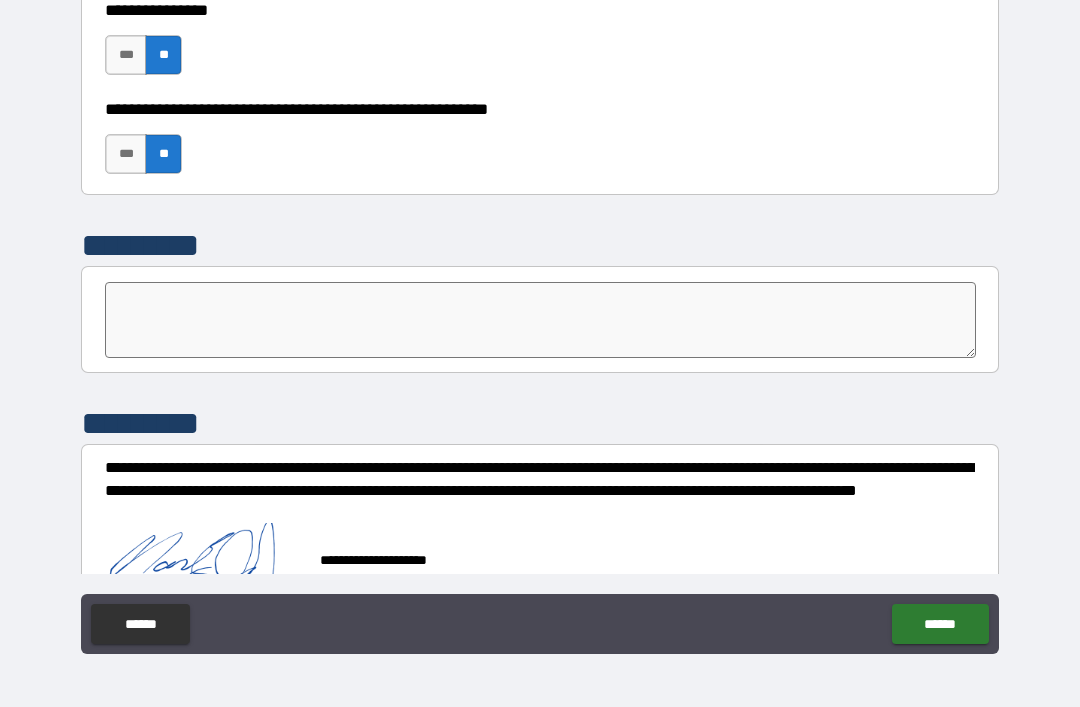 click on "******" at bounding box center (940, 624) 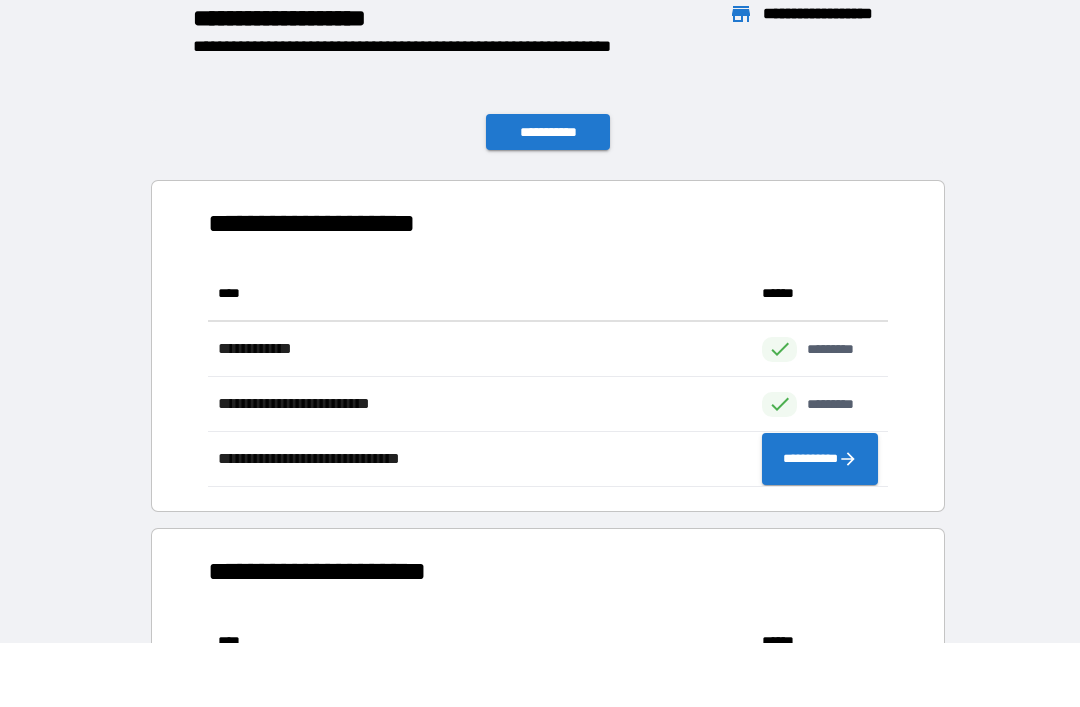 scroll, scrollTop: 221, scrollLeft: 680, axis: both 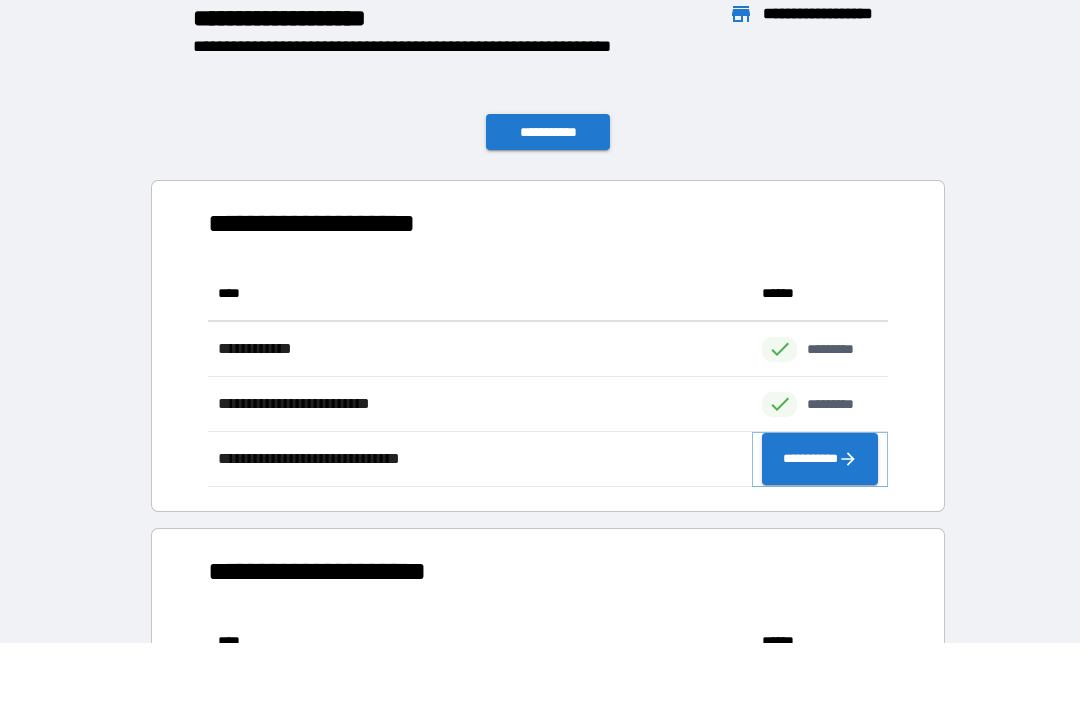 click on "**********" at bounding box center (820, 459) 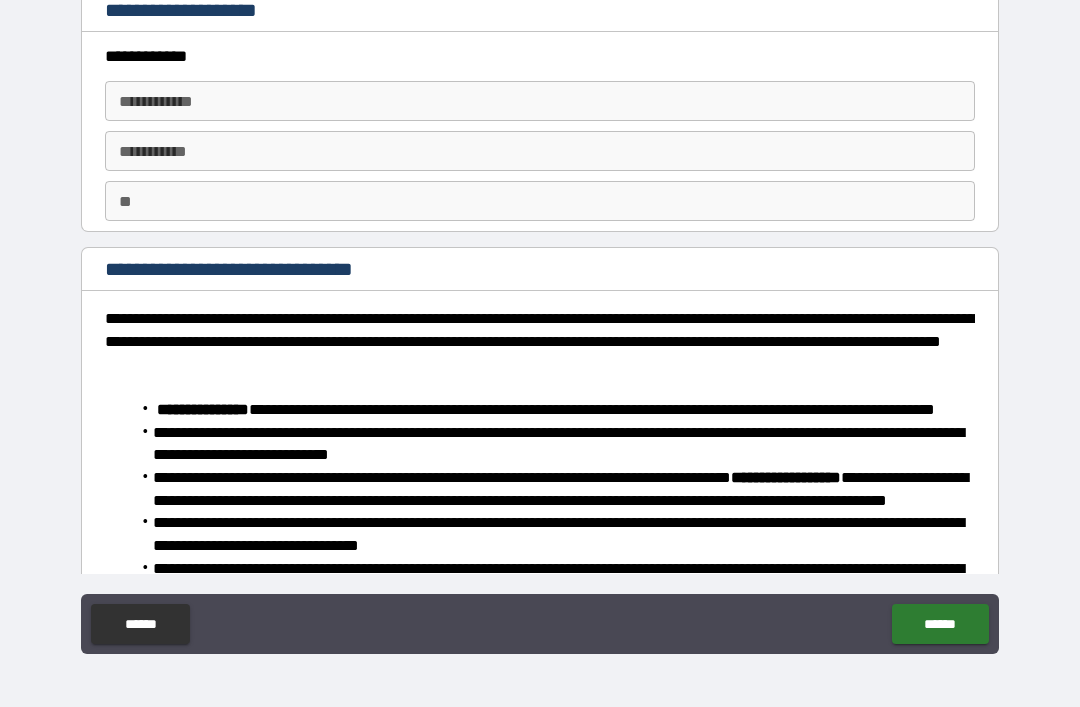 scroll, scrollTop: 0, scrollLeft: 0, axis: both 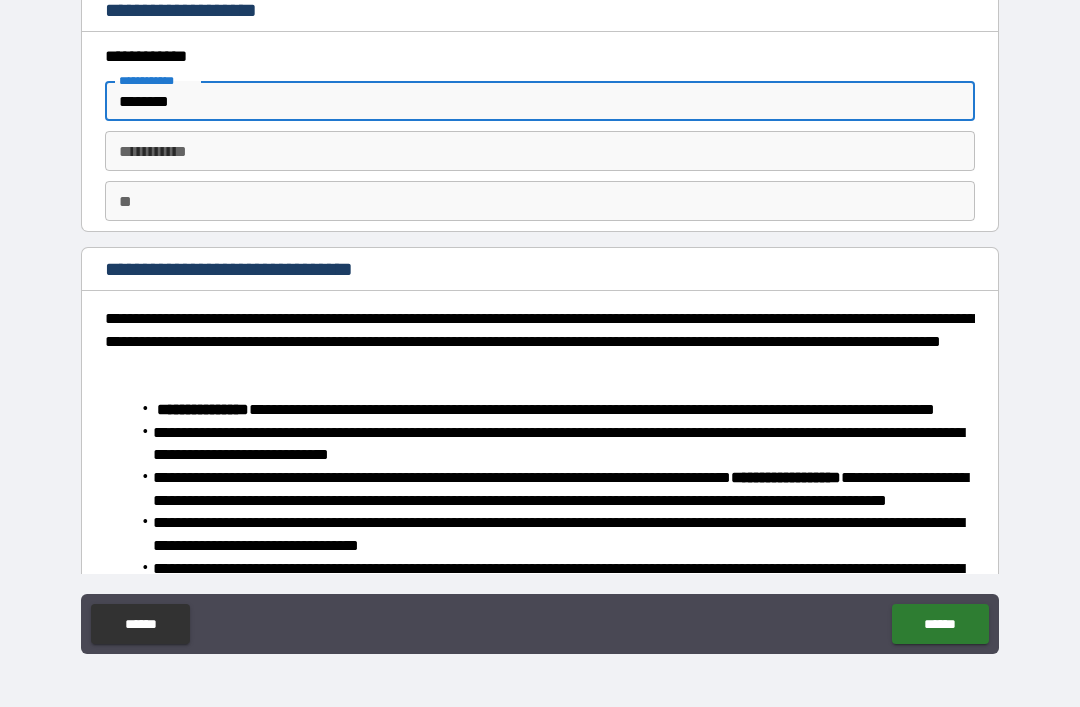 type on "*******" 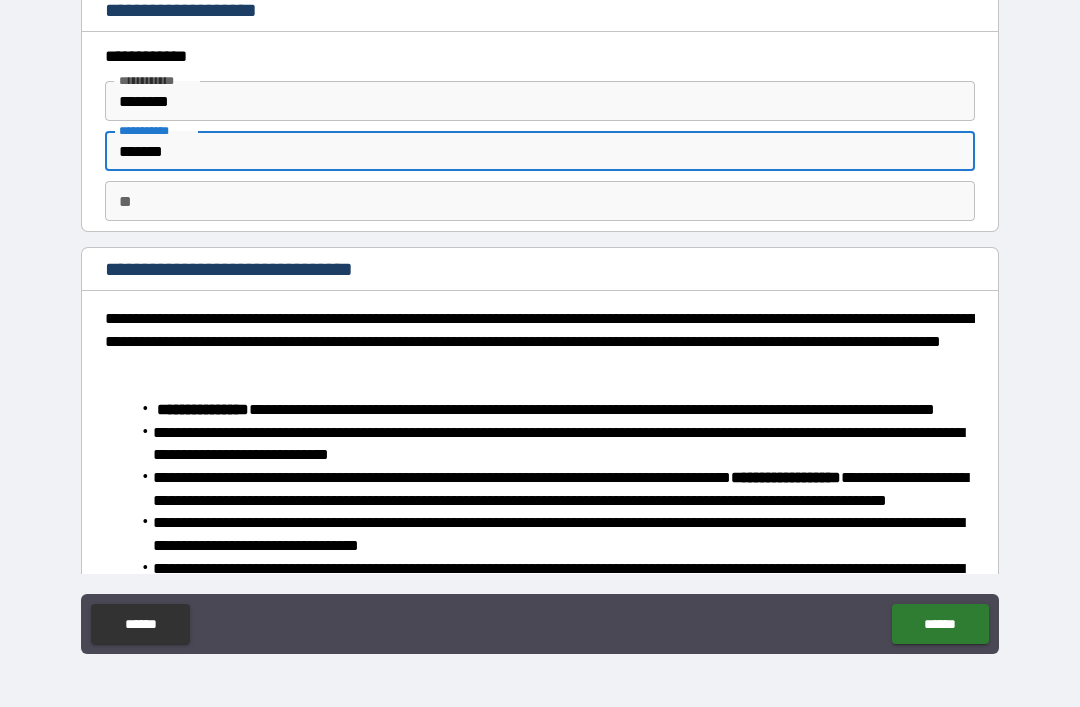 type on "*******" 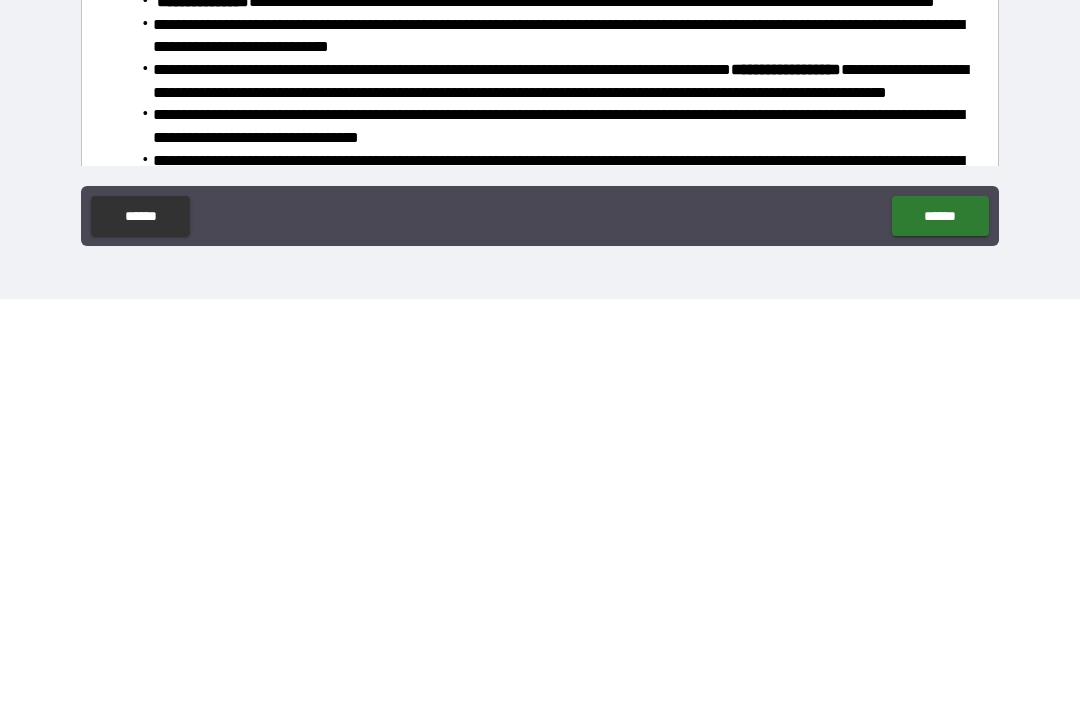 type on "*" 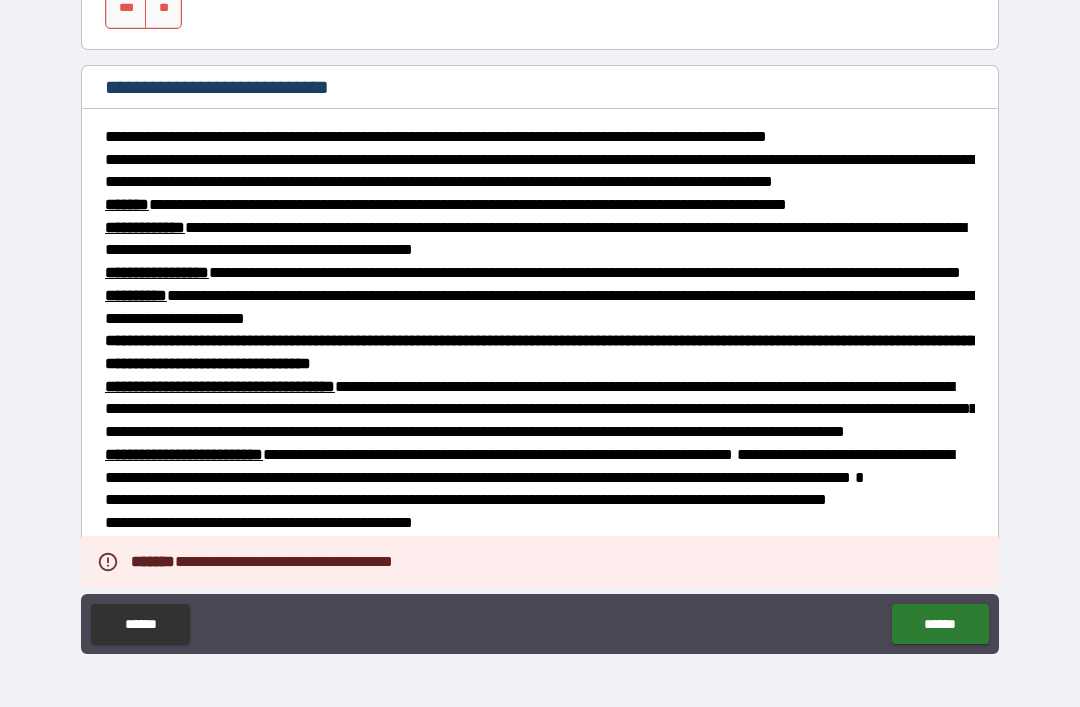 scroll, scrollTop: 1011, scrollLeft: 0, axis: vertical 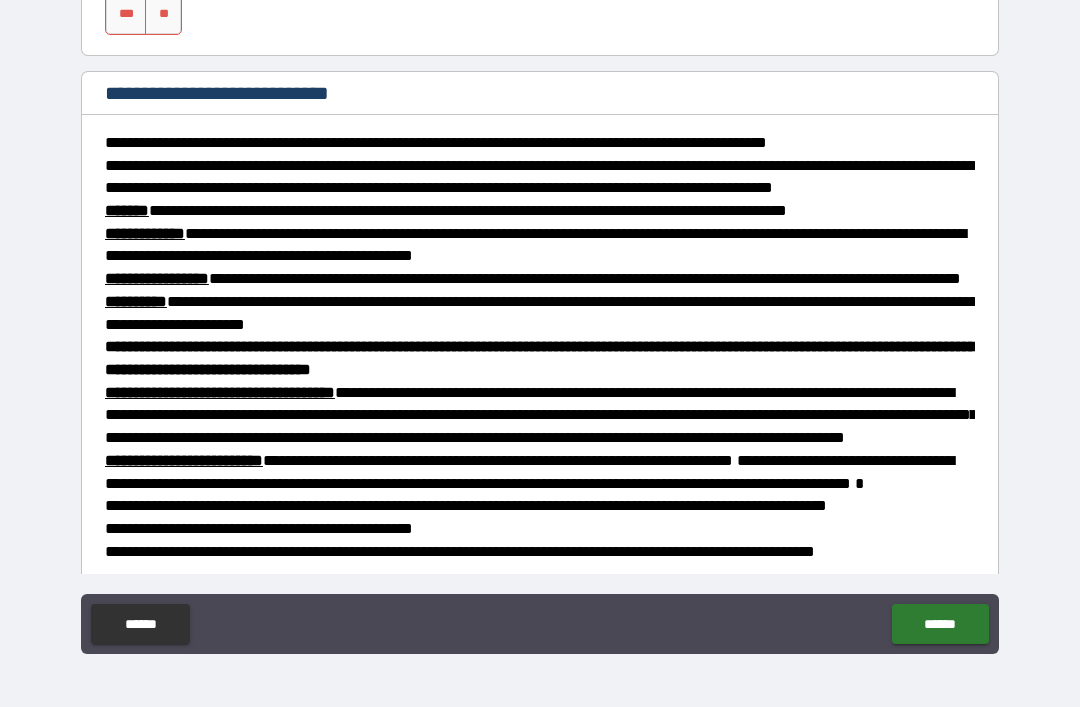 click on "***" at bounding box center [126, 15] 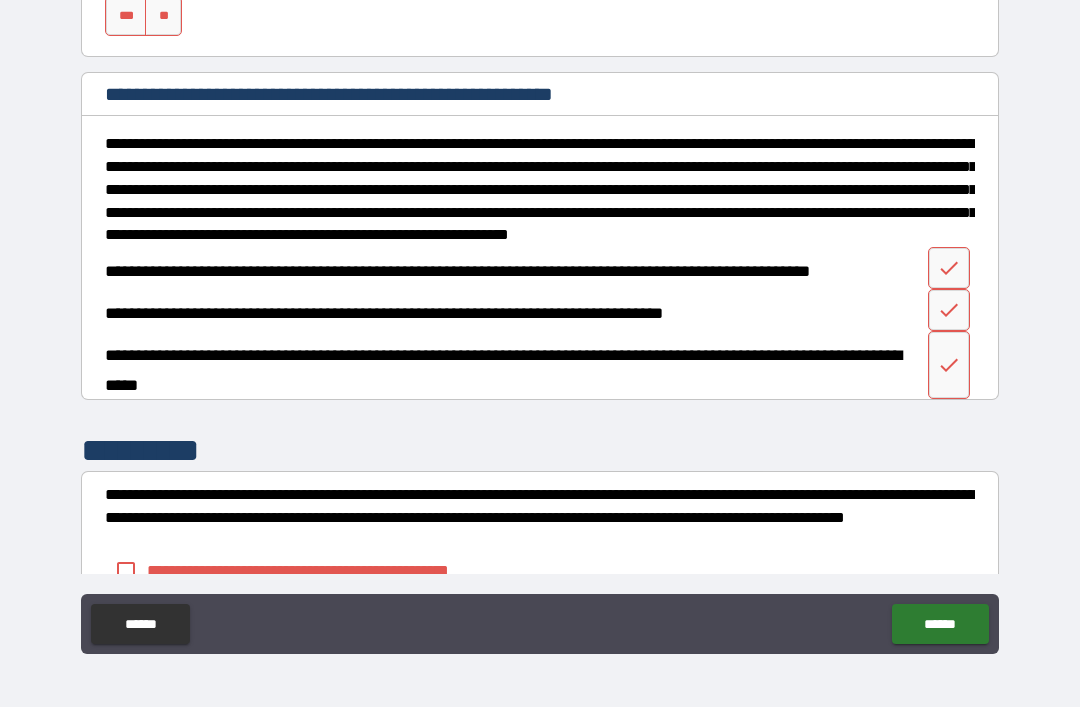 scroll, scrollTop: 1713, scrollLeft: 0, axis: vertical 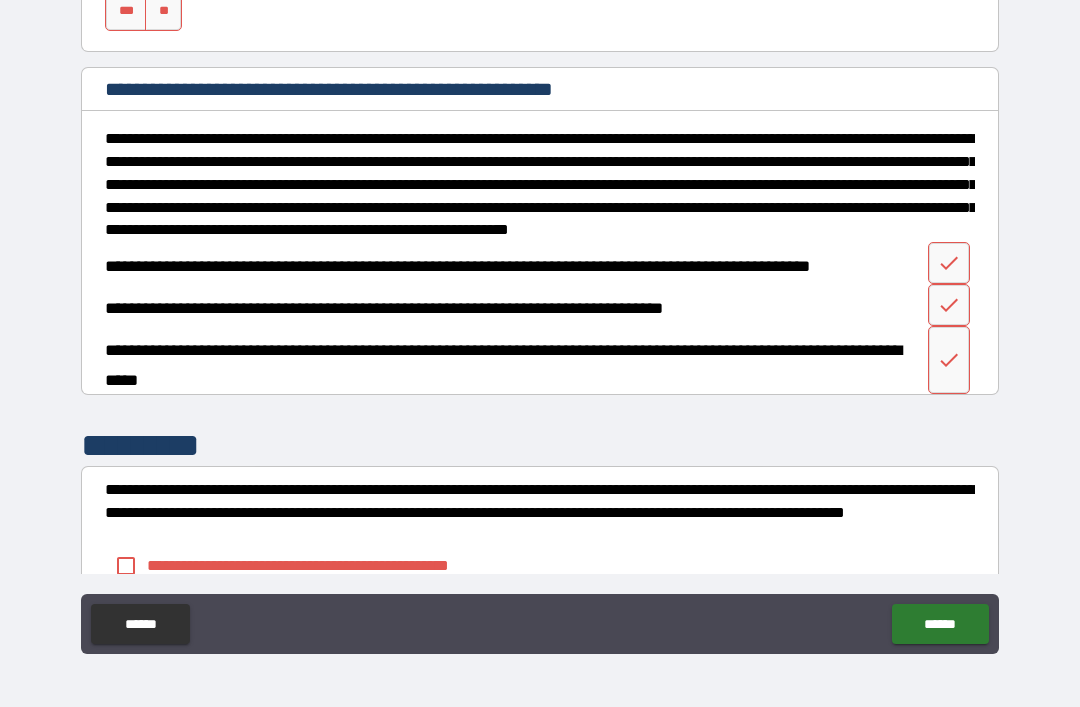 click on "***" at bounding box center [126, 11] 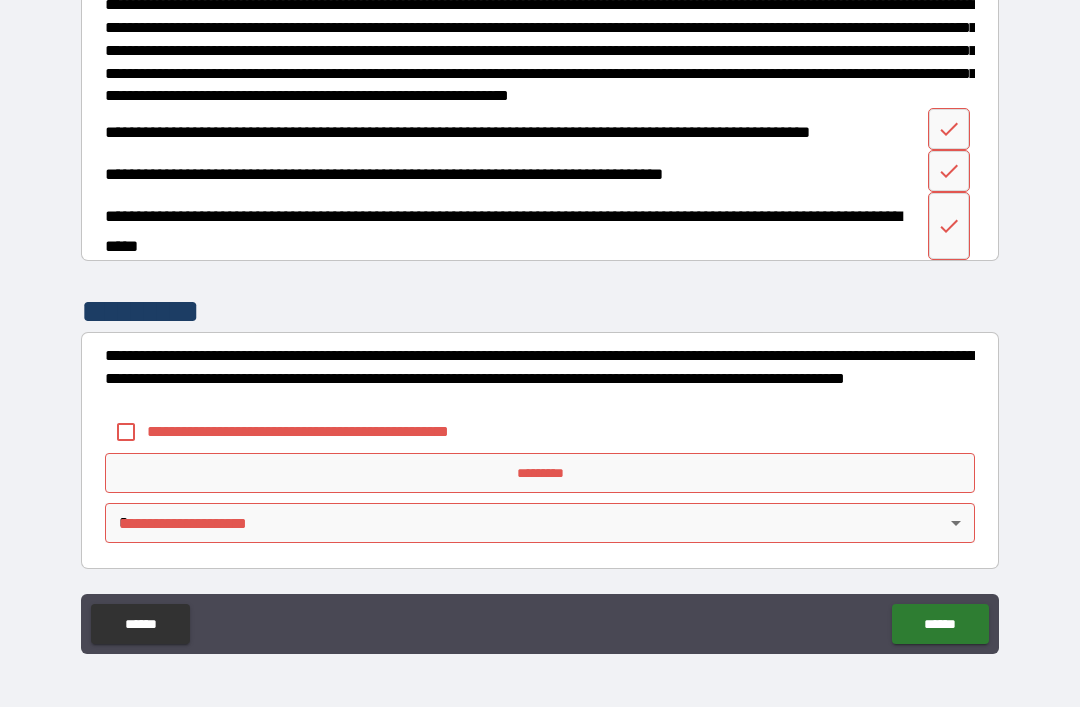 scroll, scrollTop: 2026, scrollLeft: 0, axis: vertical 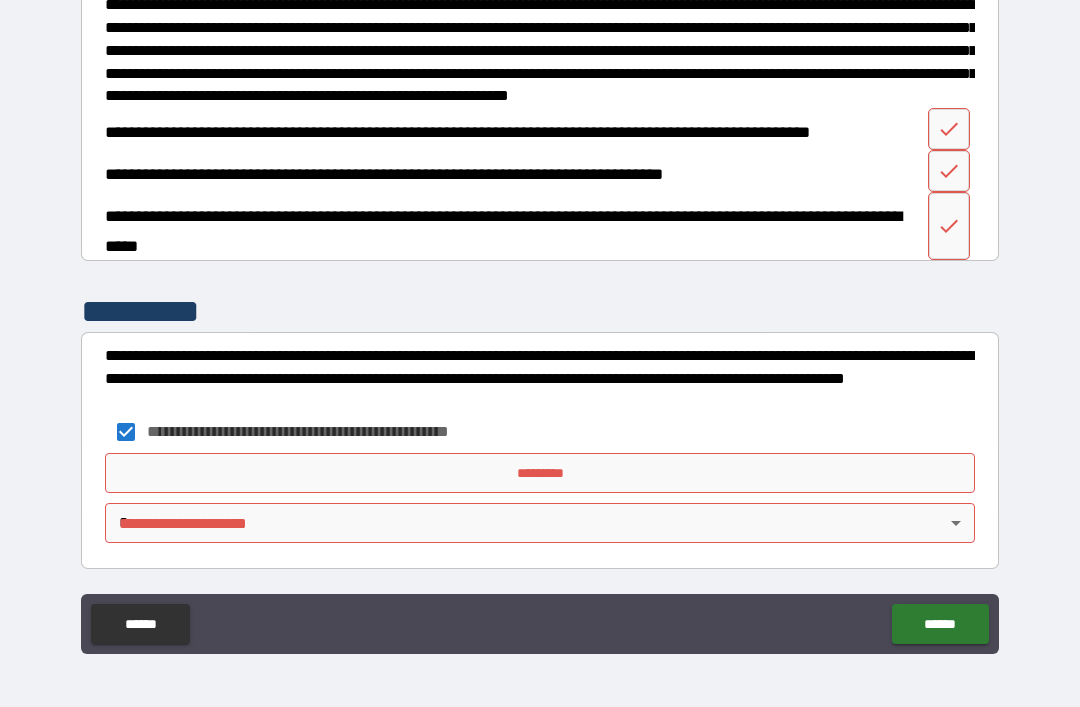 click on "*********" at bounding box center [540, 473] 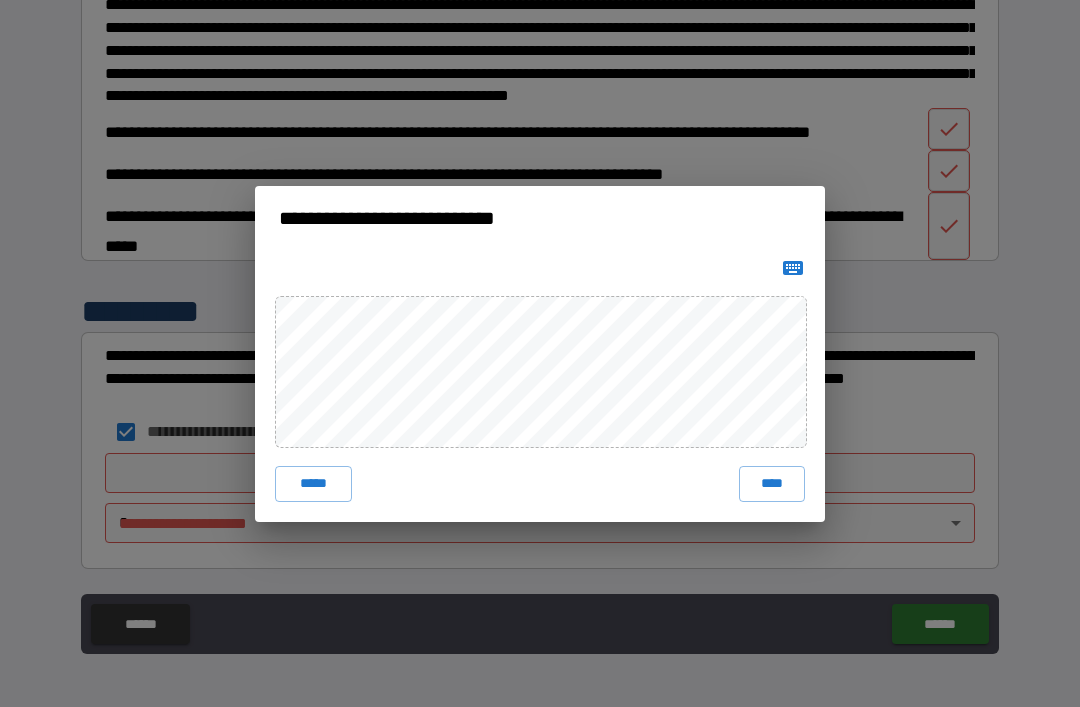 click on "****" at bounding box center (772, 484) 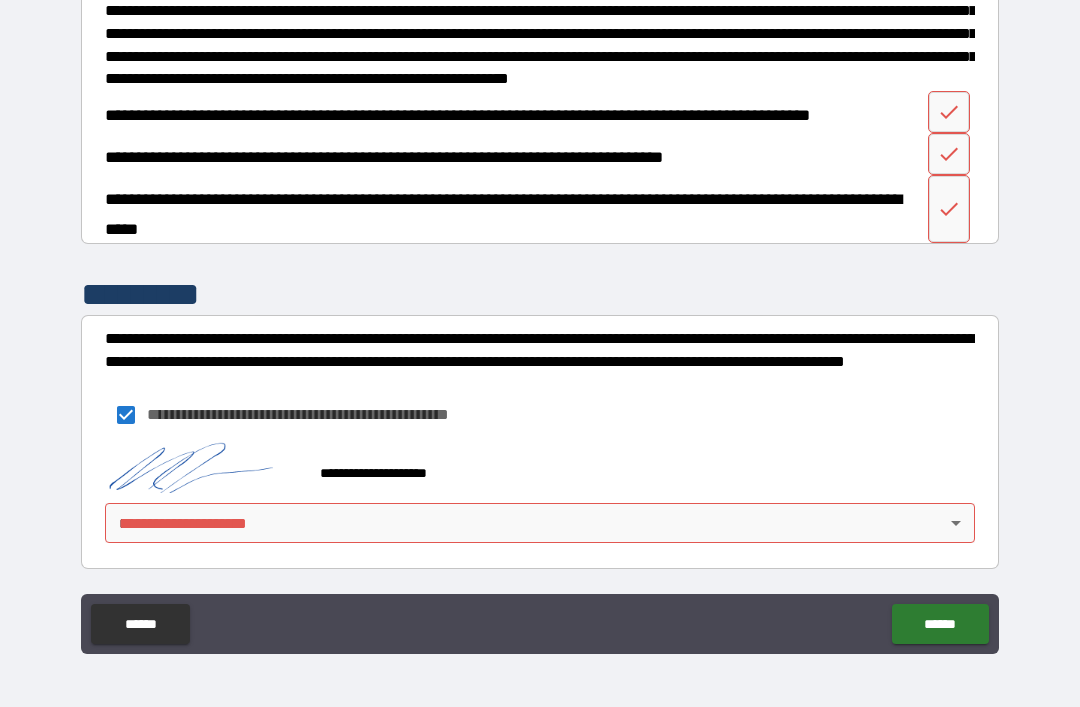 click on "**********" at bounding box center [540, 321] 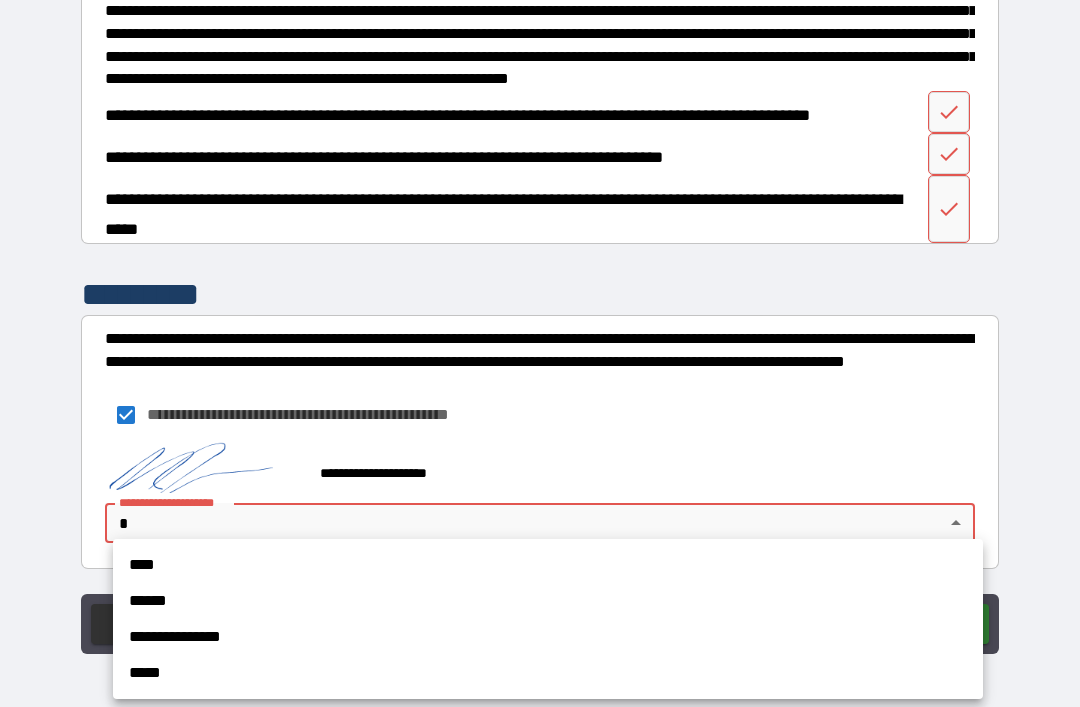 click on "****" at bounding box center [548, 565] 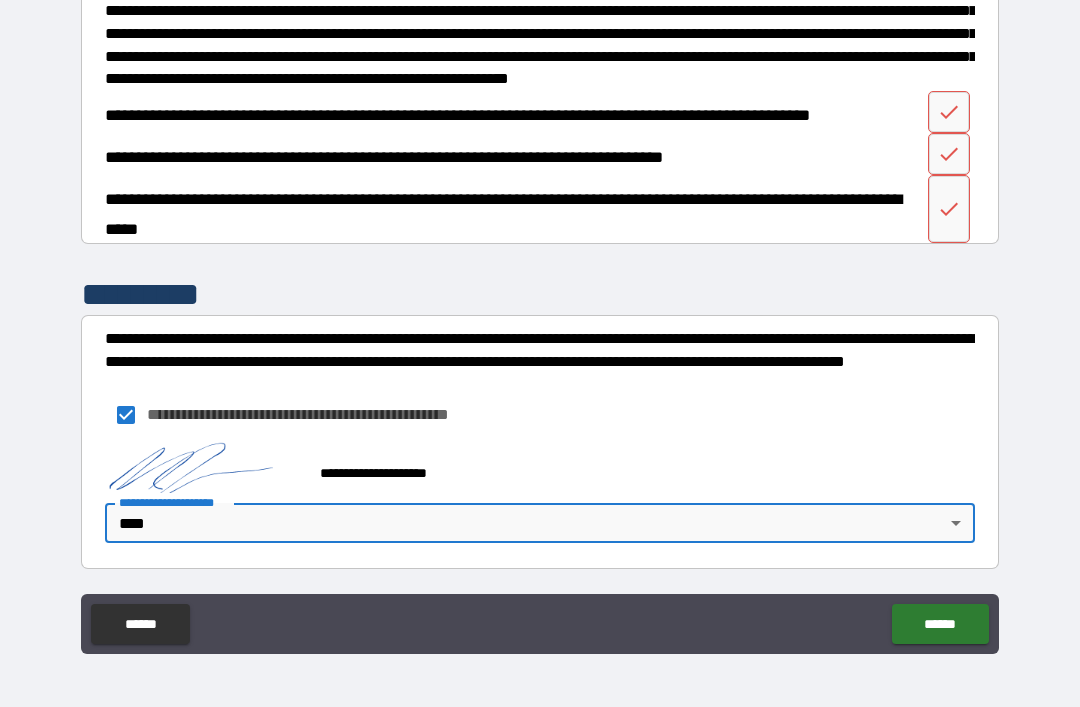 click 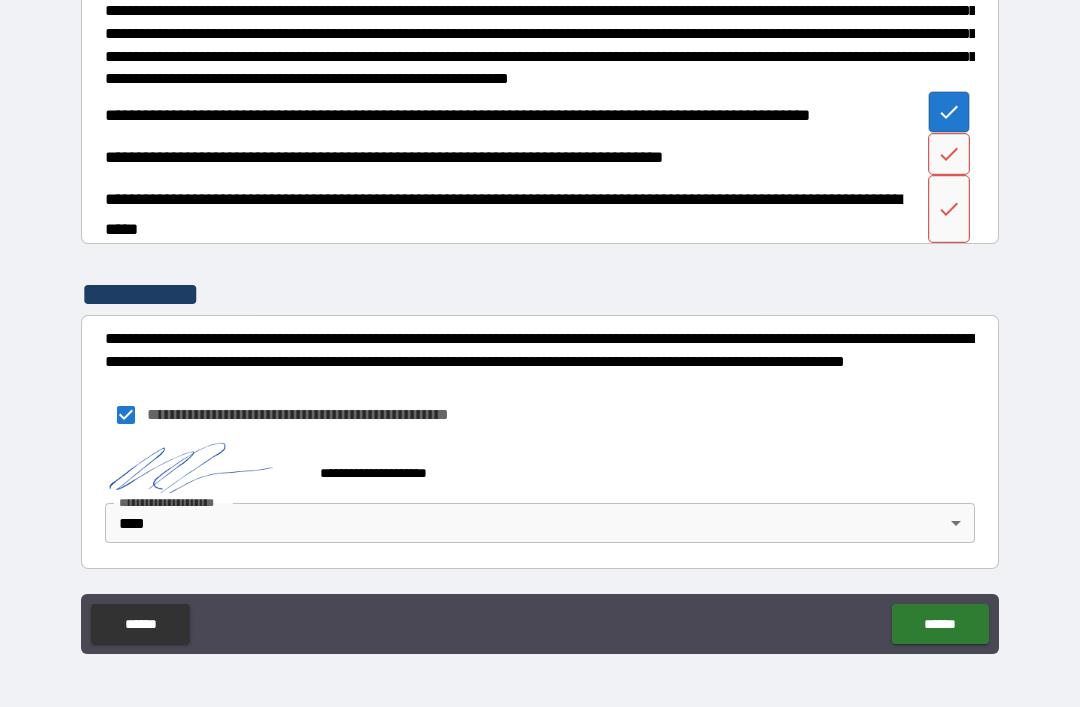 click 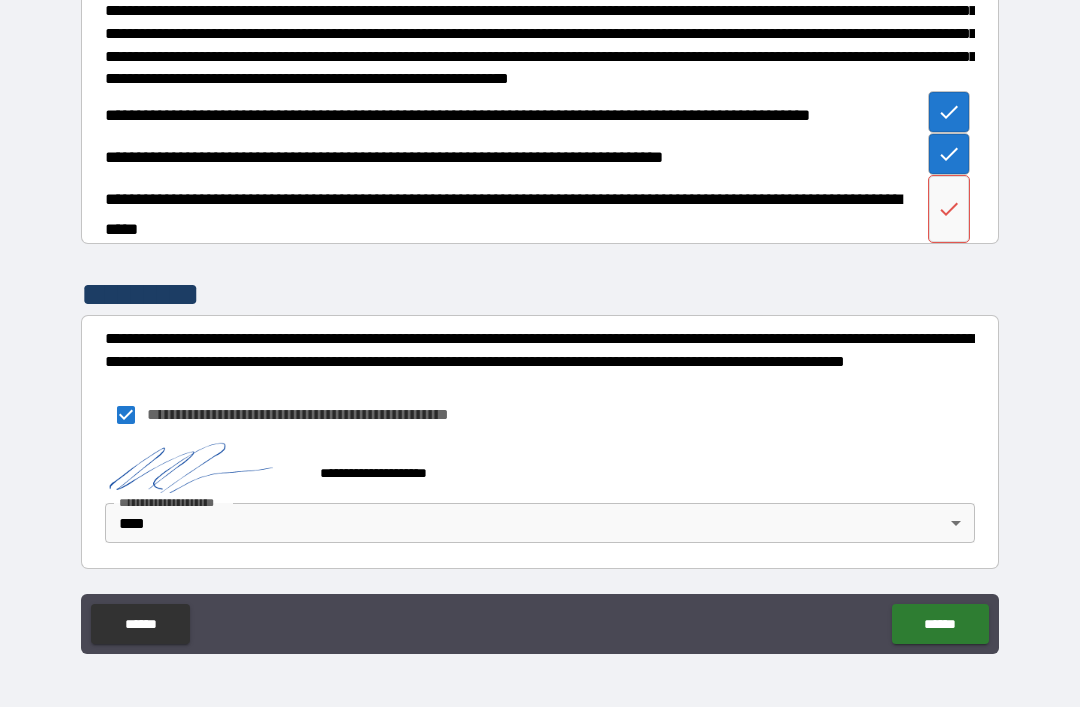 click 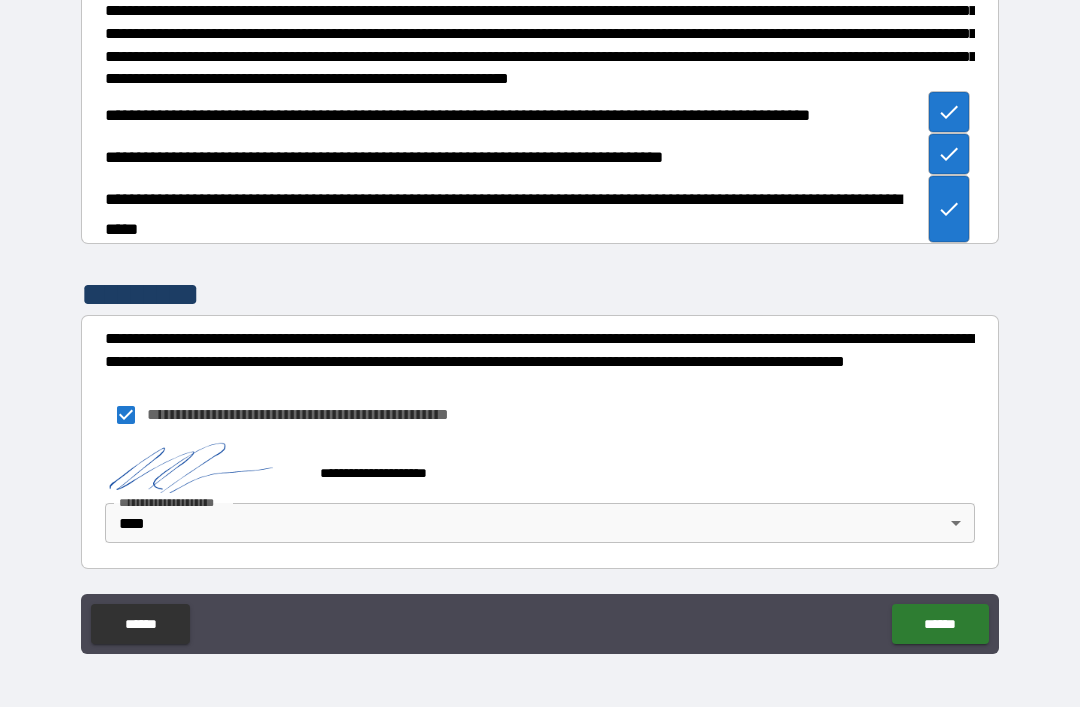 click on "******" at bounding box center [940, 624] 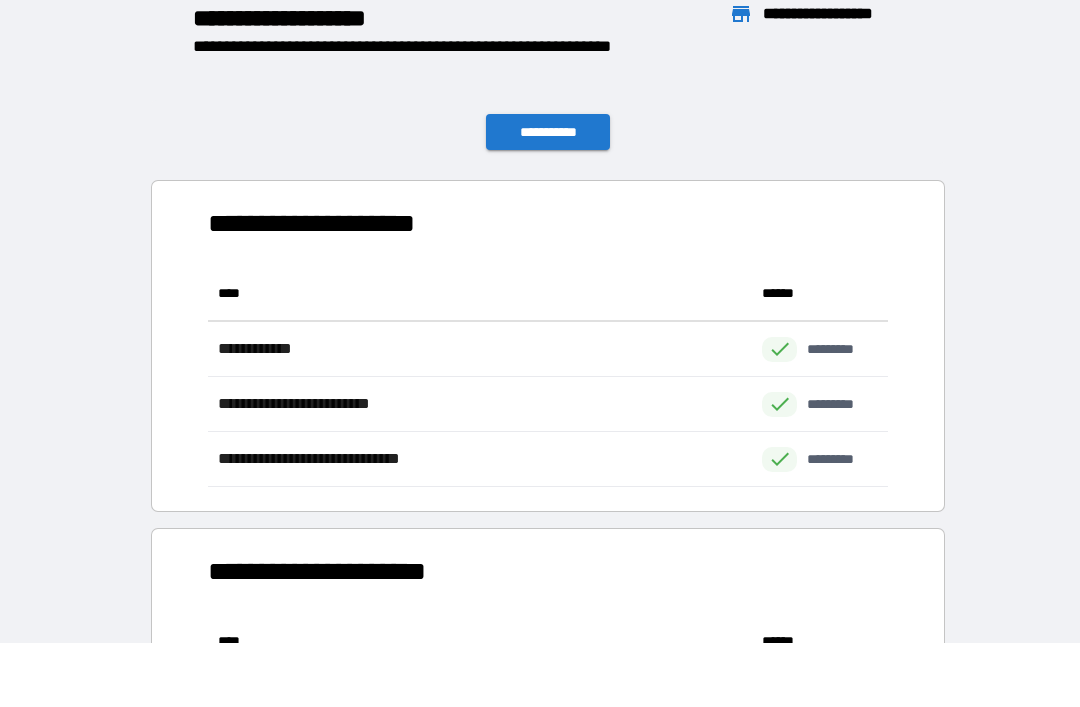 scroll, scrollTop: 1, scrollLeft: 1, axis: both 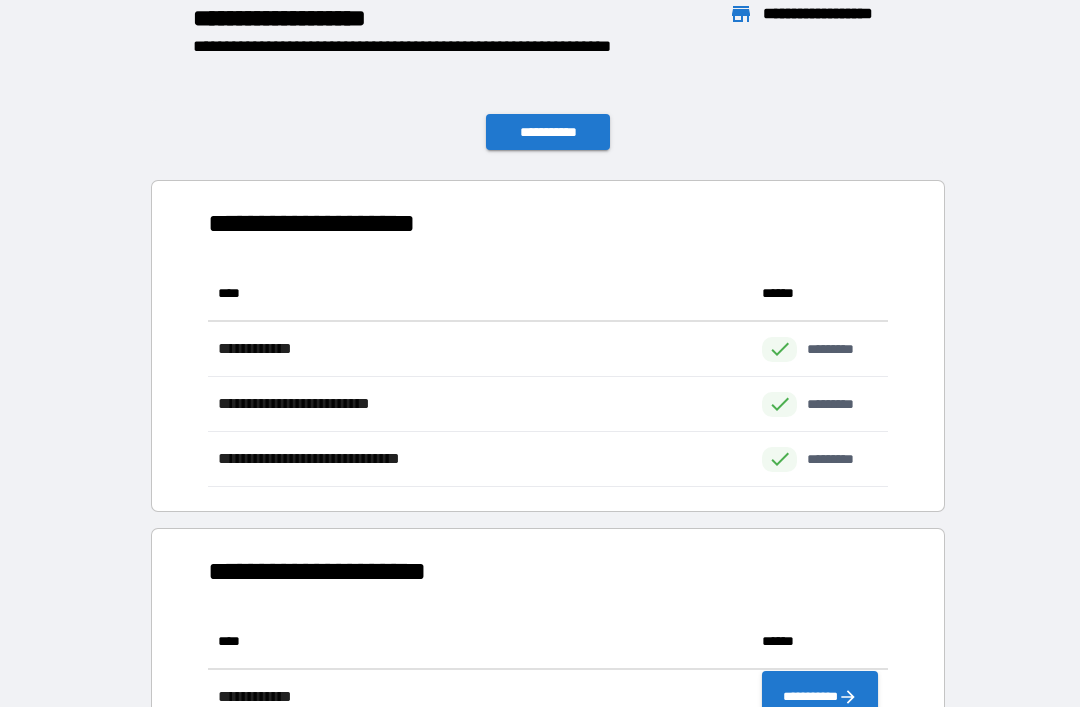 click on "**********" at bounding box center (548, 132) 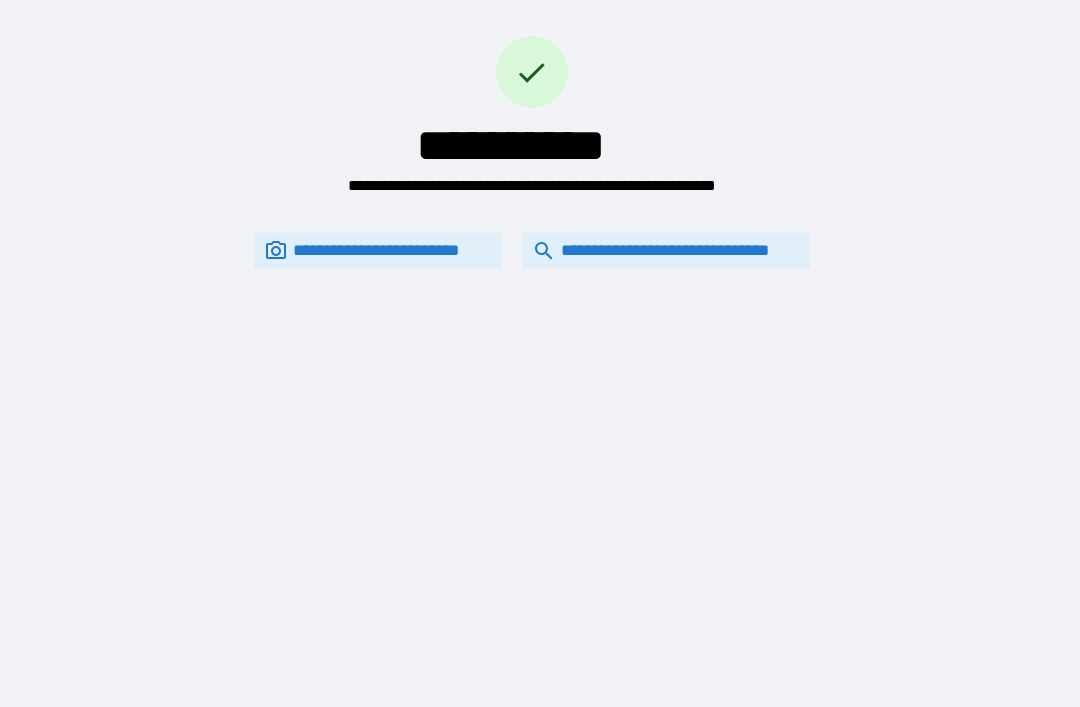 click on "**********" at bounding box center (666, 250) 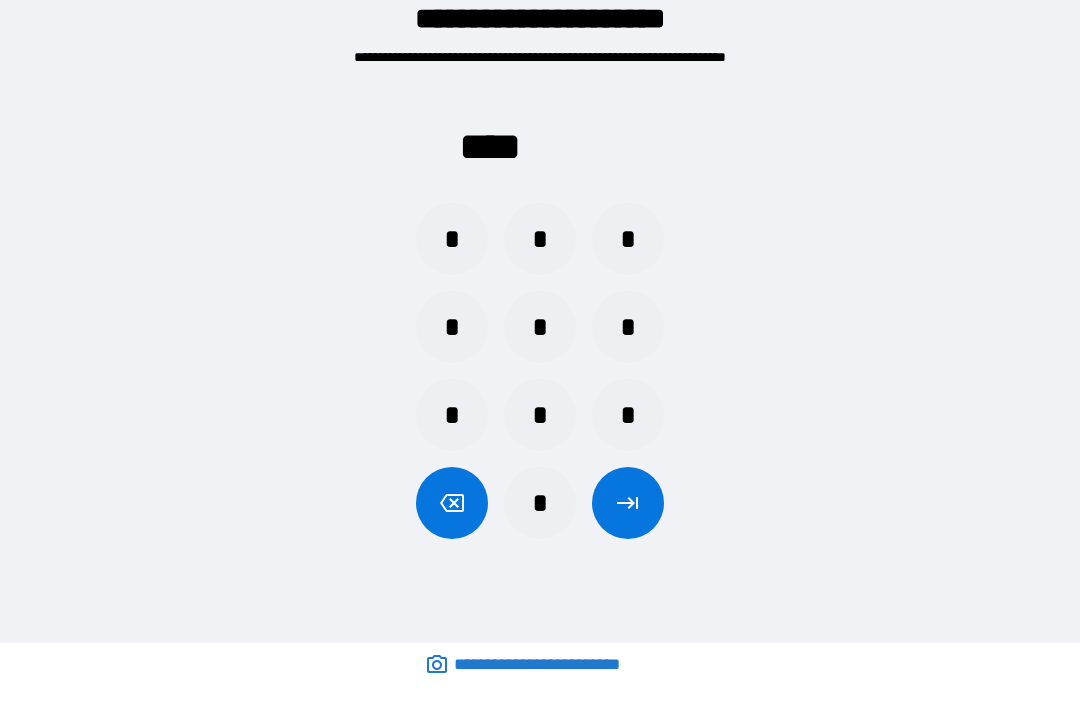 click on "*" at bounding box center [540, 239] 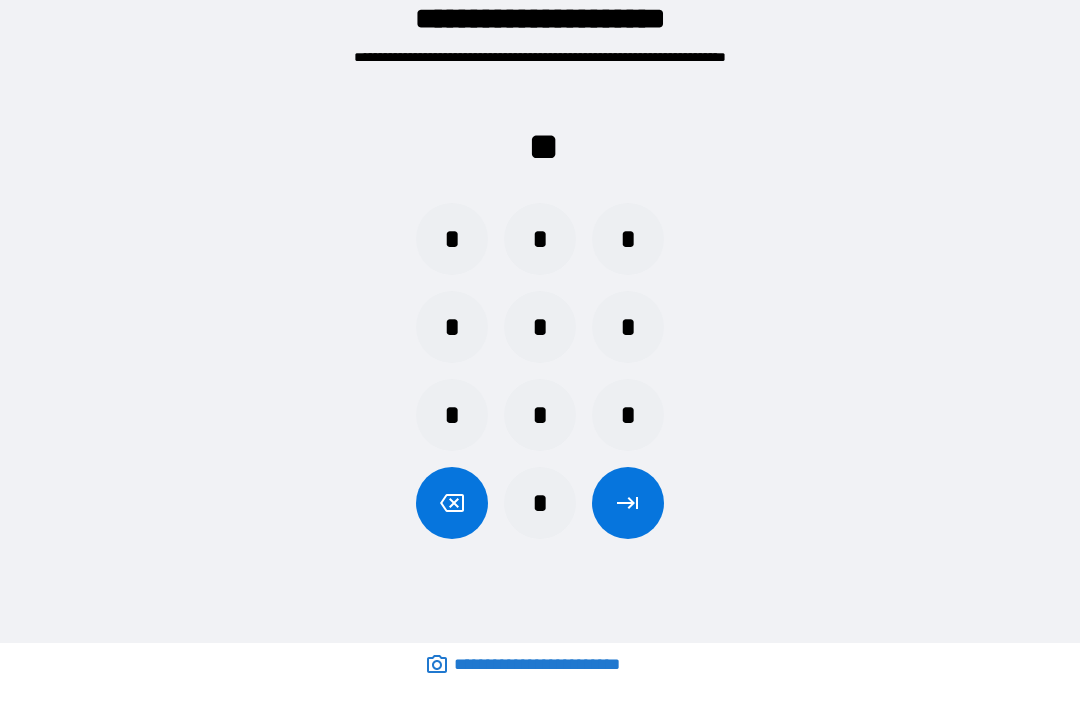 click on "*" at bounding box center (540, 327) 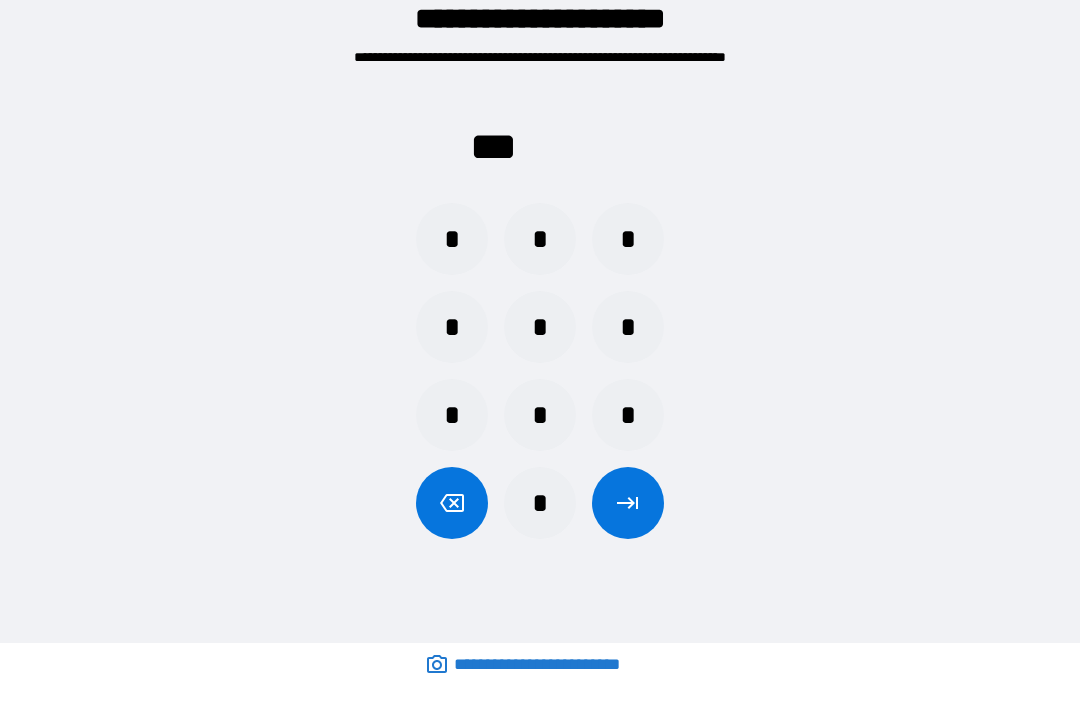 click on "*" at bounding box center (628, 327) 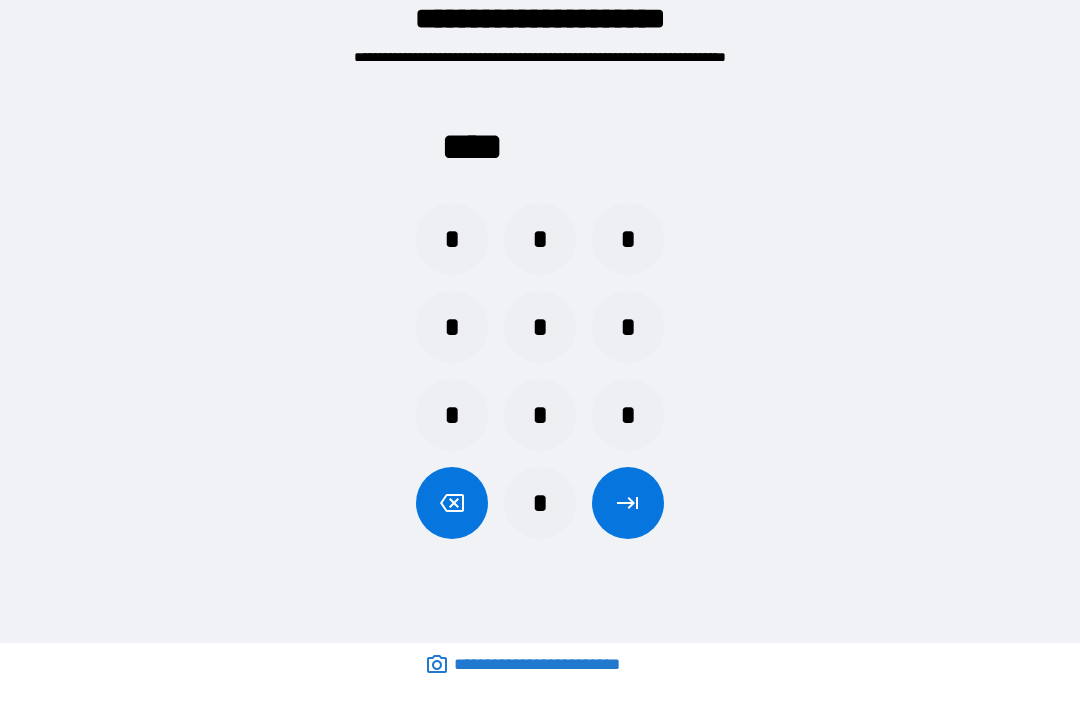 click at bounding box center [628, 503] 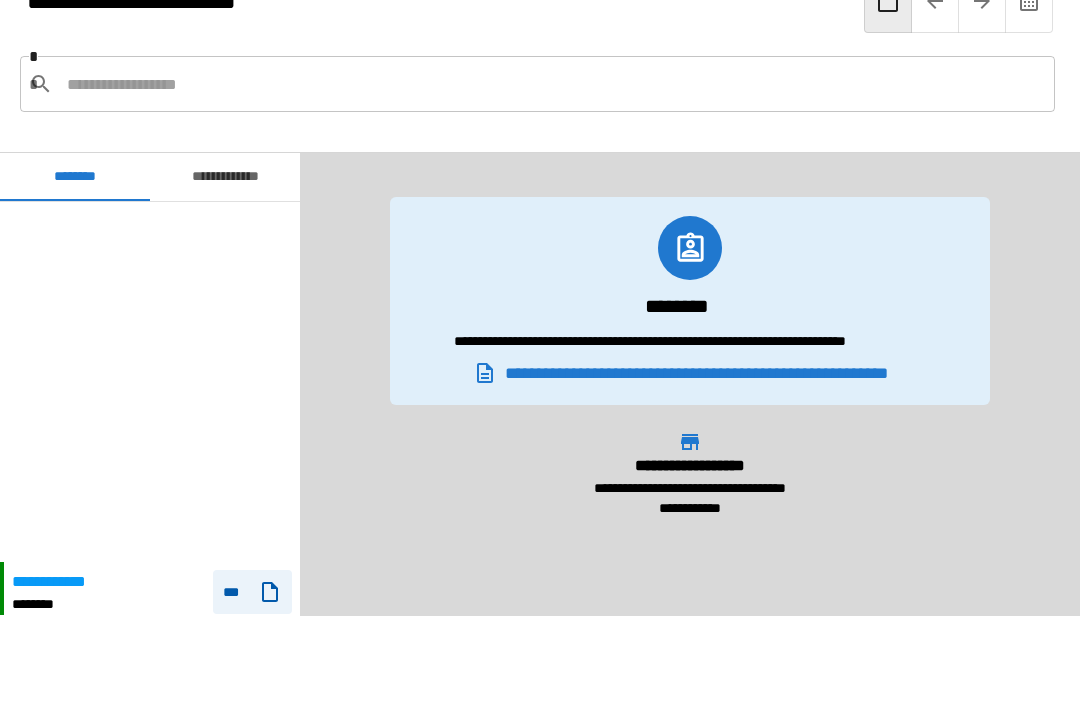 scroll, scrollTop: 360, scrollLeft: 0, axis: vertical 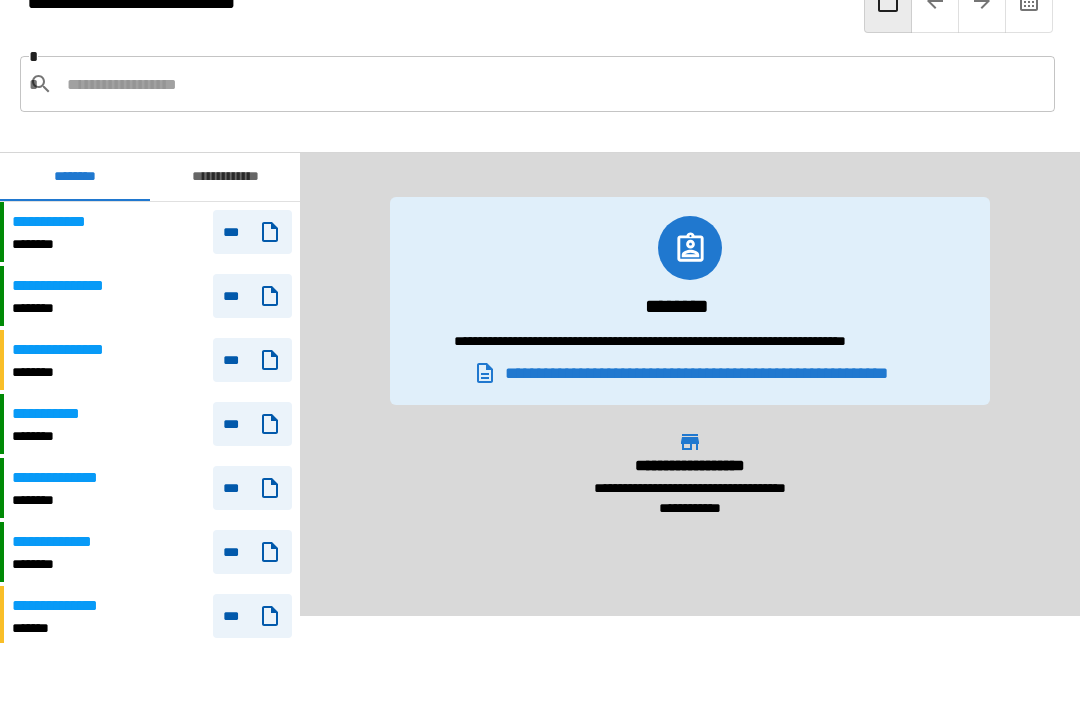 click at bounding box center (553, 84) 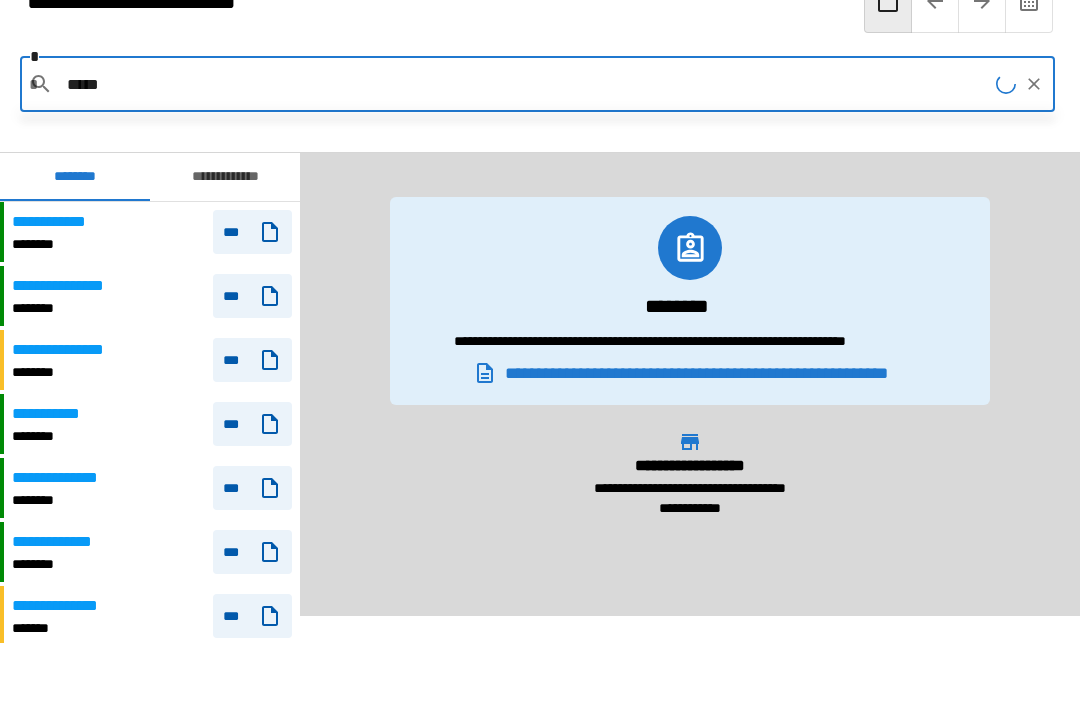 type on "*****" 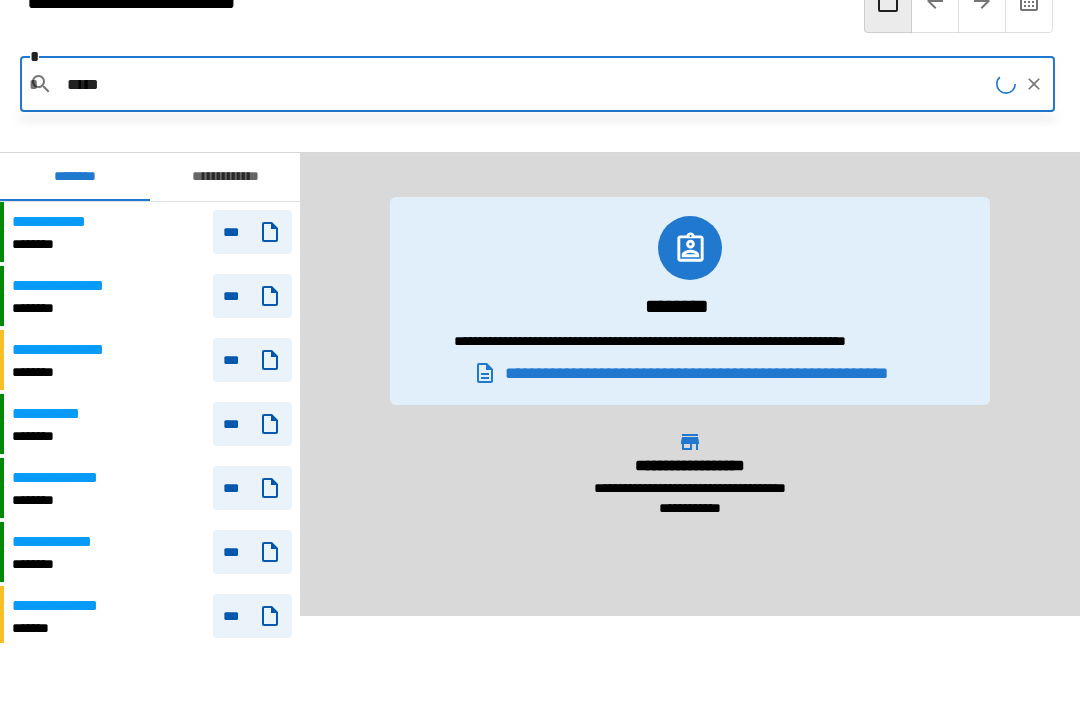 click on "**********" at bounding box center [540, 49] 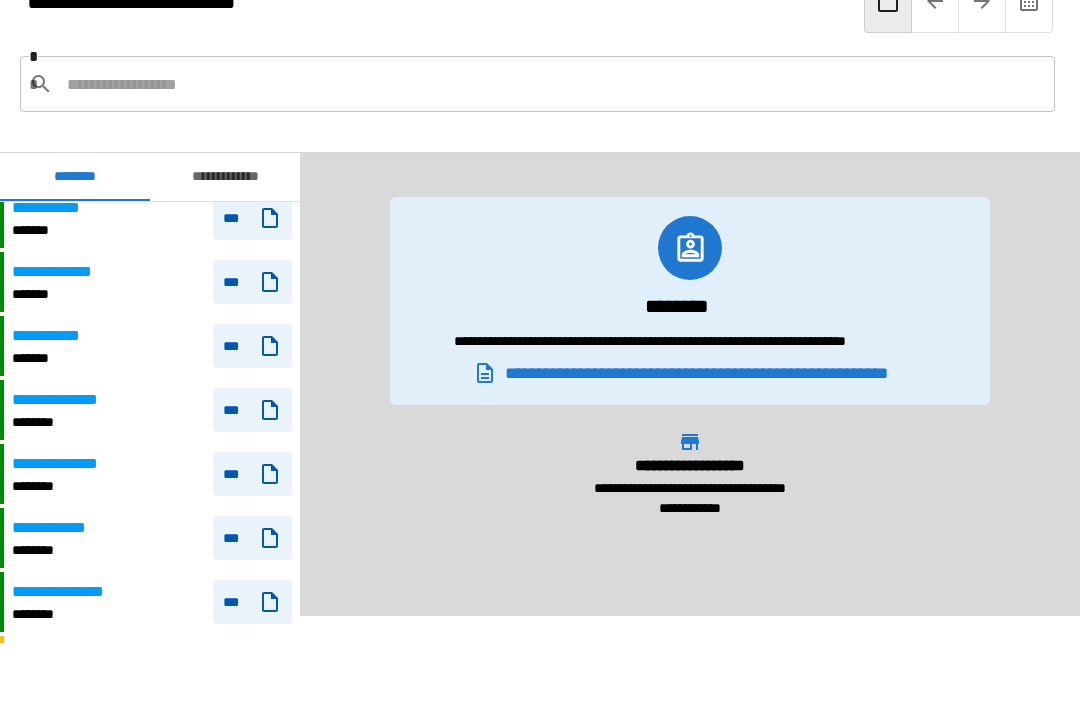 scroll, scrollTop: 186, scrollLeft: 0, axis: vertical 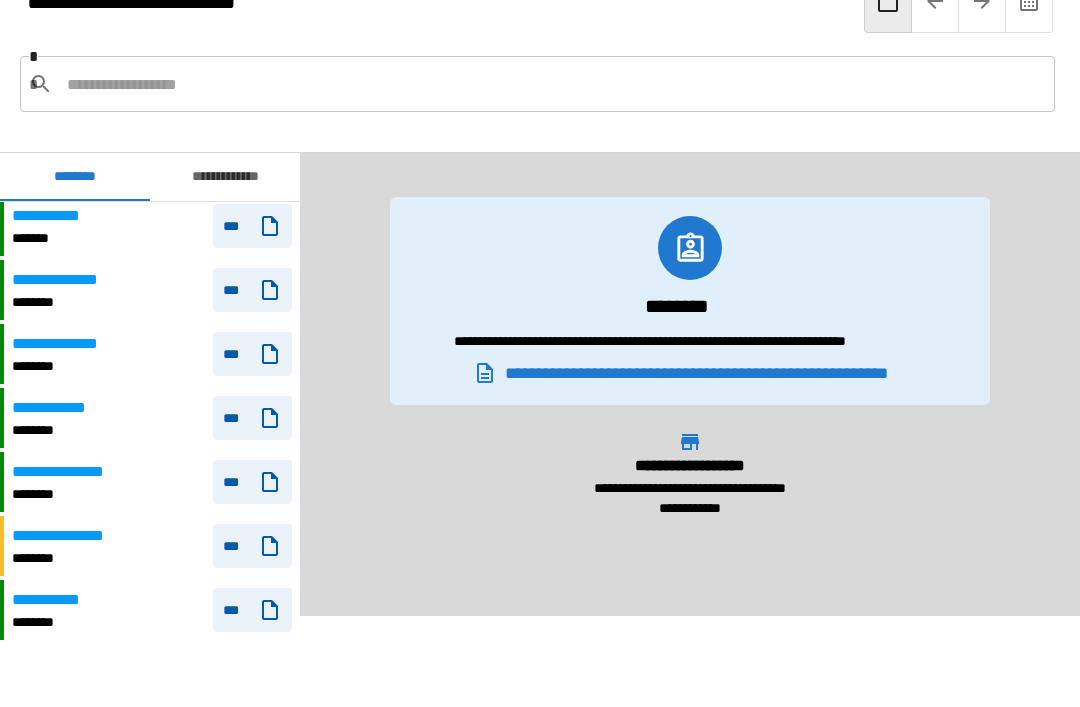 click on "**********" at bounding box center [152, 546] 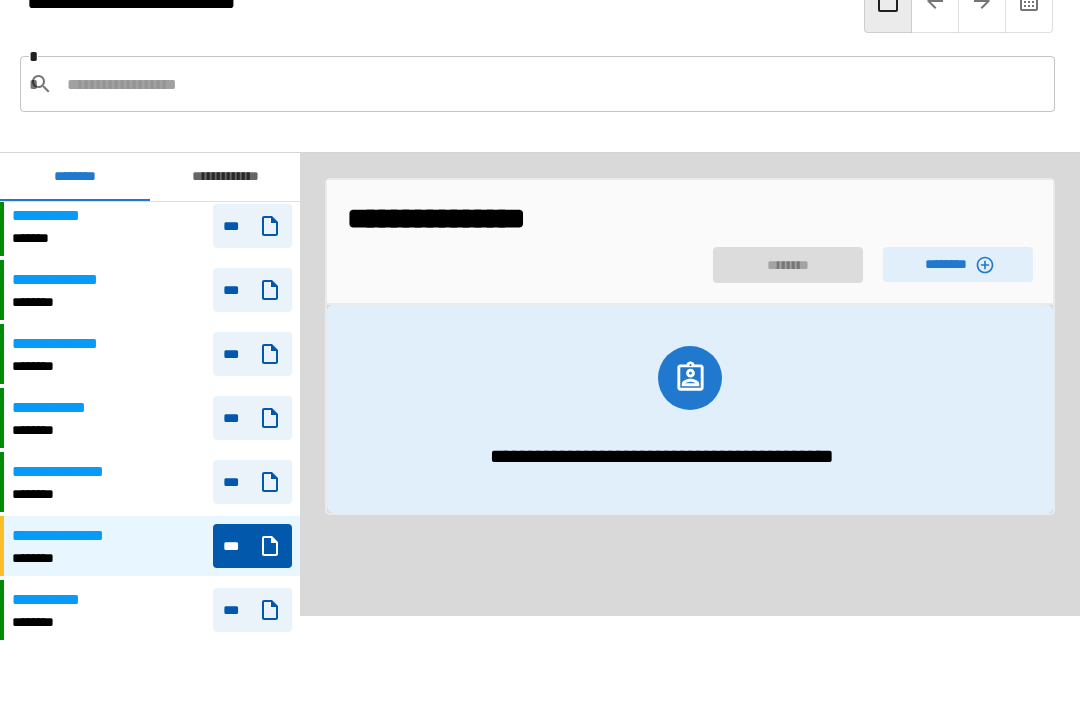 click on "********" at bounding box center [958, 264] 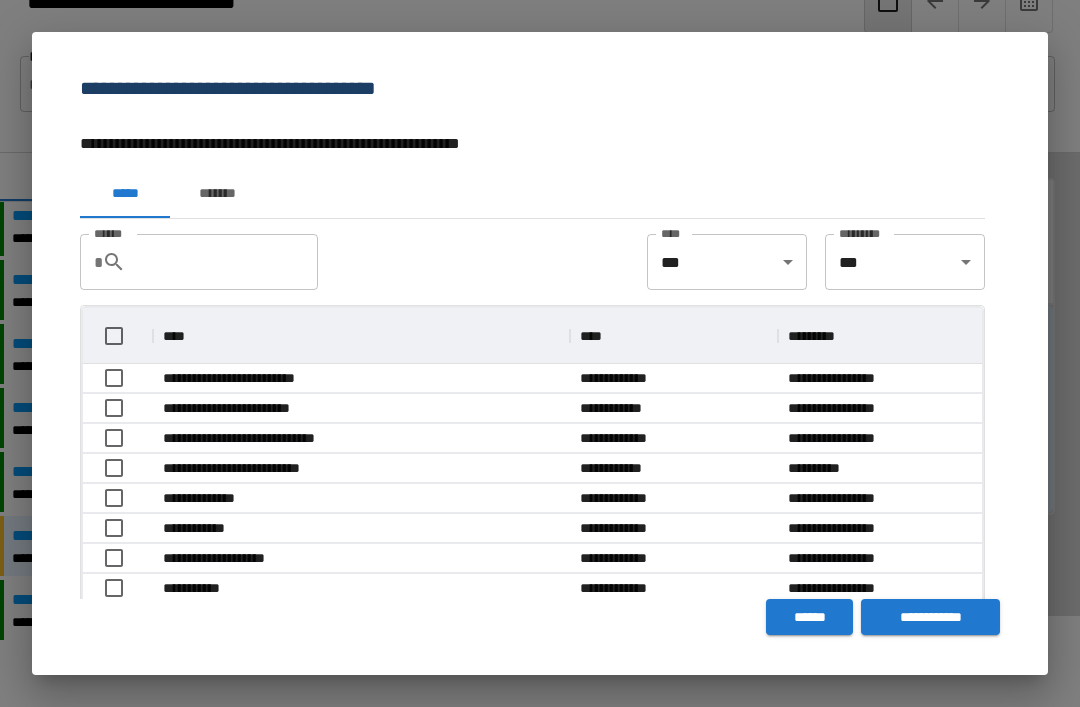scroll, scrollTop: 1, scrollLeft: 1, axis: both 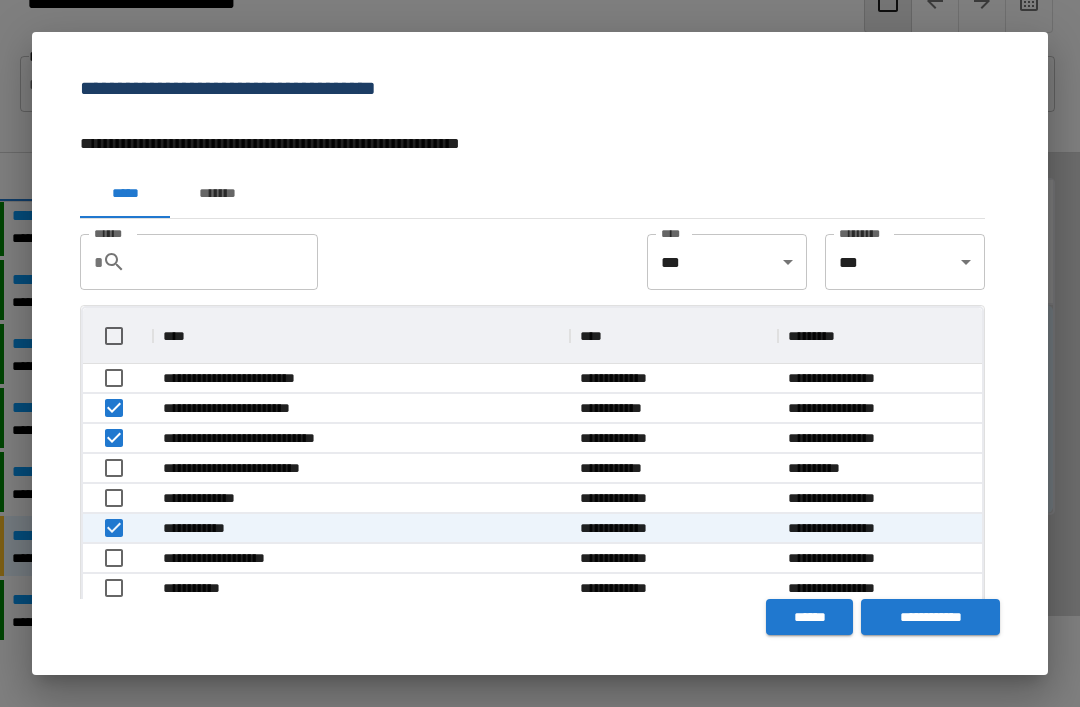 click on "**********" at bounding box center [930, 617] 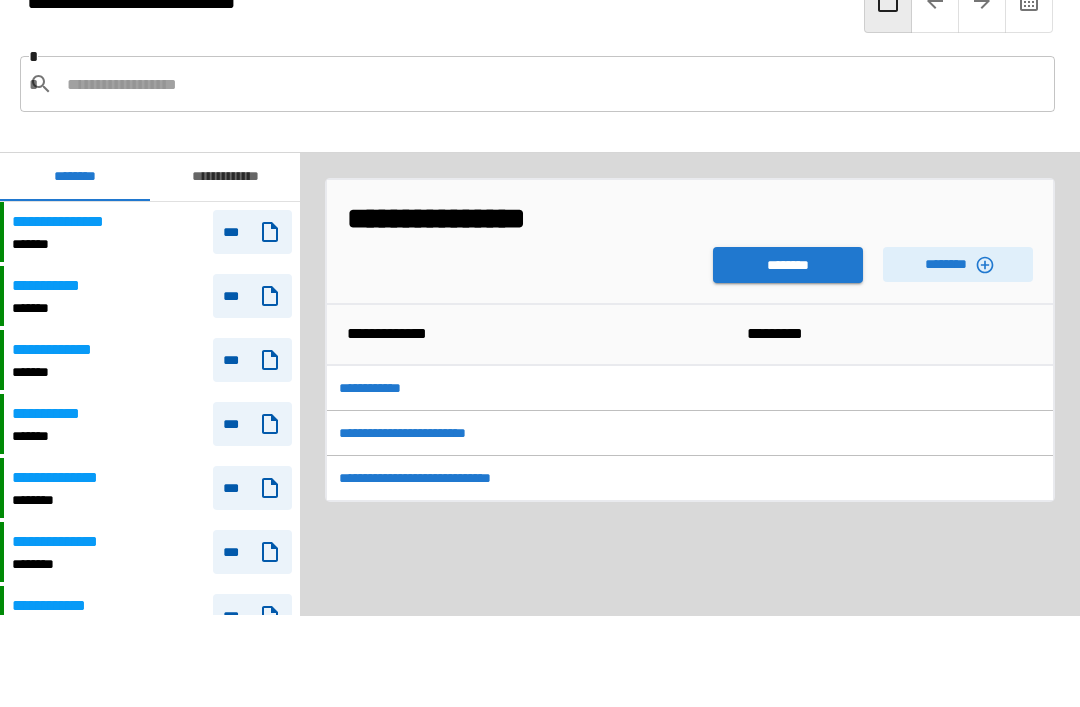 scroll, scrollTop: 360, scrollLeft: 0, axis: vertical 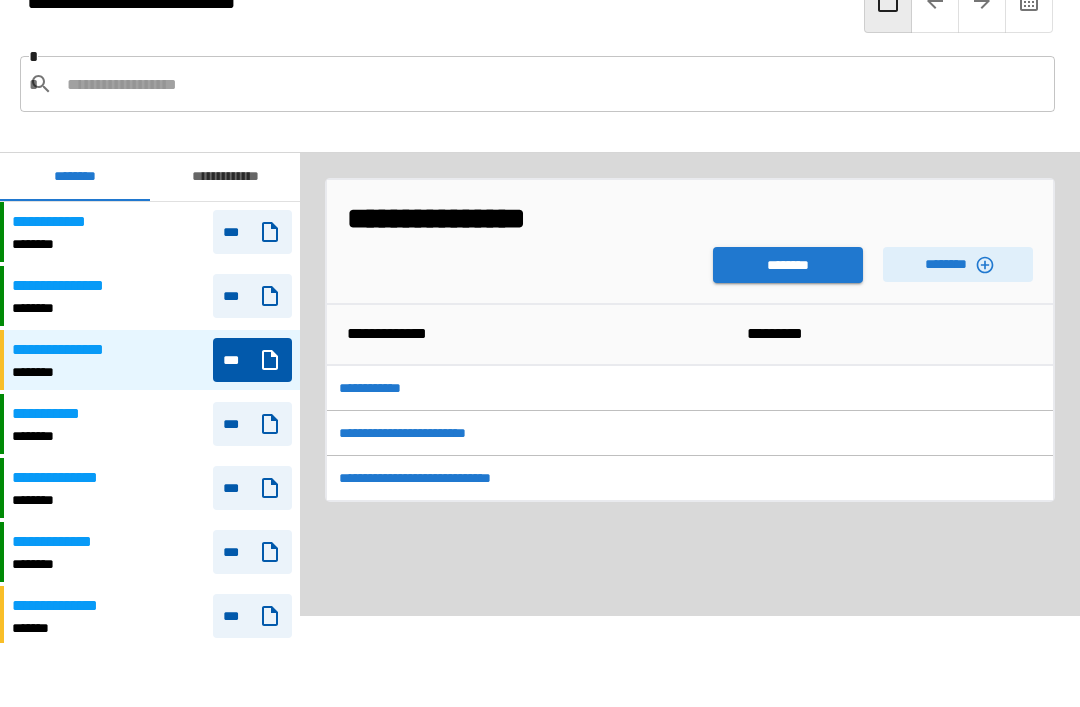 click on "********" at bounding box center (788, 265) 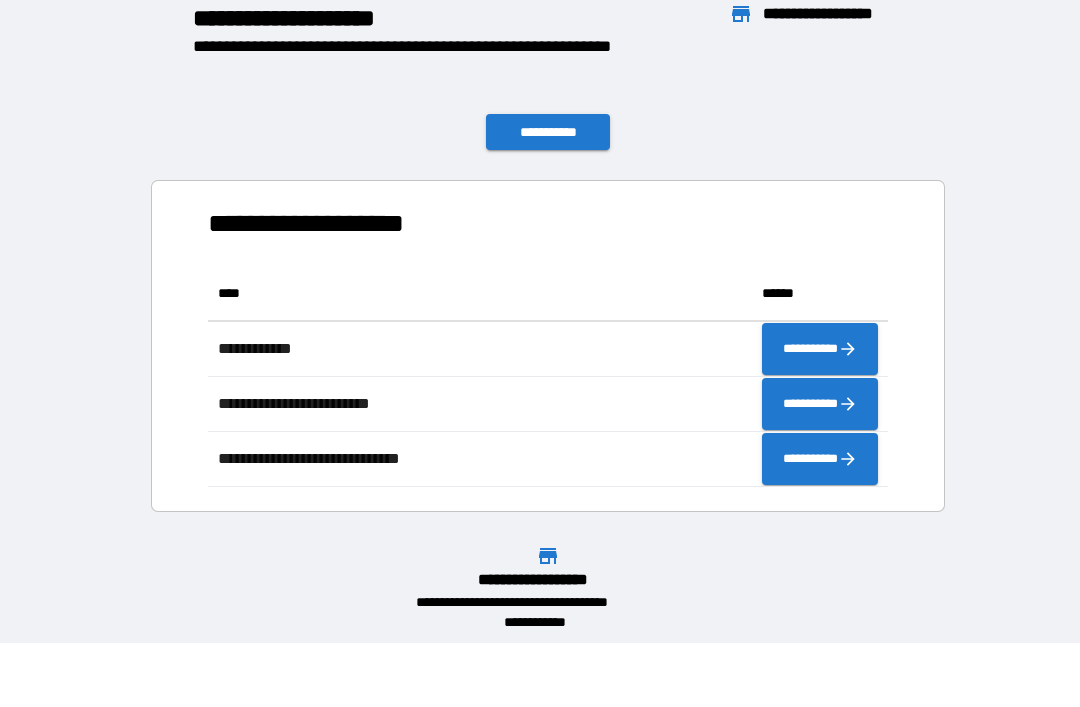 scroll, scrollTop: 1, scrollLeft: 1, axis: both 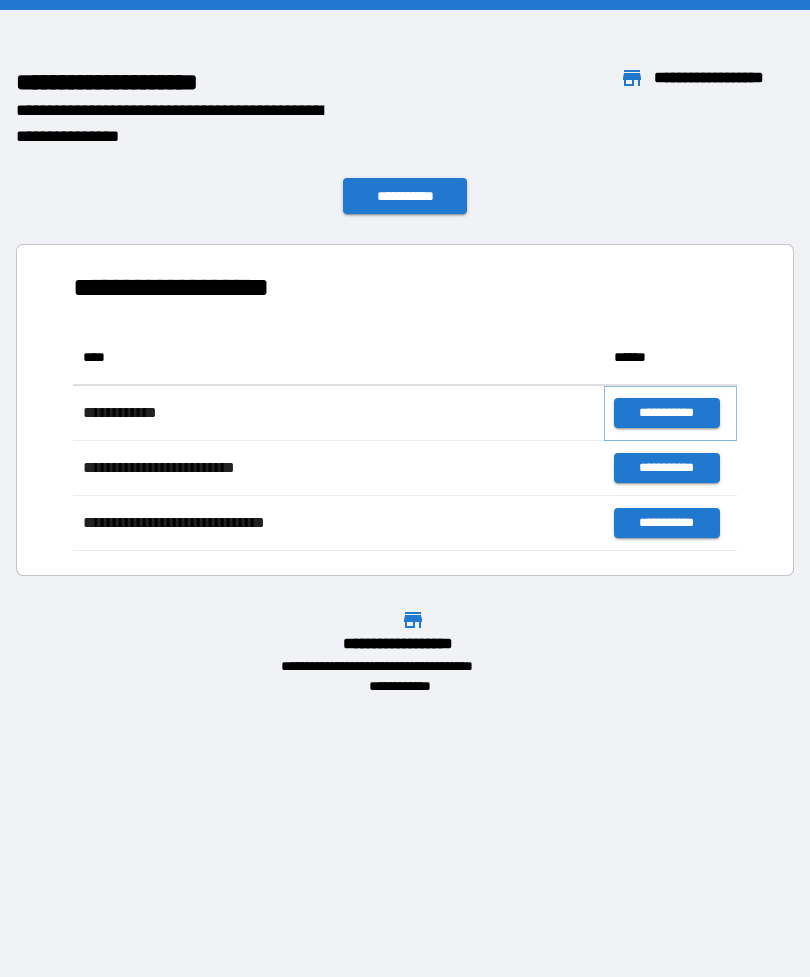 click on "**********" at bounding box center (666, 413) 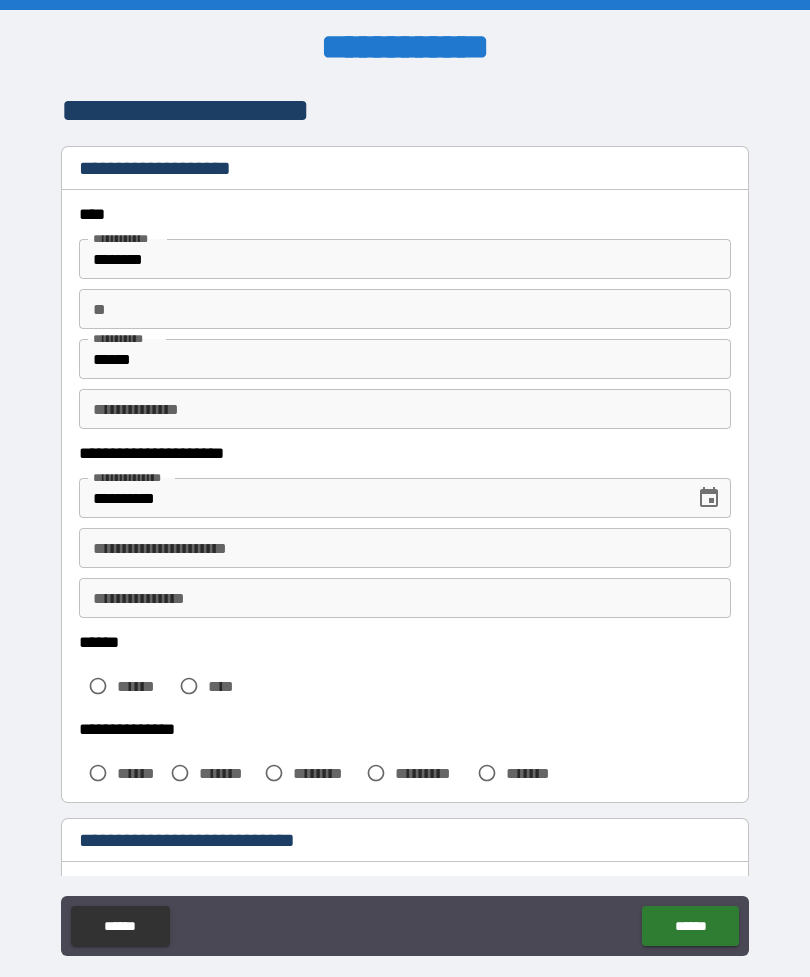 click on "** **" at bounding box center [405, 309] 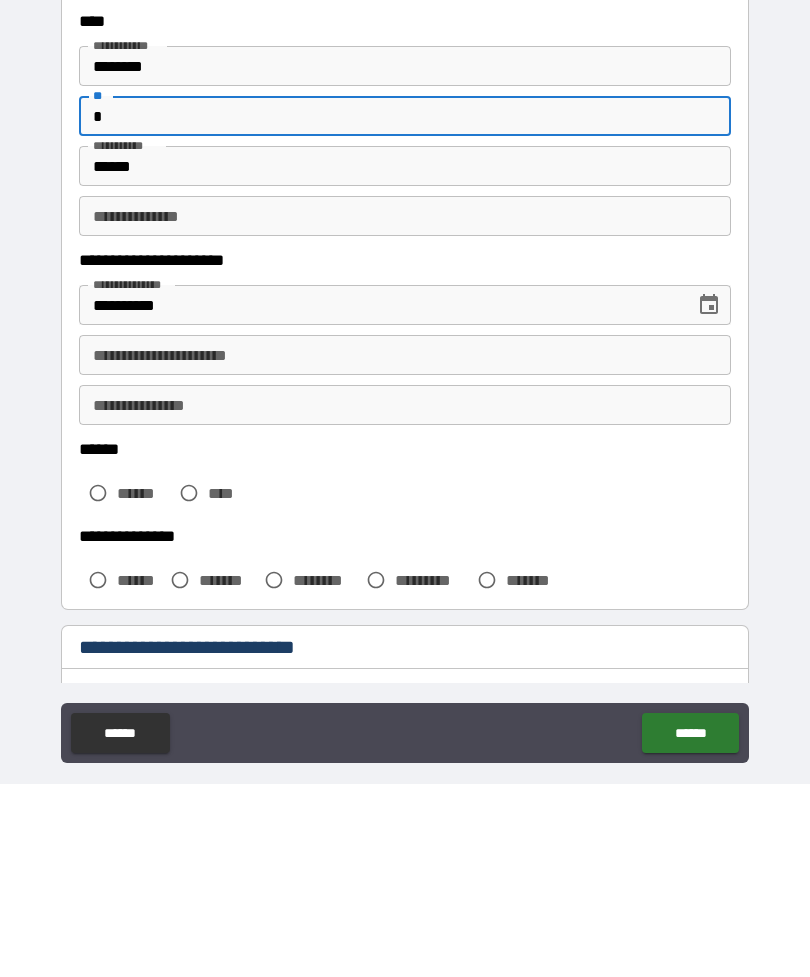 type on "*" 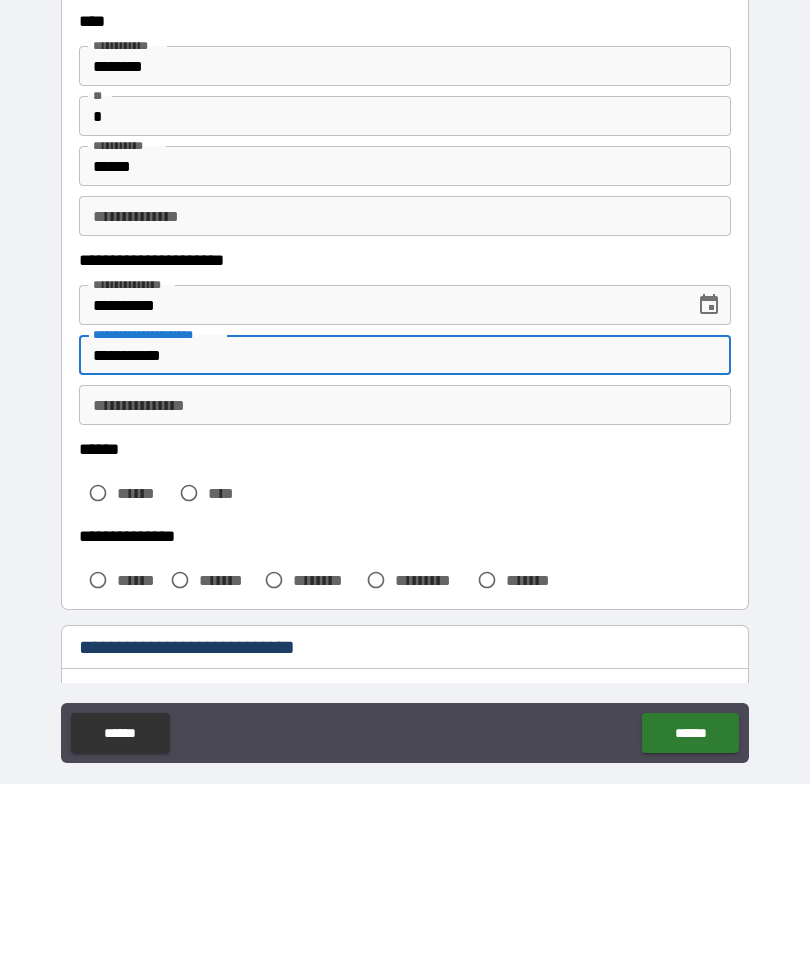 type on "**********" 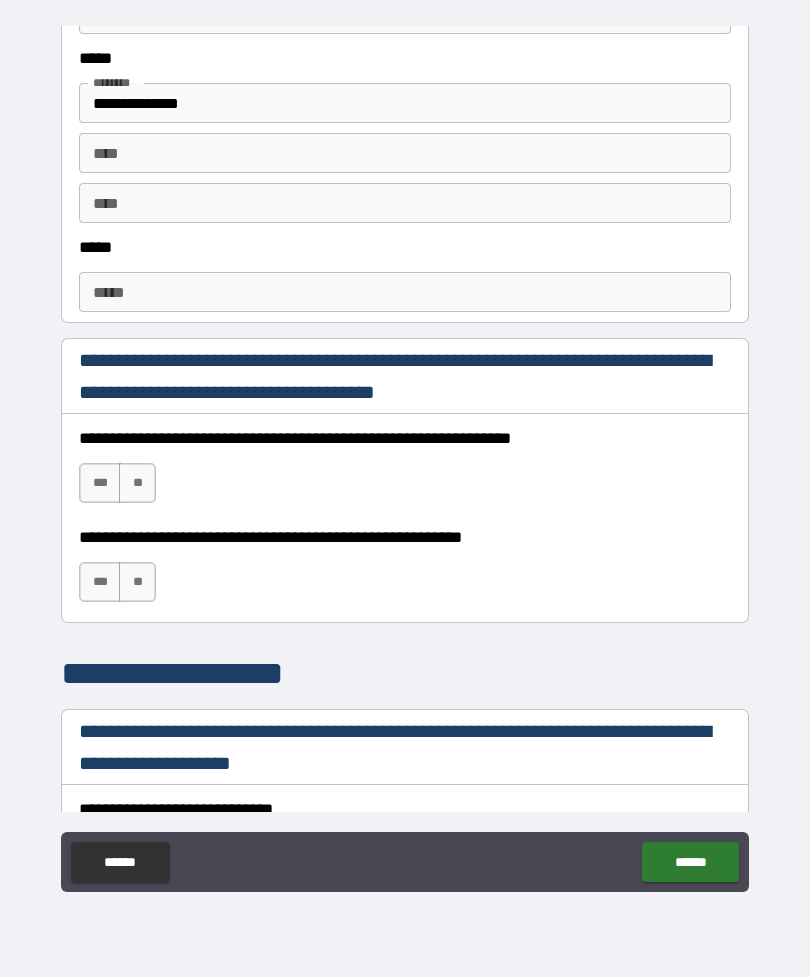 scroll, scrollTop: 1046, scrollLeft: 0, axis: vertical 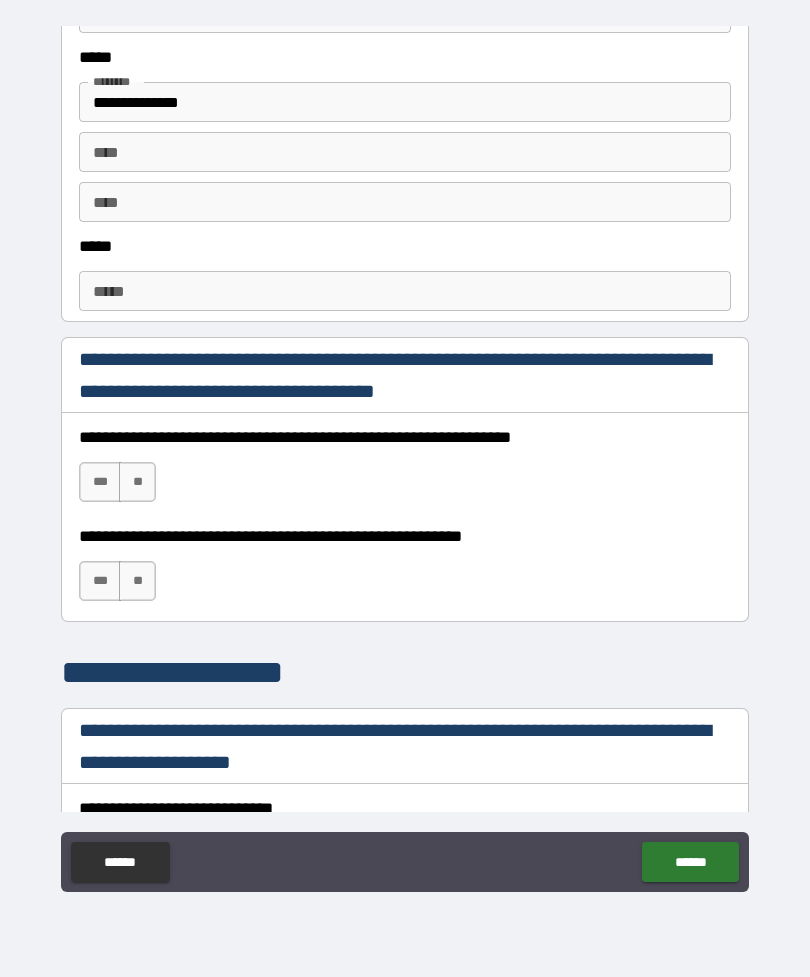 click on "***" at bounding box center [100, 482] 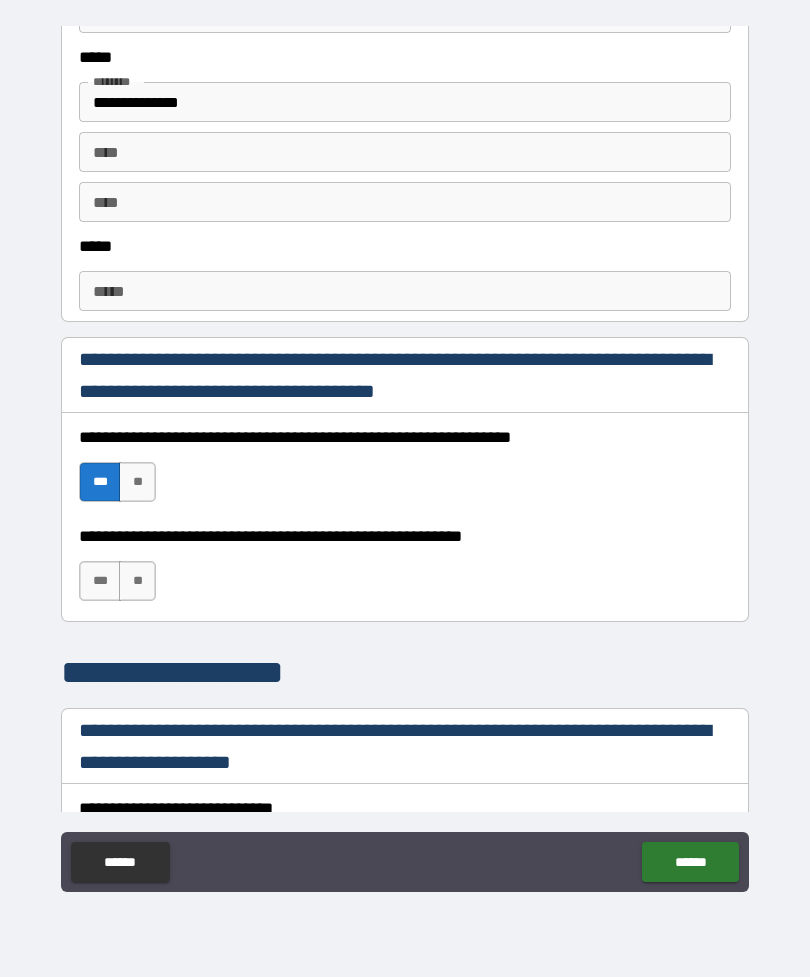 click on "**" at bounding box center (137, 581) 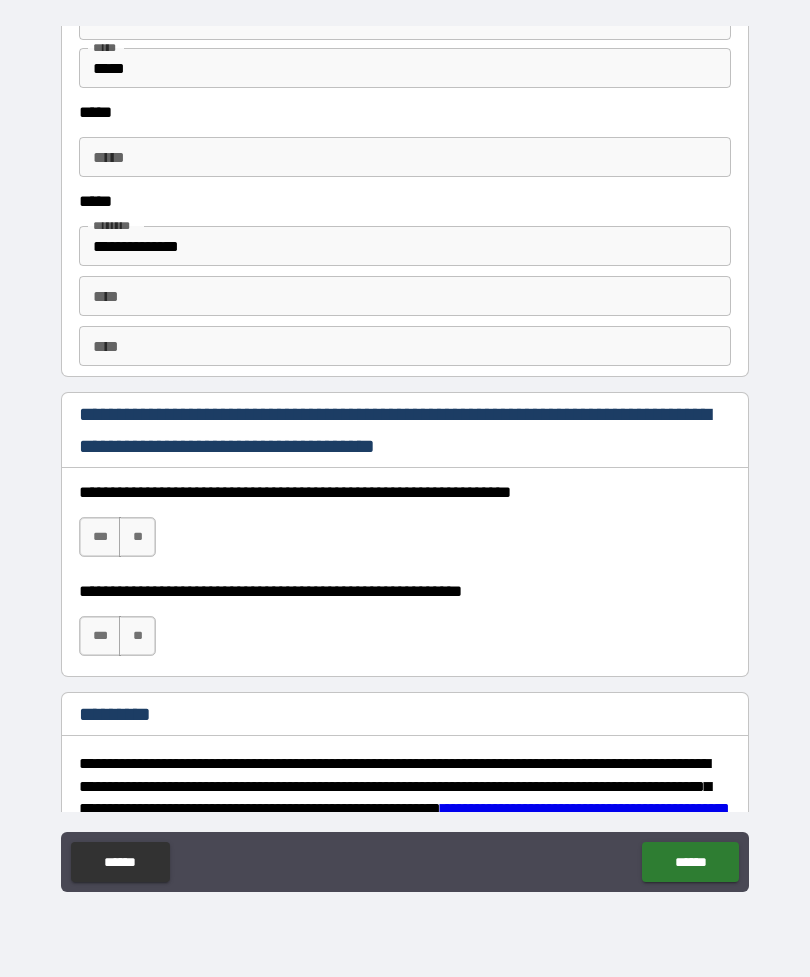scroll, scrollTop: 2678, scrollLeft: 0, axis: vertical 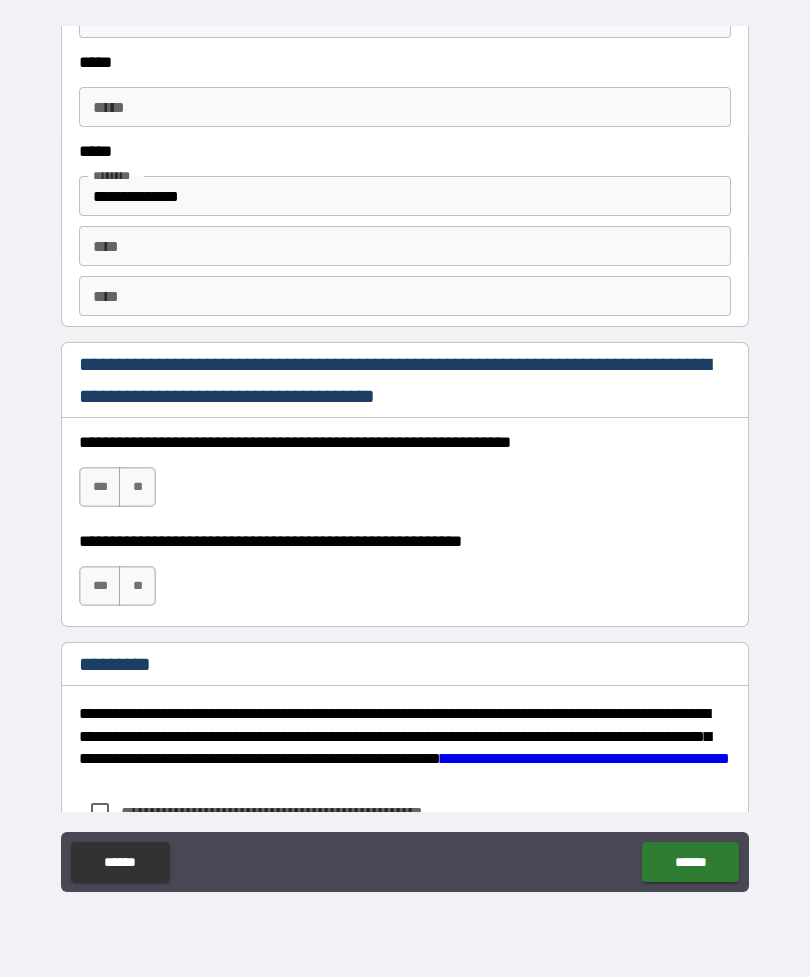 click on "***" at bounding box center [100, 487] 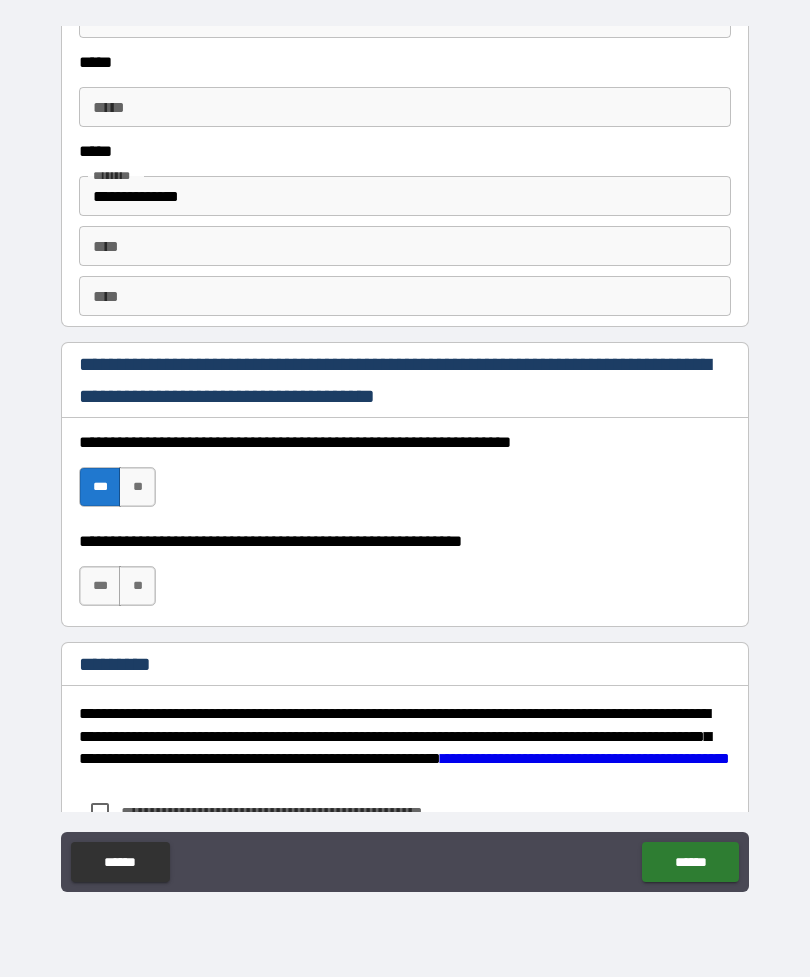 click on "**" at bounding box center [137, 586] 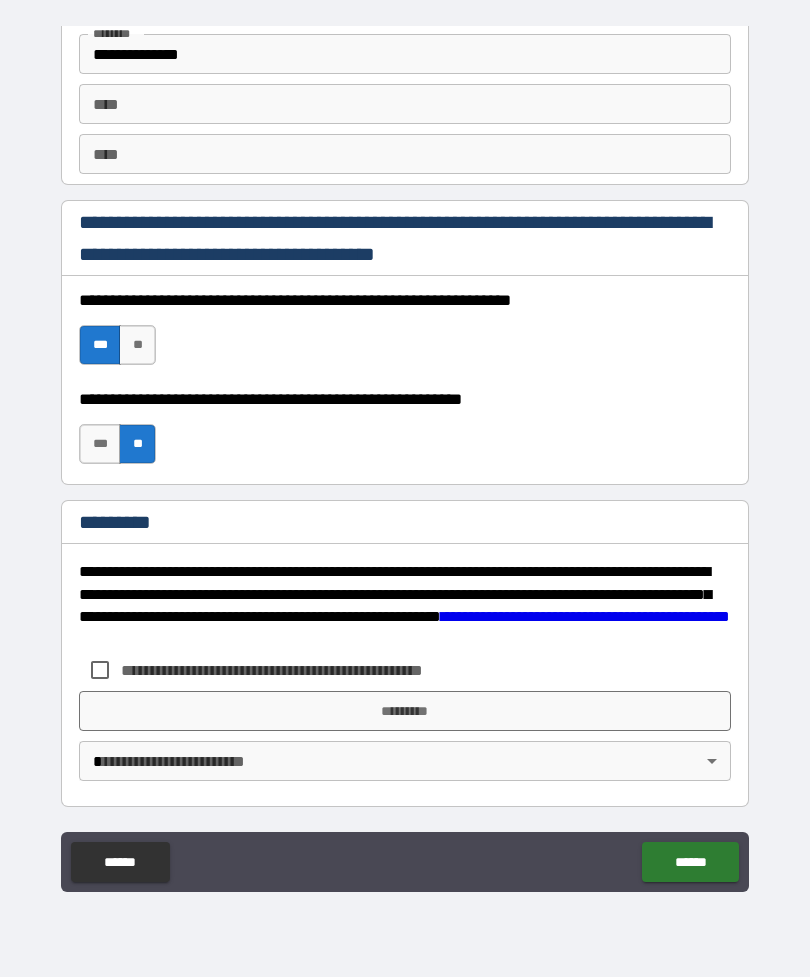 scroll, scrollTop: 2820, scrollLeft: 0, axis: vertical 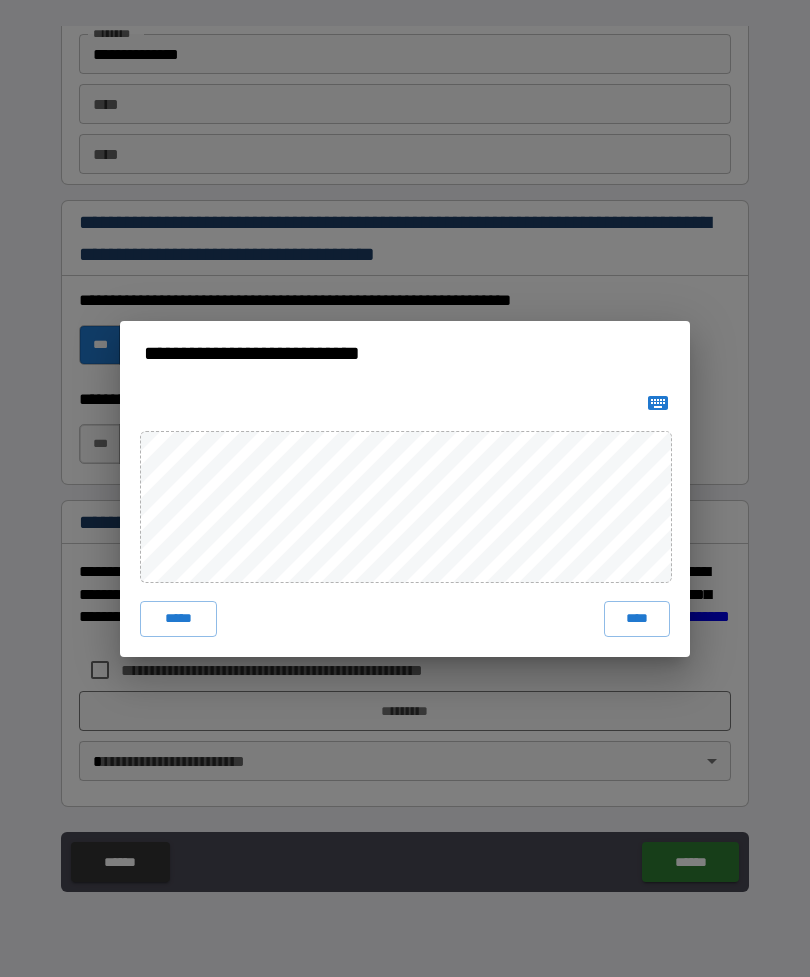 click on "****" at bounding box center (637, 619) 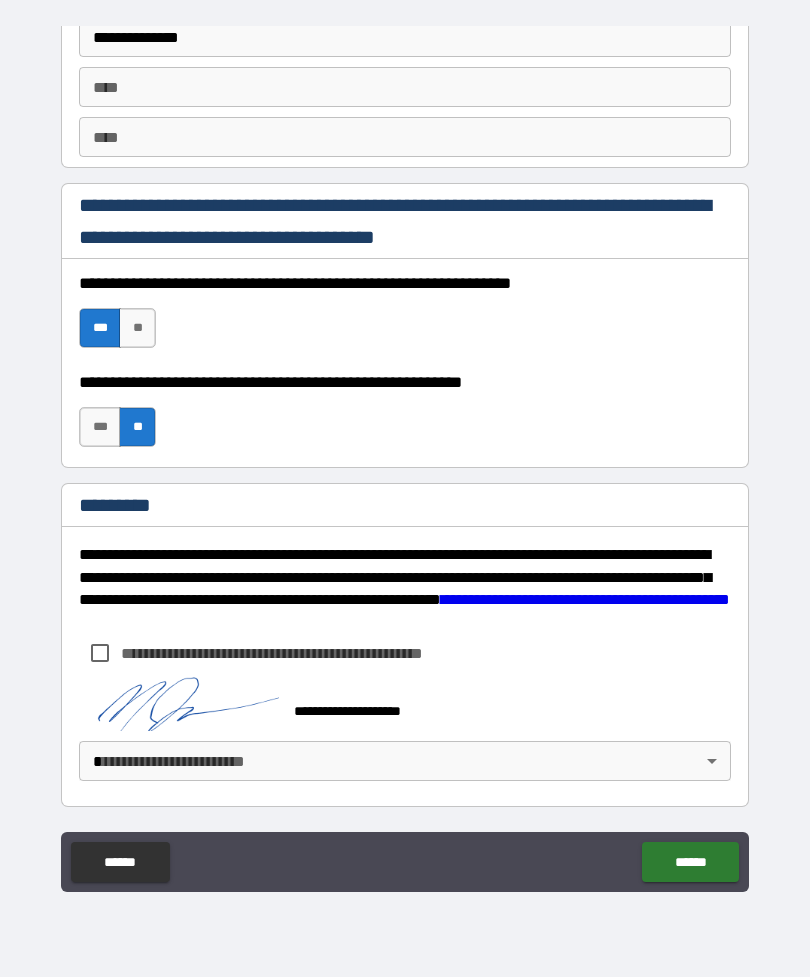 scroll, scrollTop: 2837, scrollLeft: 0, axis: vertical 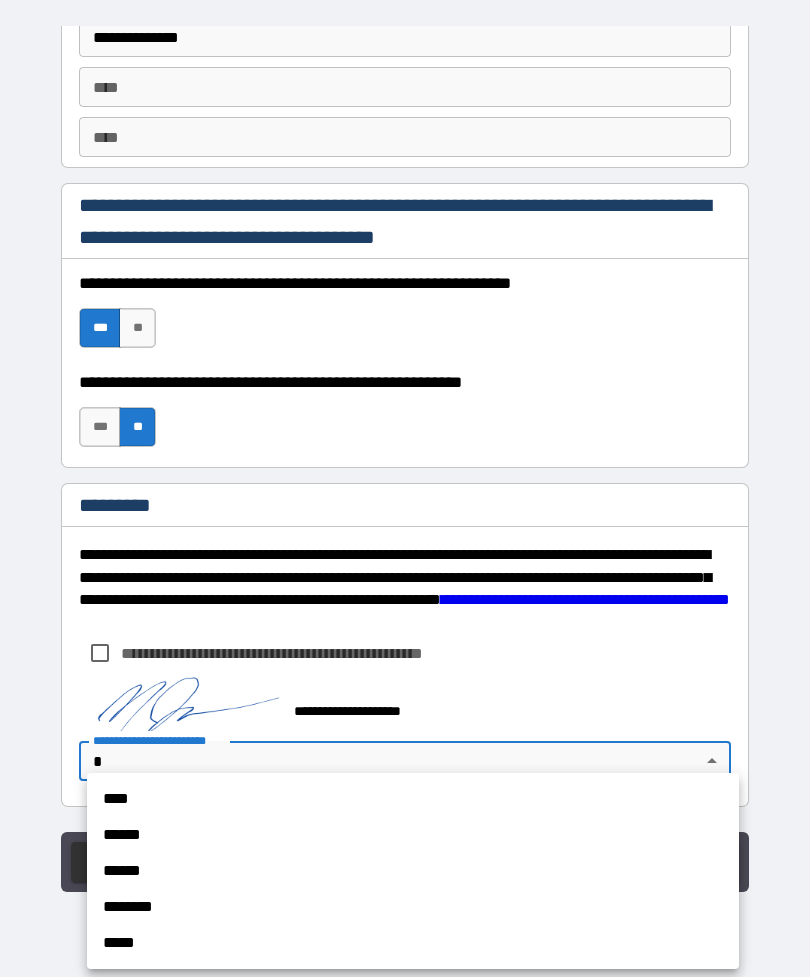 click on "******" at bounding box center [413, 835] 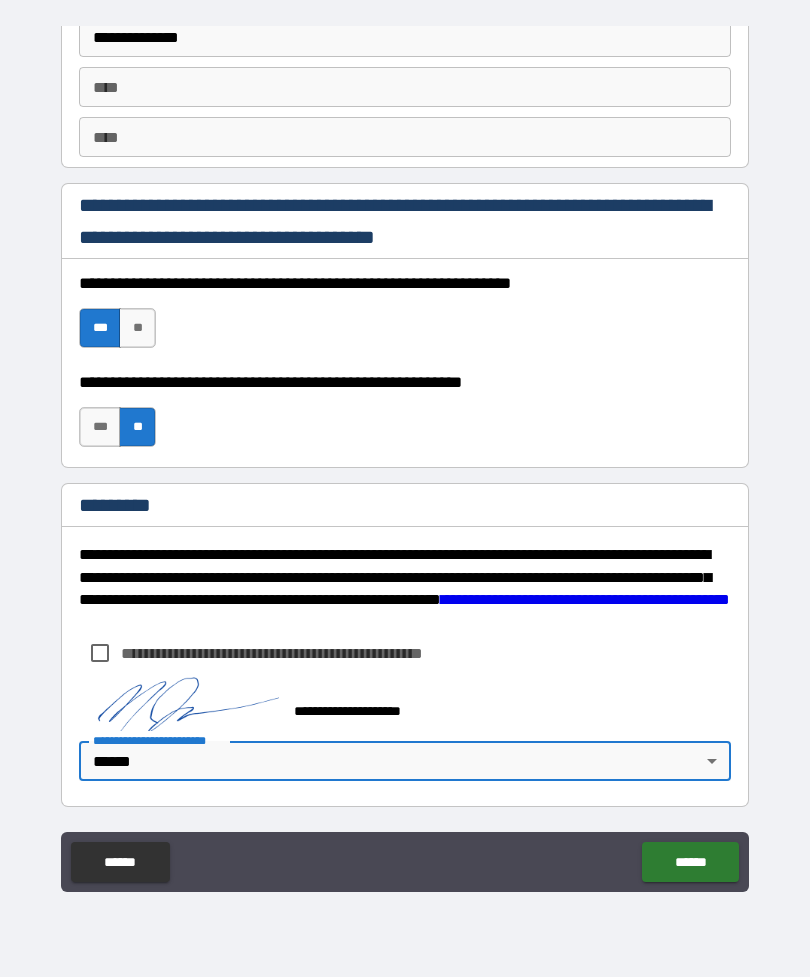 type on "*" 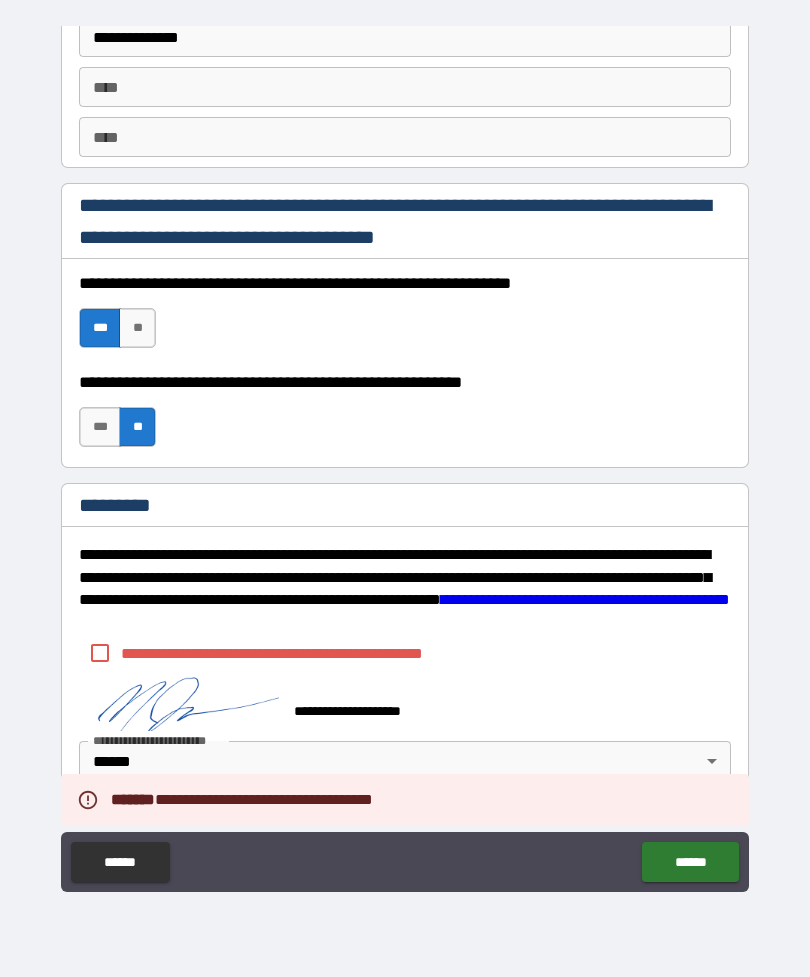 scroll, scrollTop: 2837, scrollLeft: 0, axis: vertical 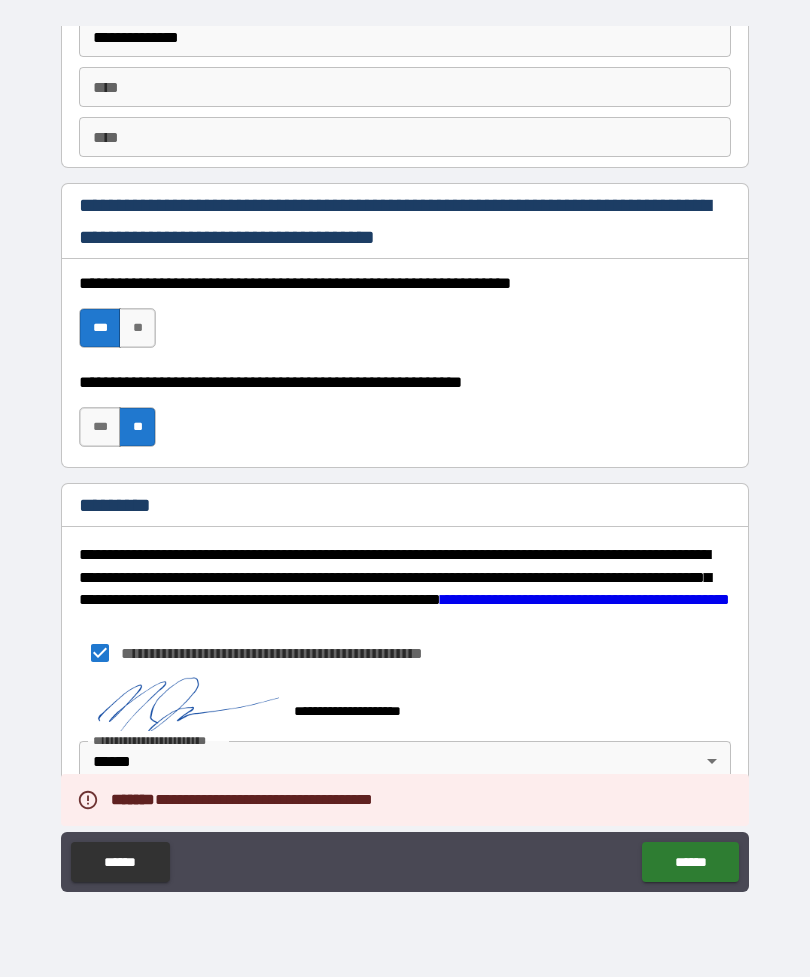 click on "******" at bounding box center (690, 862) 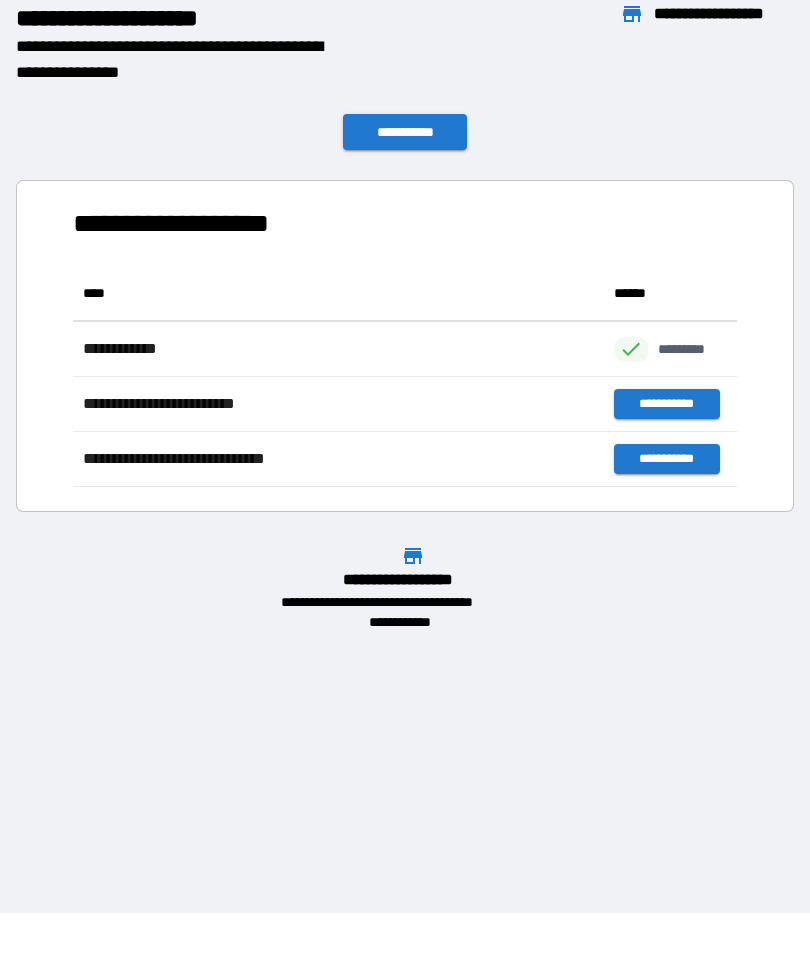 scroll, scrollTop: 1, scrollLeft: 1, axis: both 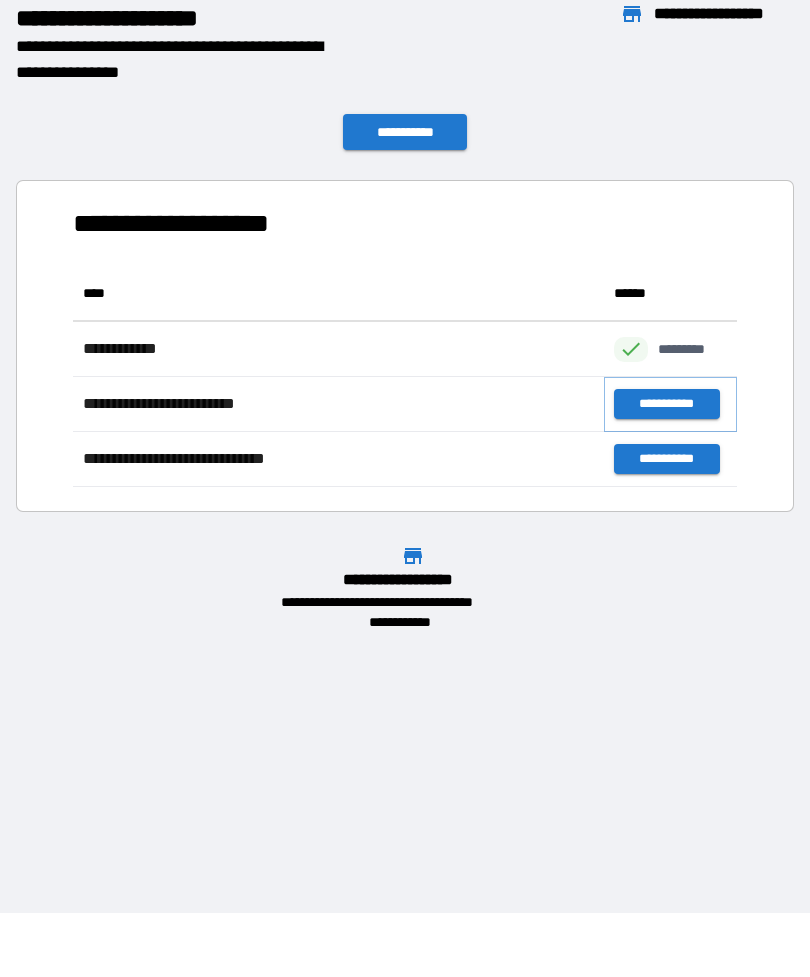 click on "**********" at bounding box center (666, 404) 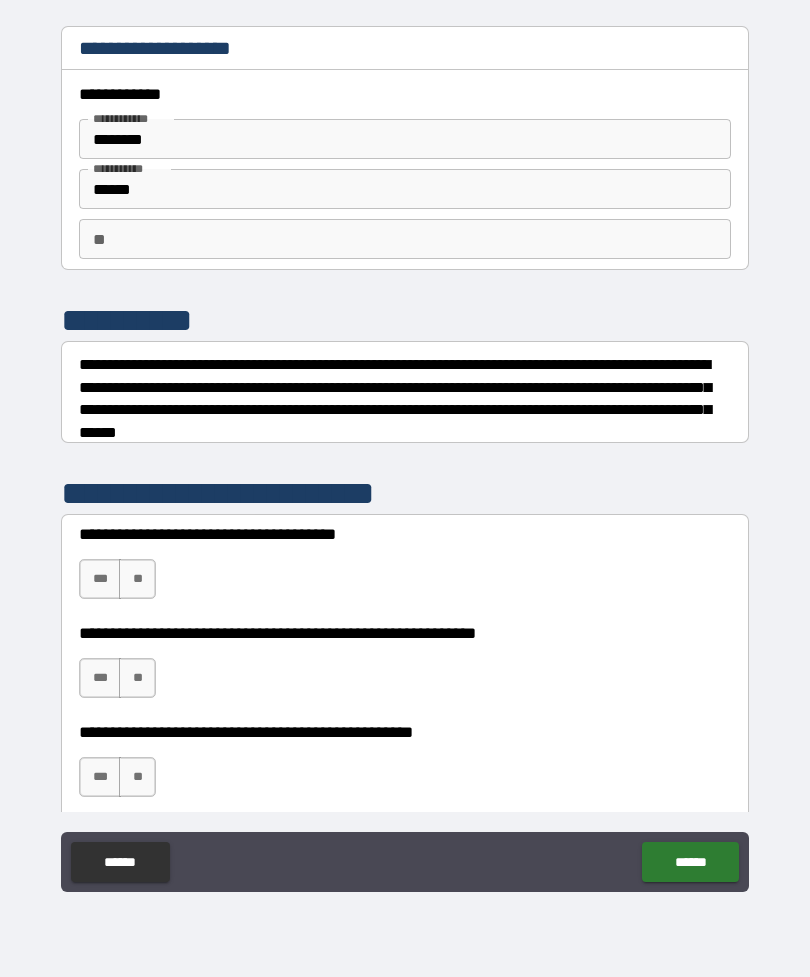 click on "**" at bounding box center [137, 579] 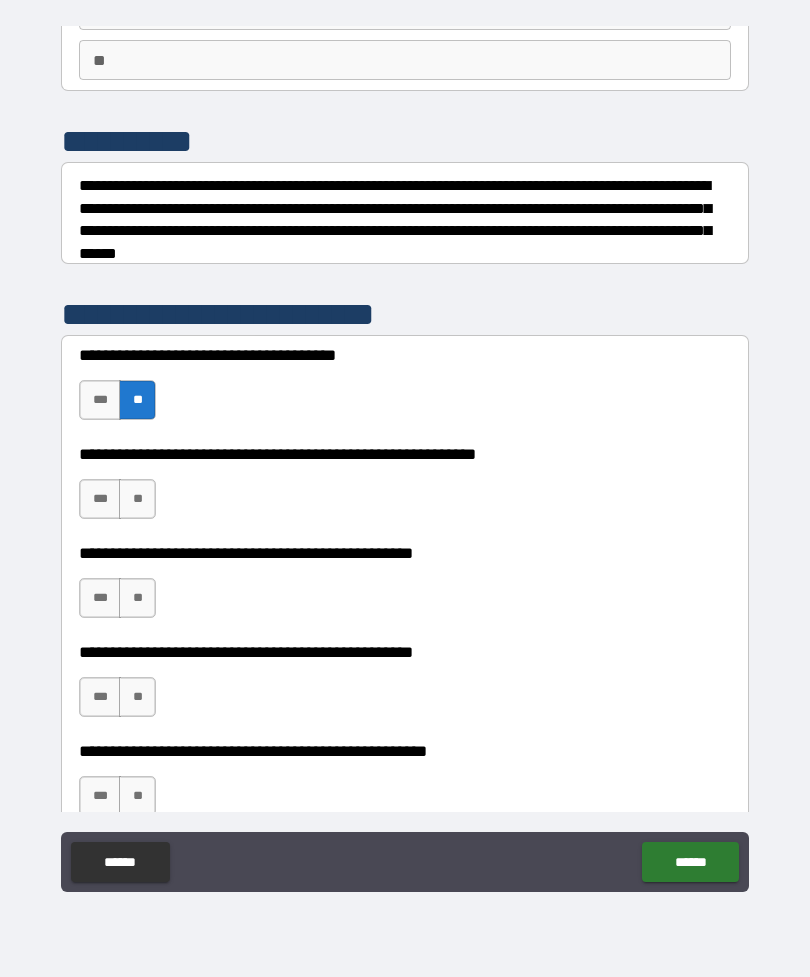 scroll, scrollTop: 180, scrollLeft: 0, axis: vertical 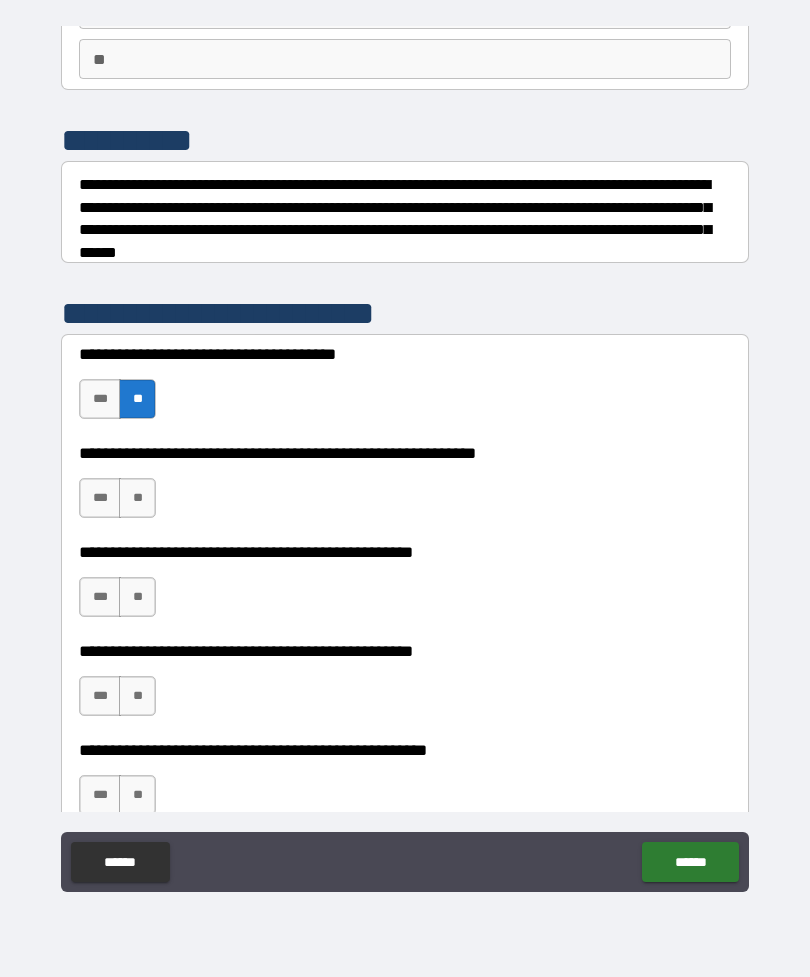 click on "**" at bounding box center [137, 498] 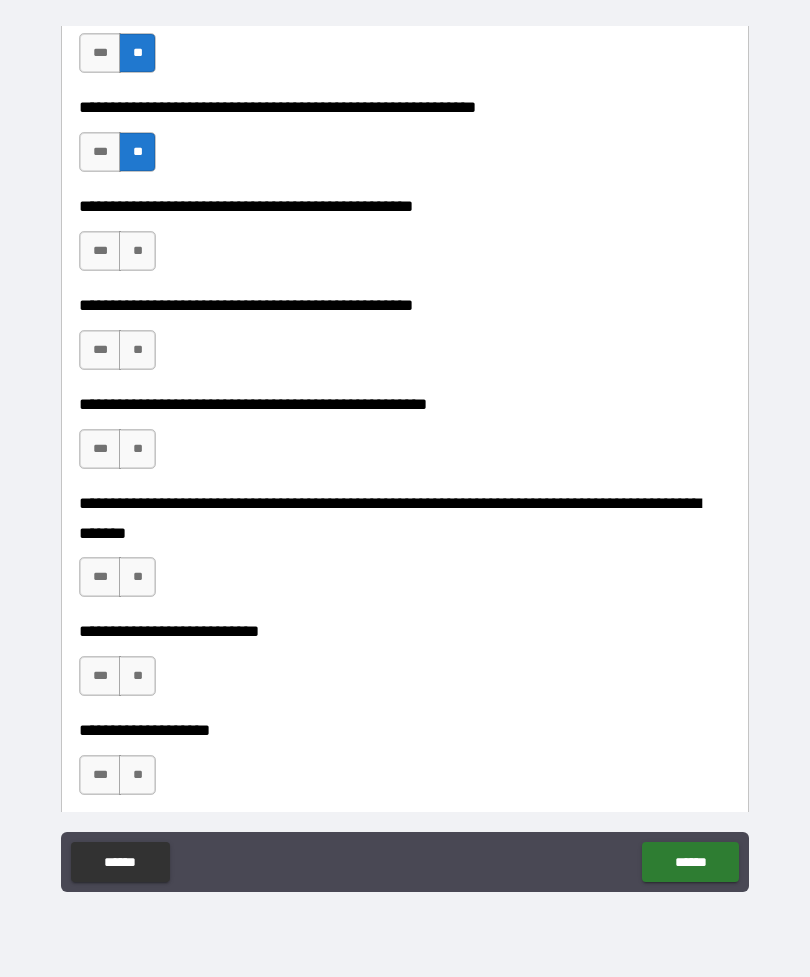 scroll, scrollTop: 538, scrollLeft: 0, axis: vertical 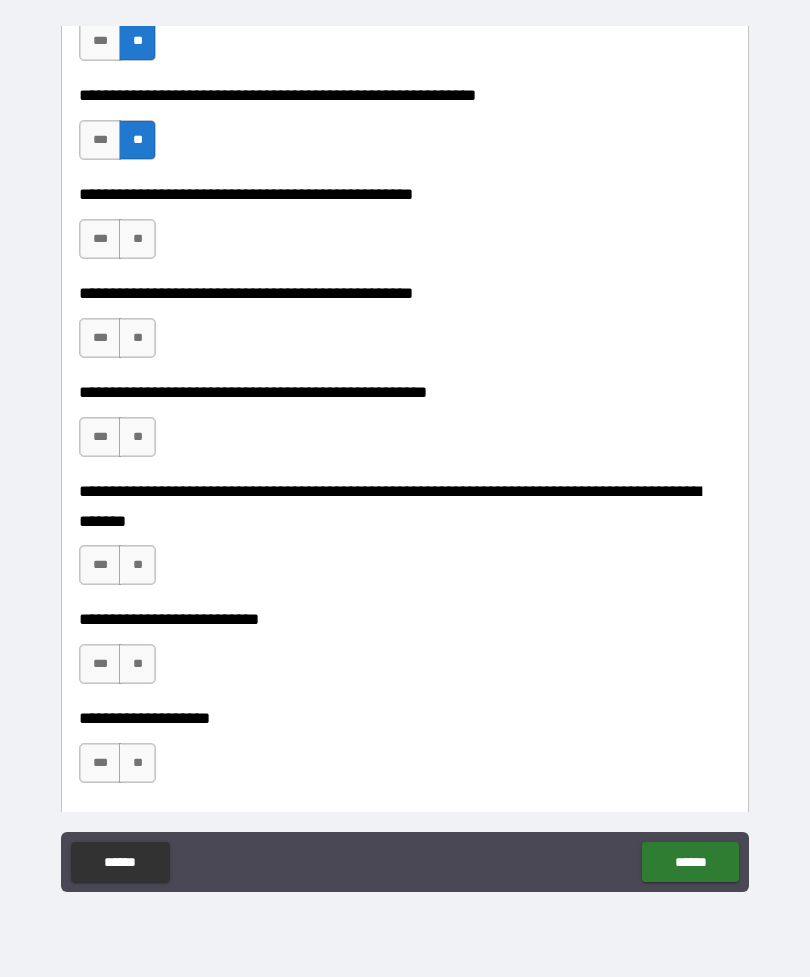 click on "**" at bounding box center (137, 239) 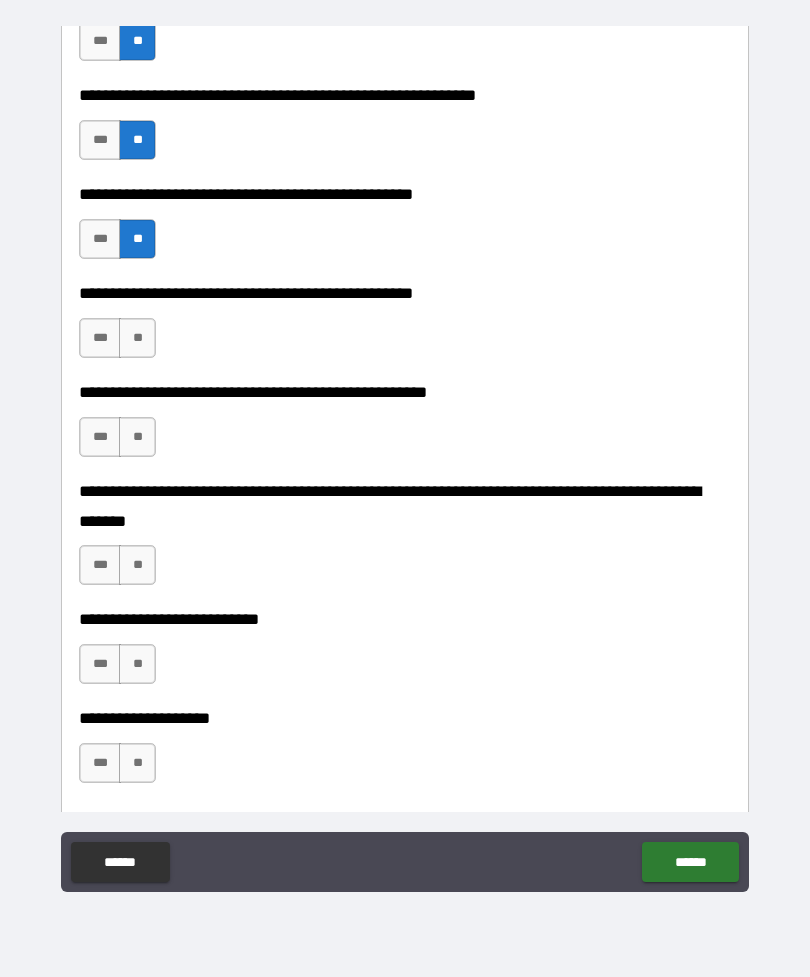 click on "**" at bounding box center (137, 338) 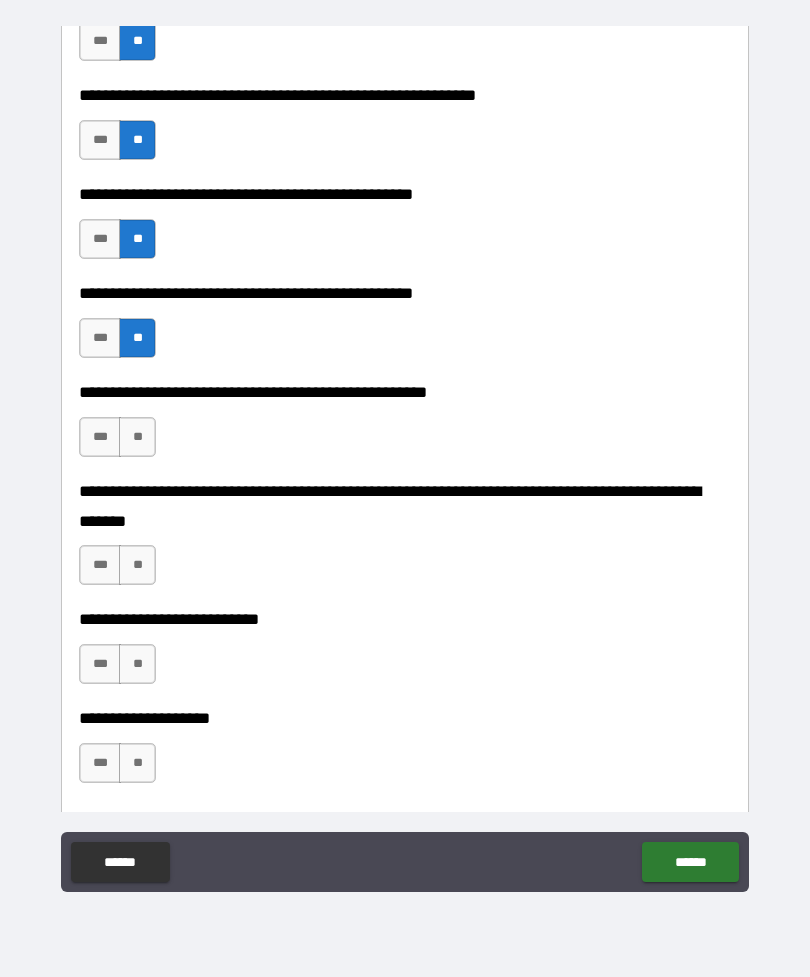 click on "**" at bounding box center [137, 437] 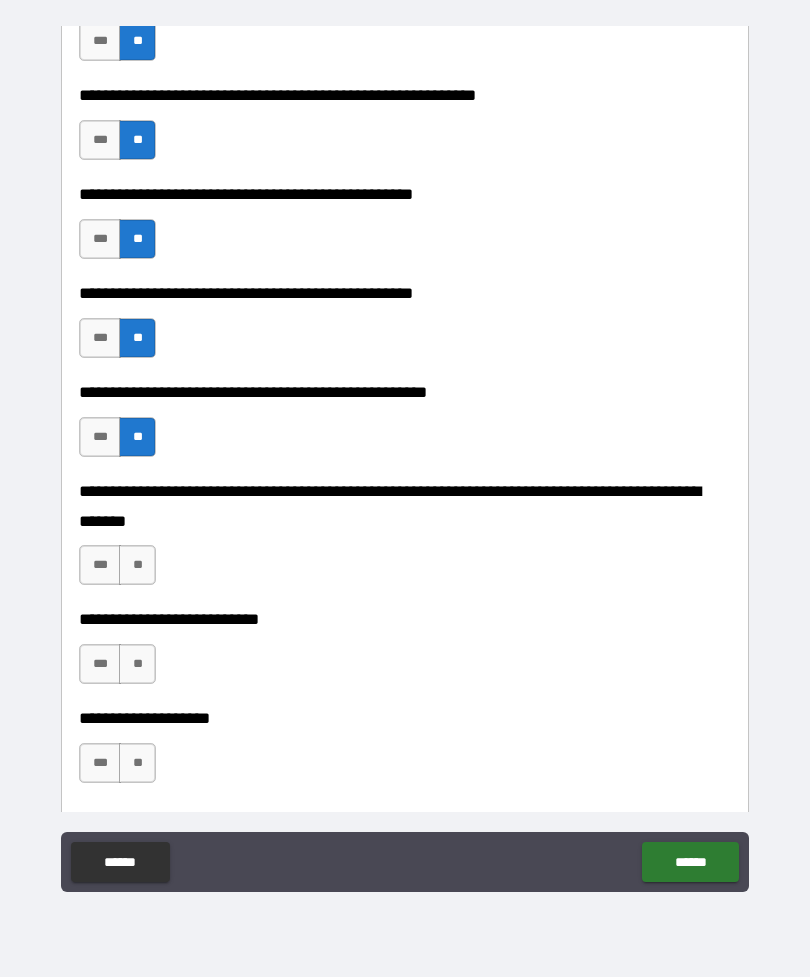 click on "**" at bounding box center (137, 565) 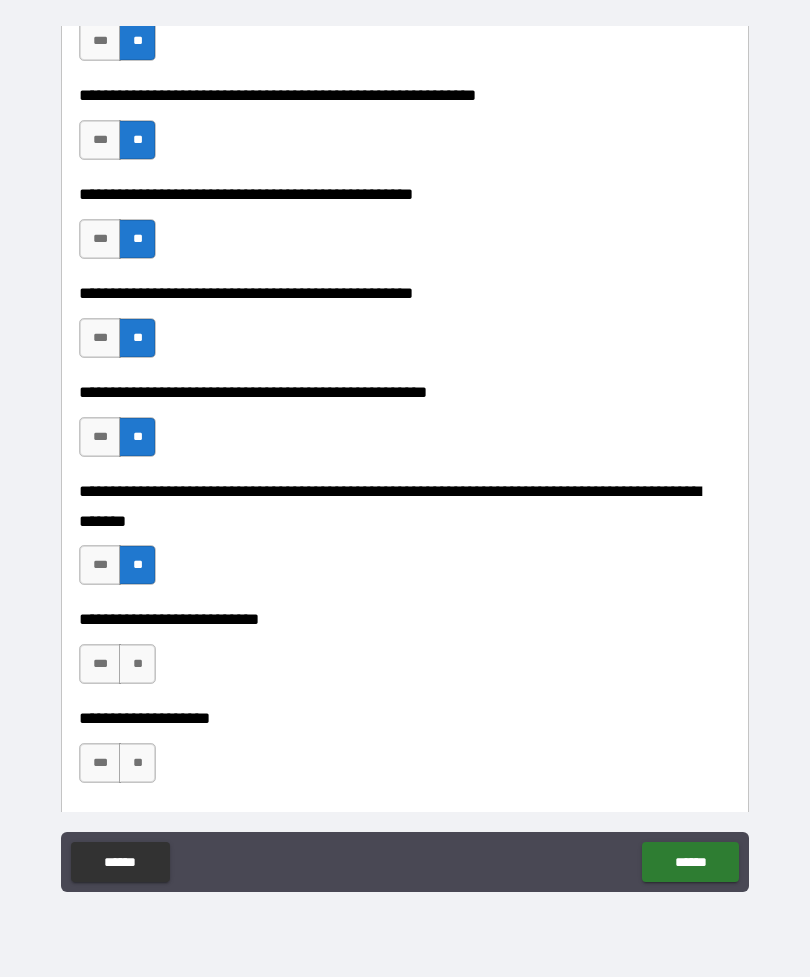 click on "**" at bounding box center (137, 664) 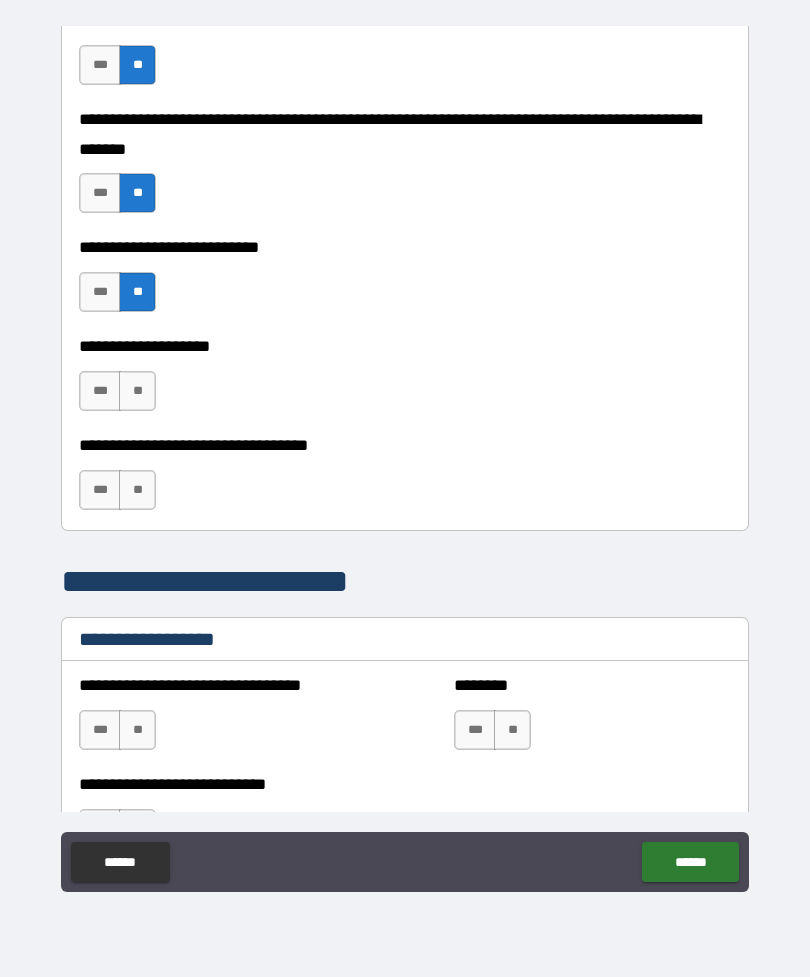 scroll, scrollTop: 911, scrollLeft: 0, axis: vertical 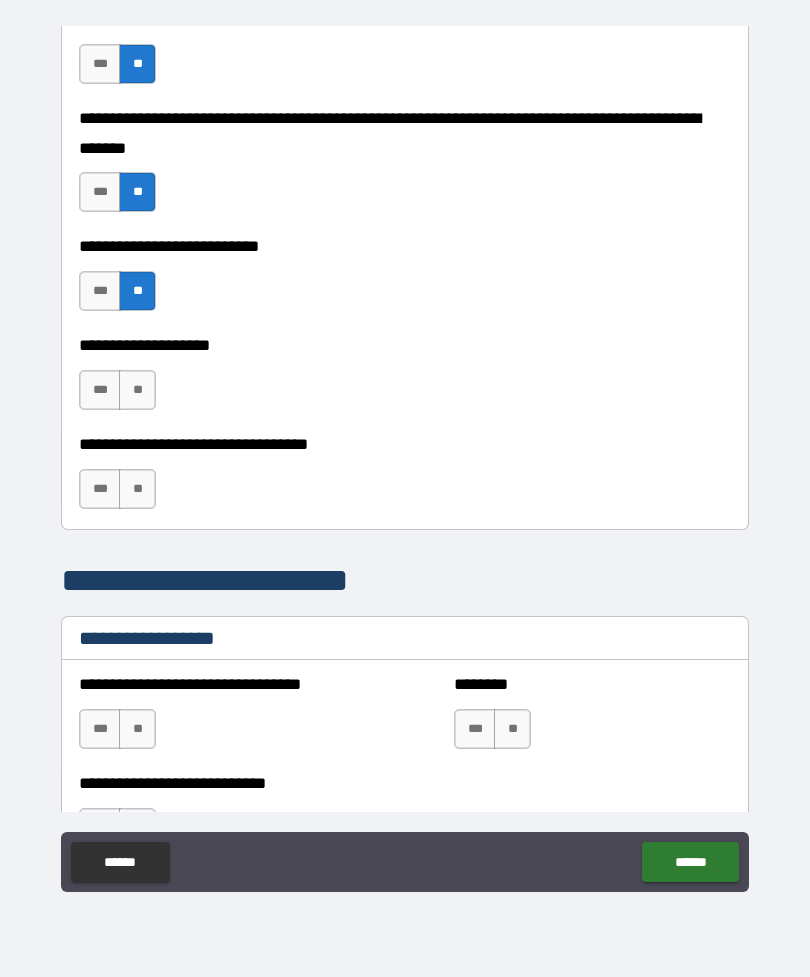 click on "**" at bounding box center (137, 390) 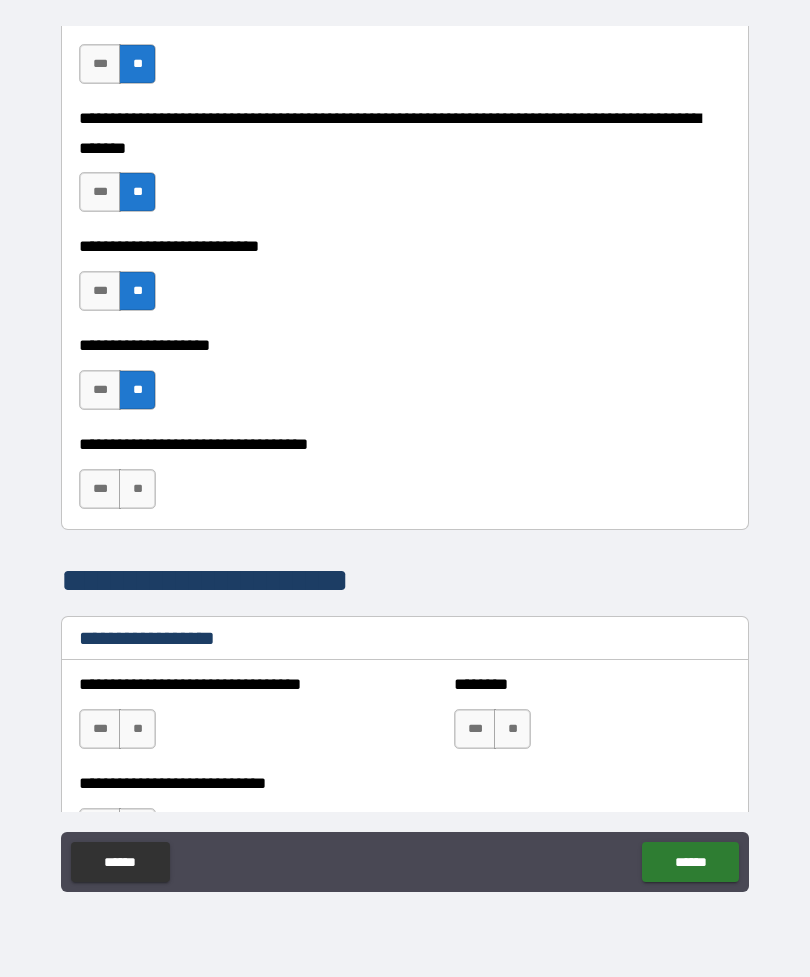 click on "**" at bounding box center (137, 489) 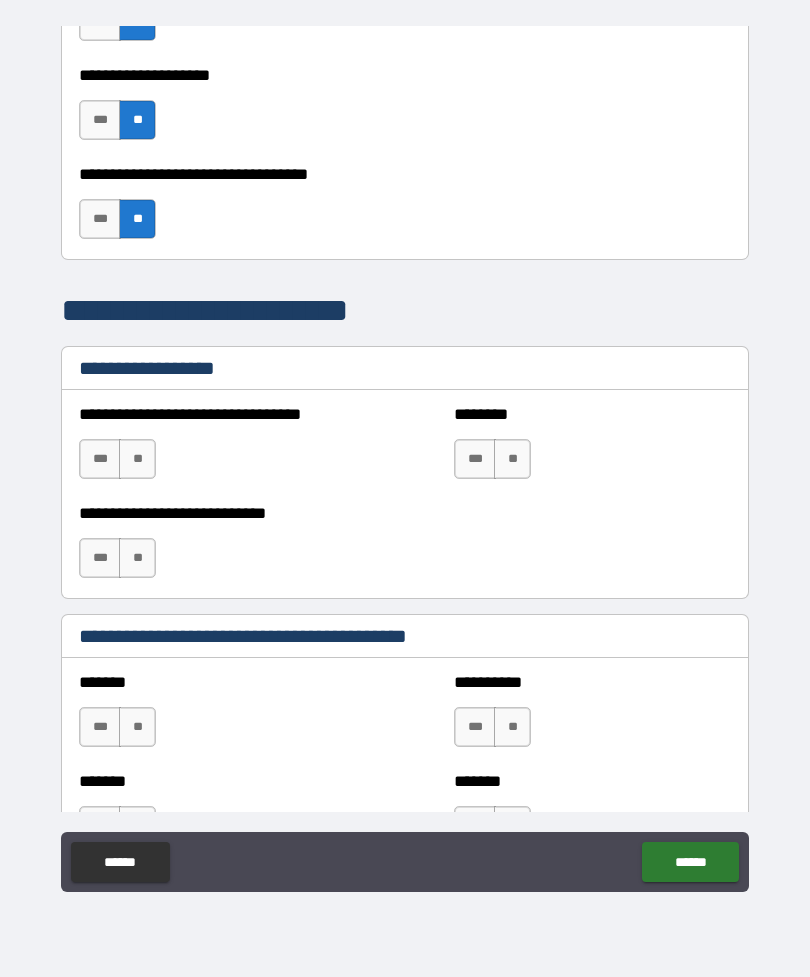 scroll, scrollTop: 1182, scrollLeft: 0, axis: vertical 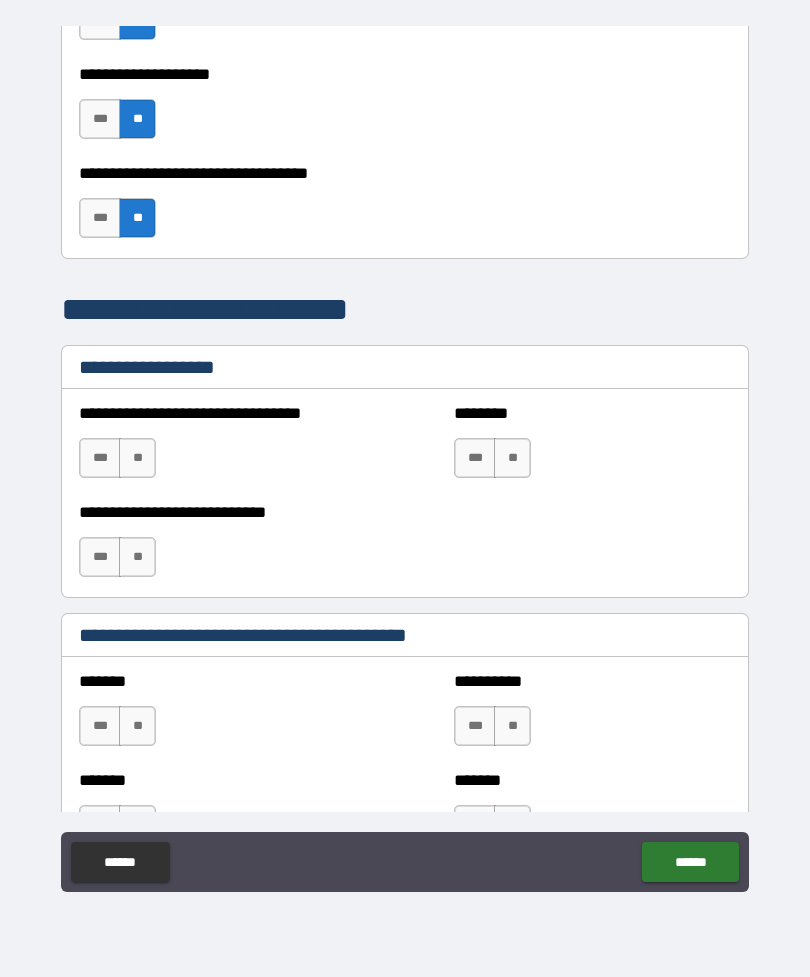 click on "**" at bounding box center (512, 458) 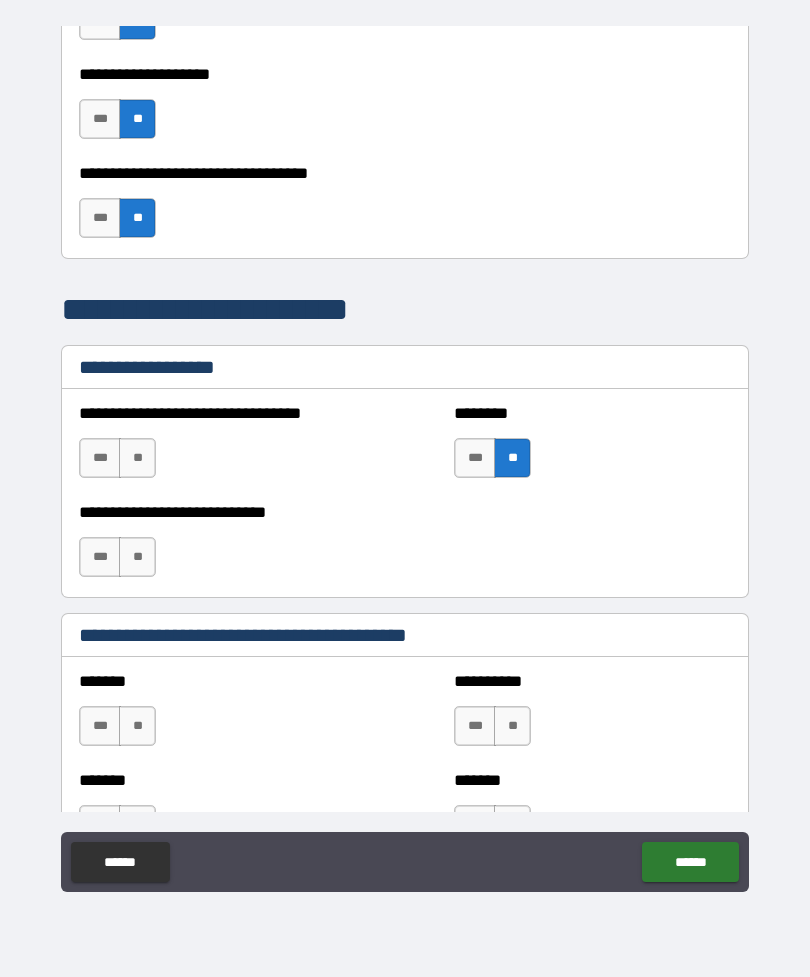click on "**" at bounding box center [137, 458] 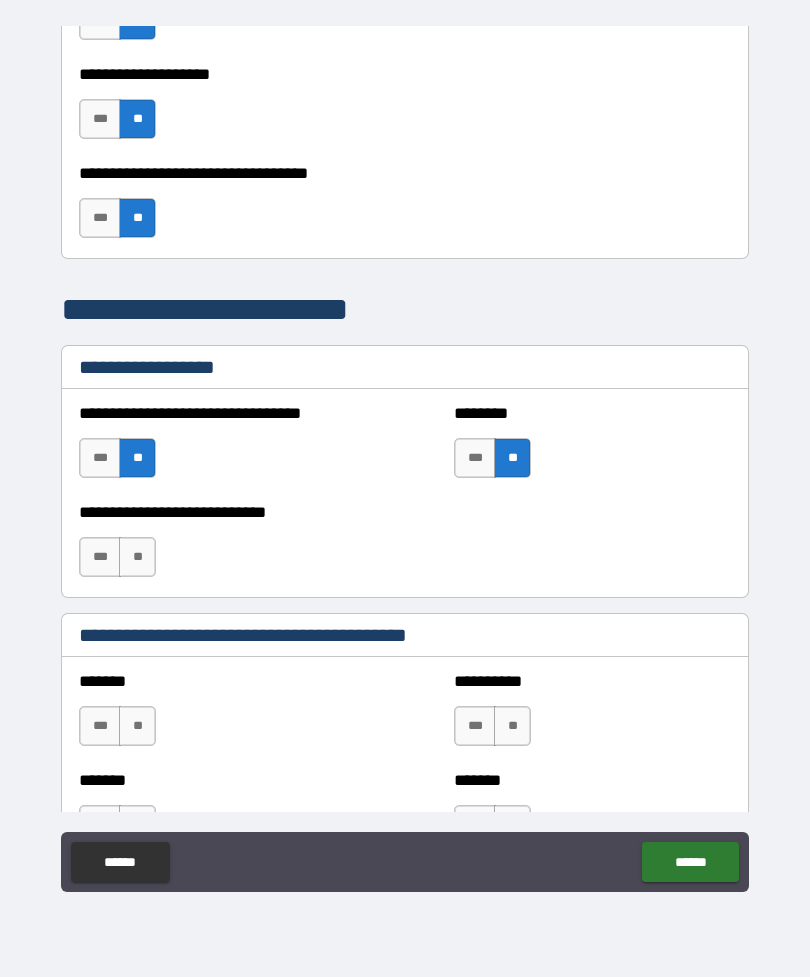 click on "**" at bounding box center [137, 557] 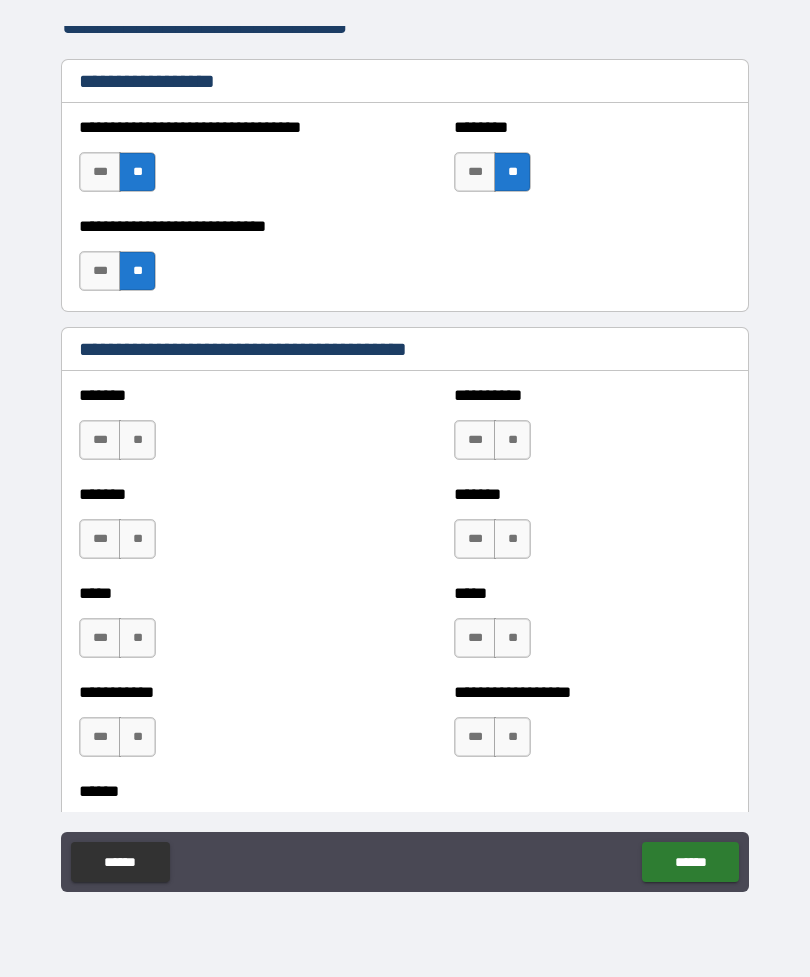 scroll, scrollTop: 1467, scrollLeft: 0, axis: vertical 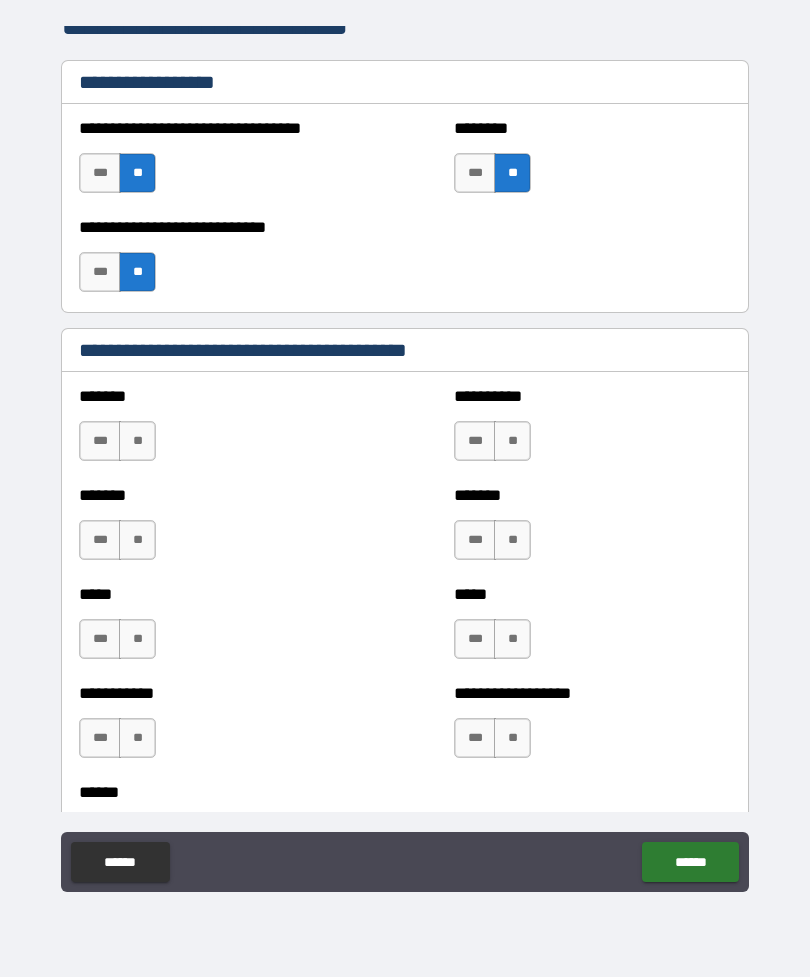 click on "**" at bounding box center [137, 441] 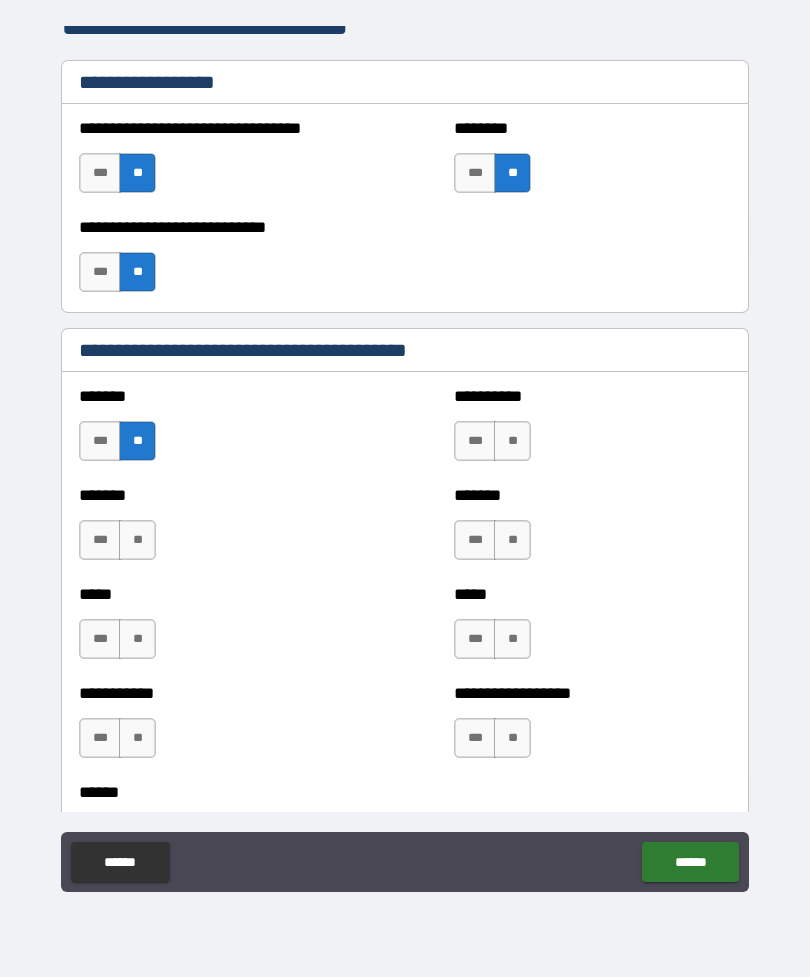 click on "**" at bounding box center (137, 540) 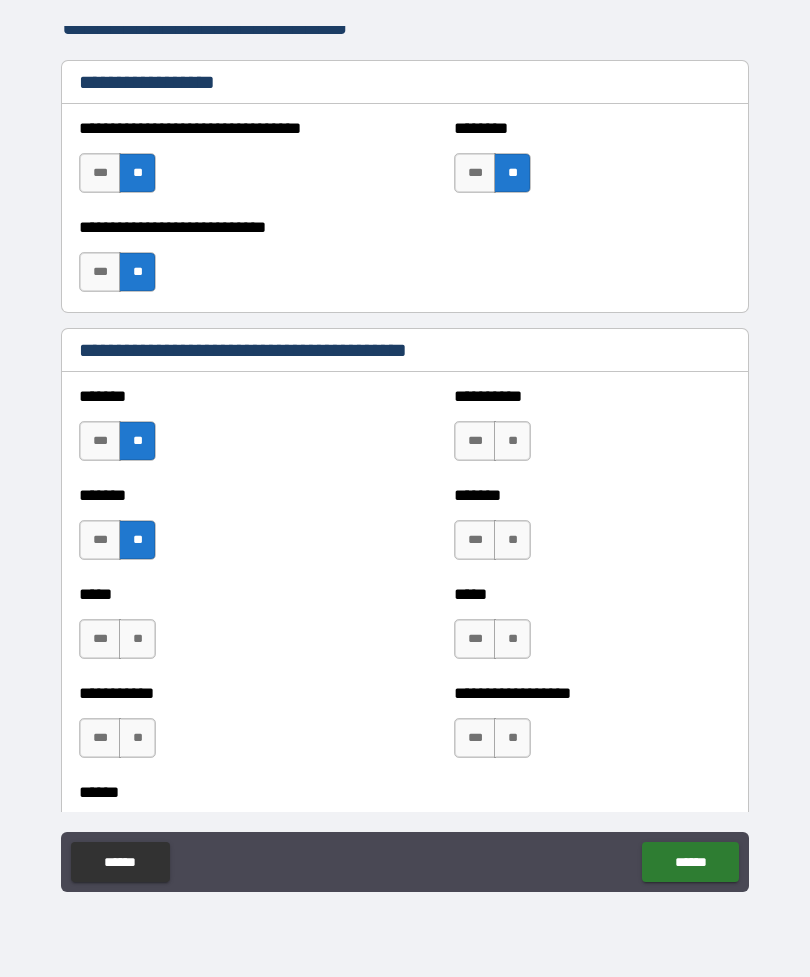 click on "**" at bounding box center (137, 639) 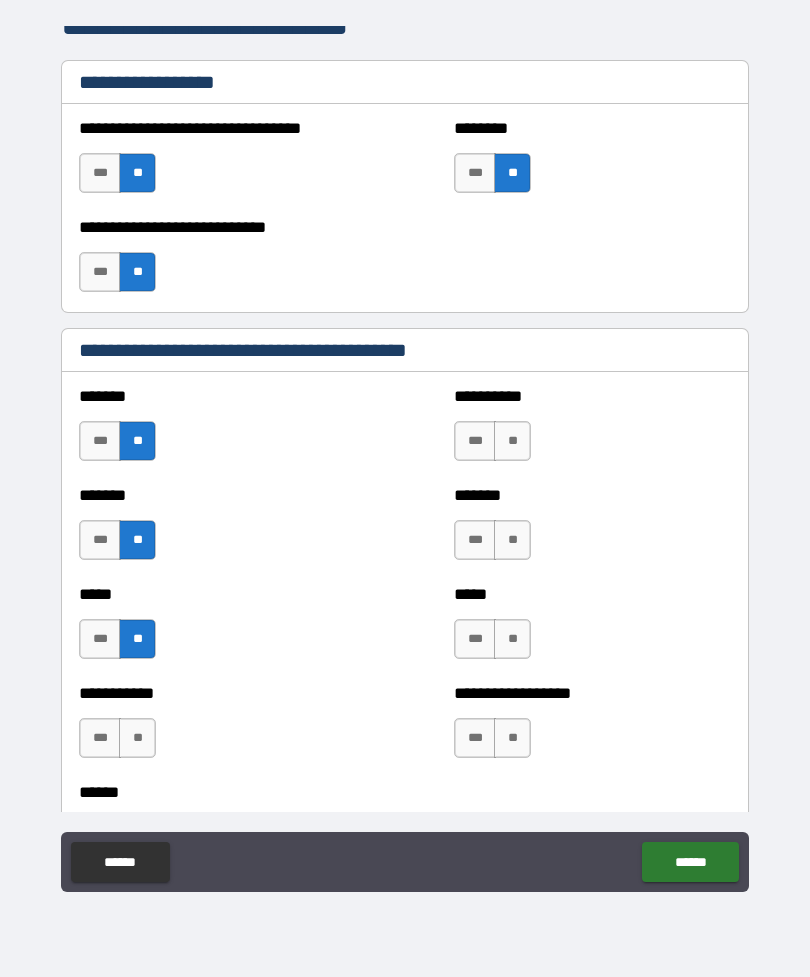 click on "**" at bounding box center [137, 738] 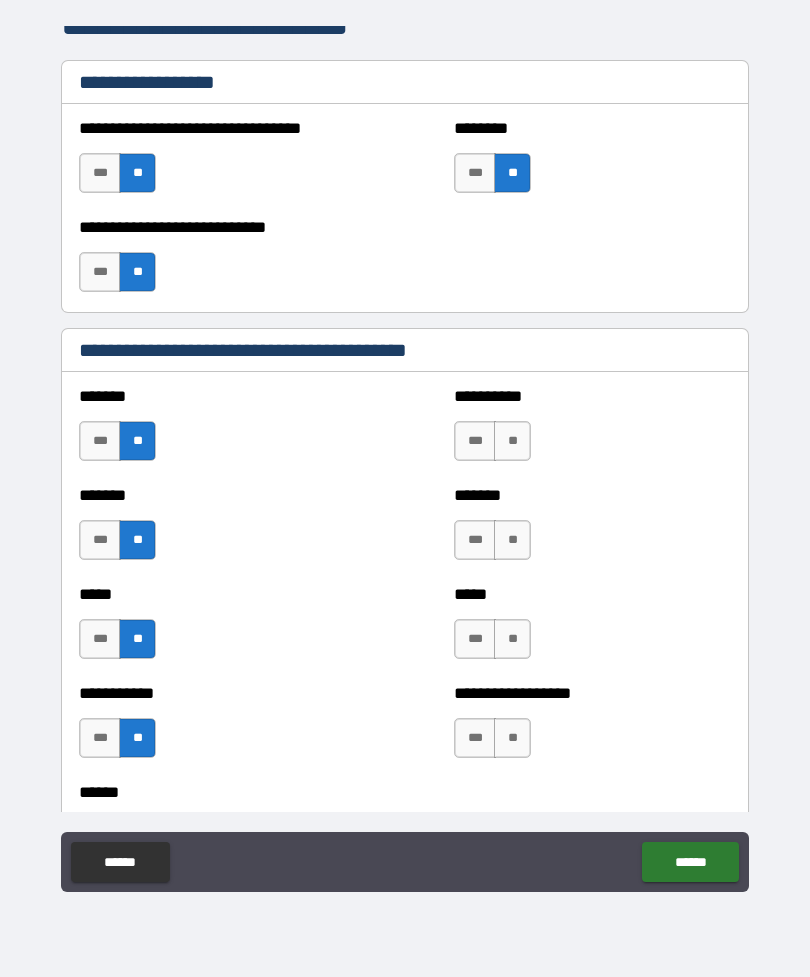 click on "**" at bounding box center [512, 441] 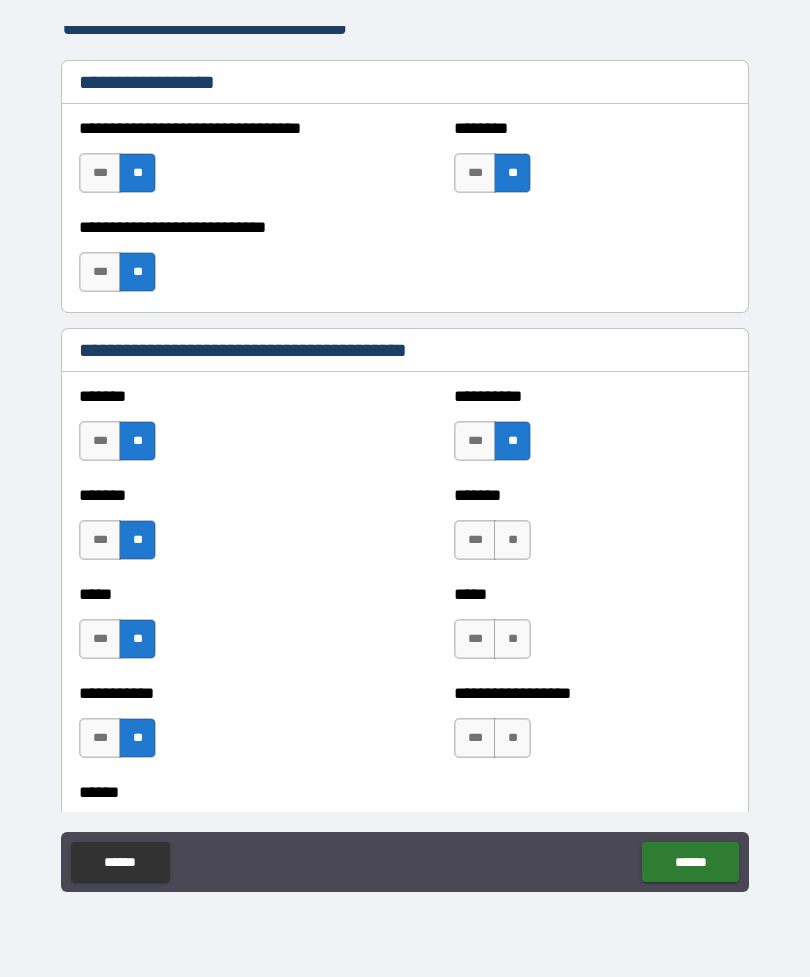 click on "**" at bounding box center [512, 540] 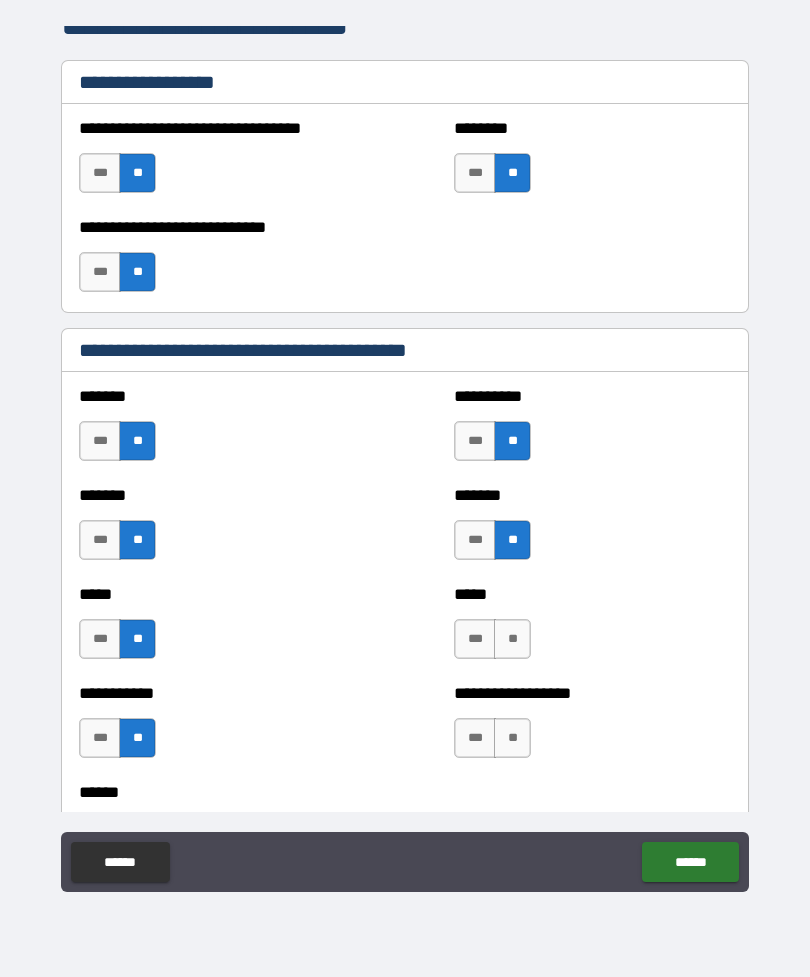 click on "**" at bounding box center [512, 639] 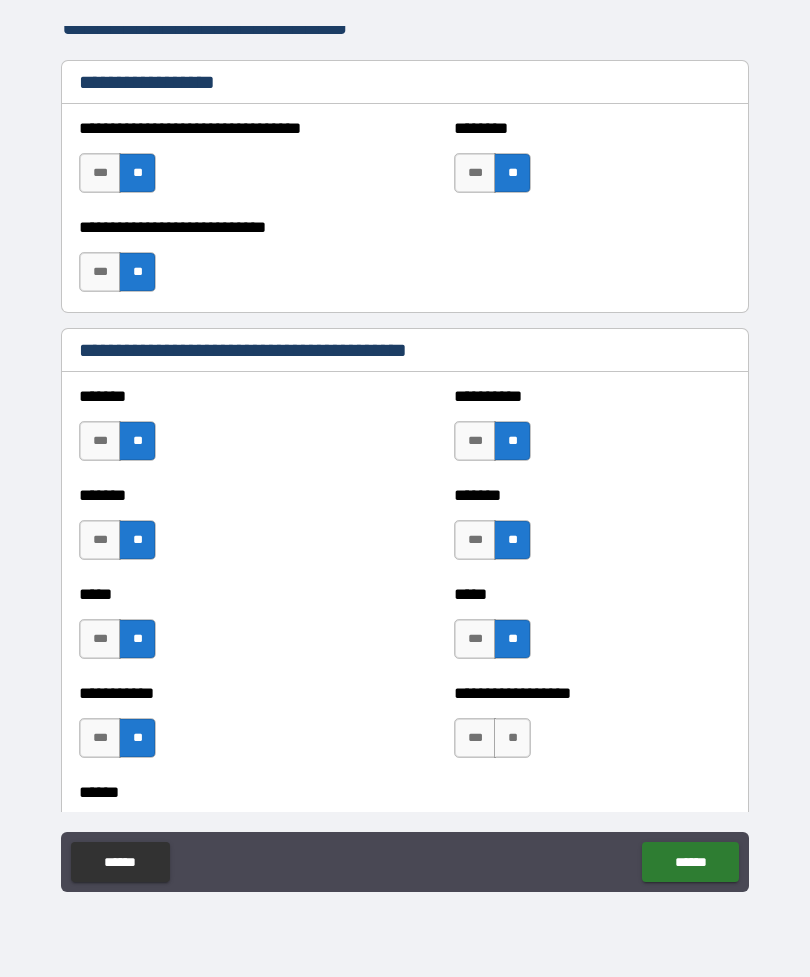 click on "**" at bounding box center [512, 738] 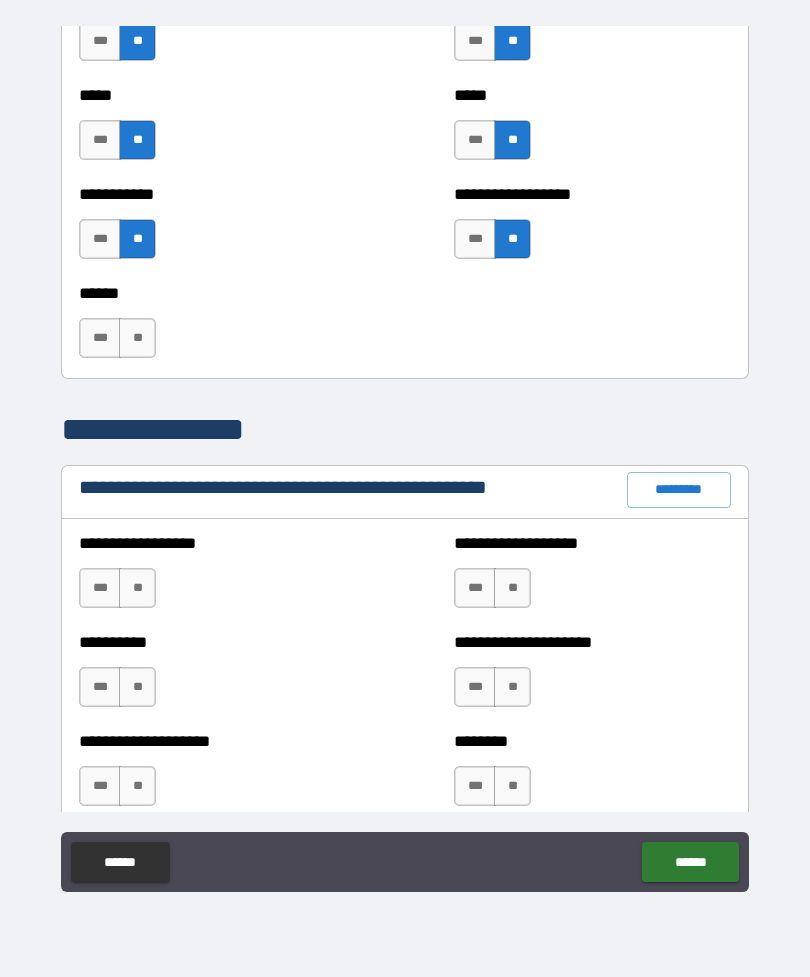 scroll, scrollTop: 1972, scrollLeft: 0, axis: vertical 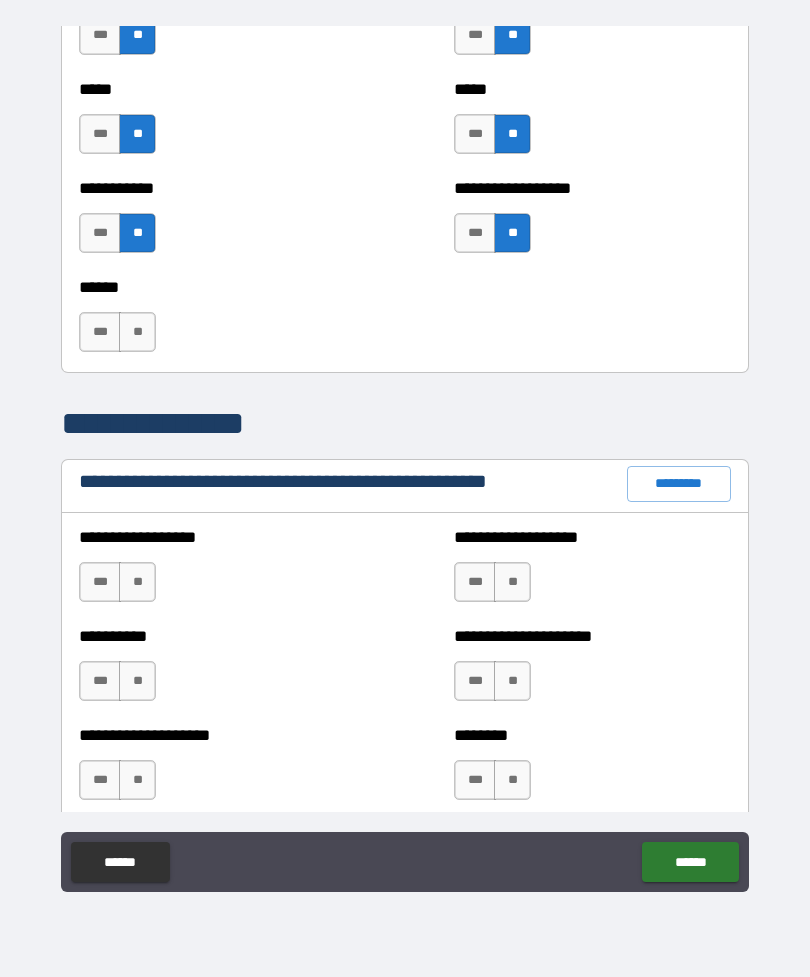 click on "**" at bounding box center (137, 332) 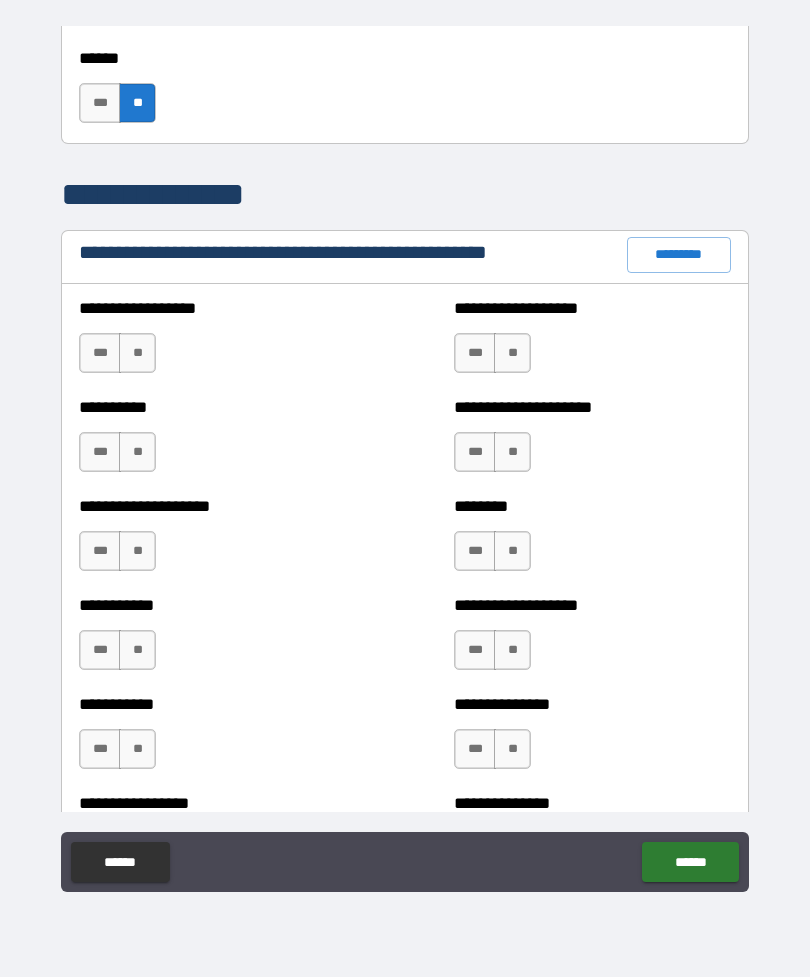 scroll, scrollTop: 2204, scrollLeft: 0, axis: vertical 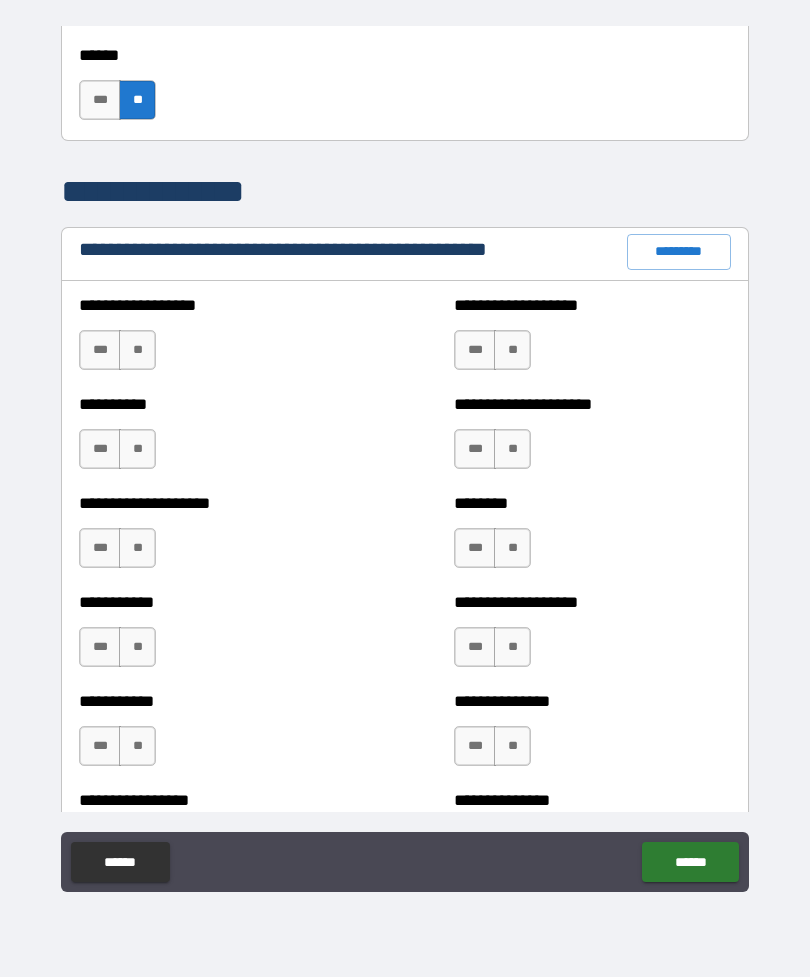 click on "**" at bounding box center (137, 350) 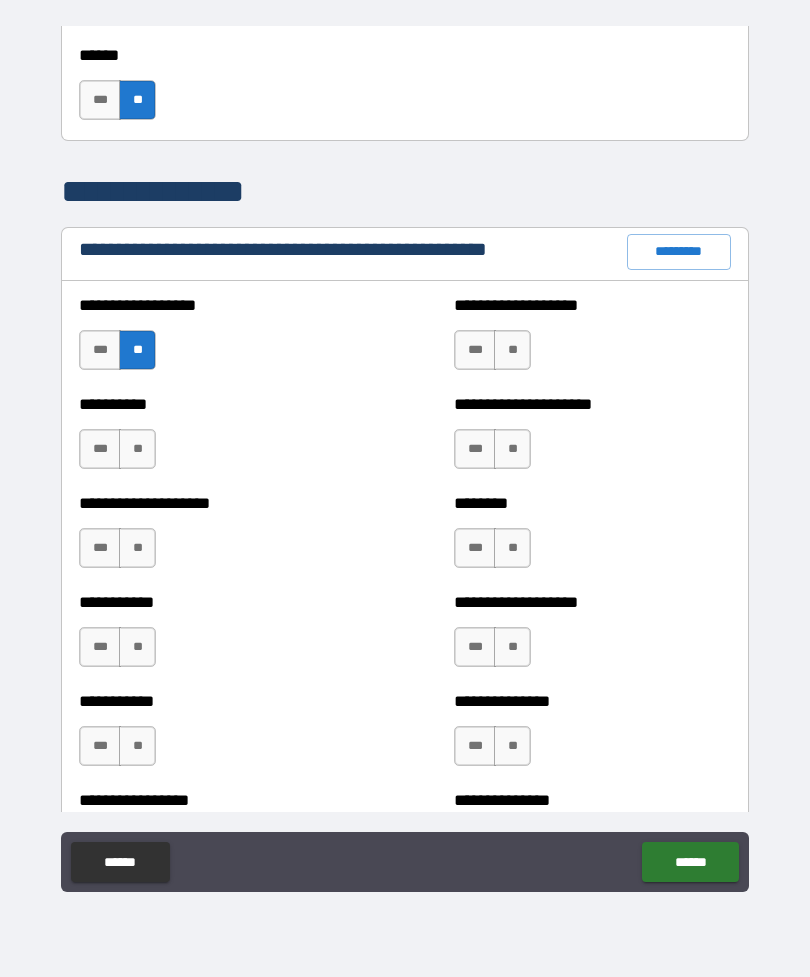 click on "**" at bounding box center [137, 449] 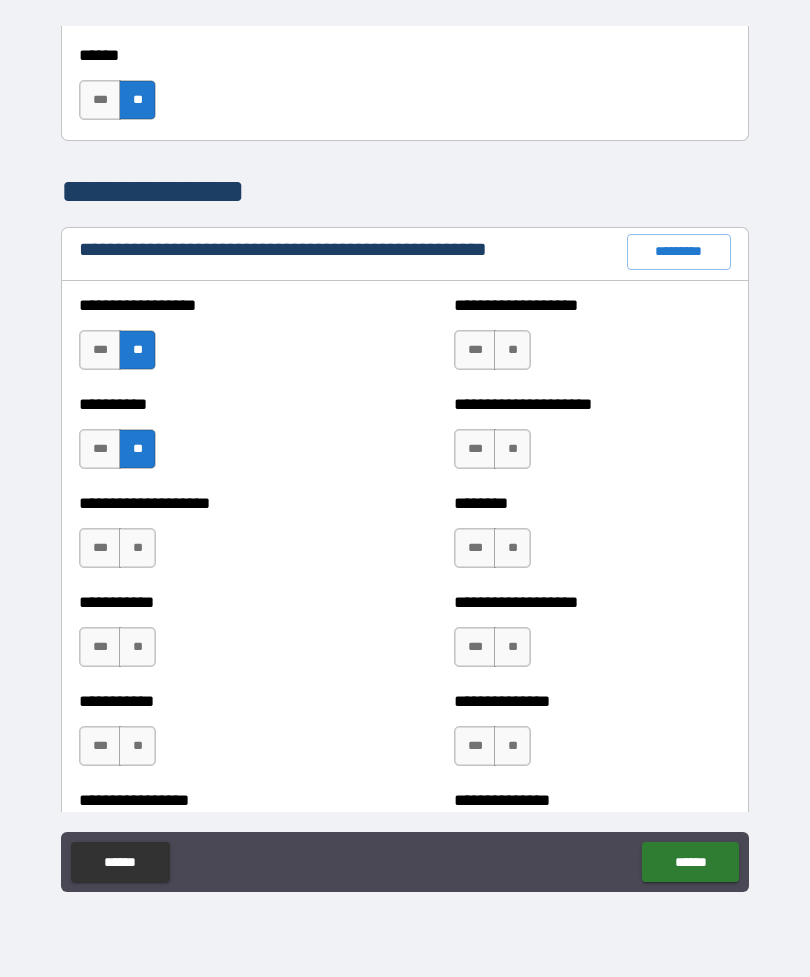click on "**" at bounding box center [512, 350] 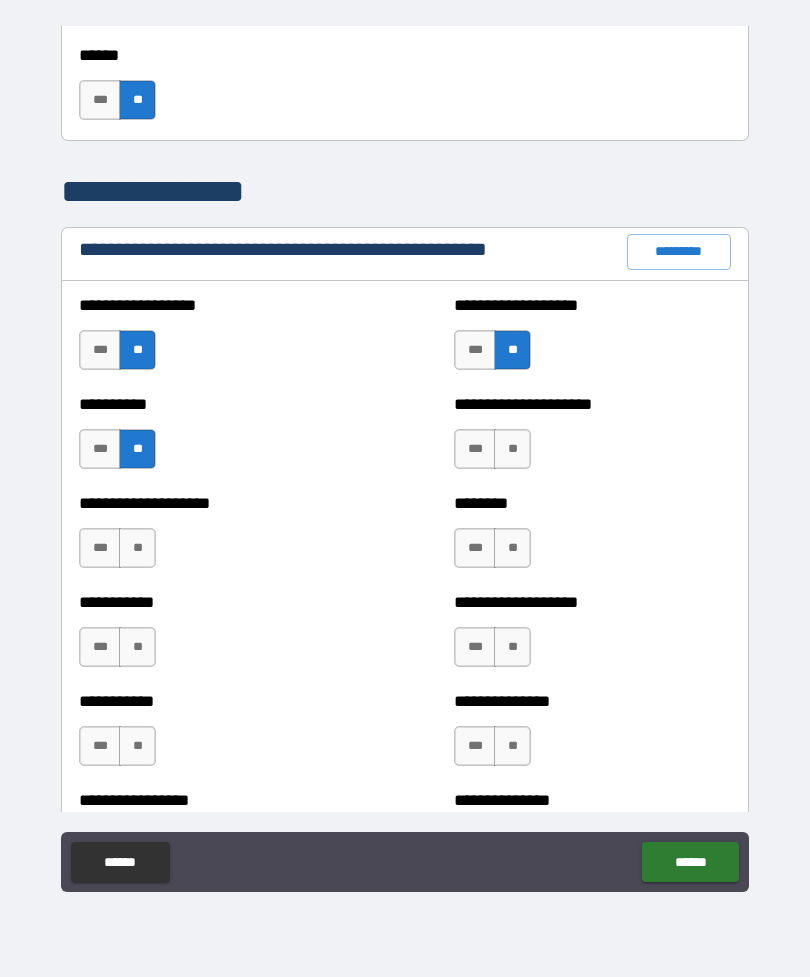 click on "**" at bounding box center (512, 449) 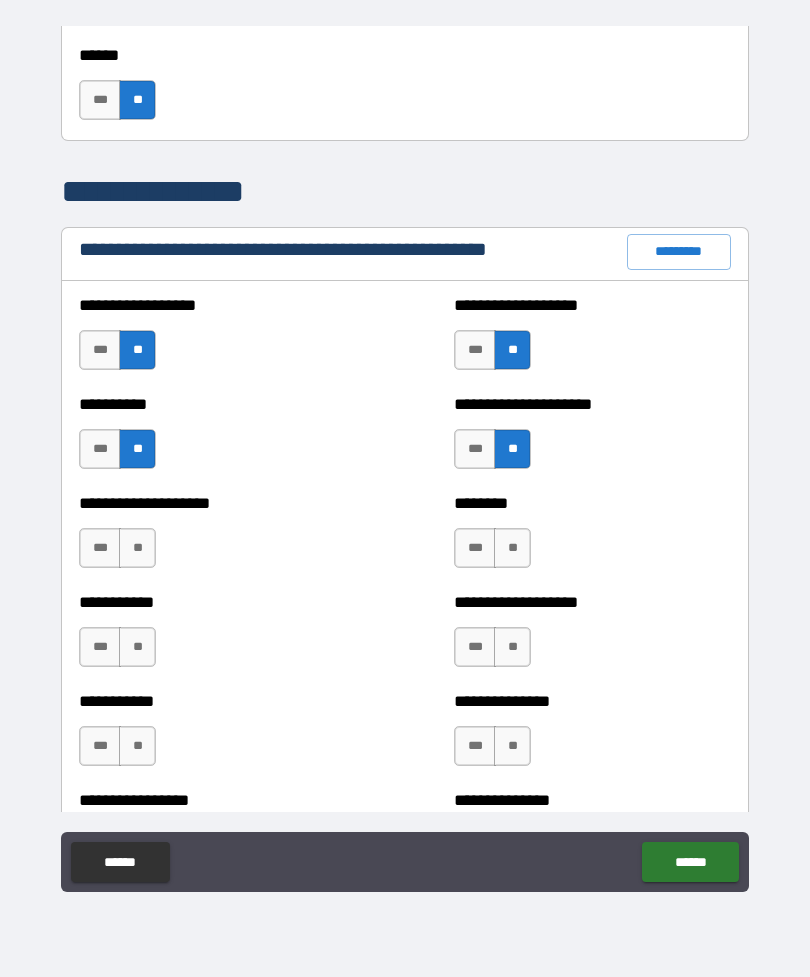 click on "*********" at bounding box center (679, 252) 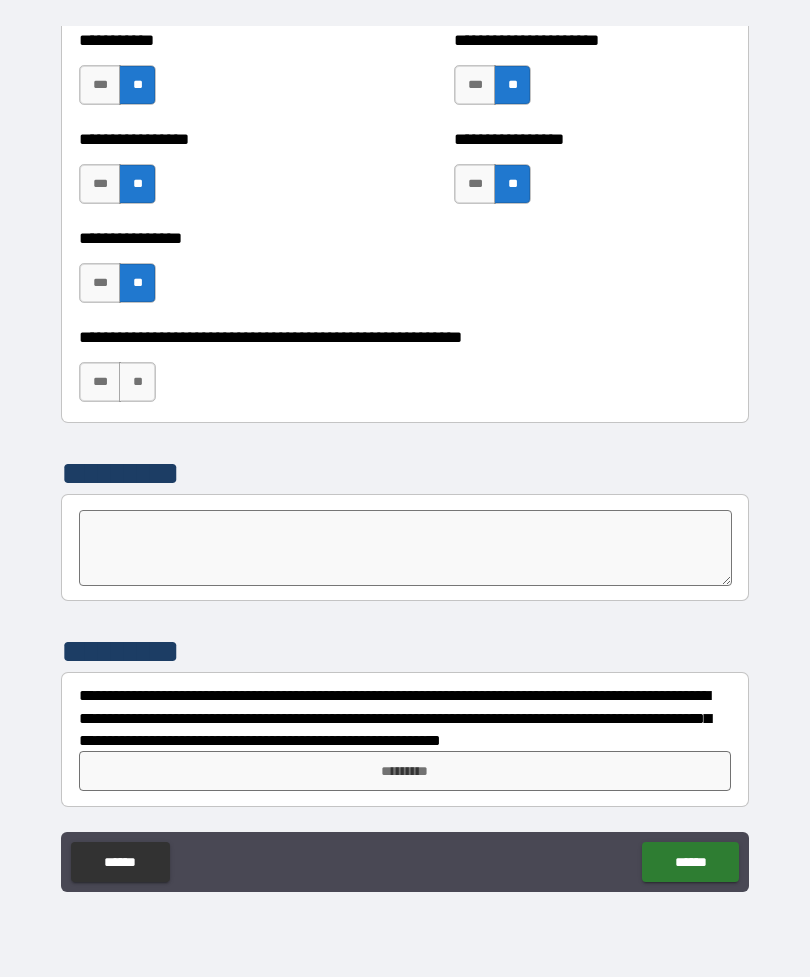 scroll, scrollTop: 6033, scrollLeft: 0, axis: vertical 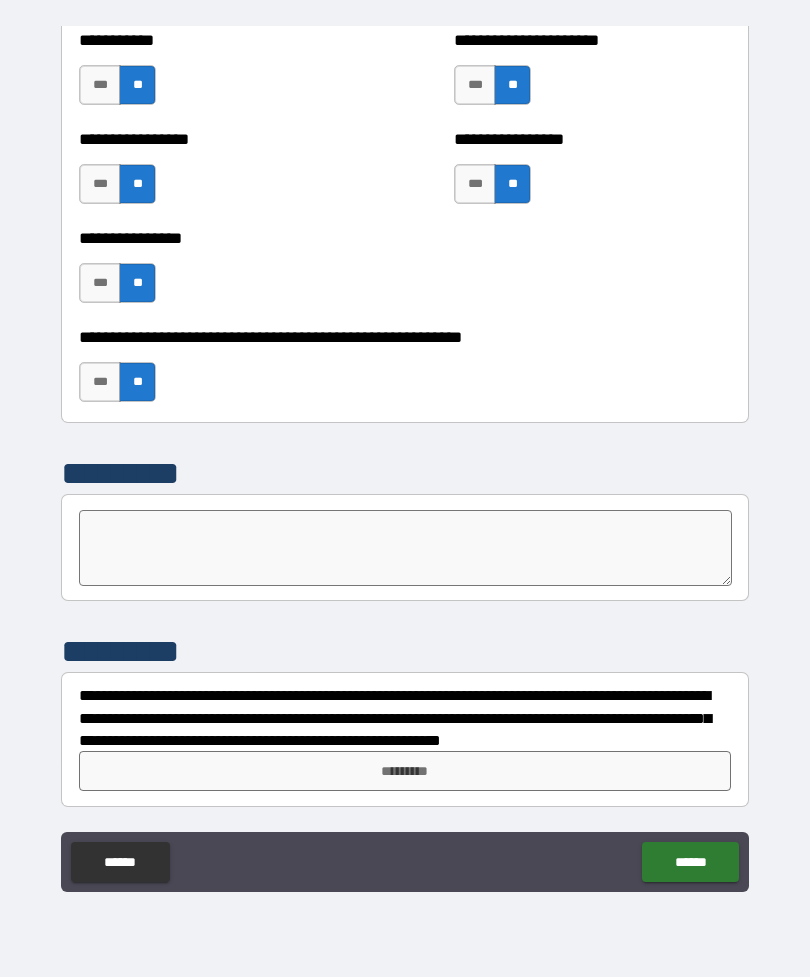 click on "*********" at bounding box center (405, 771) 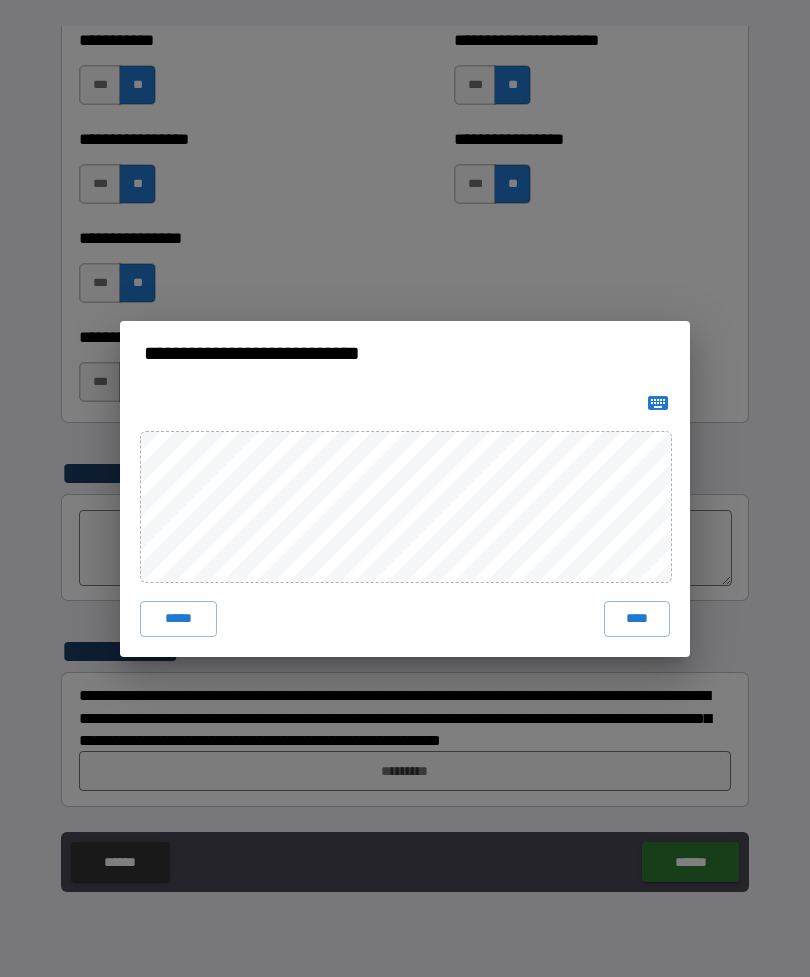 click on "****" at bounding box center (637, 619) 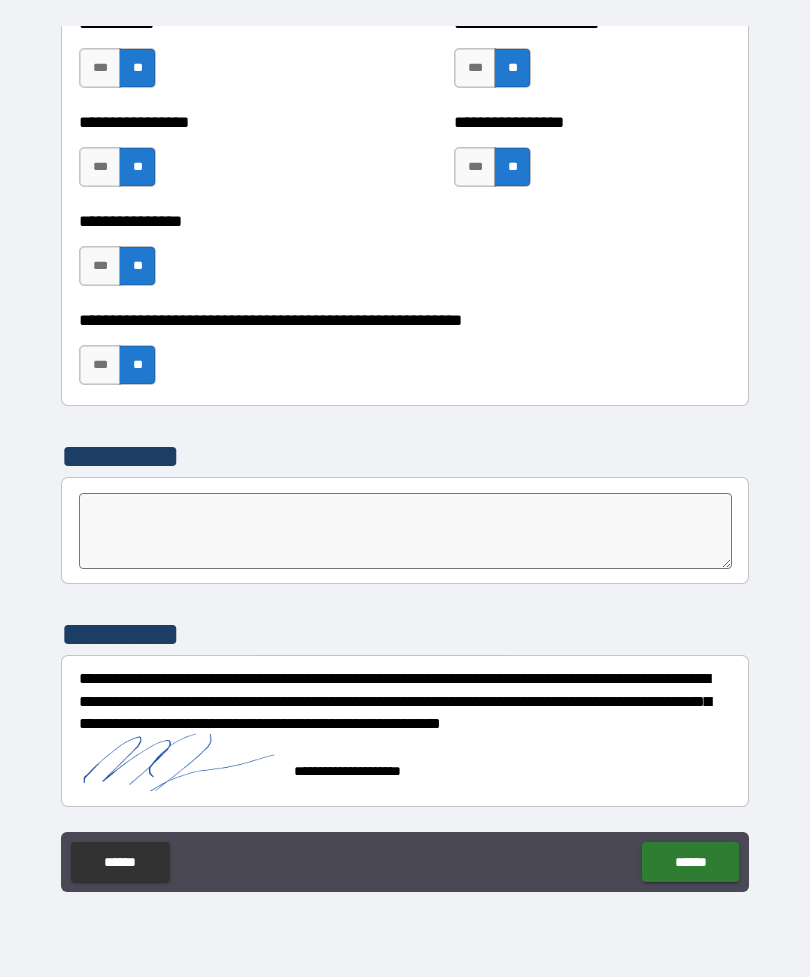 scroll, scrollTop: 6051, scrollLeft: 0, axis: vertical 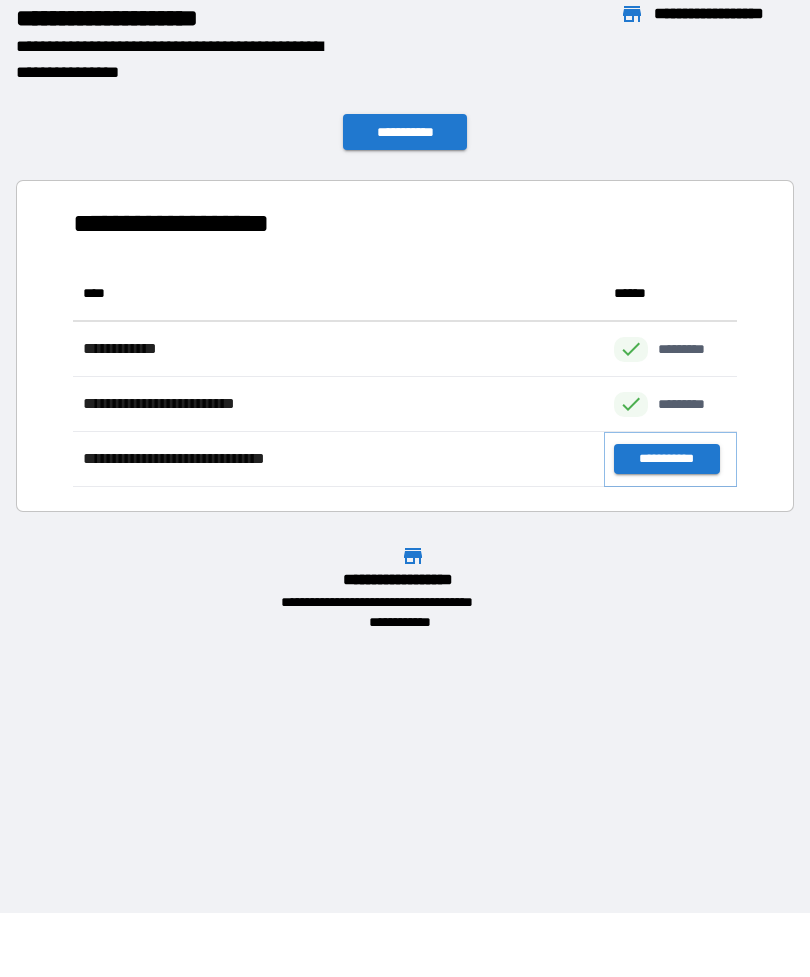 click on "**********" at bounding box center [666, 459] 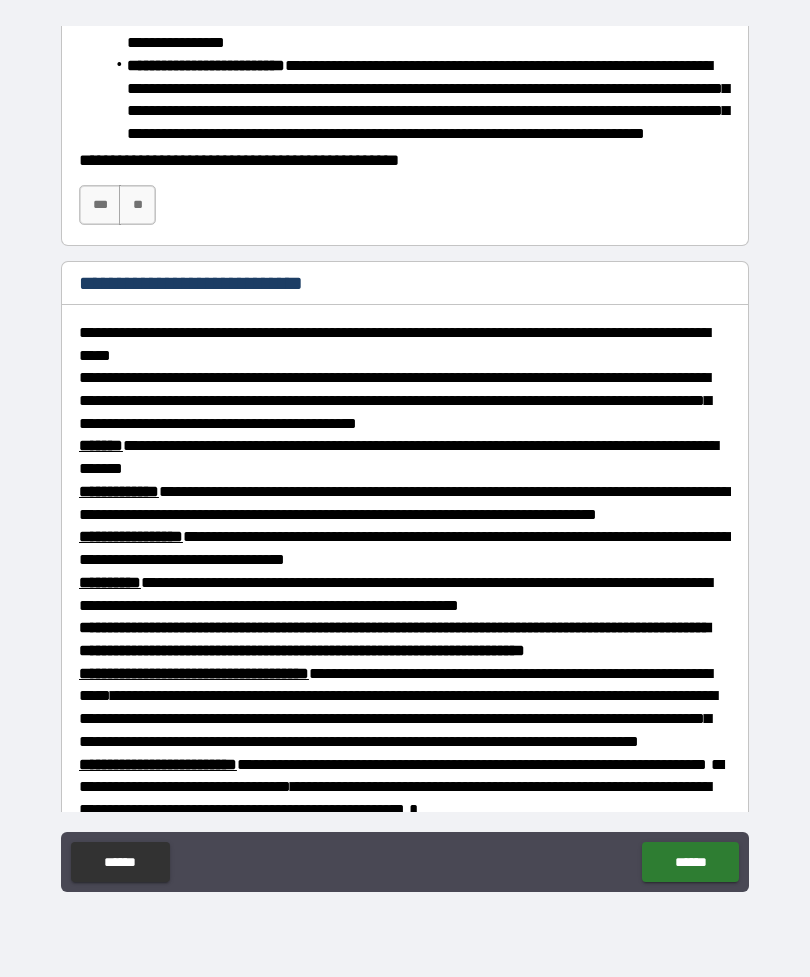 scroll, scrollTop: 1020, scrollLeft: 0, axis: vertical 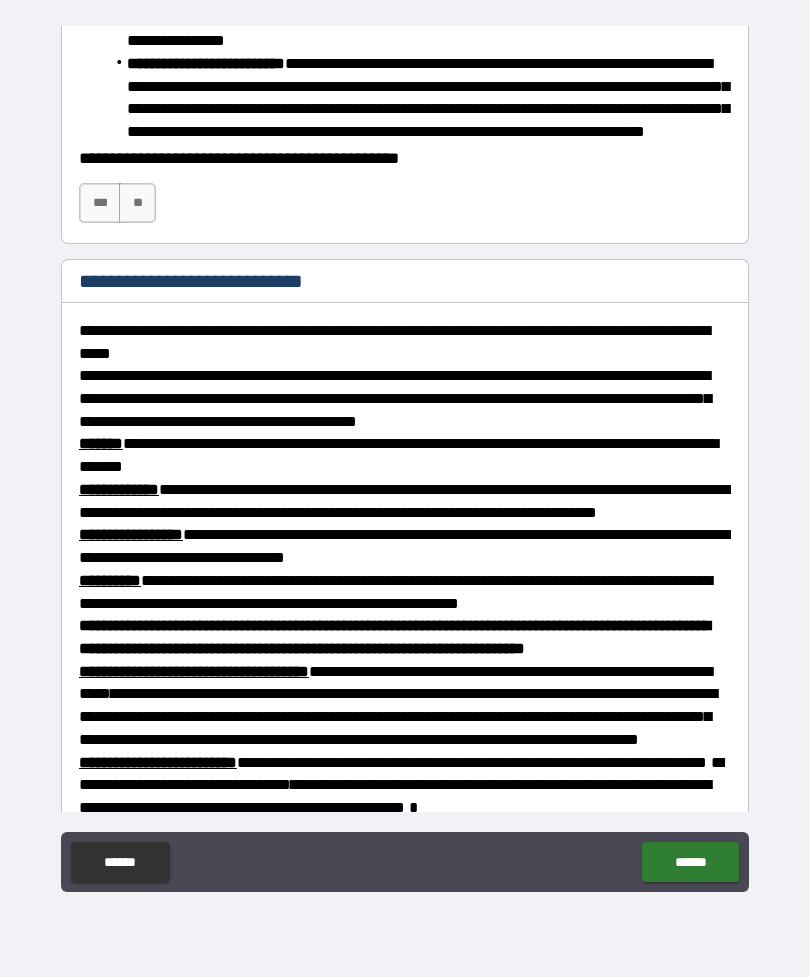 click on "***" at bounding box center [100, 203] 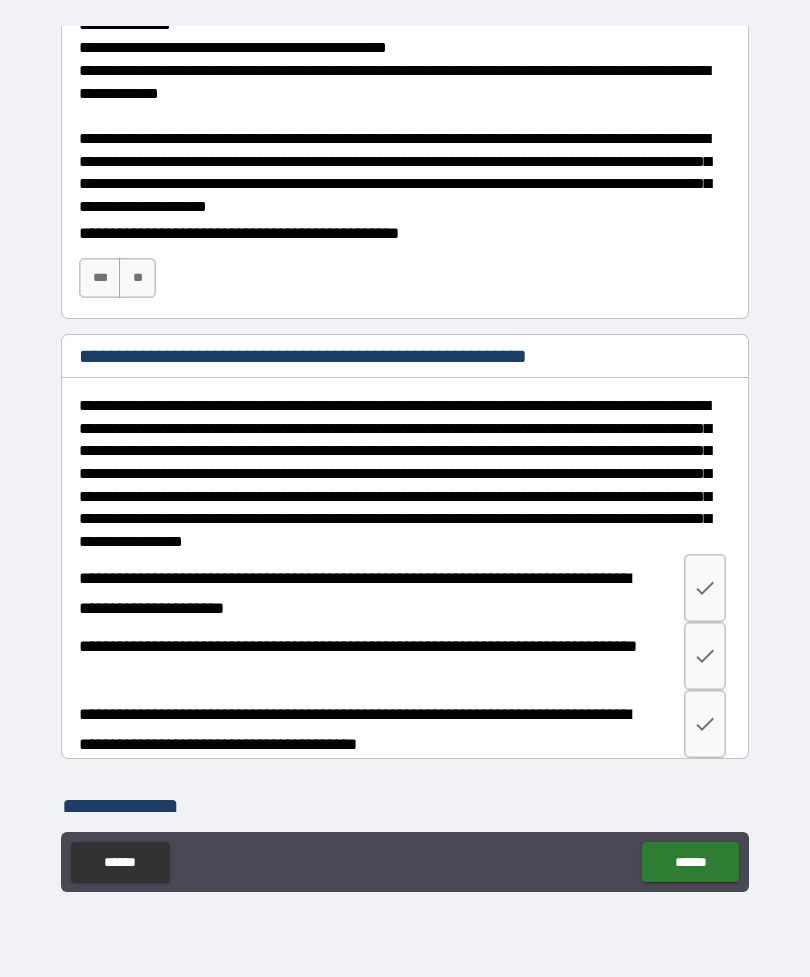 scroll, scrollTop: 1849, scrollLeft: 0, axis: vertical 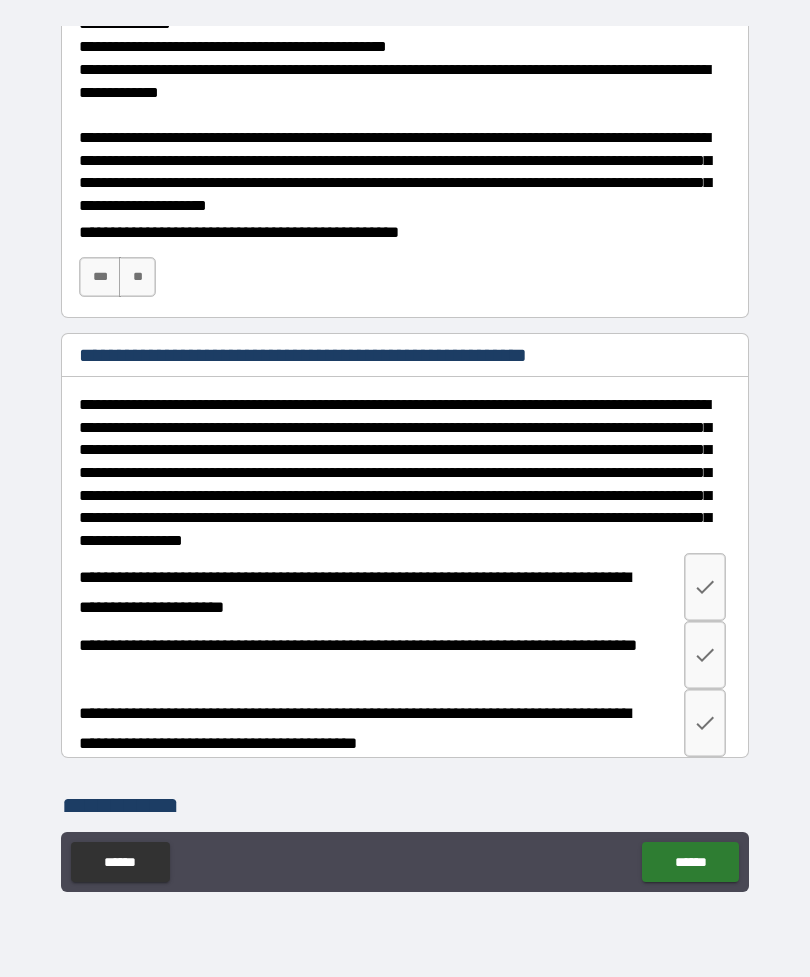 click on "***" at bounding box center (100, 277) 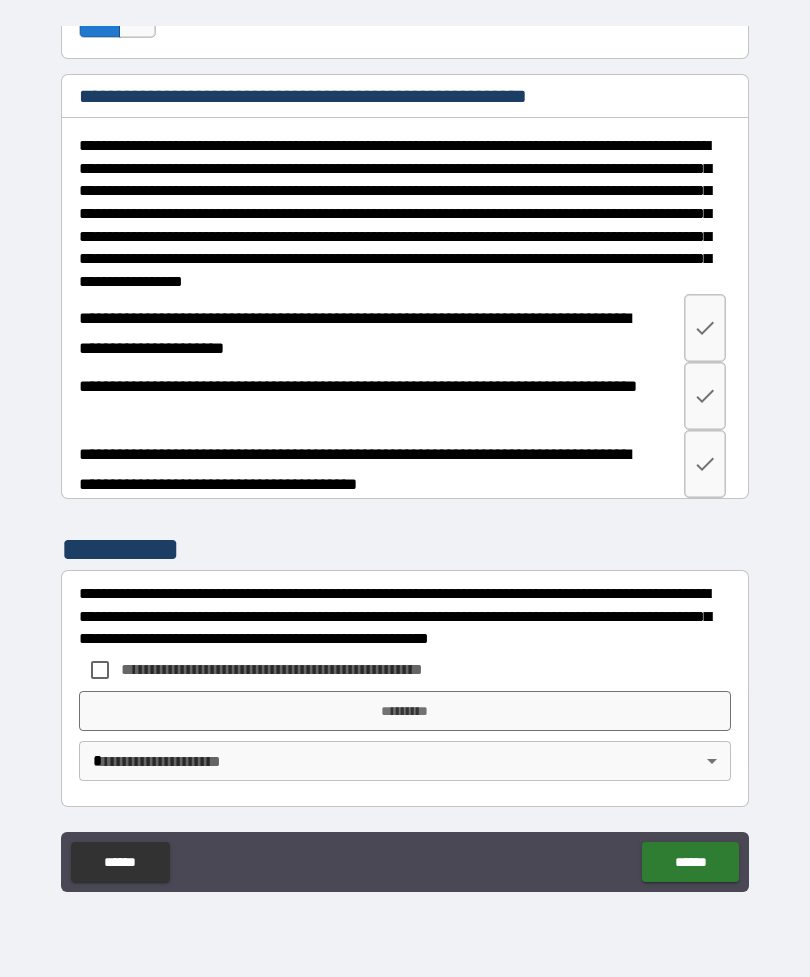 scroll, scrollTop: 2252, scrollLeft: 0, axis: vertical 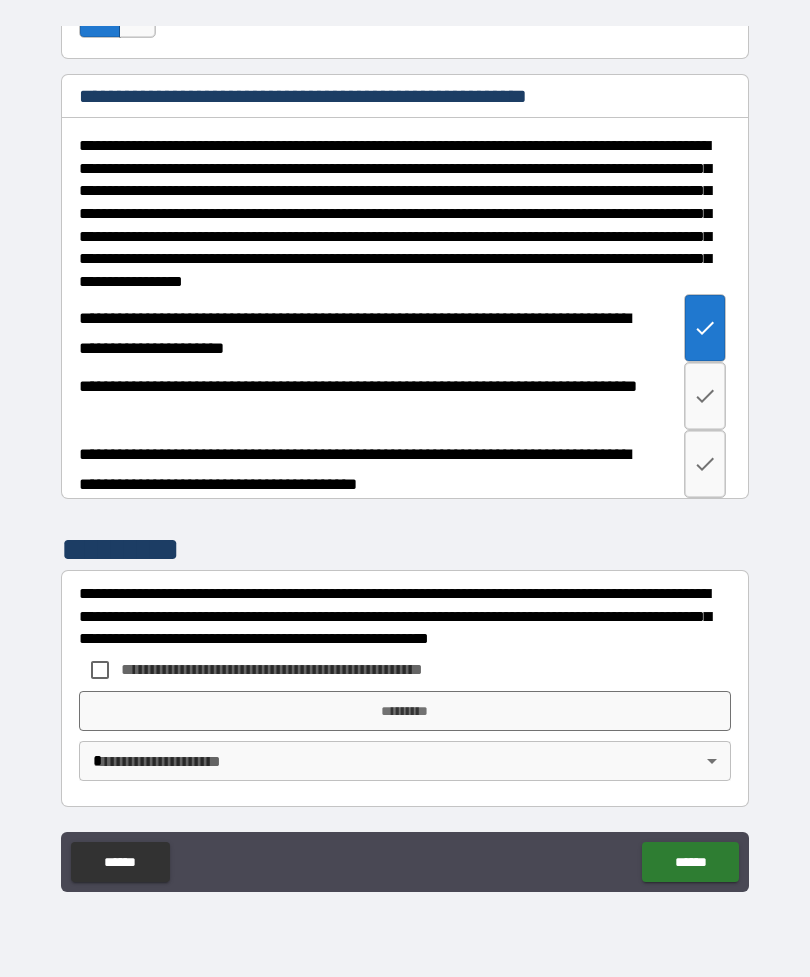 click 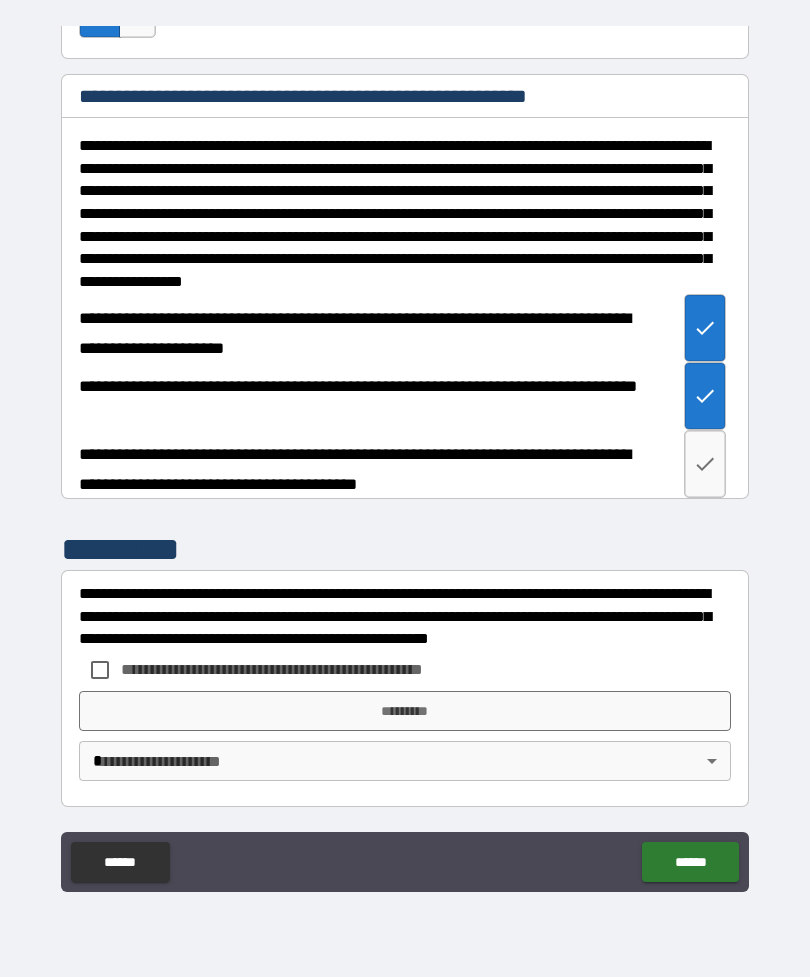click at bounding box center [705, 464] 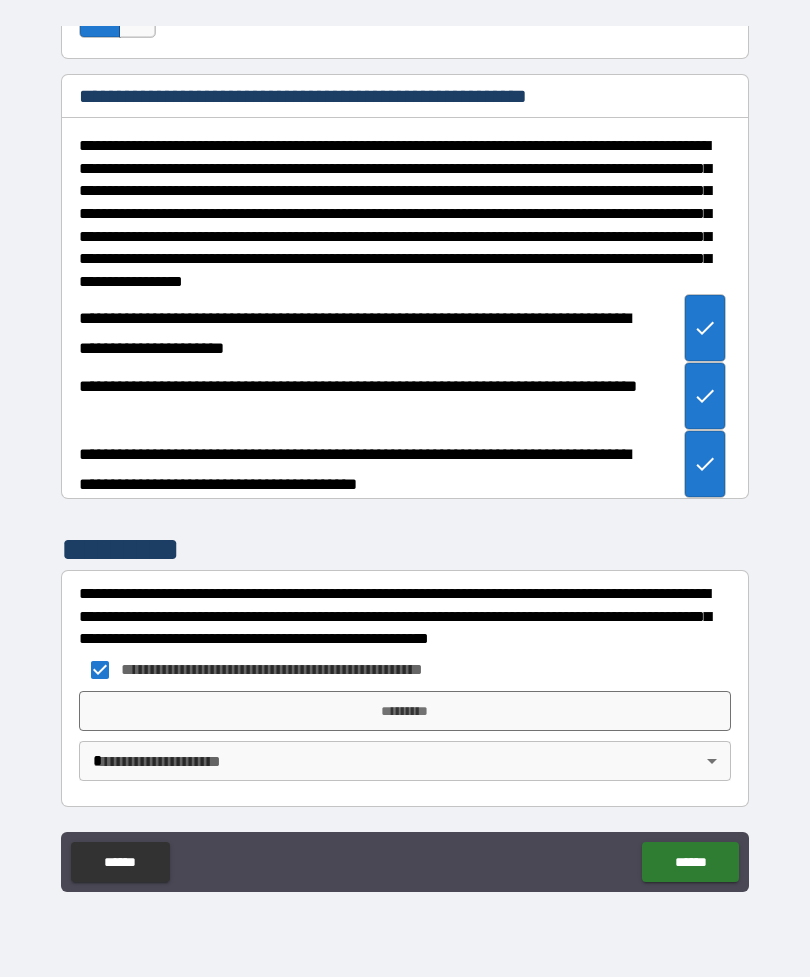 click on "*********" at bounding box center [405, 711] 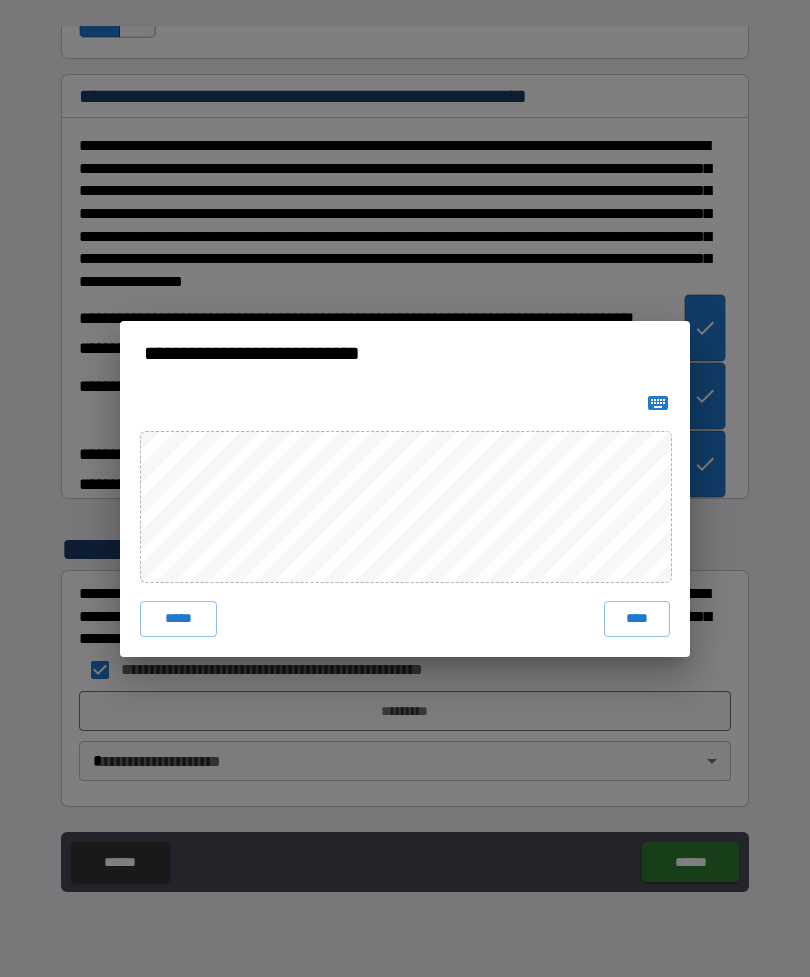 click on "****" at bounding box center [637, 619] 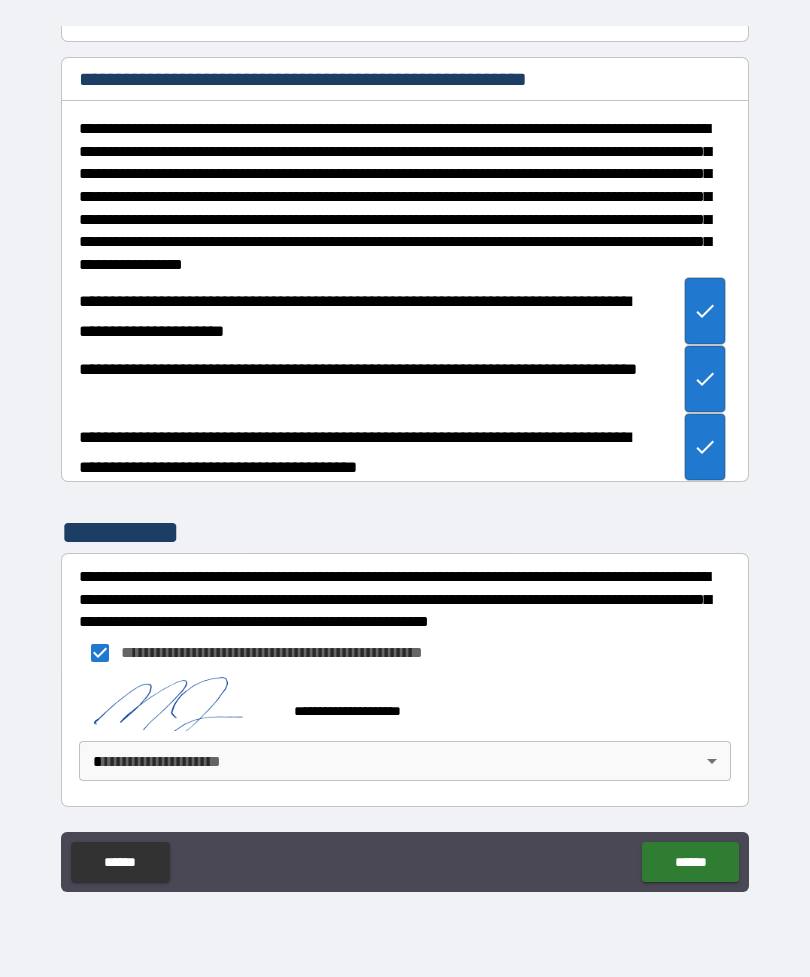 scroll, scrollTop: 2269, scrollLeft: 0, axis: vertical 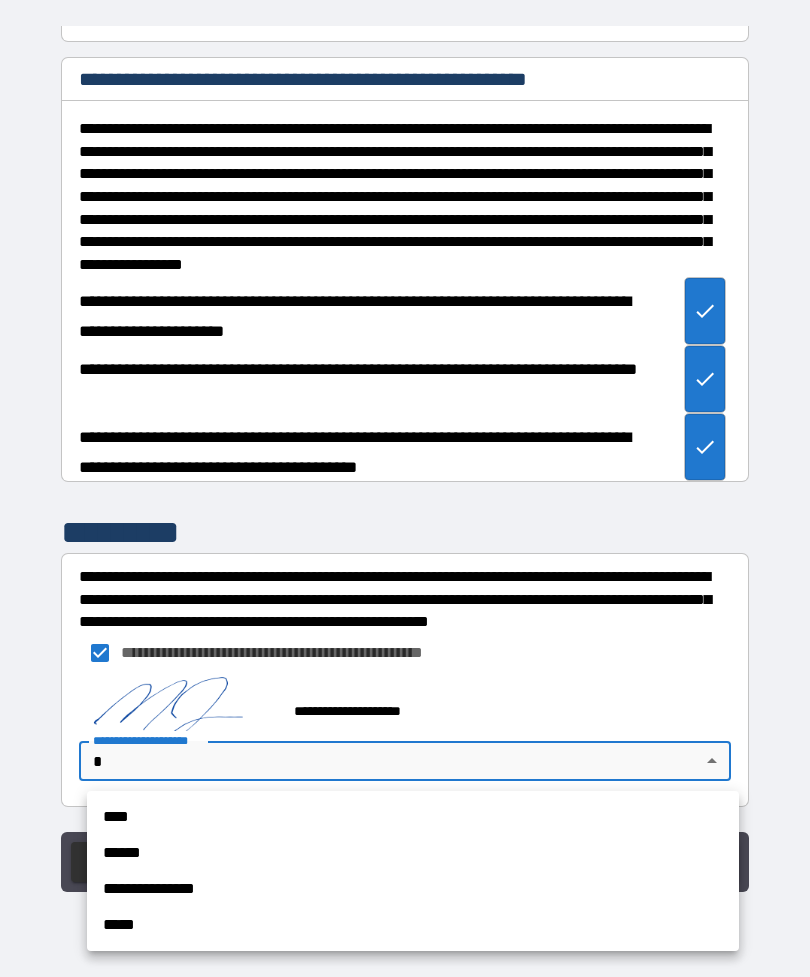 click on "**********" at bounding box center (413, 889) 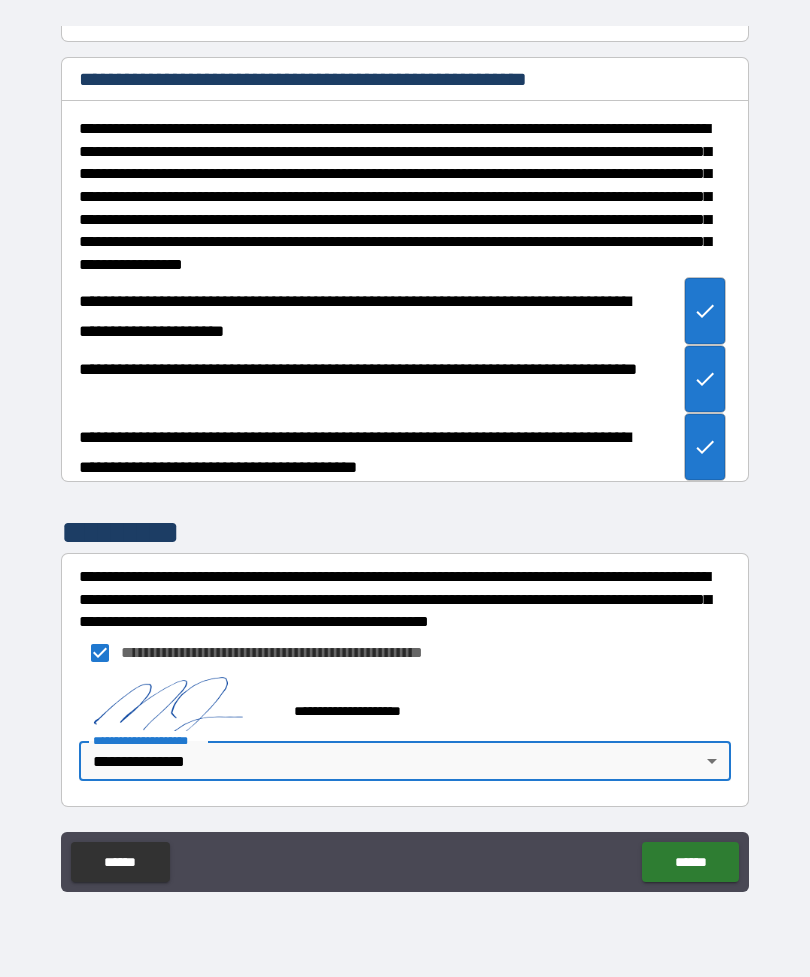 click on "******" at bounding box center (690, 862) 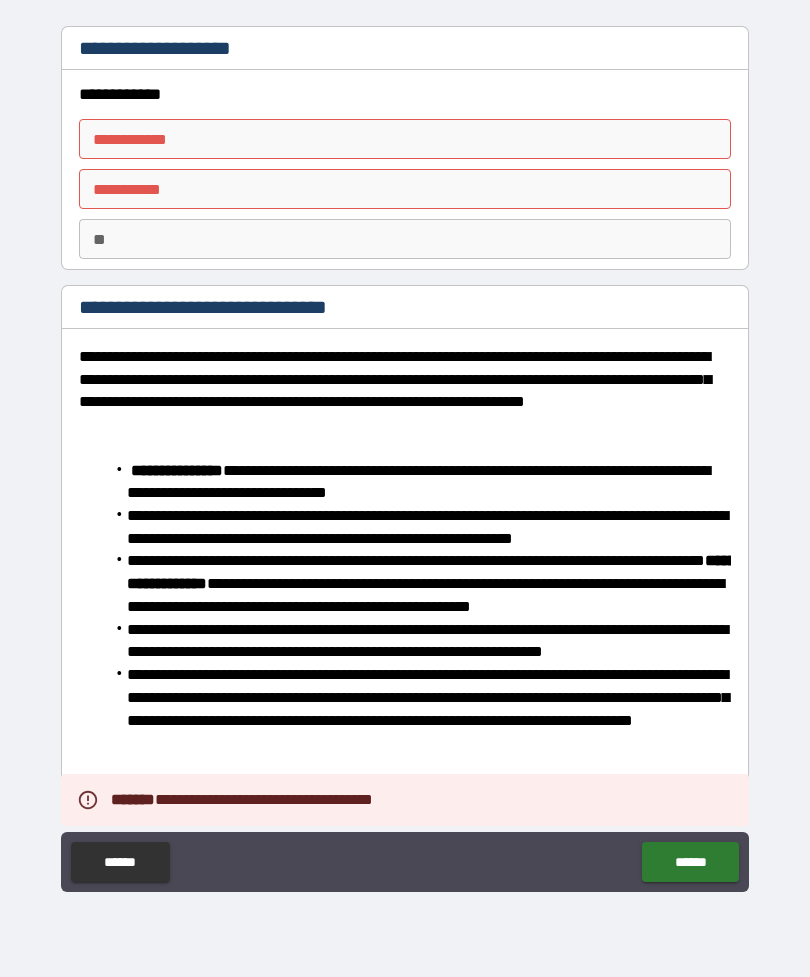 scroll, scrollTop: 0, scrollLeft: 0, axis: both 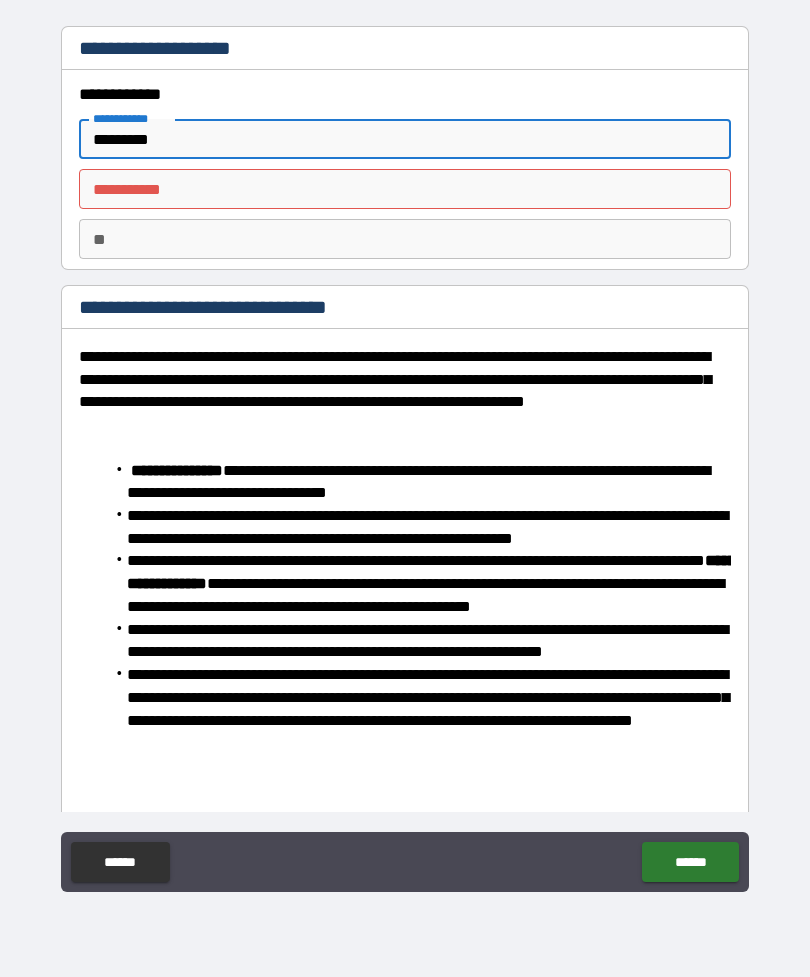 type on "*********" 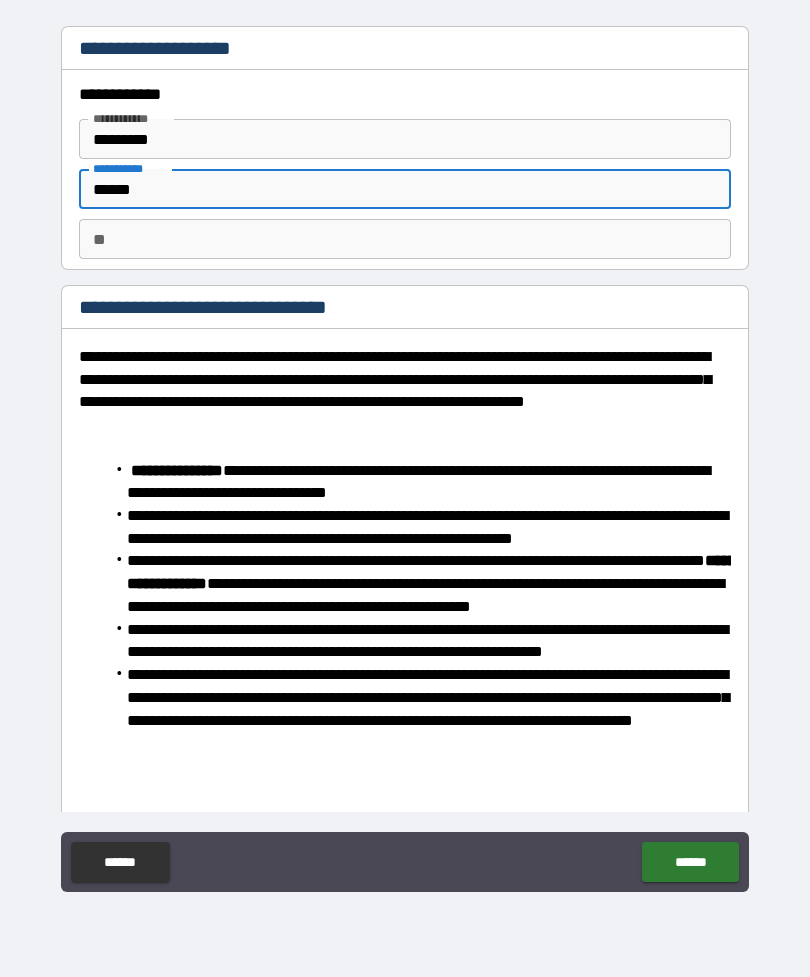 type on "******" 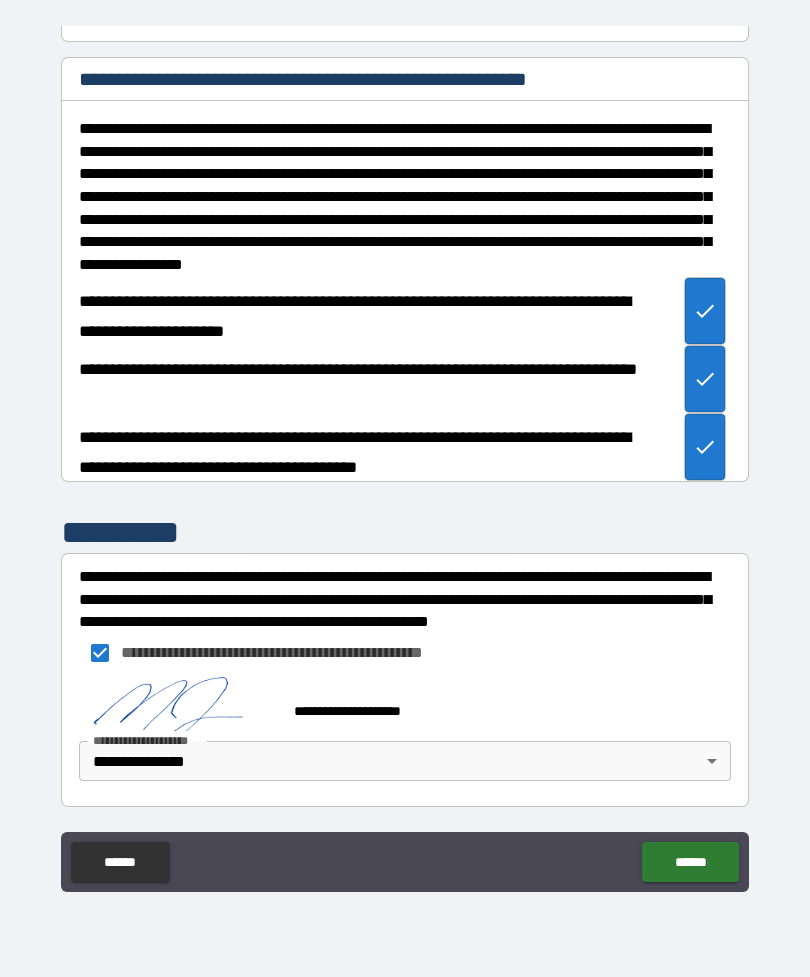 scroll, scrollTop: 2269, scrollLeft: 0, axis: vertical 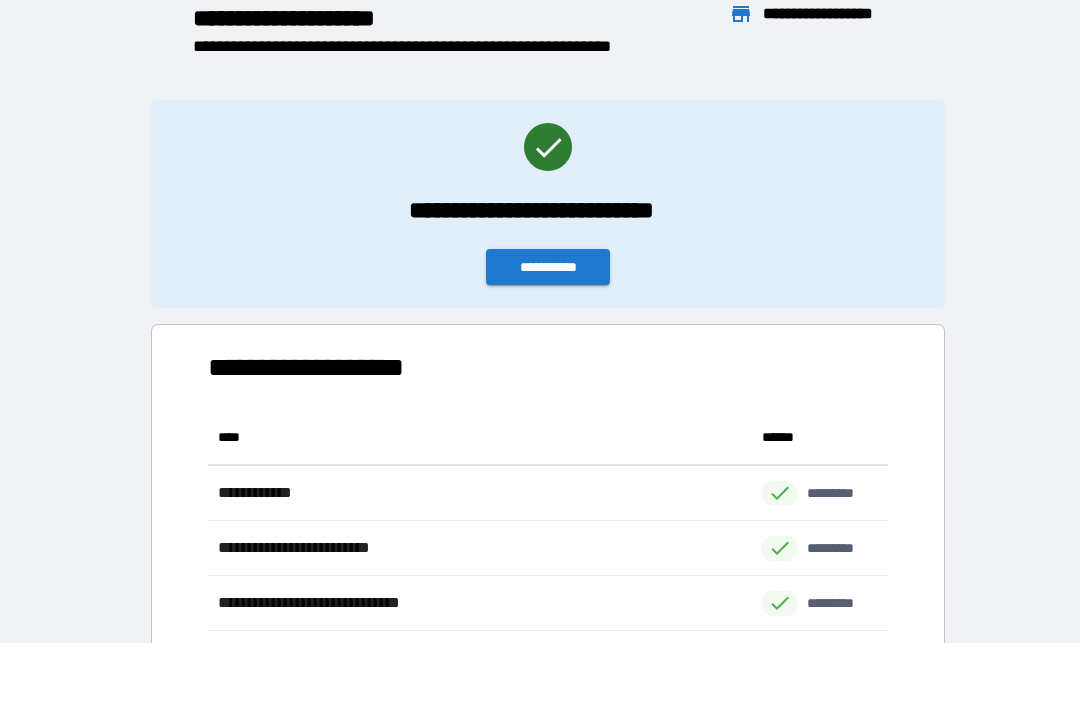 click on "**********" at bounding box center (548, 267) 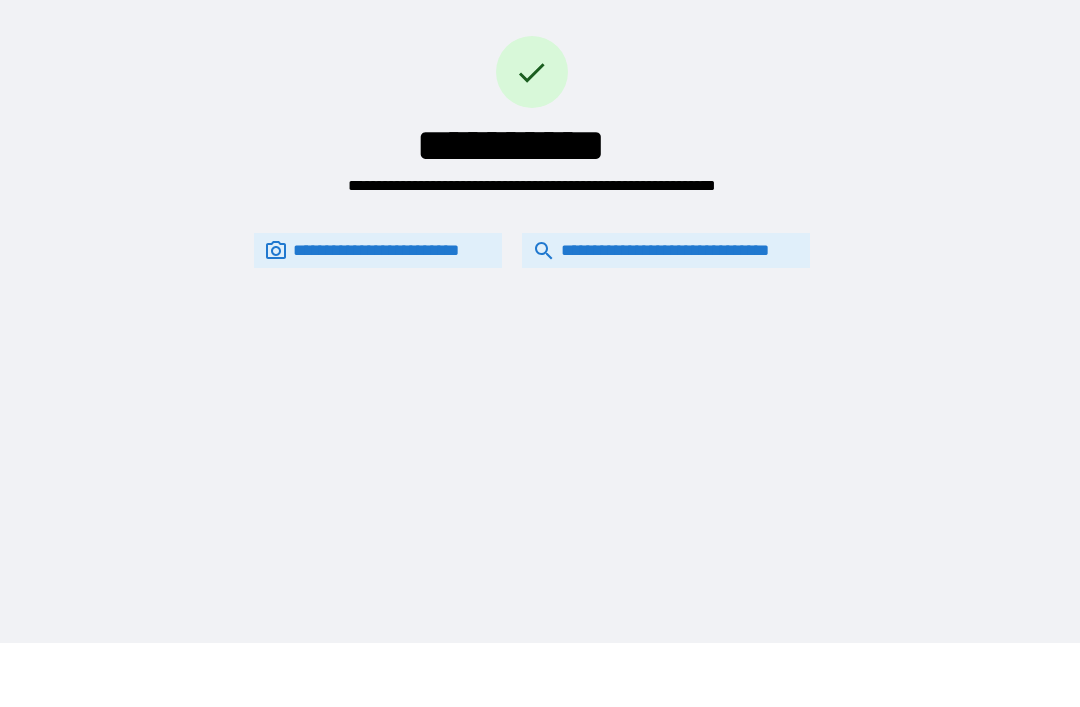 click on "**********" at bounding box center (666, 250) 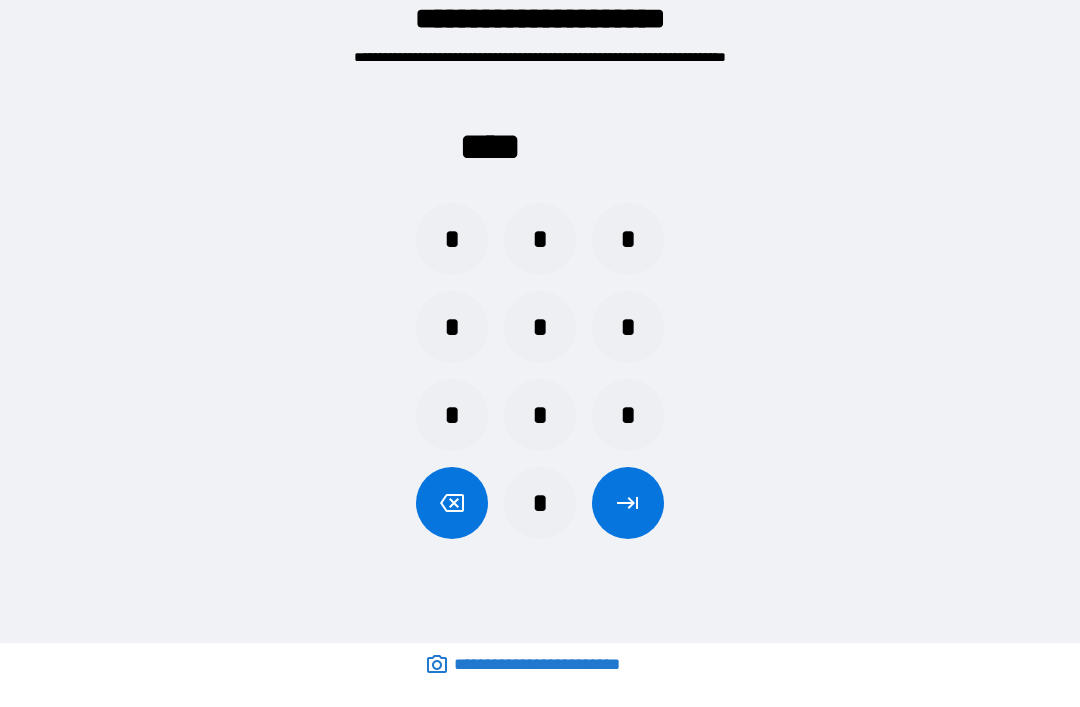 click on "*" at bounding box center [540, 239] 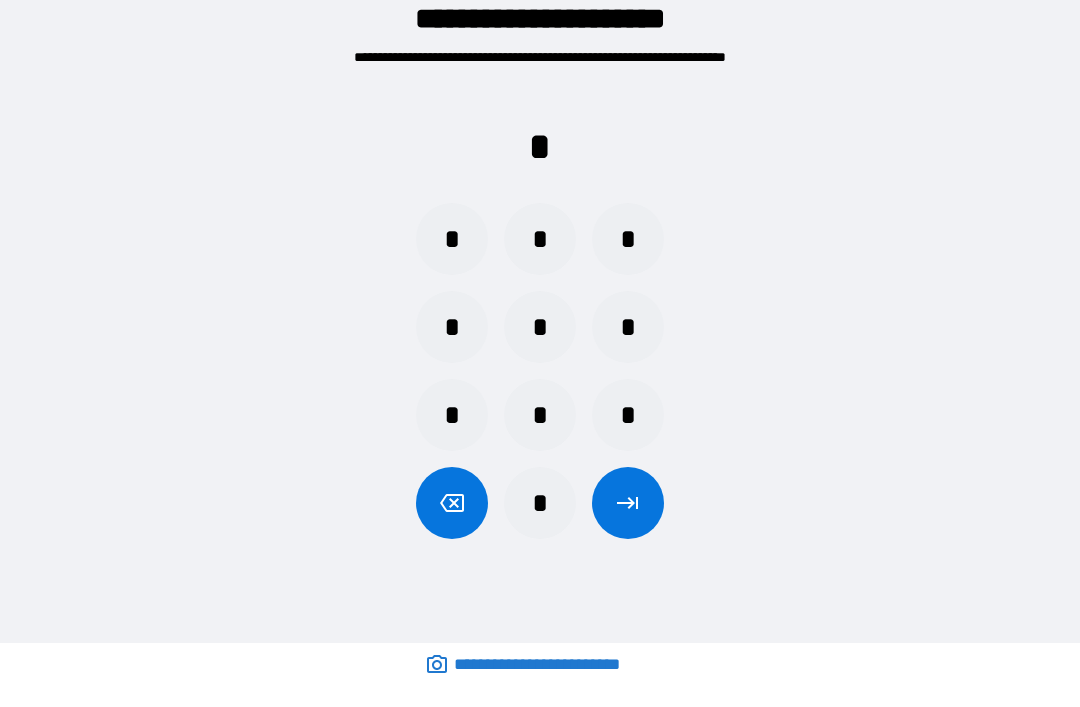 click on "*" at bounding box center [628, 239] 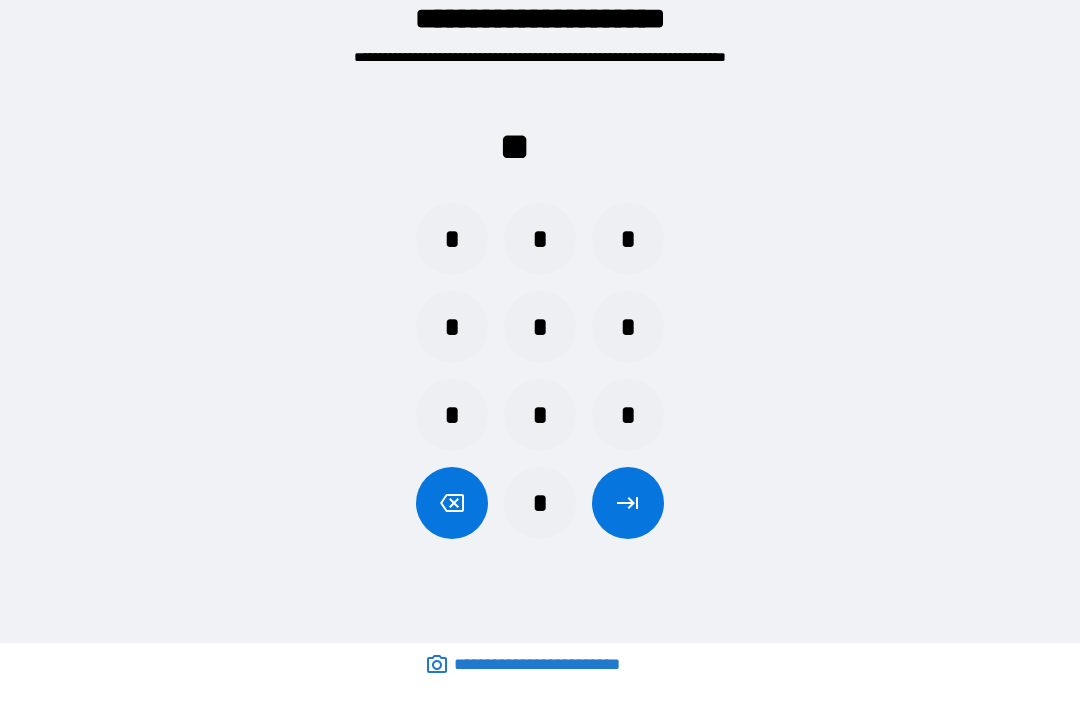 click on "*" at bounding box center [540, 327] 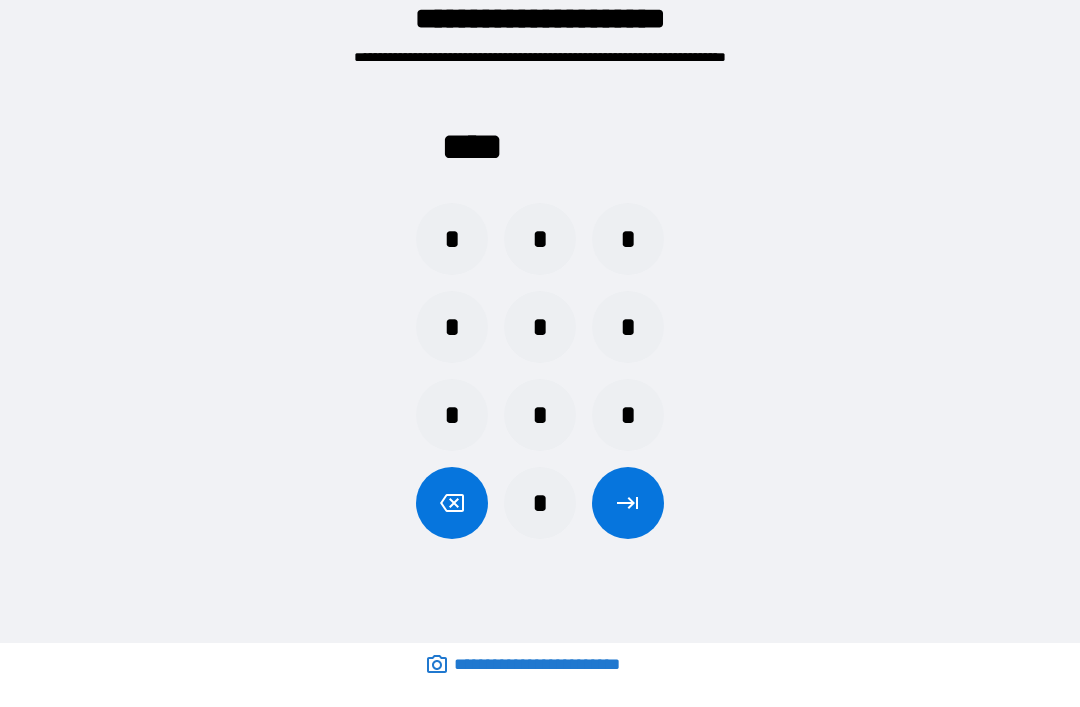 click at bounding box center (628, 503) 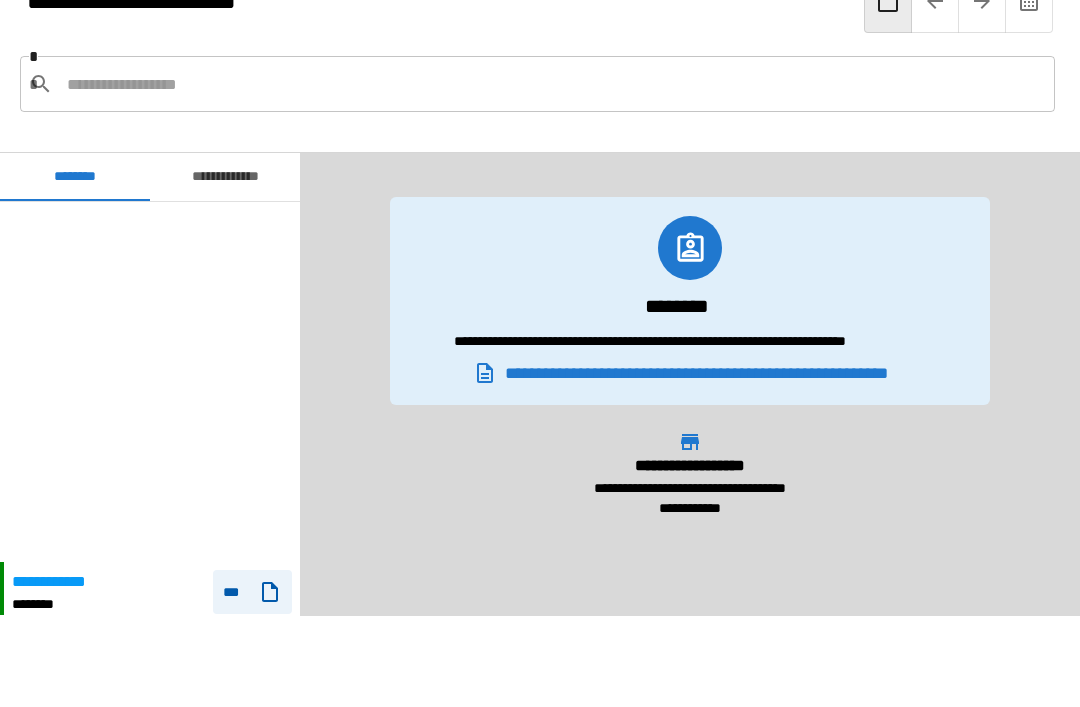 scroll, scrollTop: 360, scrollLeft: 0, axis: vertical 